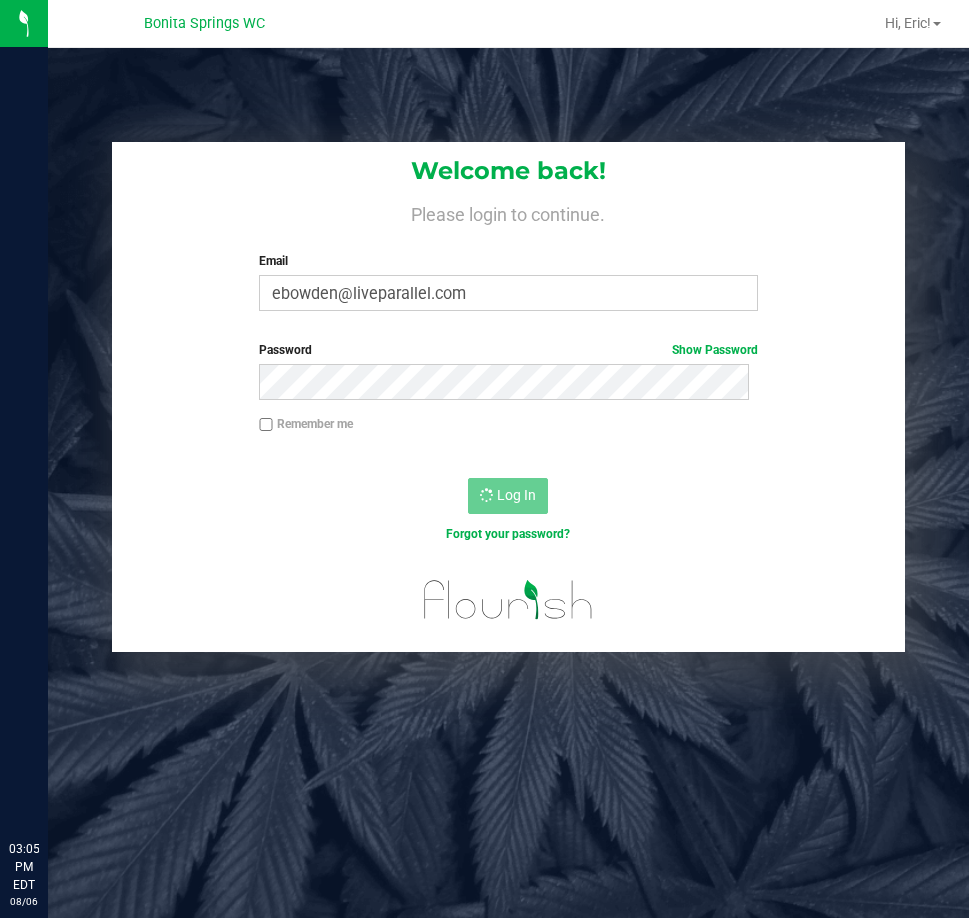 scroll, scrollTop: 0, scrollLeft: 0, axis: both 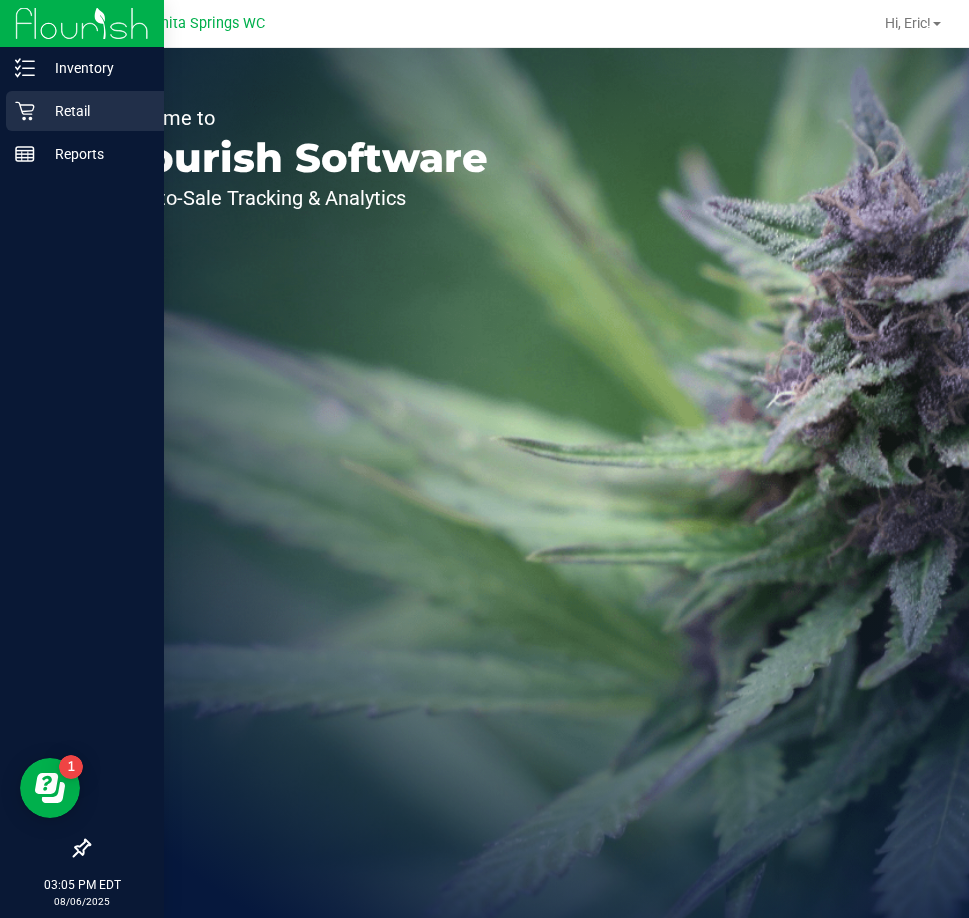 click on "Retail" at bounding box center [95, 111] 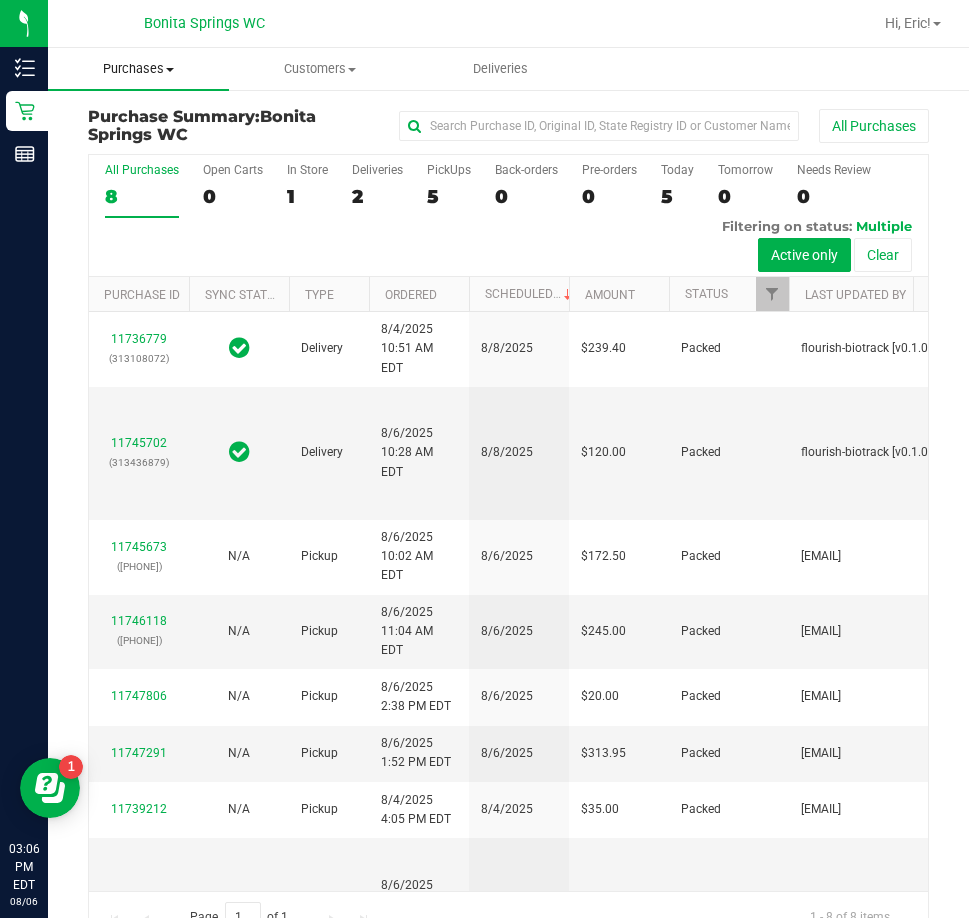 click at bounding box center [170, 70] 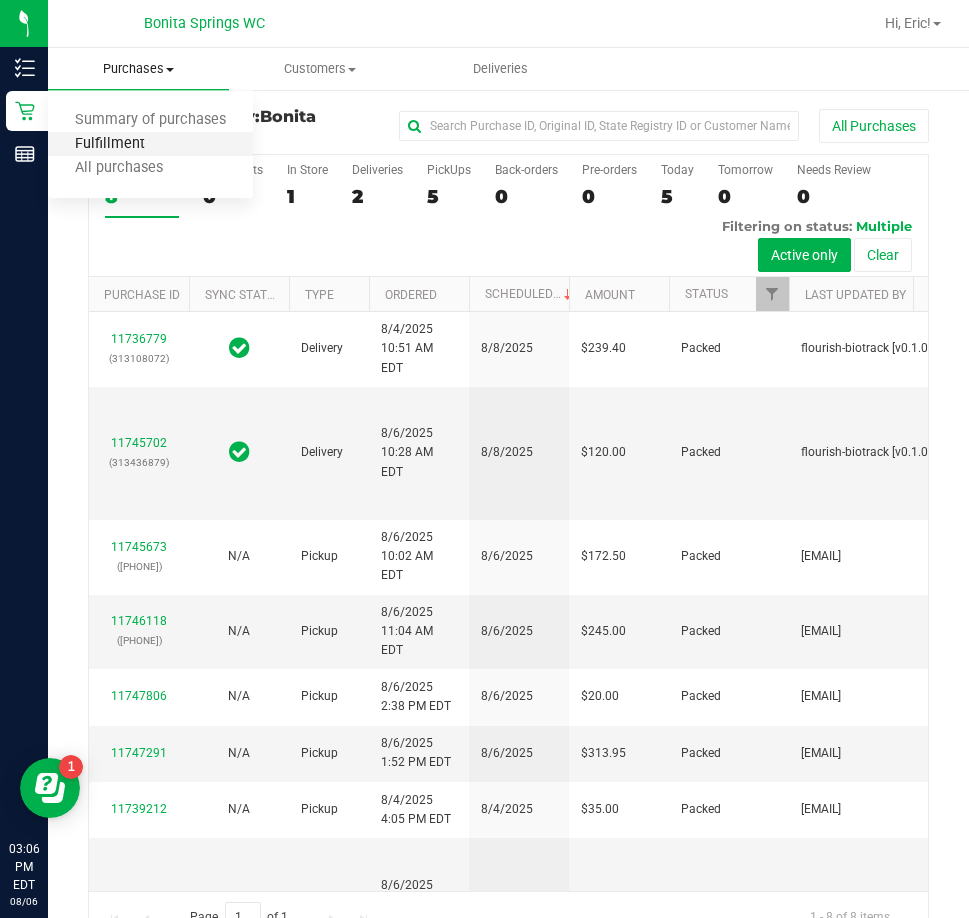 click on "Fulfillment" at bounding box center (110, 144) 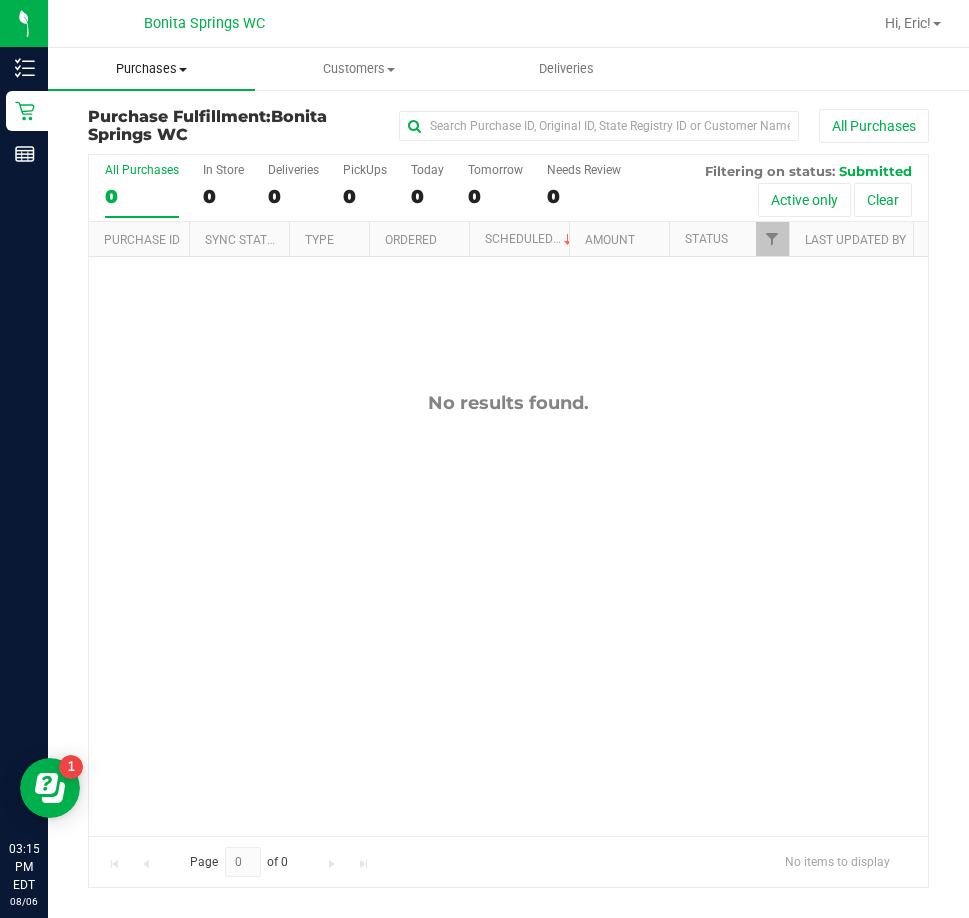 click on "Purchases
Summary of purchases
Fulfillment
All purchases" at bounding box center (151, 69) 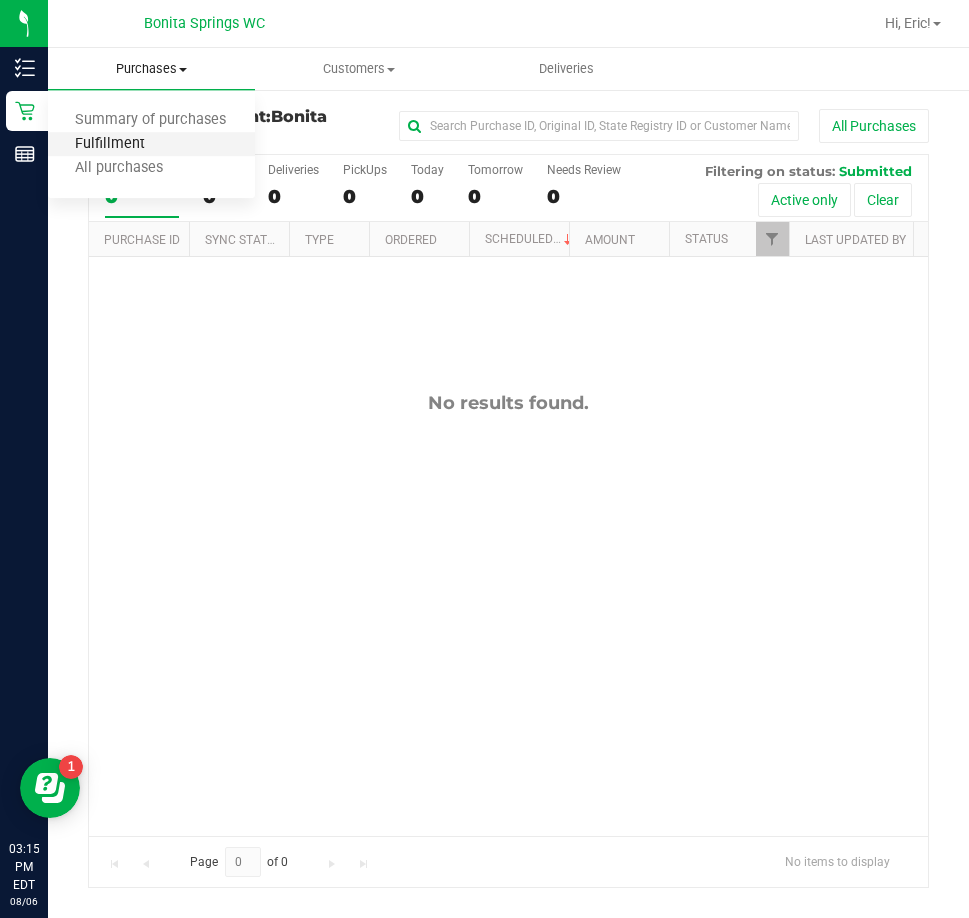 click on "Fulfillment" at bounding box center (110, 144) 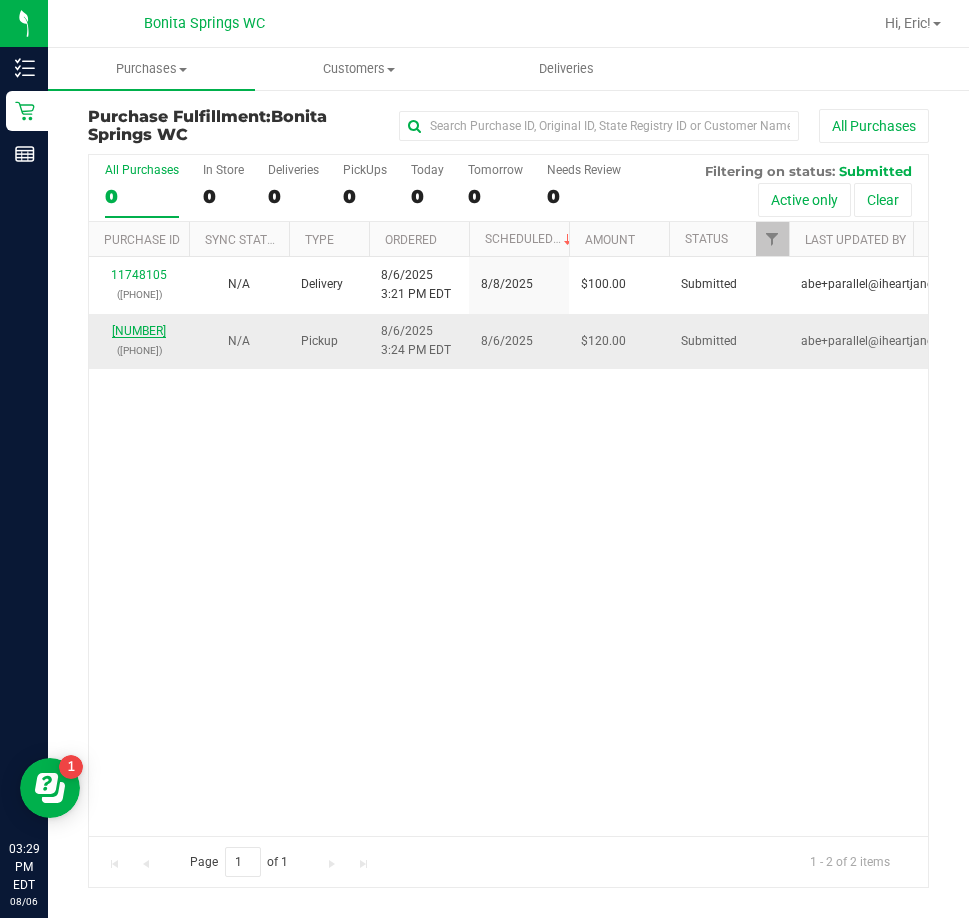 click on "11748137" at bounding box center [139, 331] 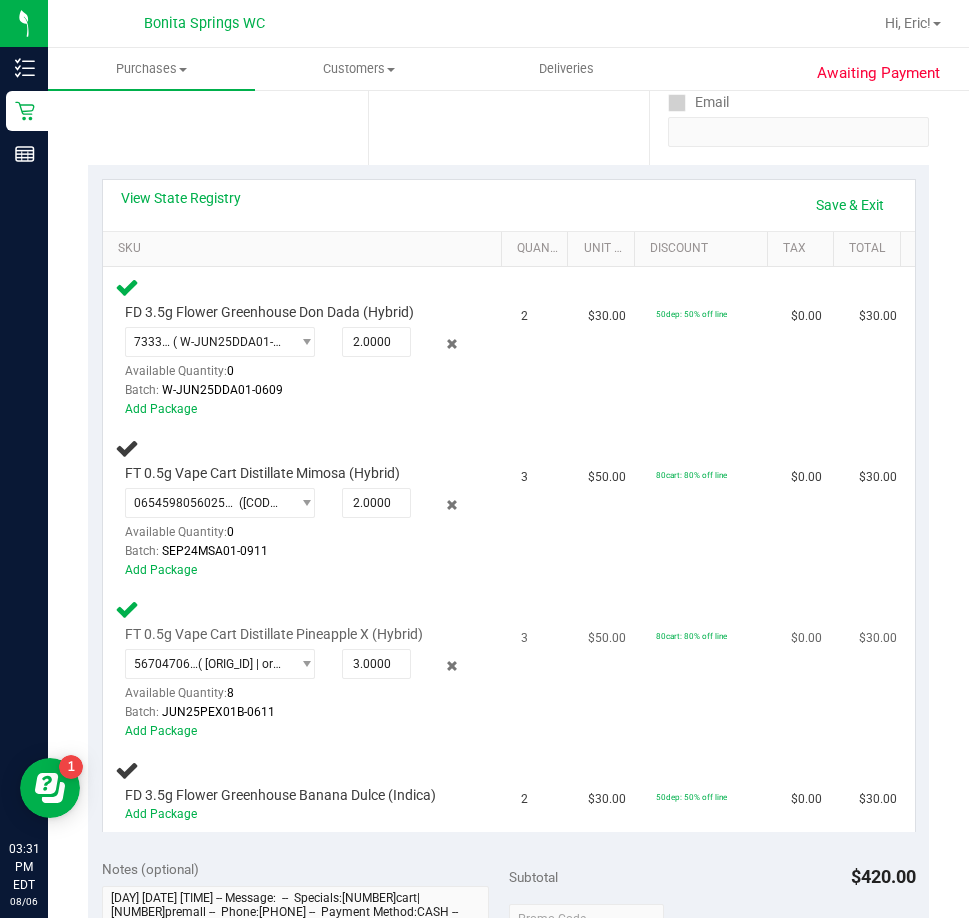 scroll, scrollTop: 500, scrollLeft: 0, axis: vertical 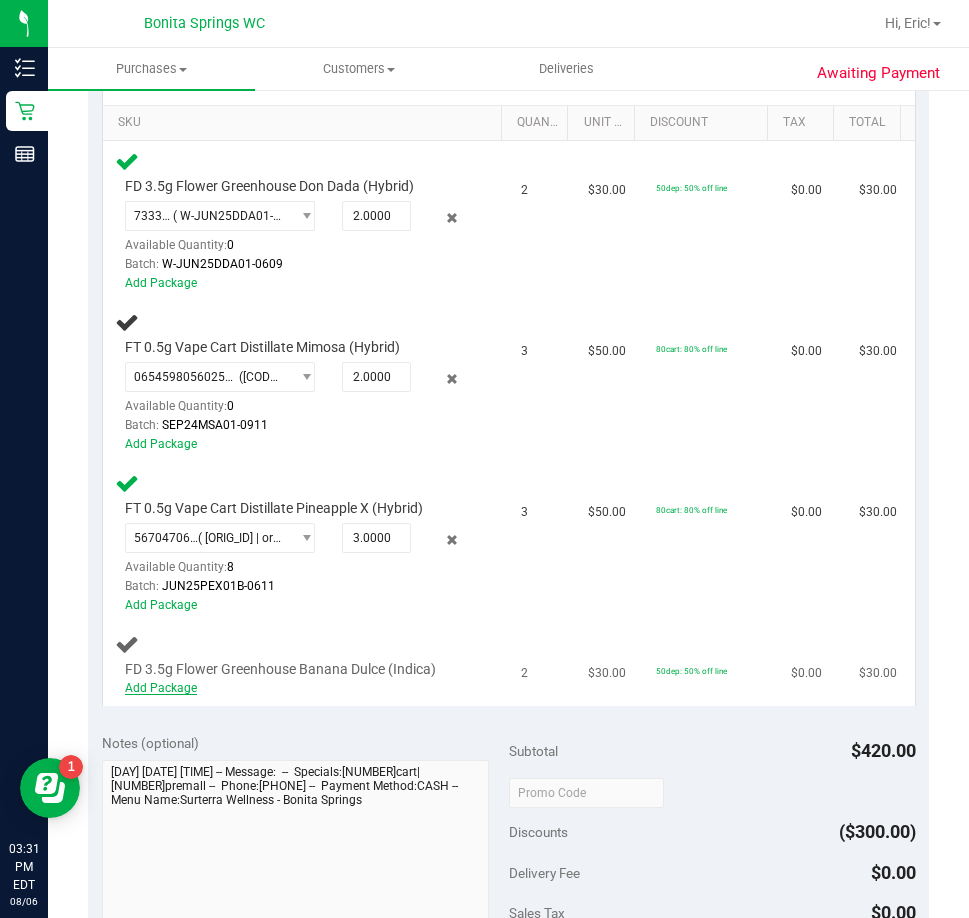 click on "Add Package" at bounding box center (161, 688) 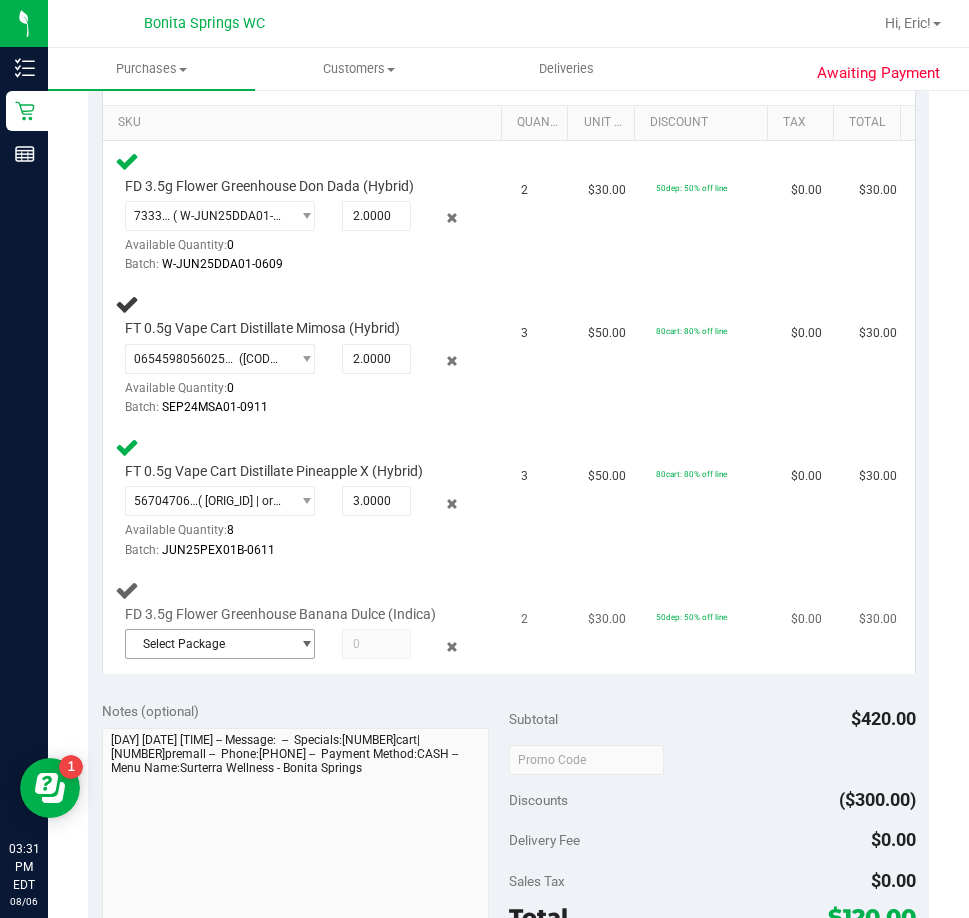 click on "Select Package" at bounding box center [208, 644] 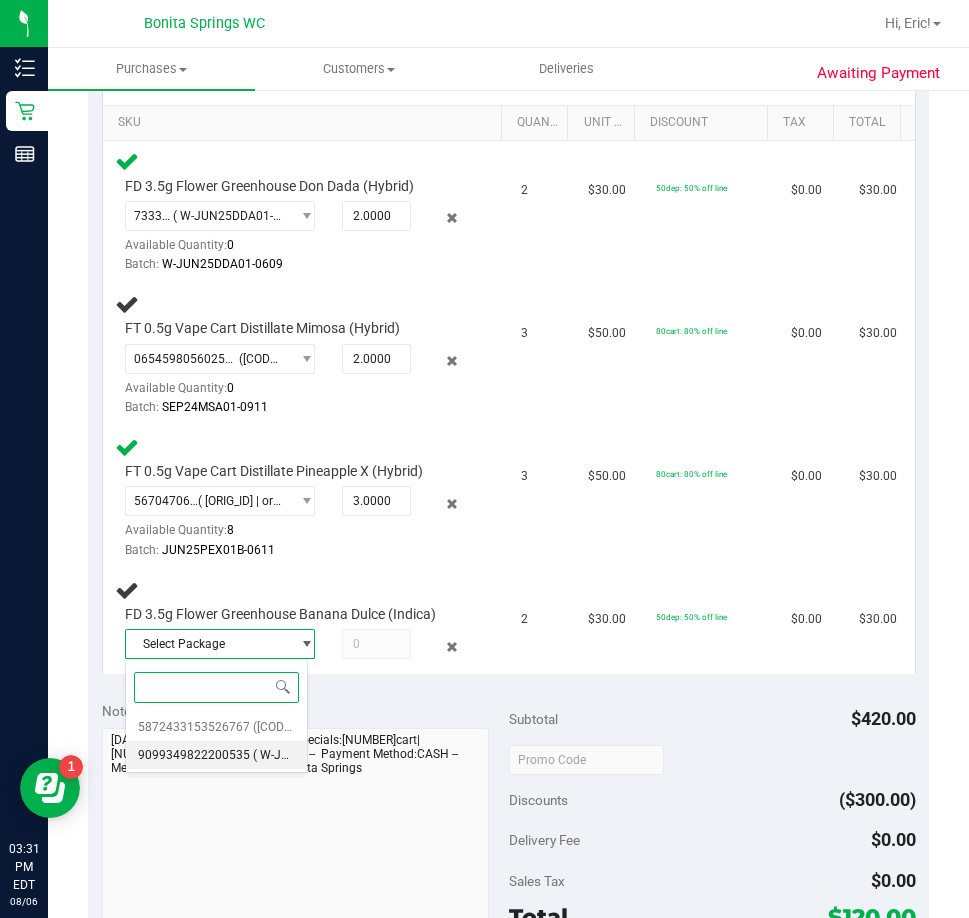 click on "9099349822200535
(
W-JUN25BDL01-0702 | orig: FLSRWGM-20250709-417
)" at bounding box center (216, 755) 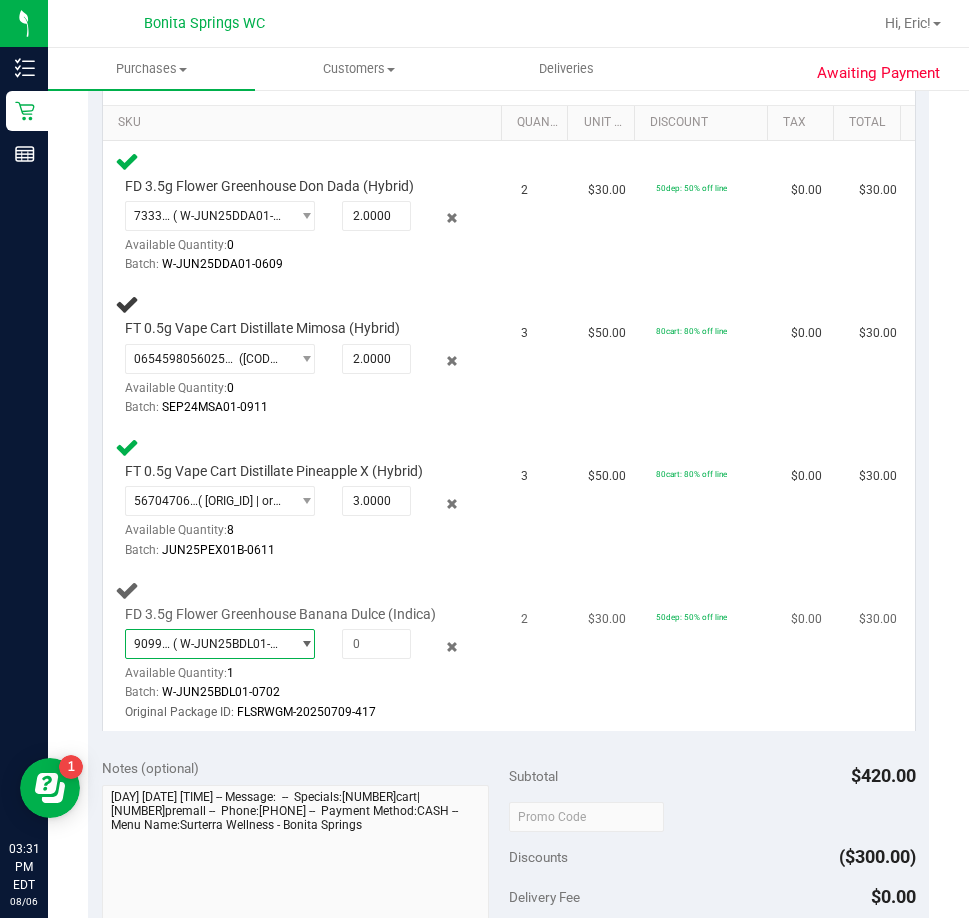 click on "(
W-JUN25BDL01-0702 | orig: FLSRWGM-20250709-417
)" at bounding box center (227, 644) 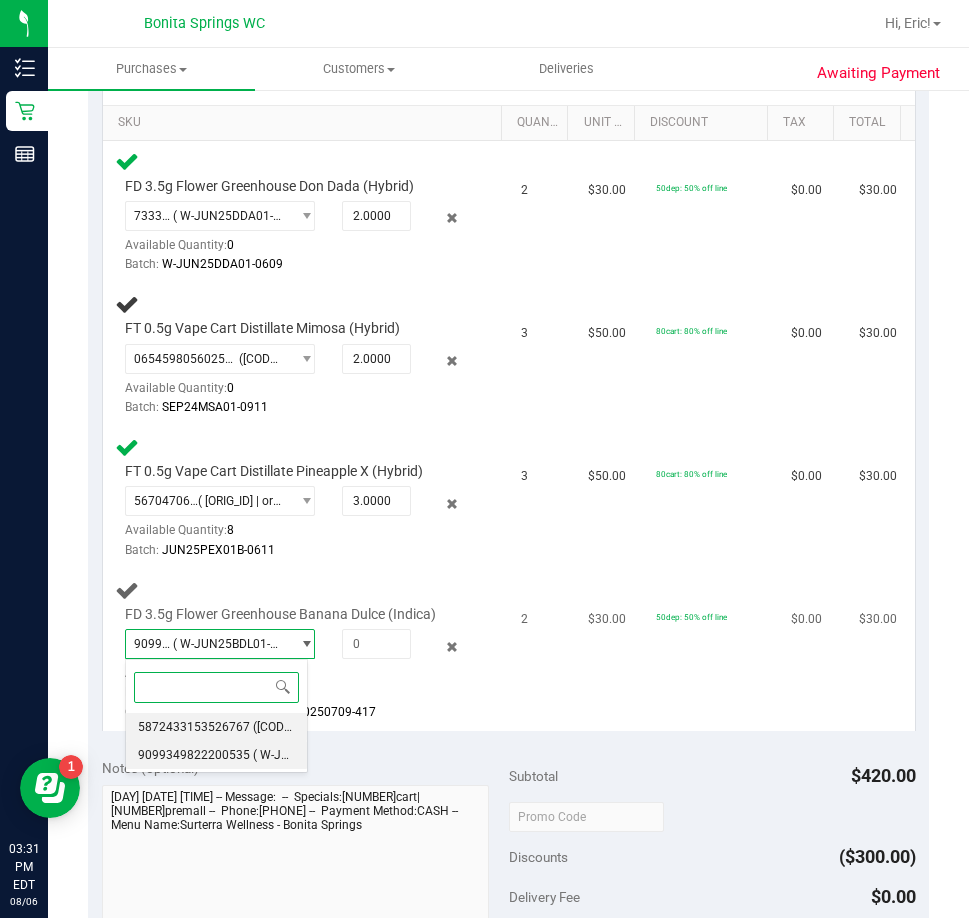 click on "5872433153526767" at bounding box center (194, 727) 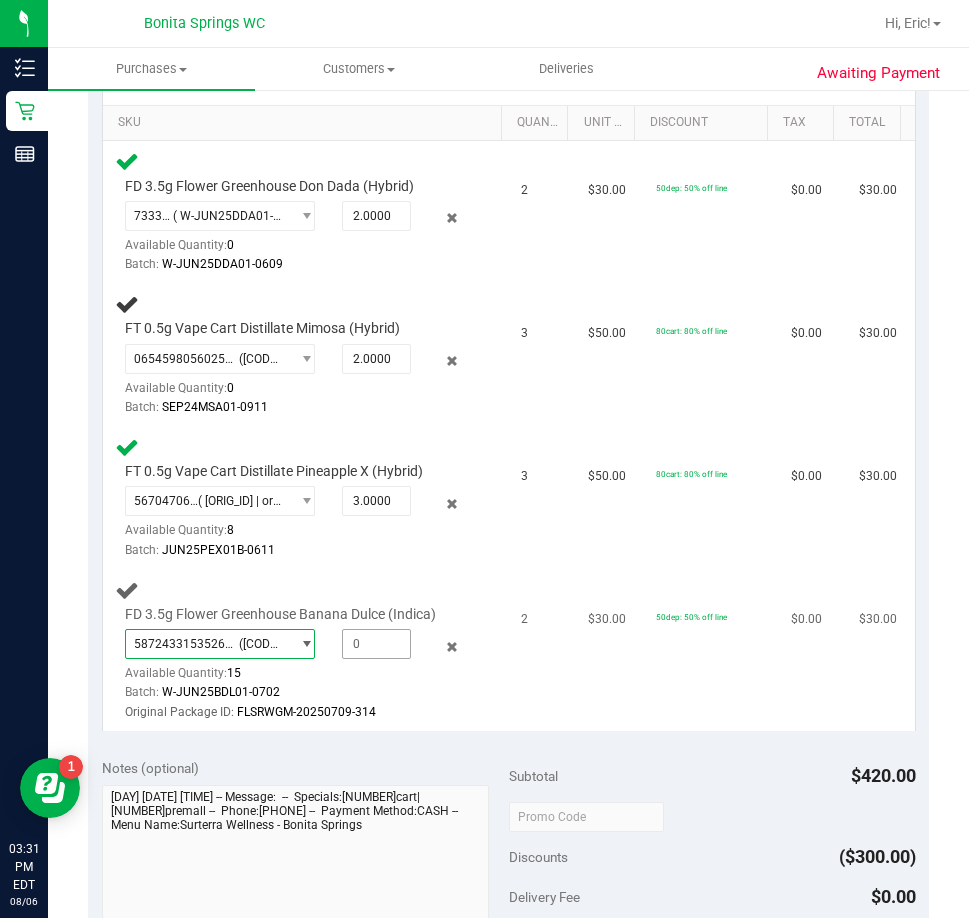 click at bounding box center (376, 644) 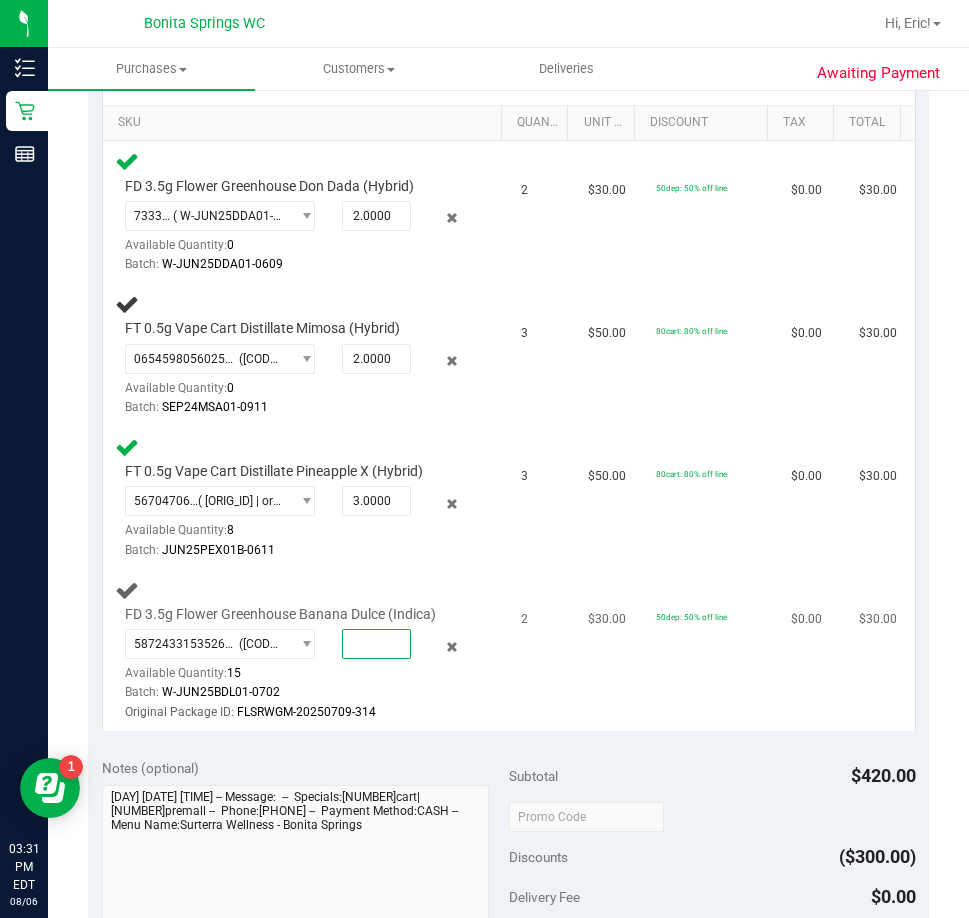 type on "2" 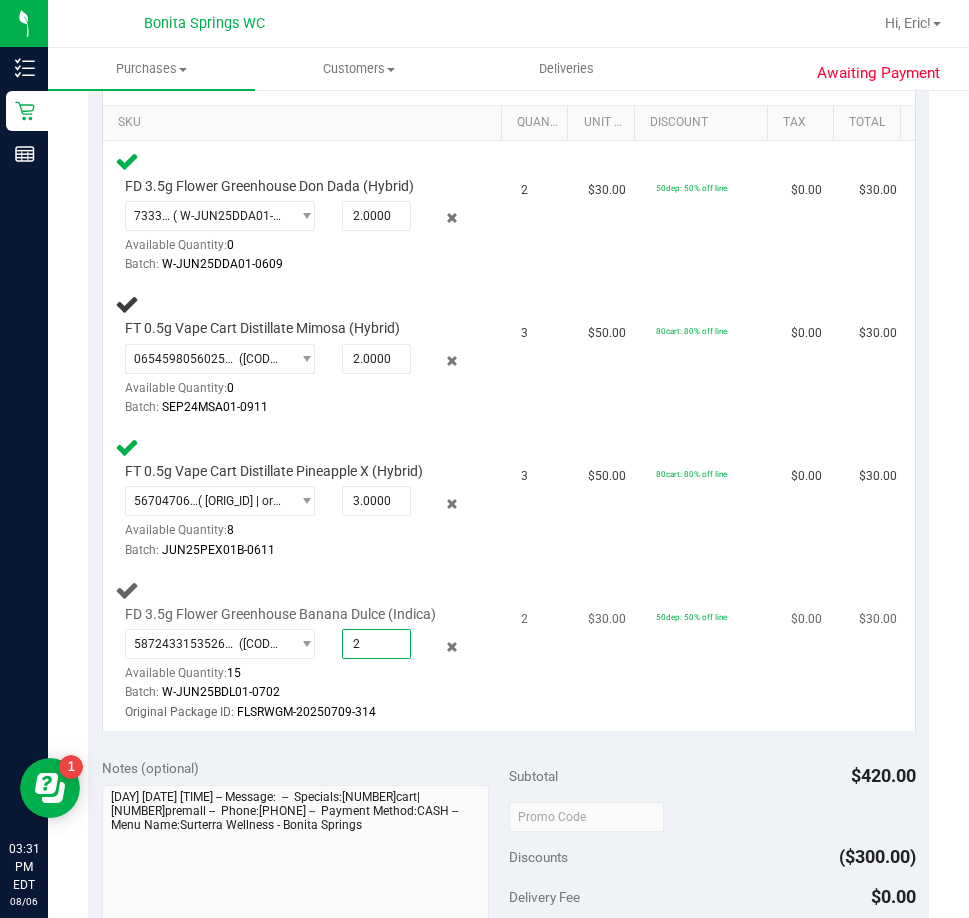 type on "2.0000" 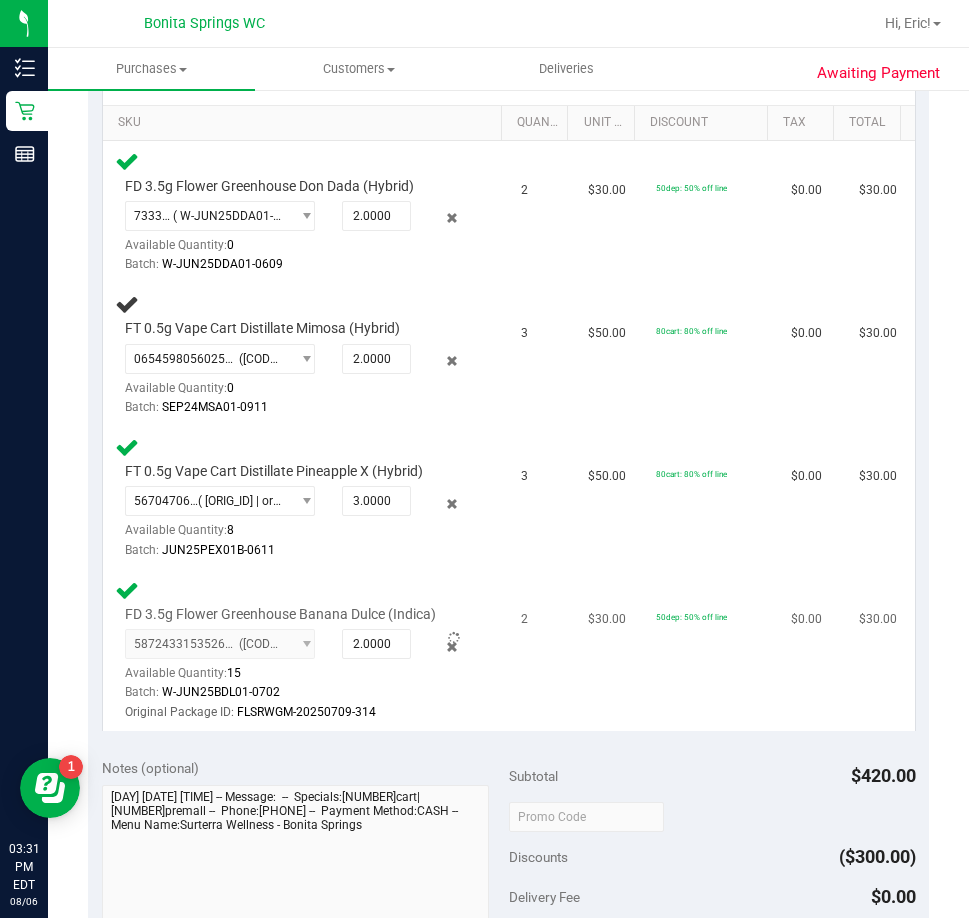 click on "FD 3.5g Flower Greenhouse Banana Dulce (Indica)
5872433153526767
(
W-JUN25BDL01-0702 | orig: FLSRWGM-20250709-314
)
5872433153526767 9099349822200535
Available Quantity:  15
2.0000 2
Batch:  W-JUN25BDL01-0702" at bounding box center [306, 650] 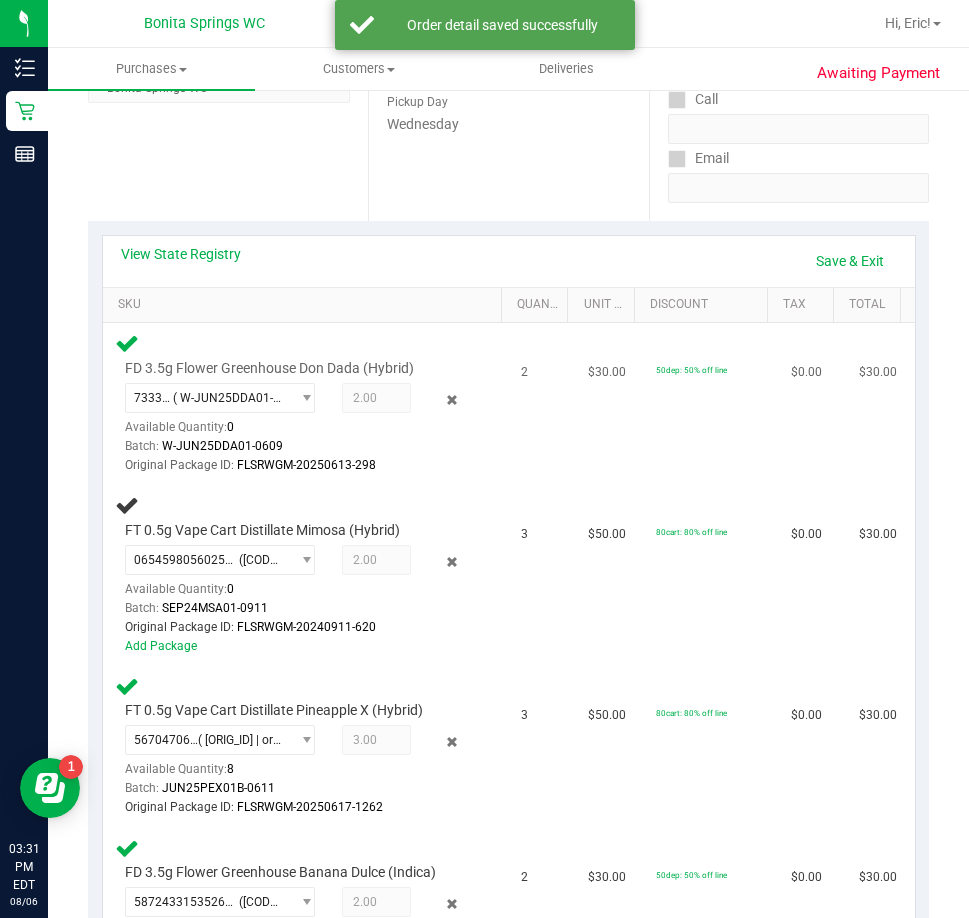 scroll, scrollTop: 100, scrollLeft: 0, axis: vertical 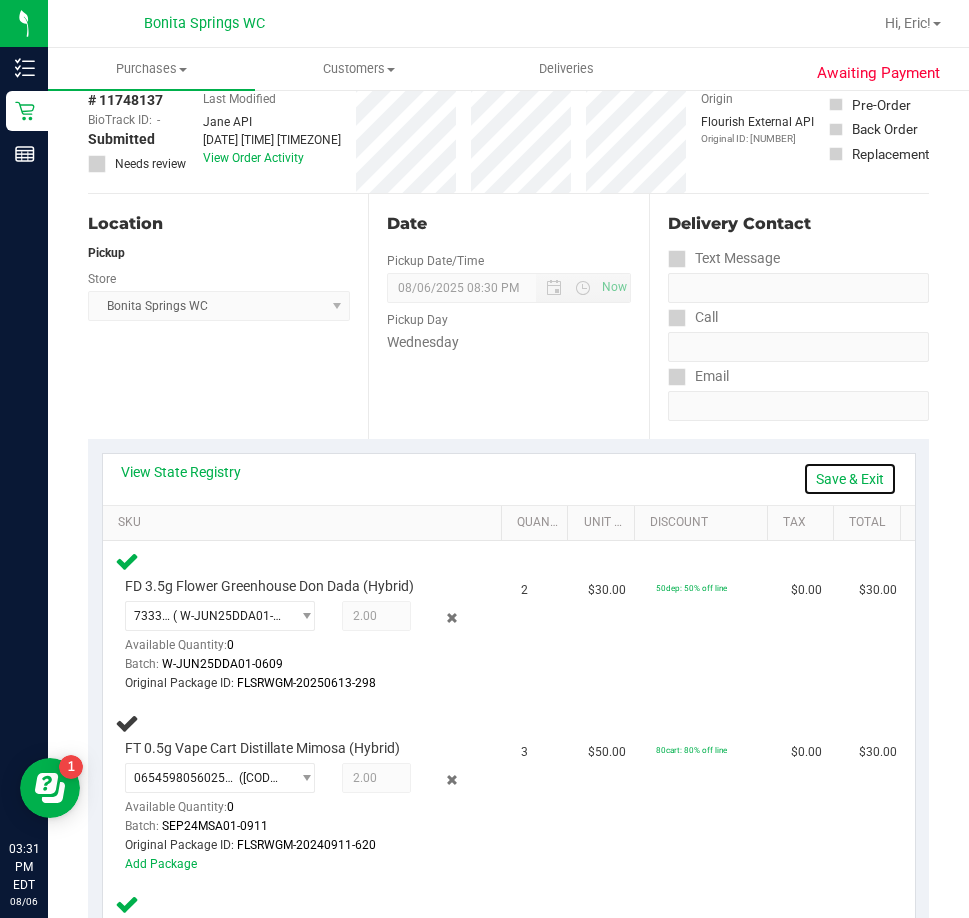 click on "Save & Exit" at bounding box center [850, 479] 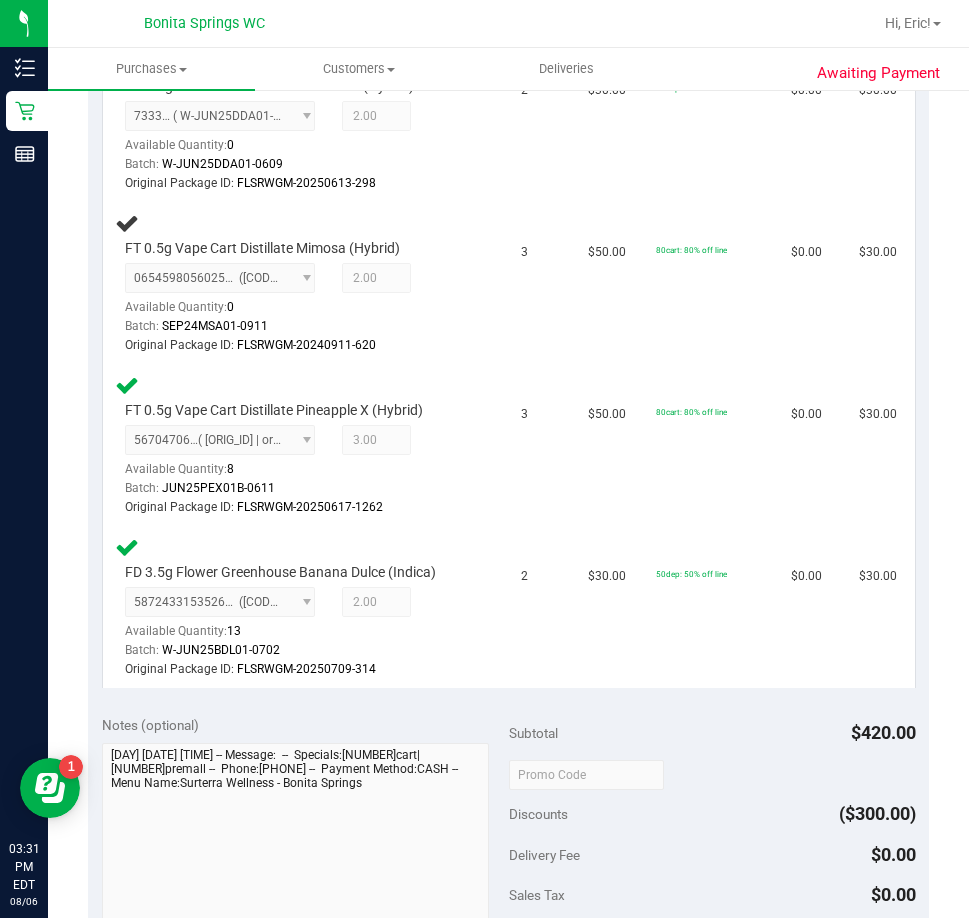 scroll, scrollTop: 900, scrollLeft: 0, axis: vertical 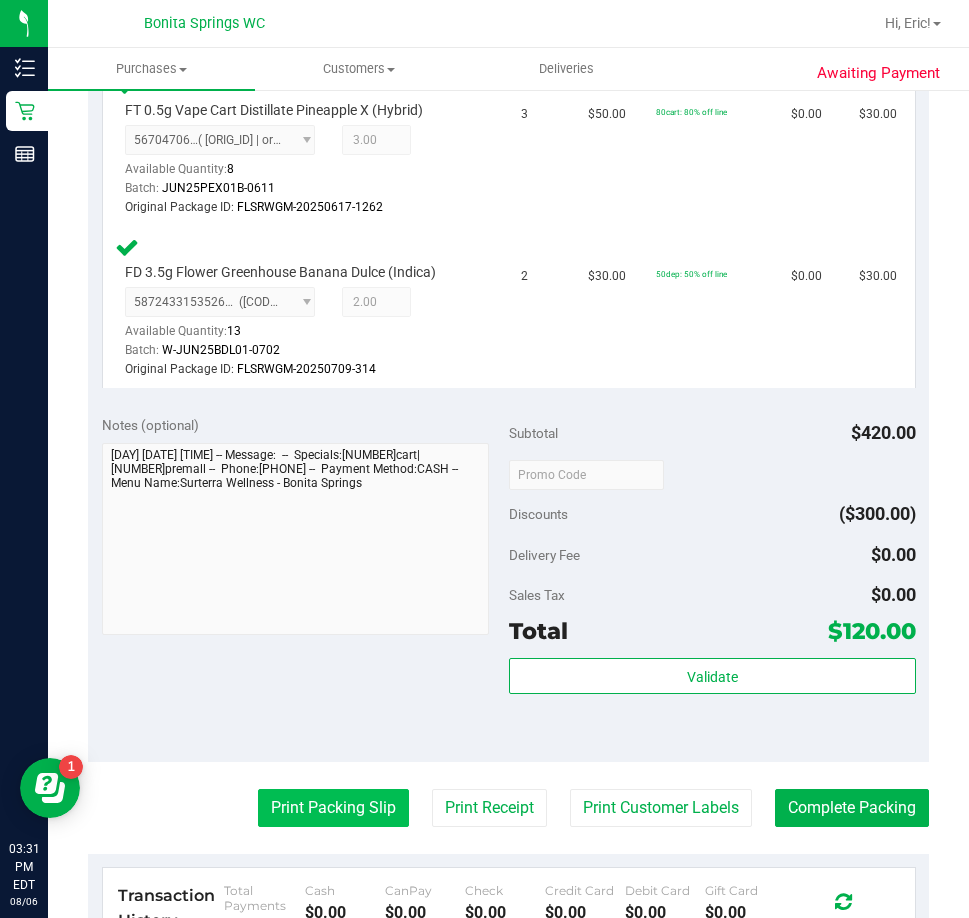 click on "Print Packing Slip" at bounding box center [333, 808] 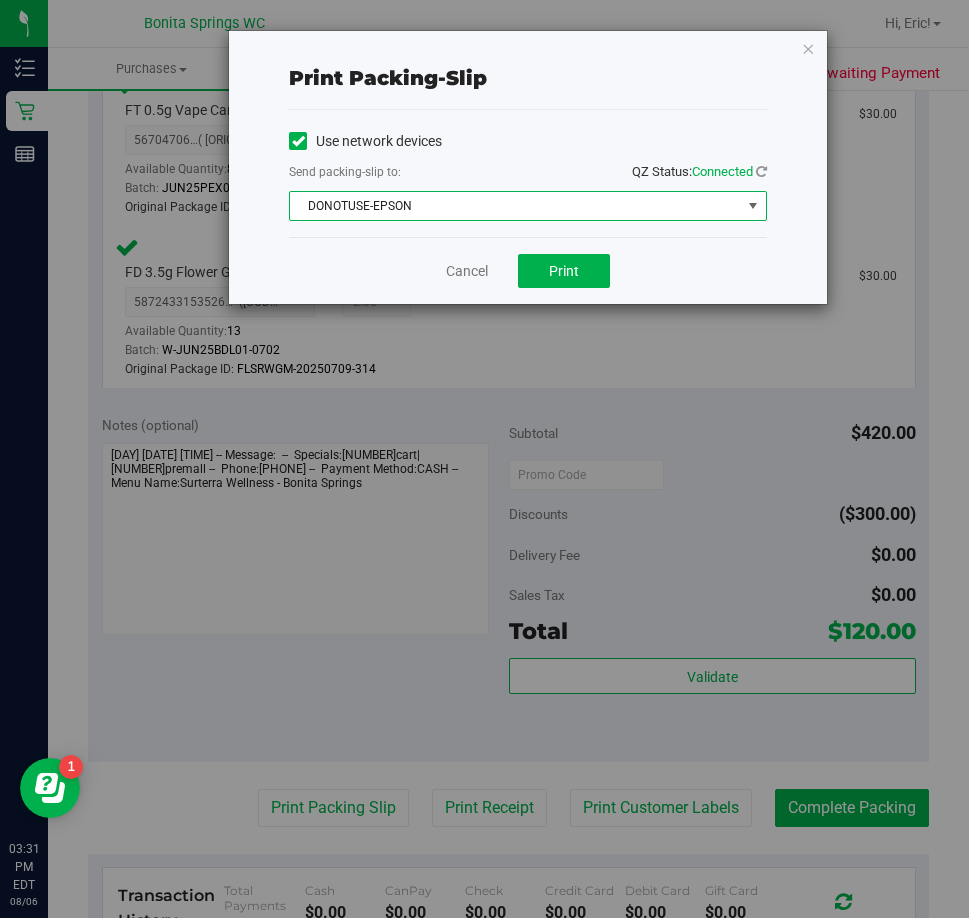 click on "DONOTUSE-EPSON" at bounding box center [528, 206] 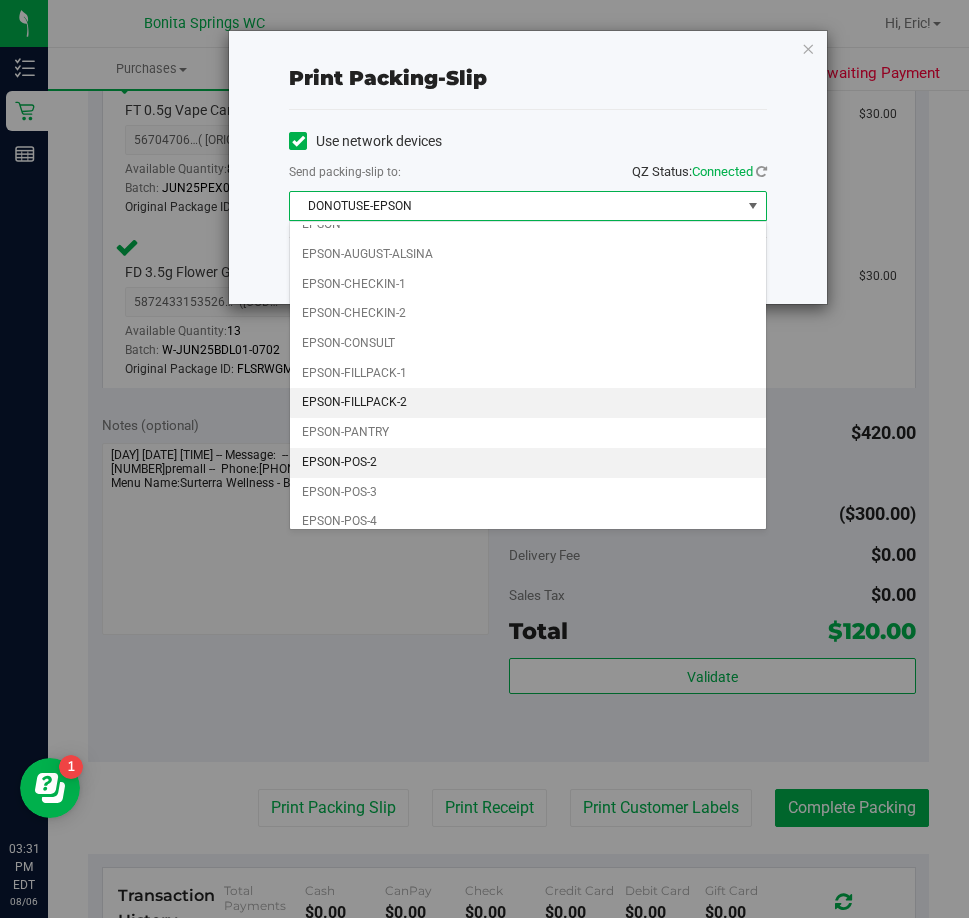 scroll, scrollTop: 57, scrollLeft: 0, axis: vertical 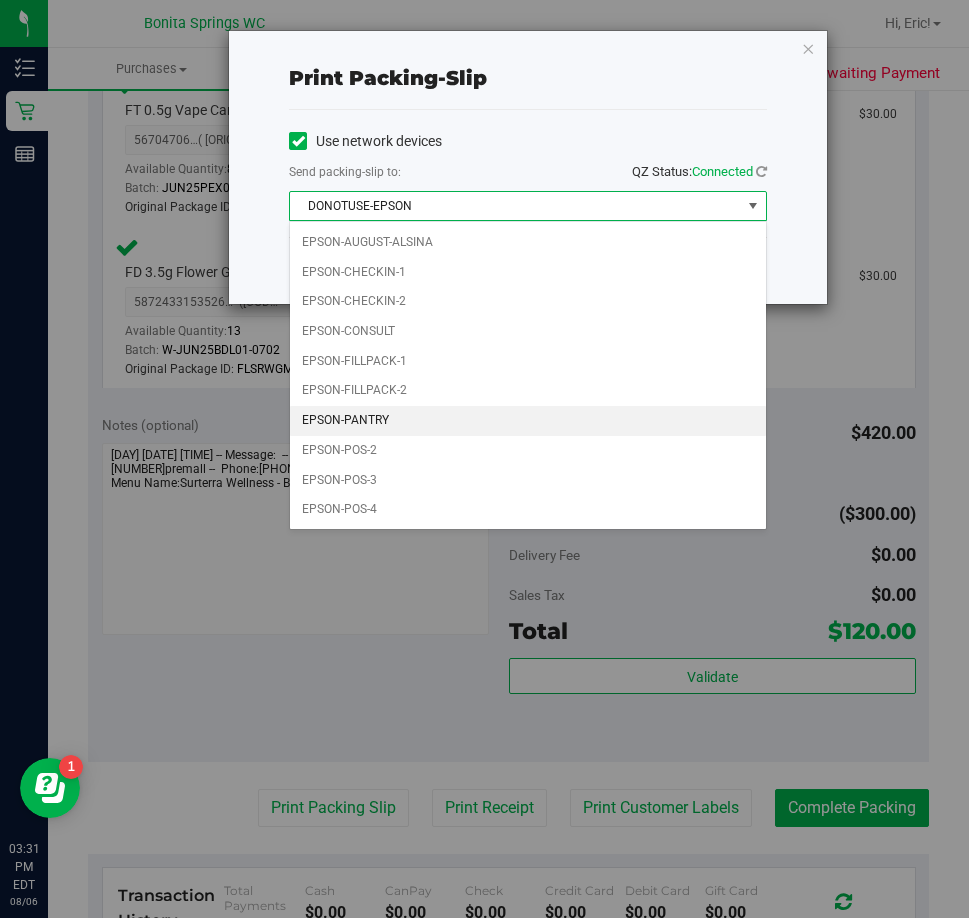 click on "EPSON-PANTRY" at bounding box center (528, 421) 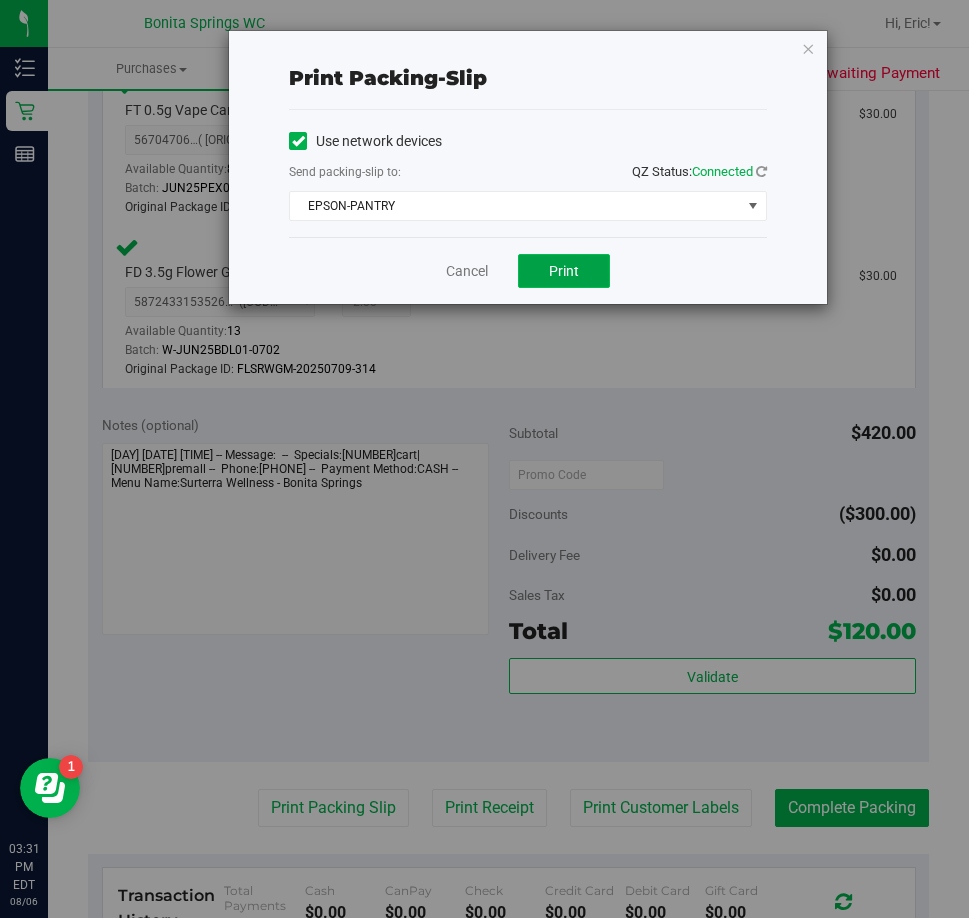 click on "Print" at bounding box center [564, 271] 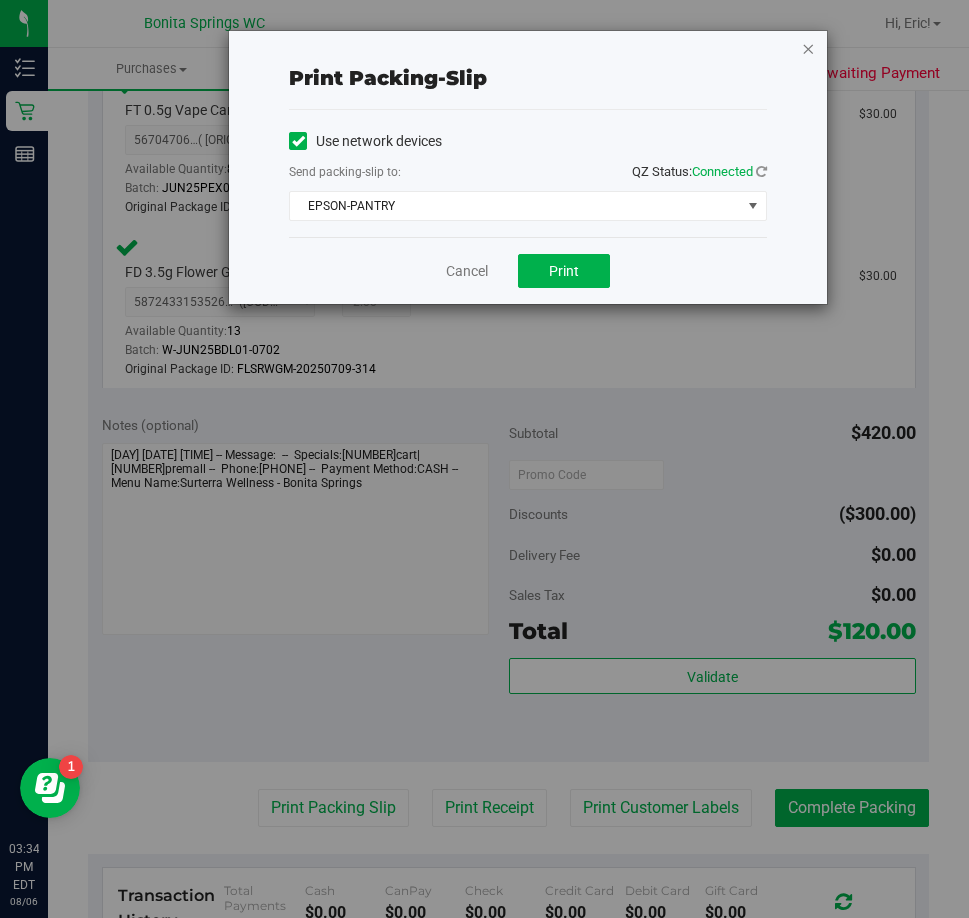 click at bounding box center (808, 48) 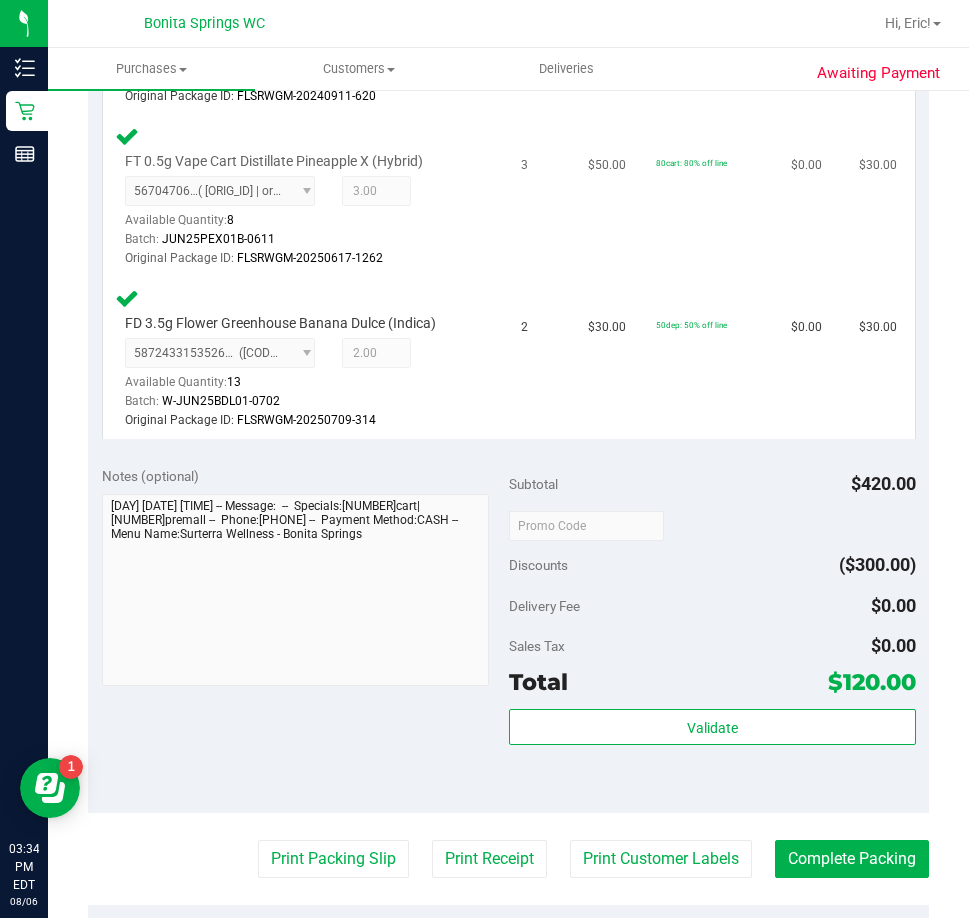 scroll, scrollTop: 700, scrollLeft: 0, axis: vertical 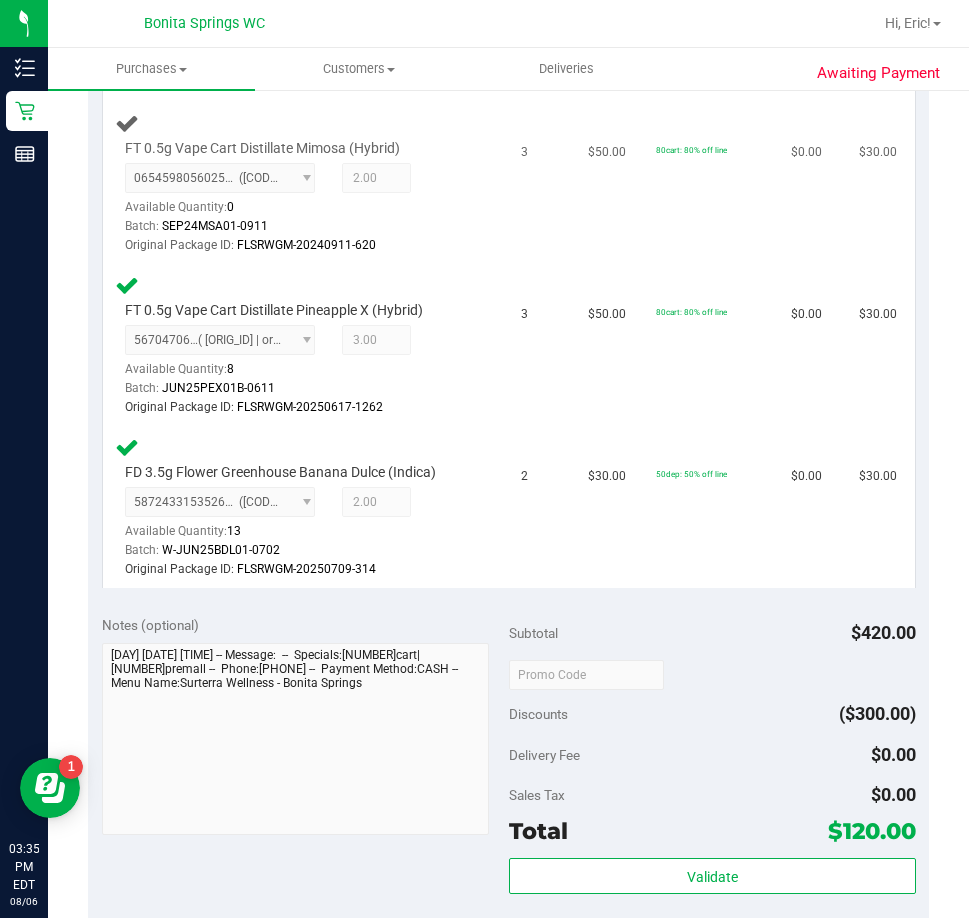 click on "$50.00" at bounding box center [610, 184] 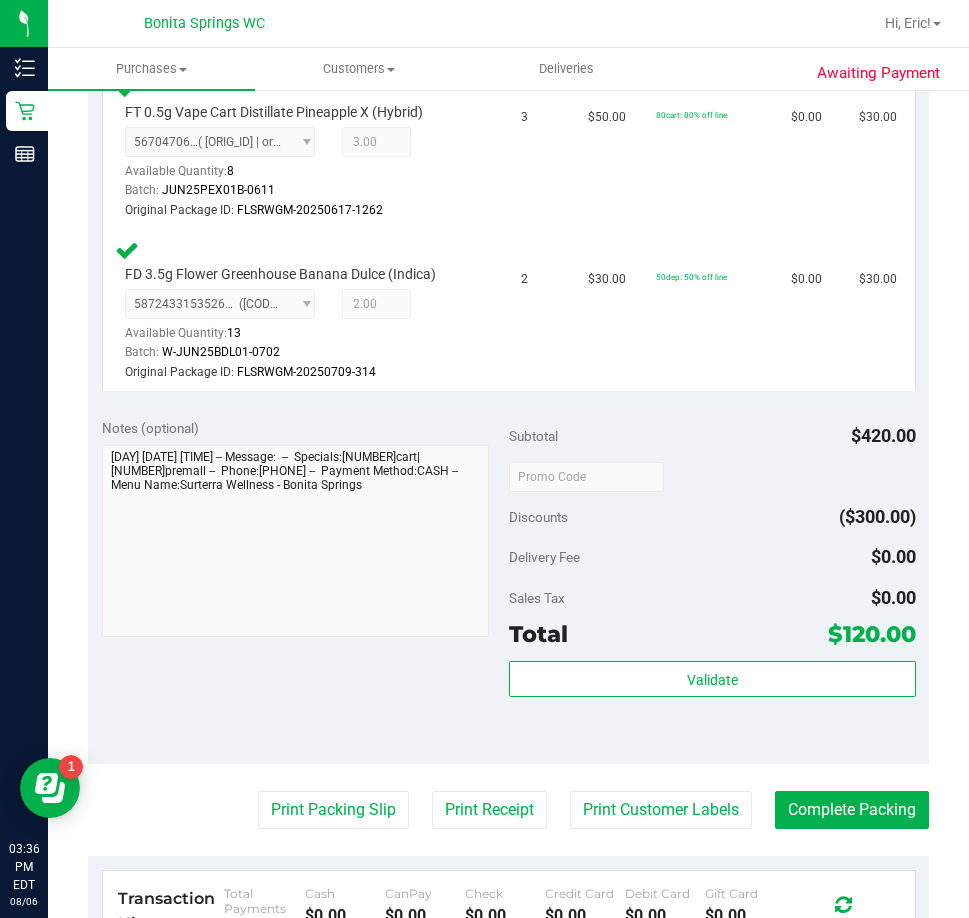 scroll, scrollTop: 1000, scrollLeft: 0, axis: vertical 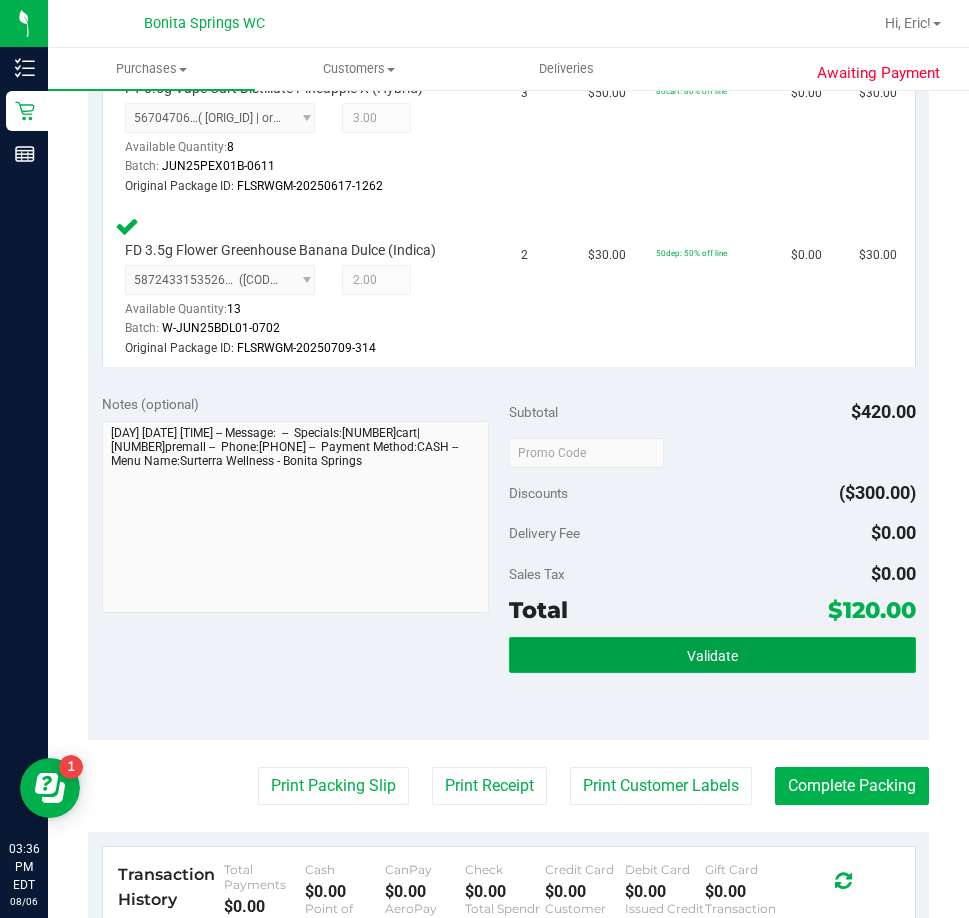 click on "Validate" at bounding box center [712, 655] 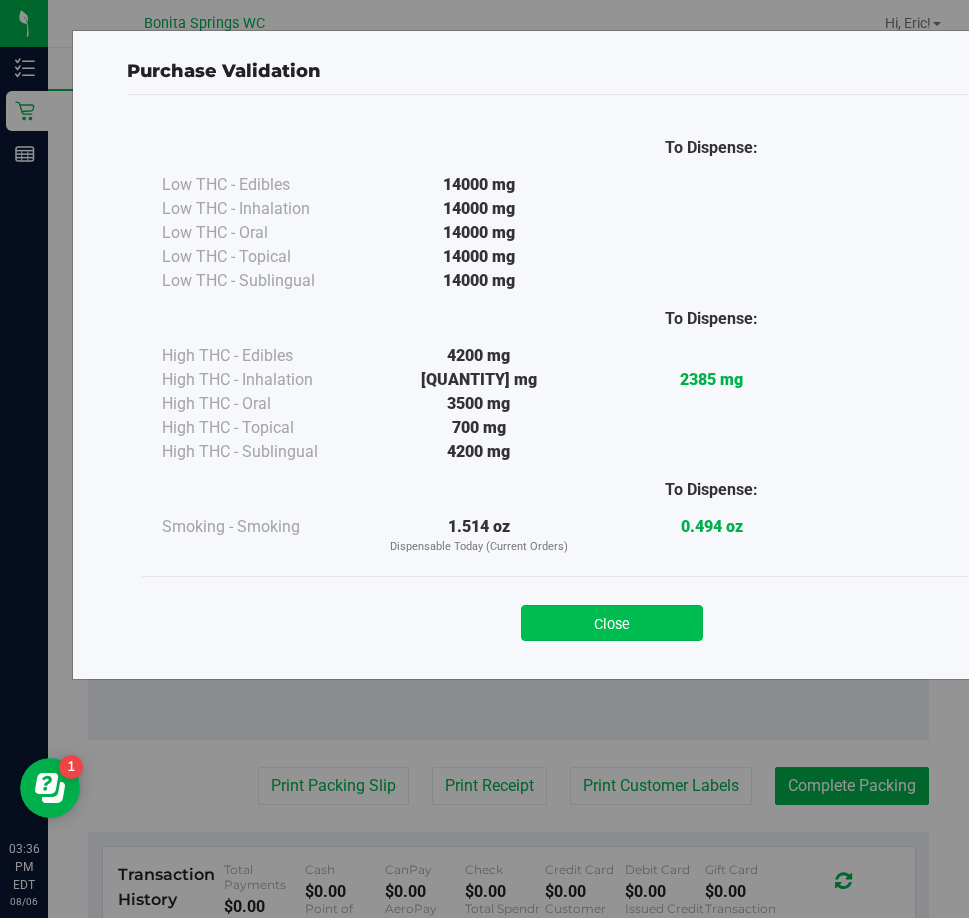 click on "Close" at bounding box center [612, 623] 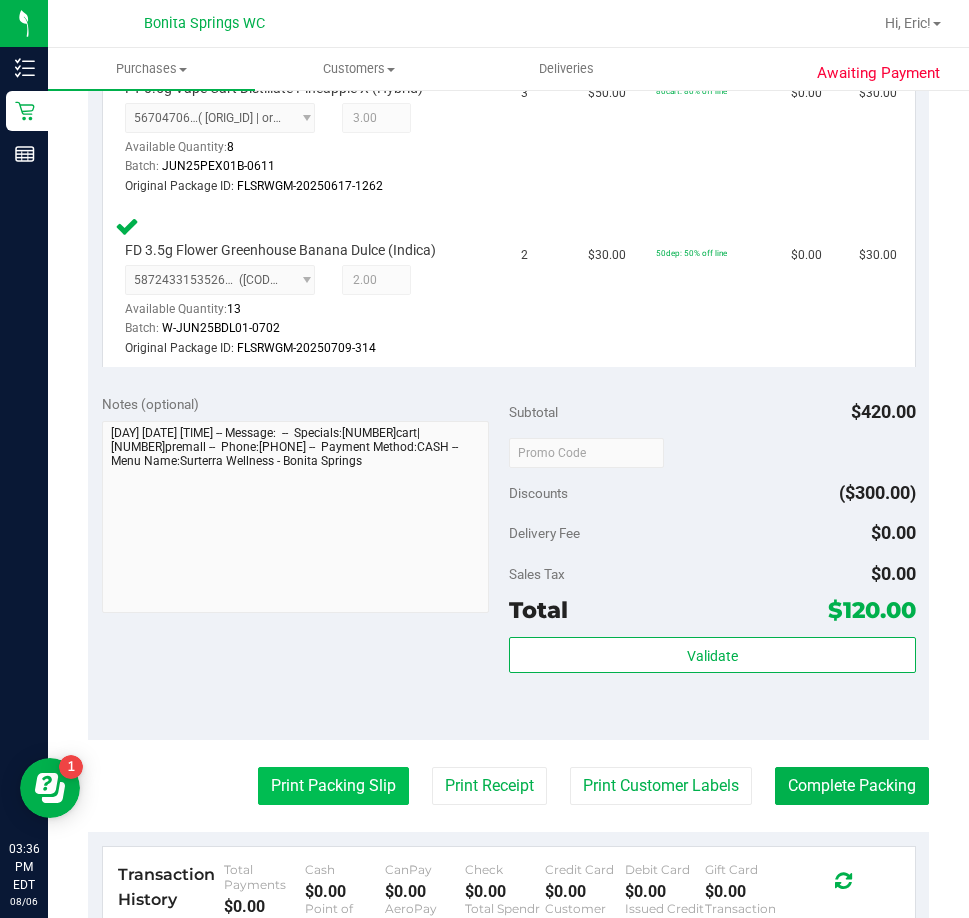 click on "Print Packing Slip" at bounding box center [333, 786] 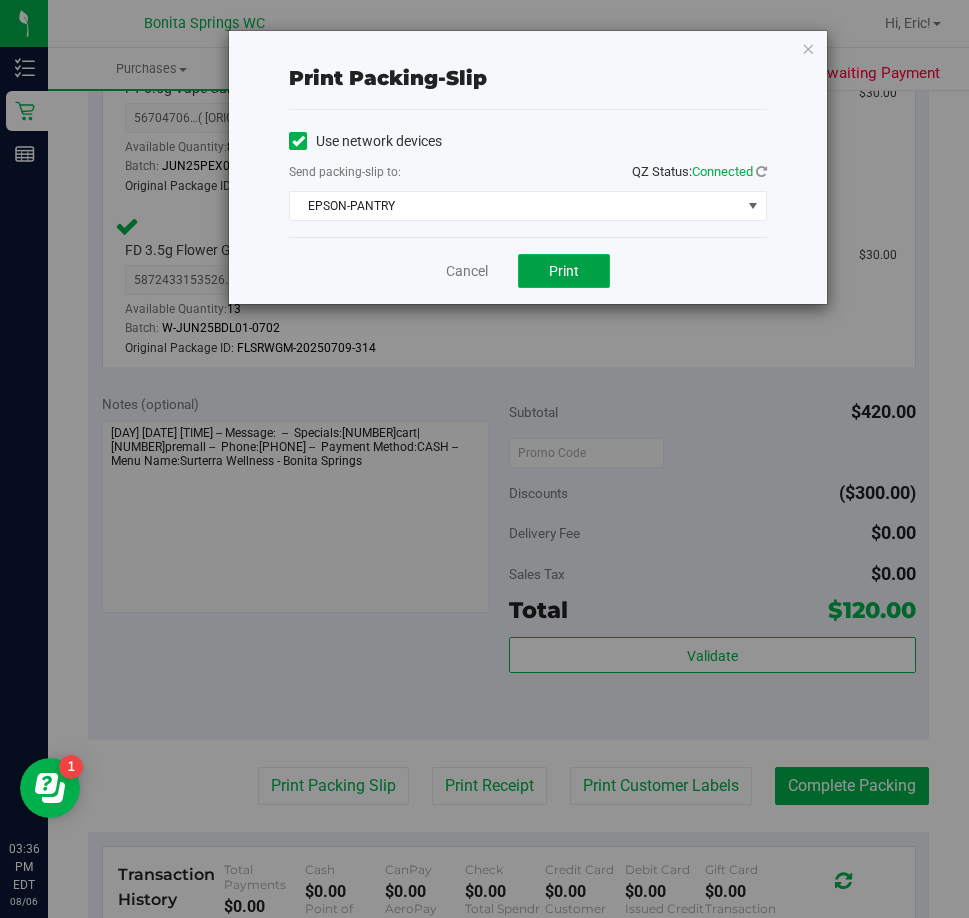 click on "Print" at bounding box center [564, 271] 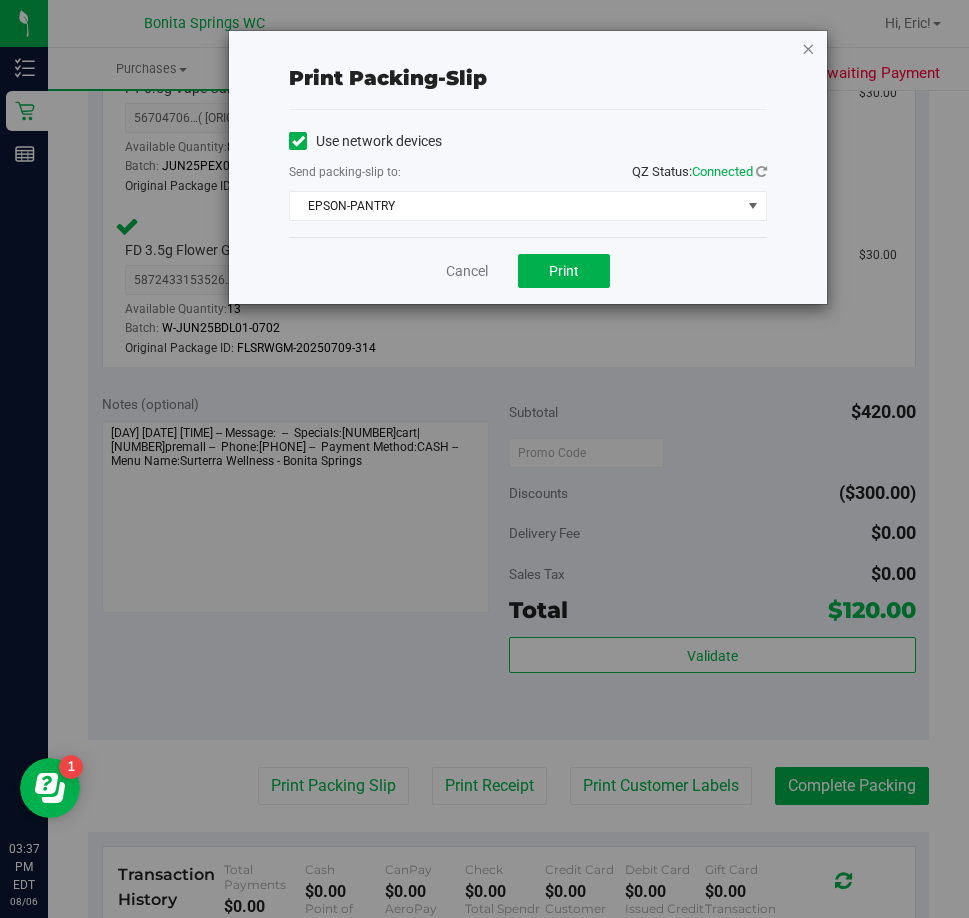 click at bounding box center [808, 48] 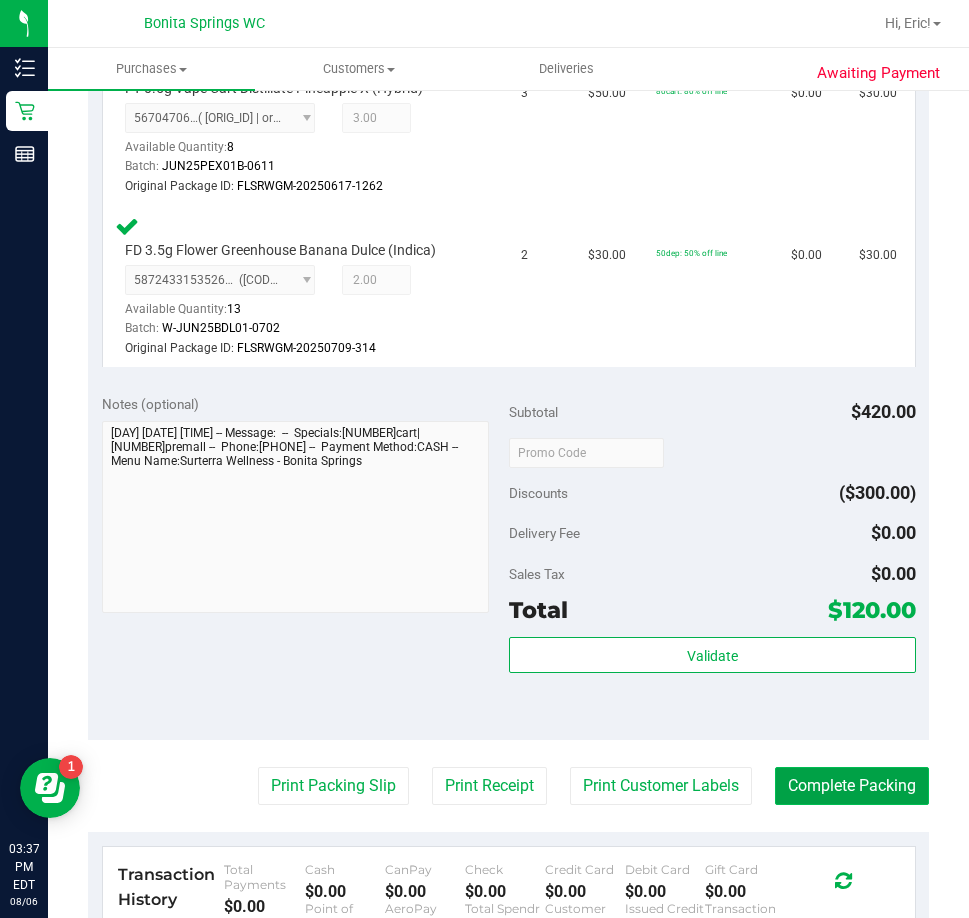click on "Complete Packing" at bounding box center [852, 786] 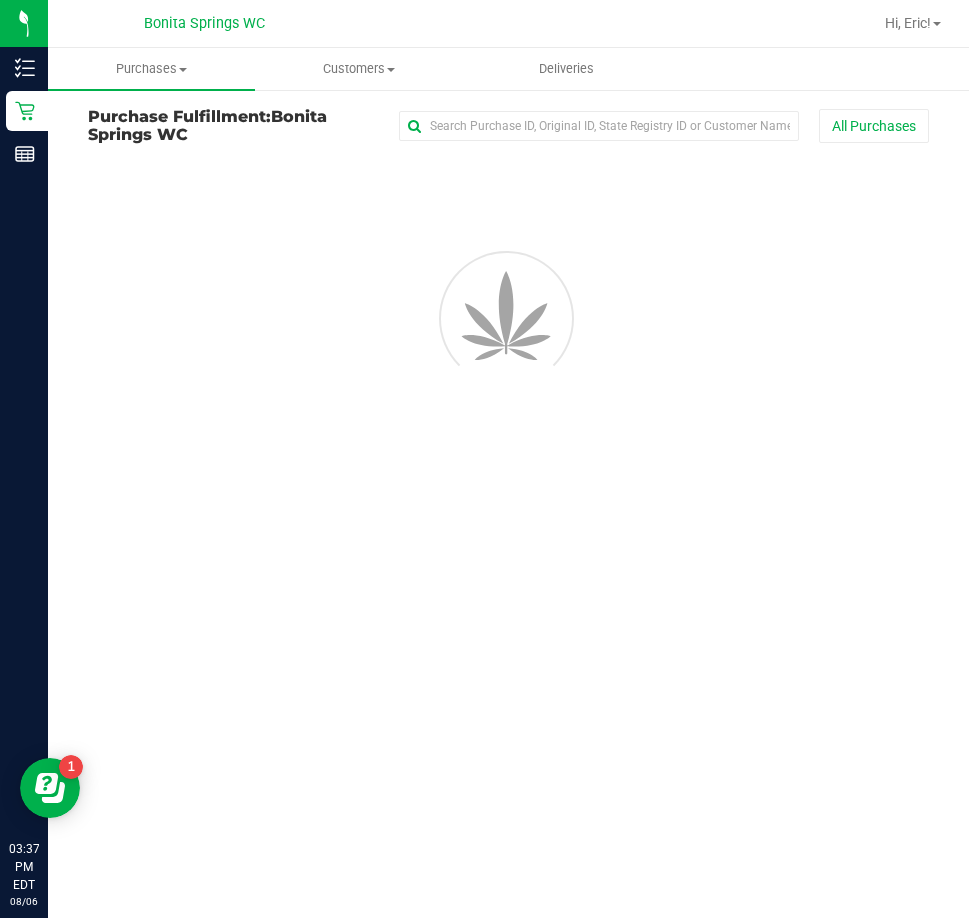 scroll, scrollTop: 0, scrollLeft: 0, axis: both 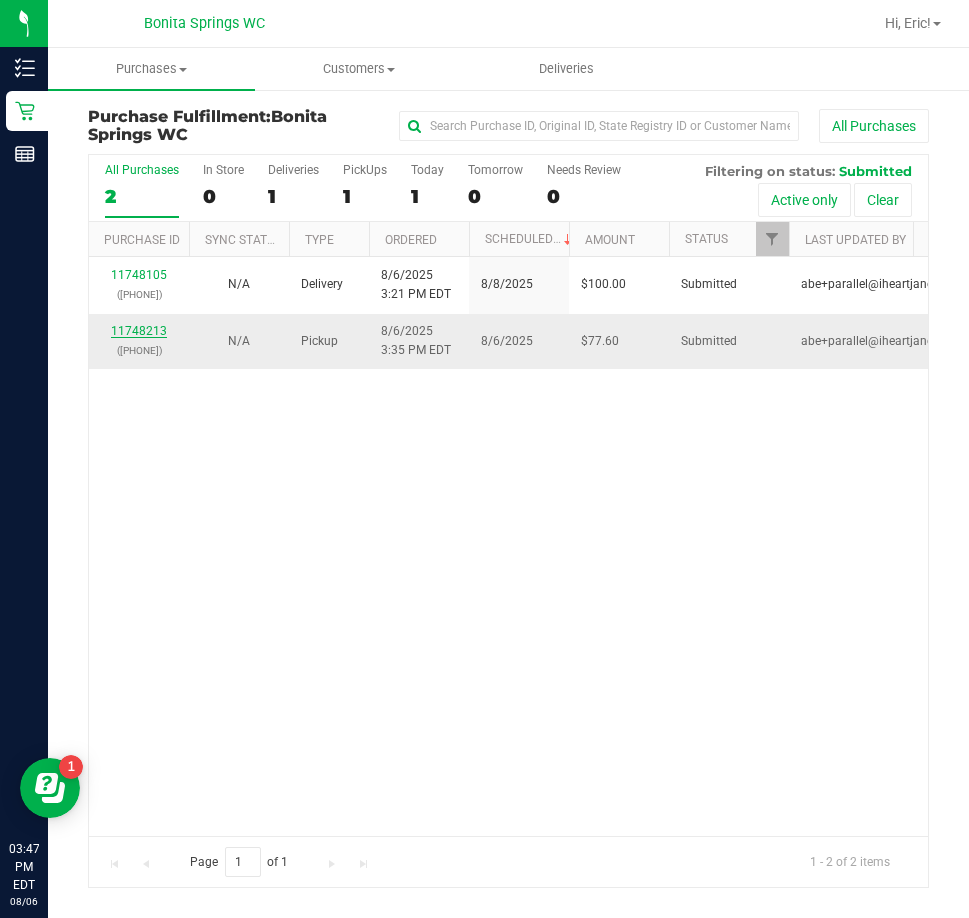 click on "11748213" at bounding box center [139, 331] 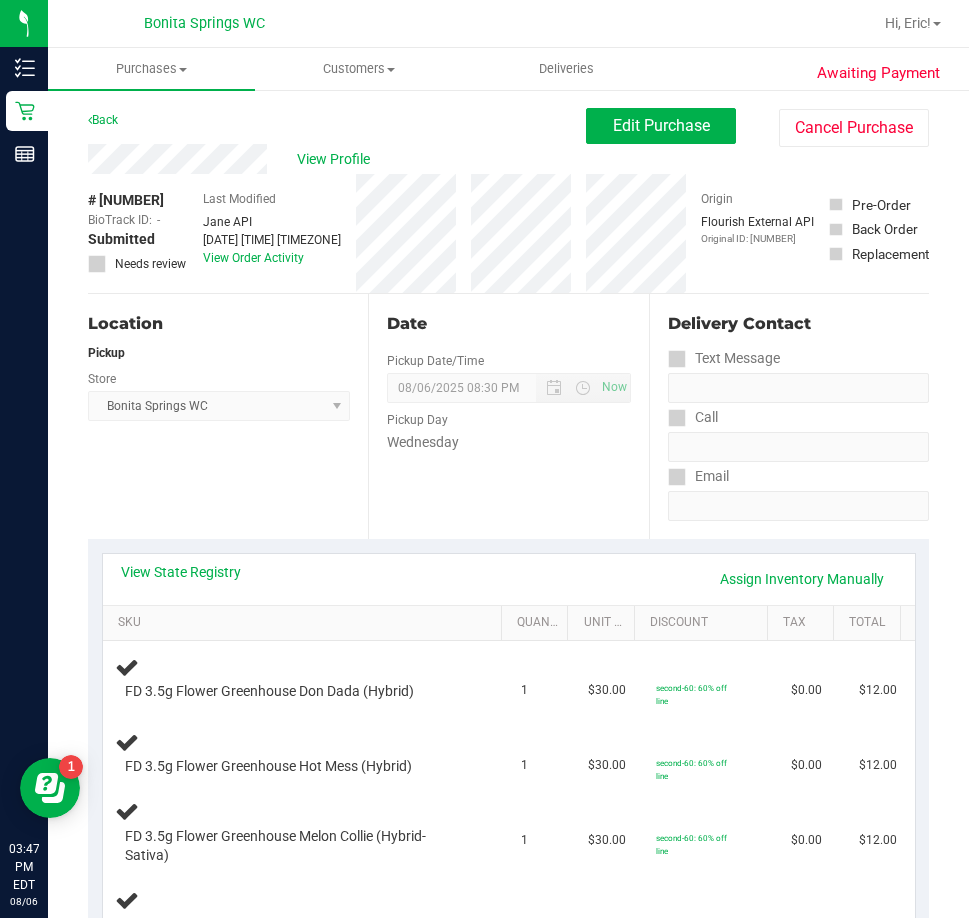 click on "Date
Pickup Date/Time
08/06/2025
Now
08/06/2025 08:30 PM
Now
Pickup Day
Wednesday" at bounding box center [508, 416] 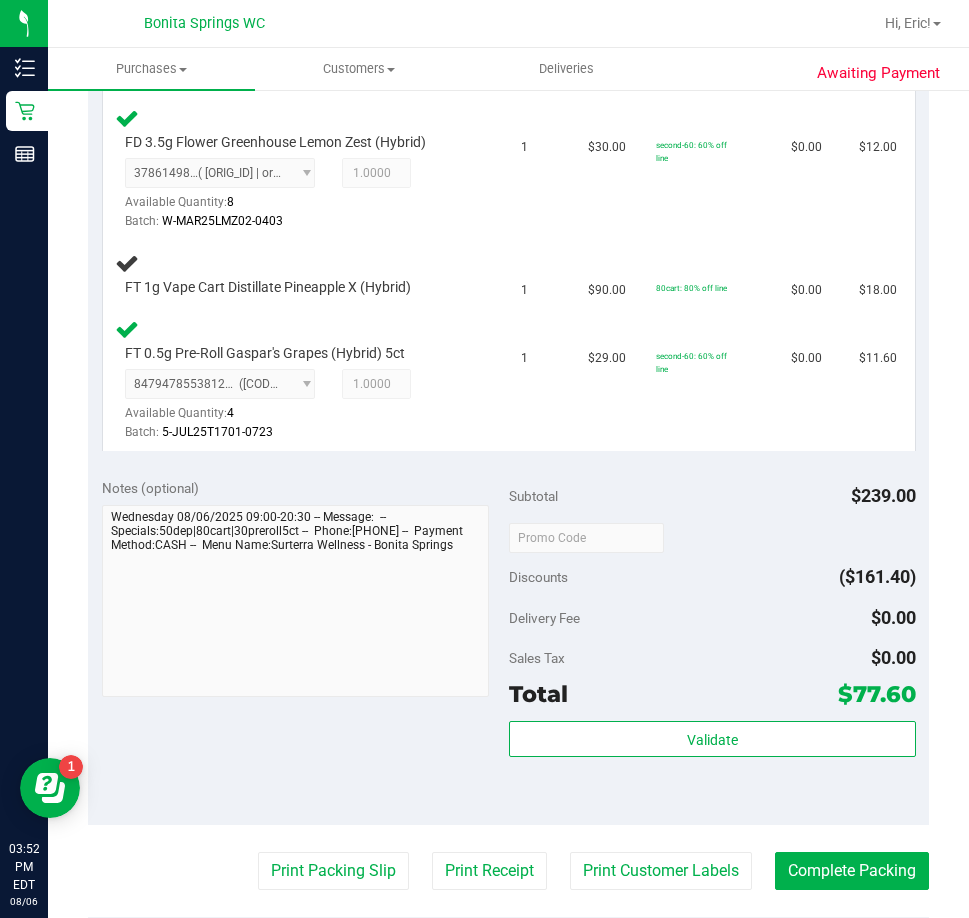 scroll, scrollTop: 1100, scrollLeft: 0, axis: vertical 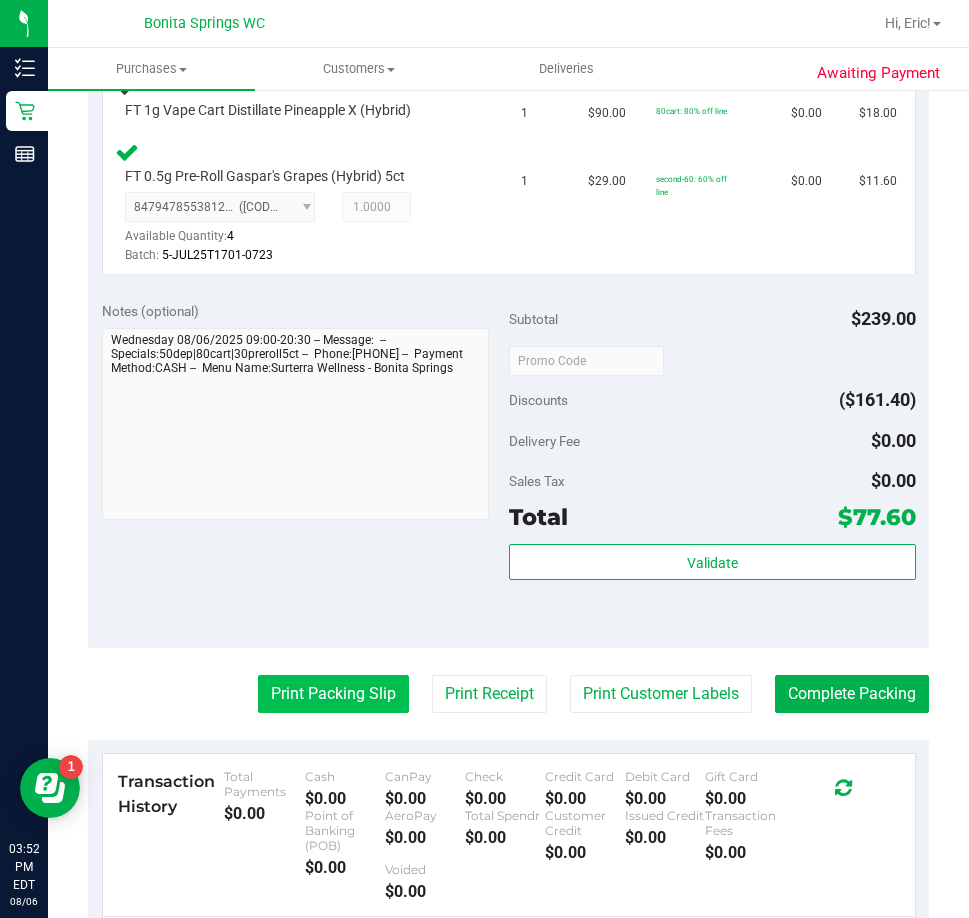 click on "Print Packing Slip" at bounding box center (333, 694) 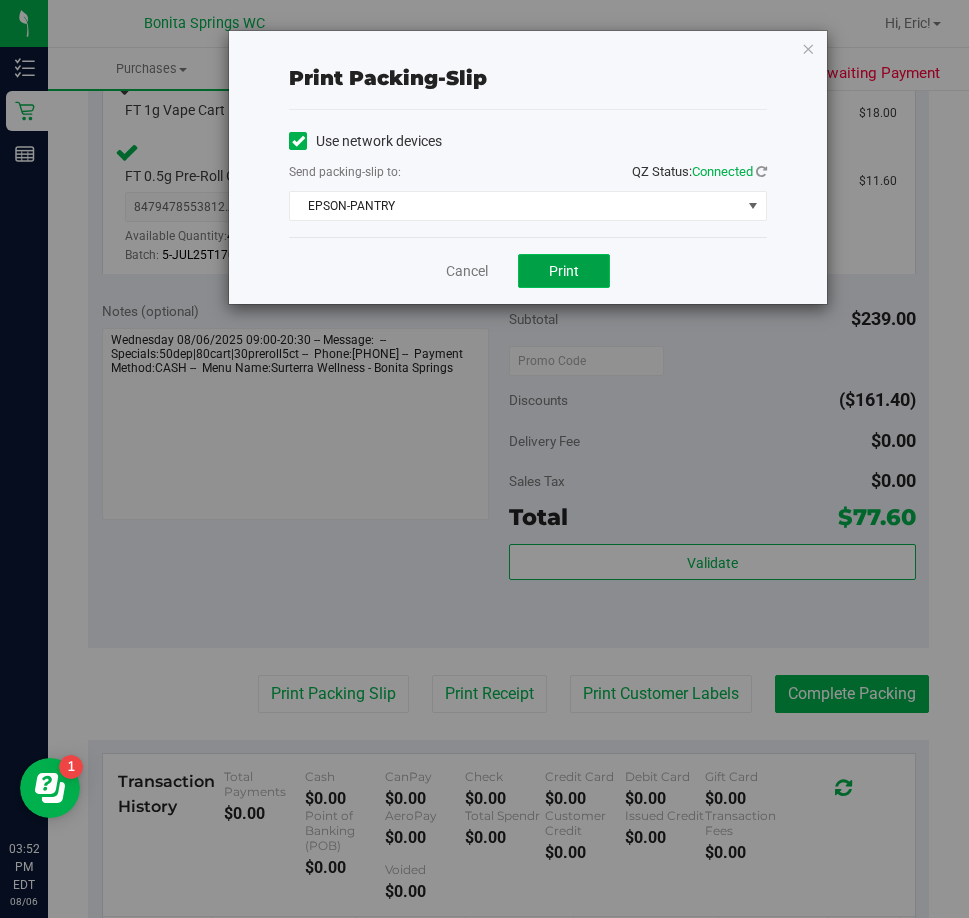 click on "Print" at bounding box center (564, 271) 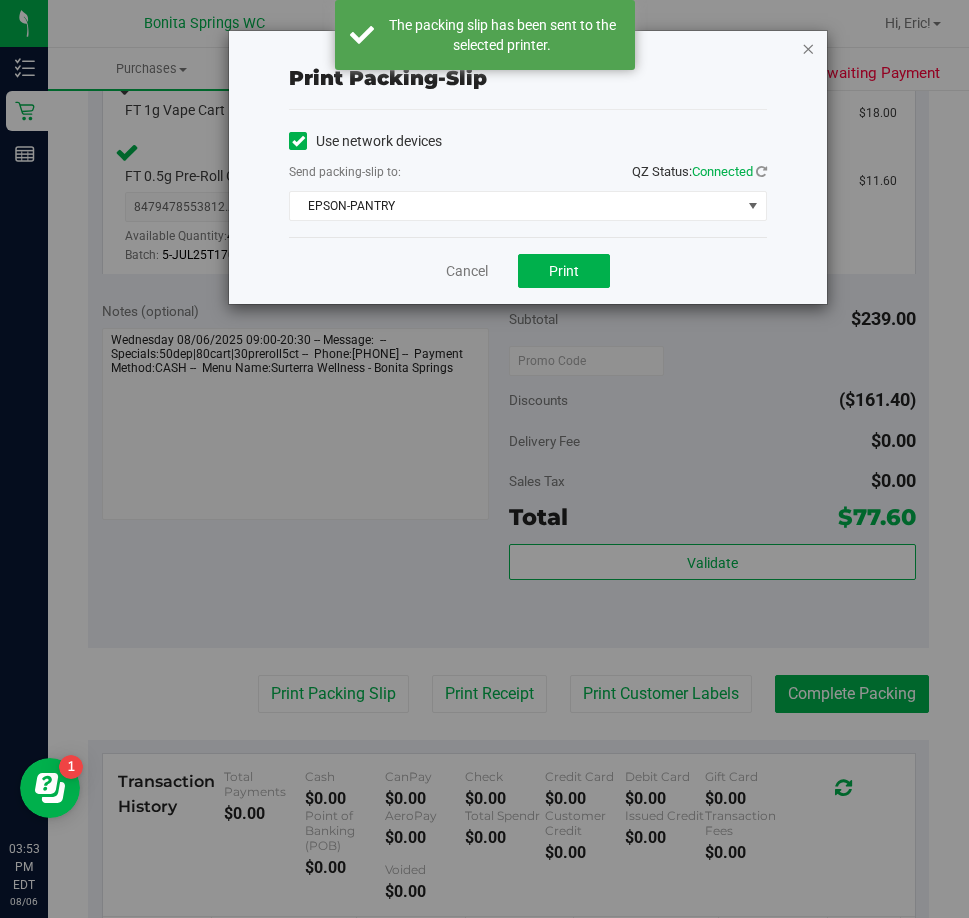 click at bounding box center (808, 48) 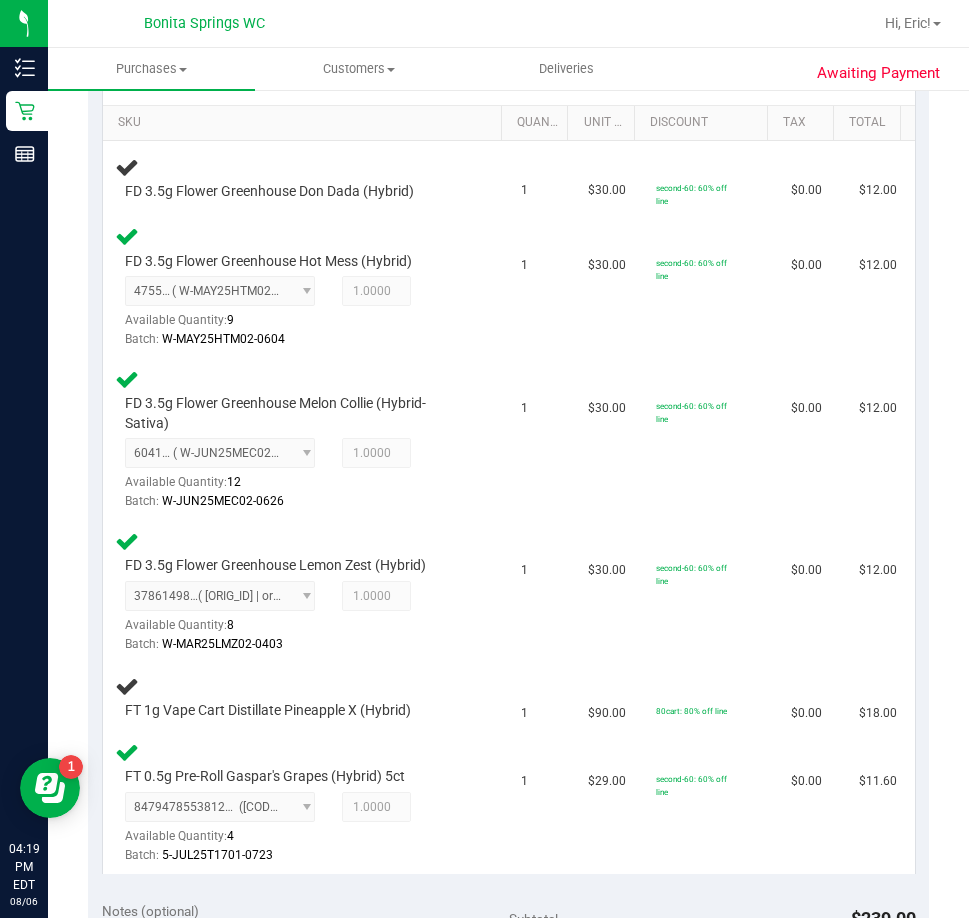 scroll, scrollTop: 400, scrollLeft: 0, axis: vertical 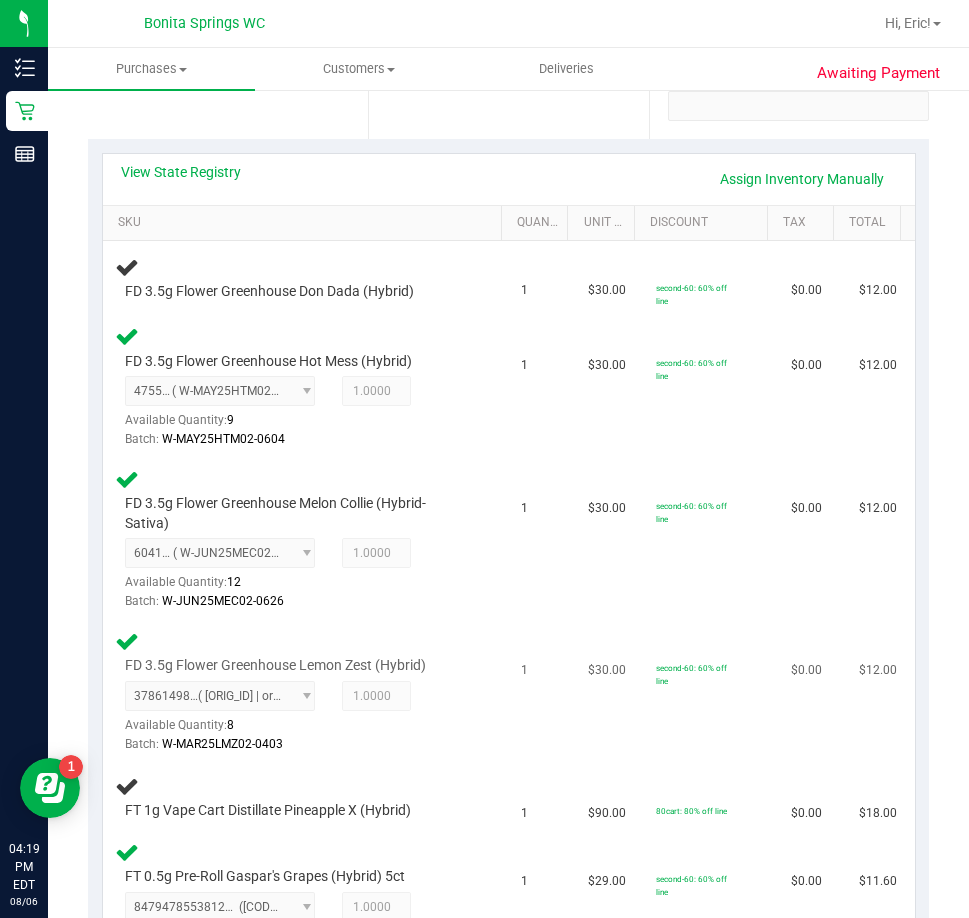 type 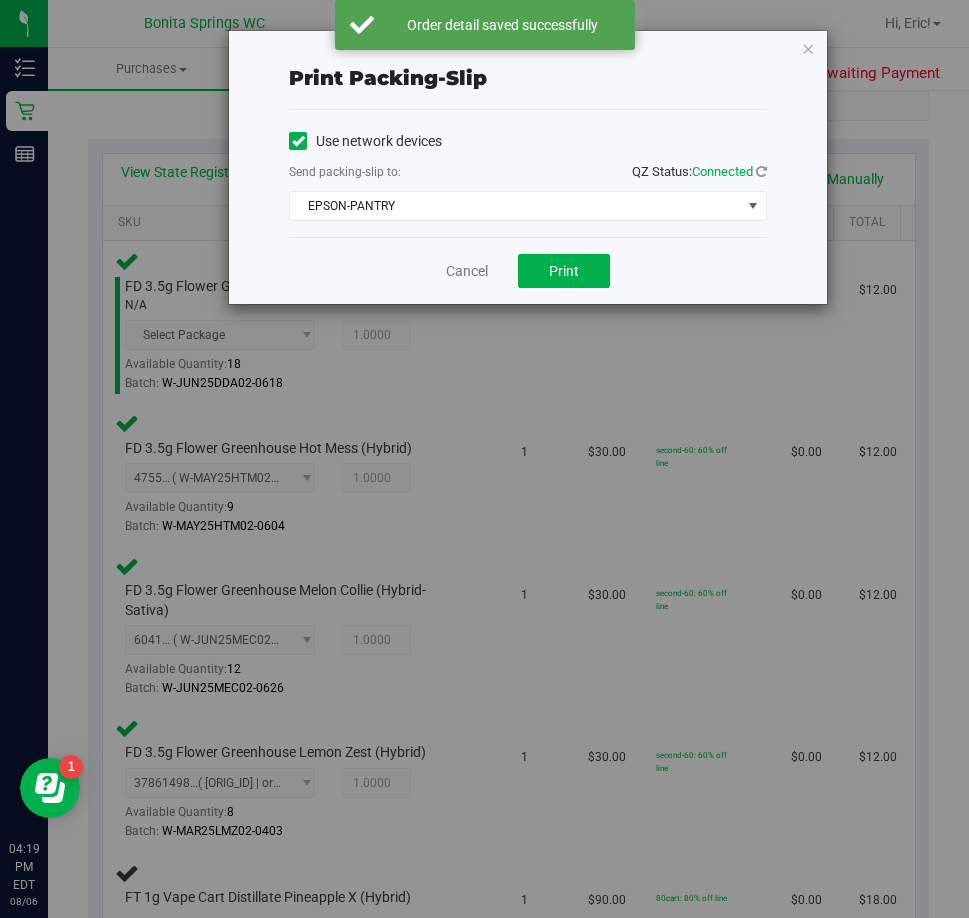 drag, startPoint x: 485, startPoint y: 635, endPoint x: 813, endPoint y: 45, distance: 675.0437 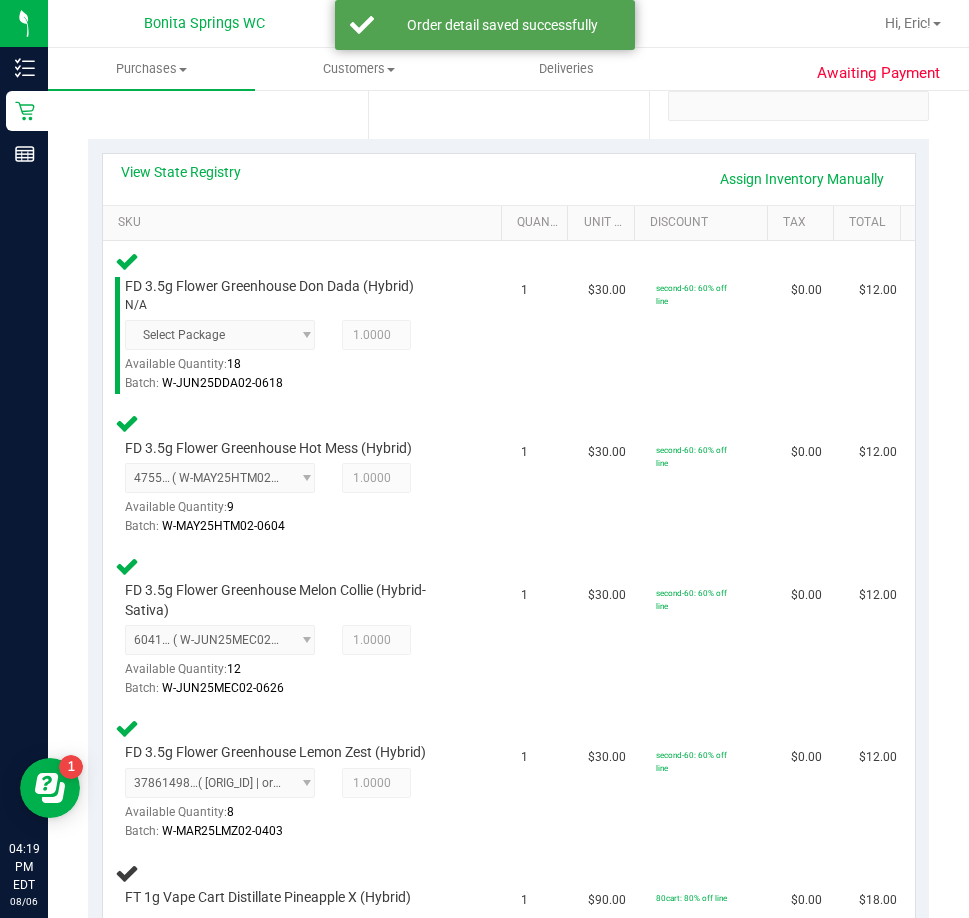 scroll, scrollTop: 1398, scrollLeft: 0, axis: vertical 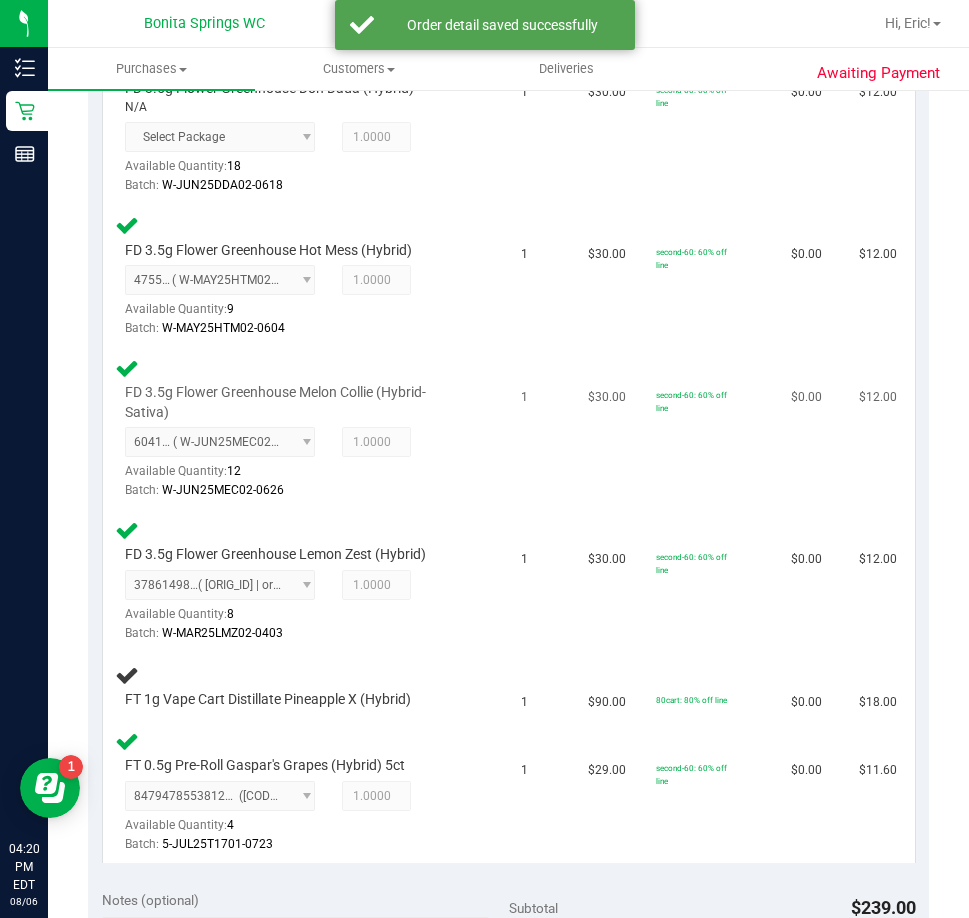click on "1" at bounding box center (543, 429) 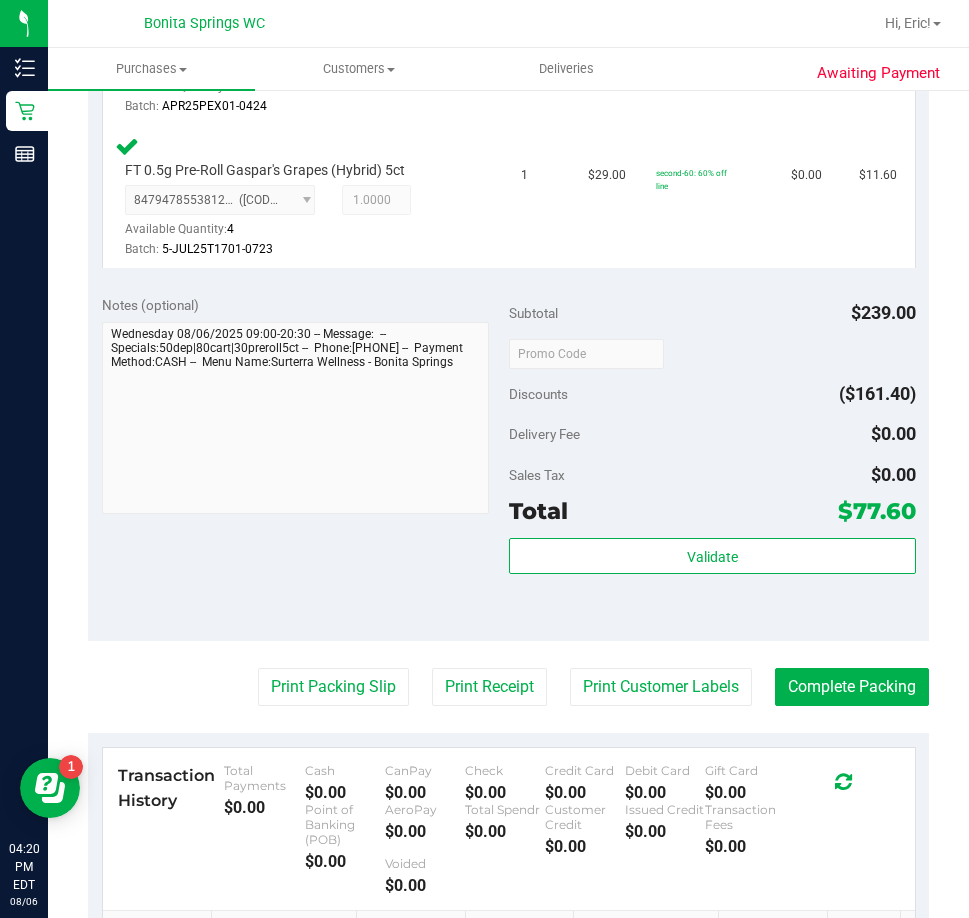 scroll, scrollTop: 1270, scrollLeft: 0, axis: vertical 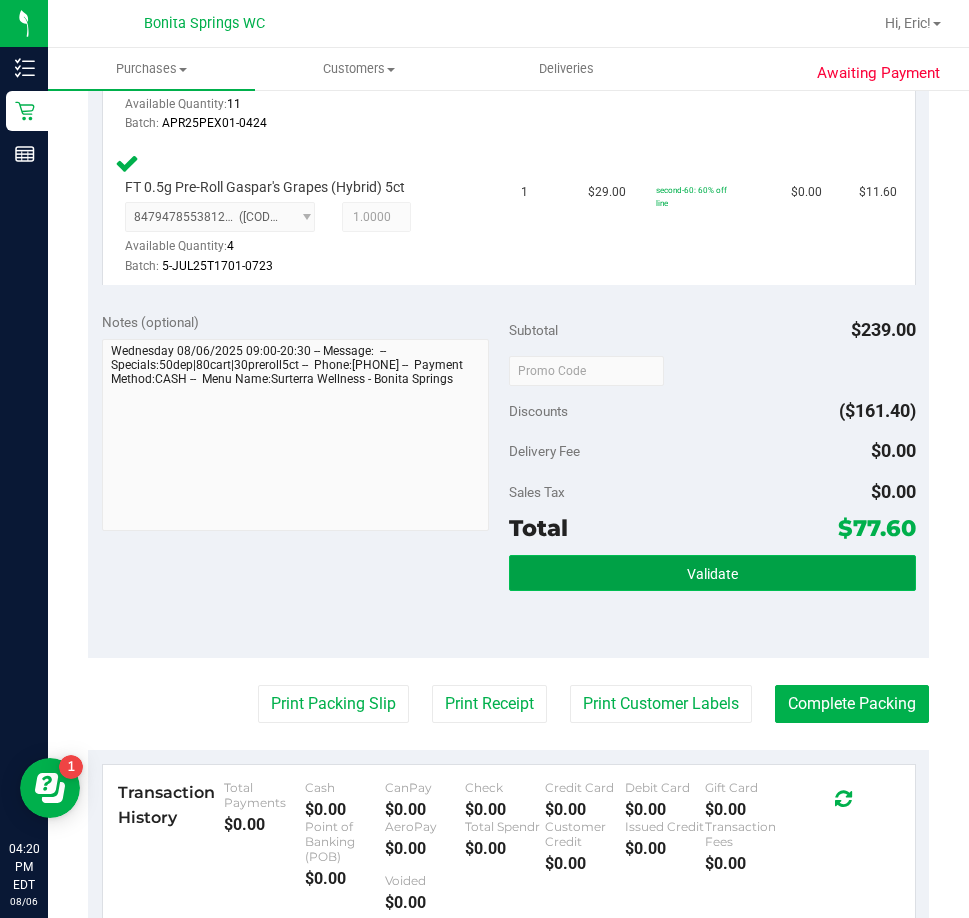 click on "Validate" at bounding box center (712, 573) 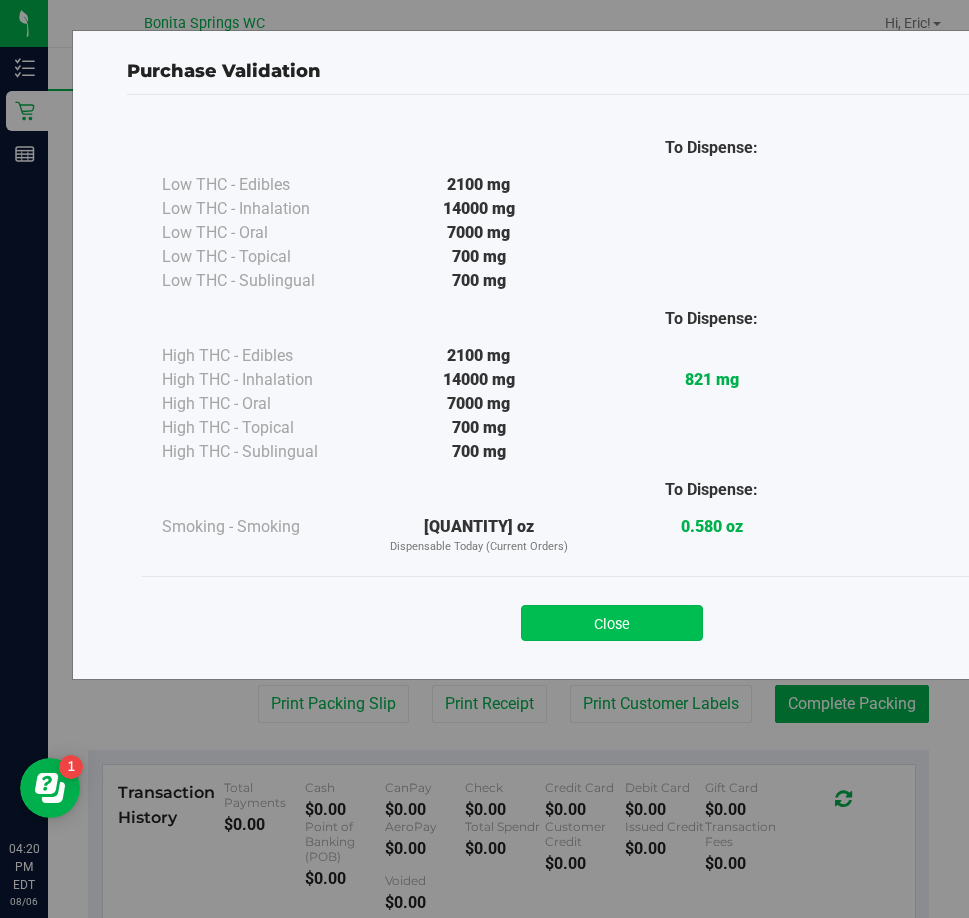 click on "Close" at bounding box center (612, 623) 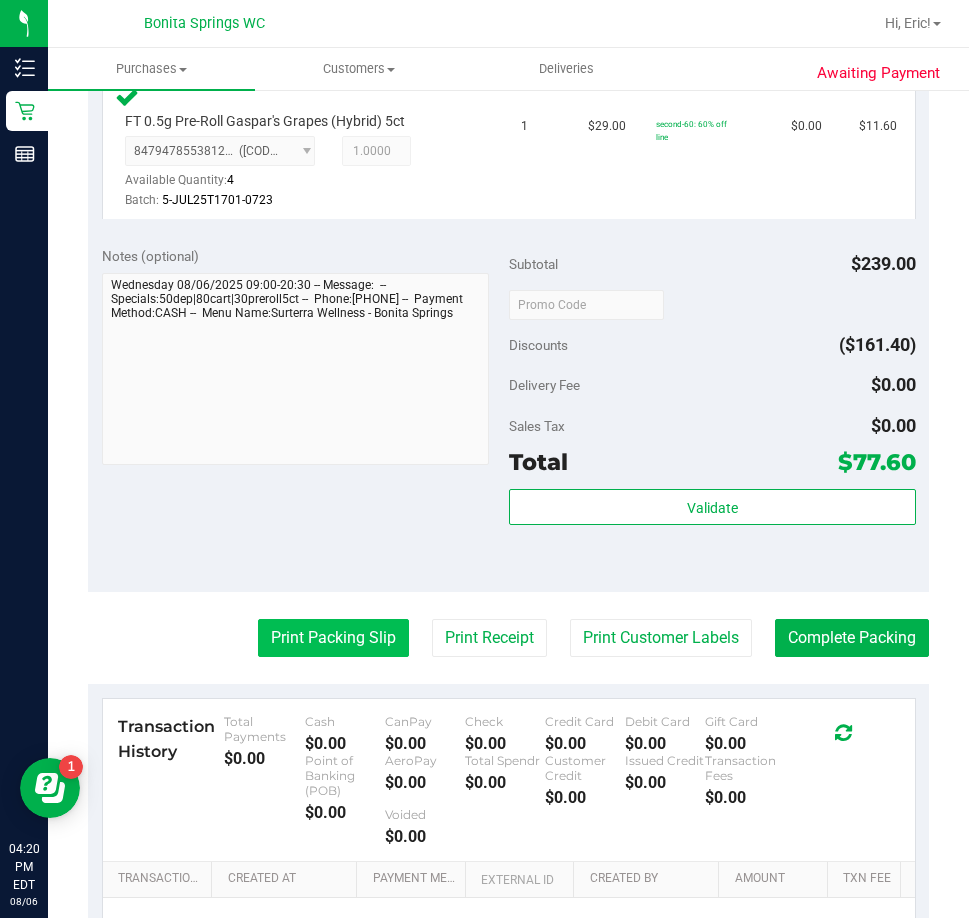 scroll, scrollTop: 1370, scrollLeft: 0, axis: vertical 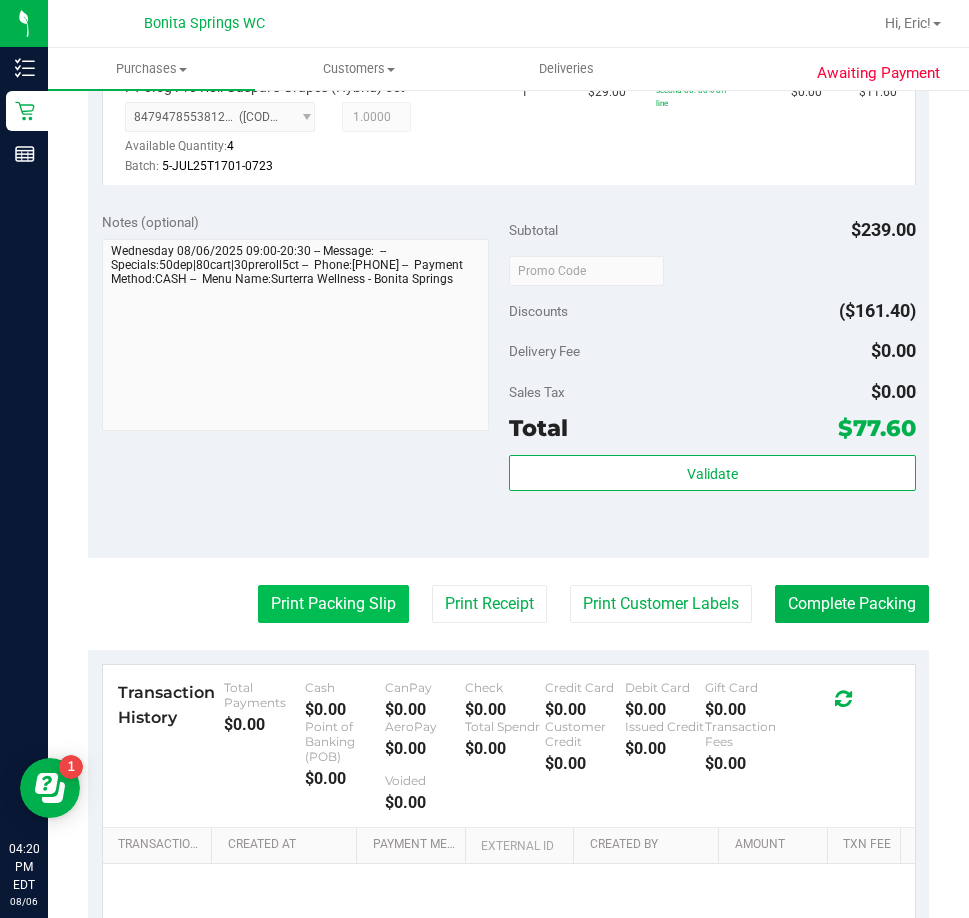 click on "Print Packing Slip" at bounding box center [333, 604] 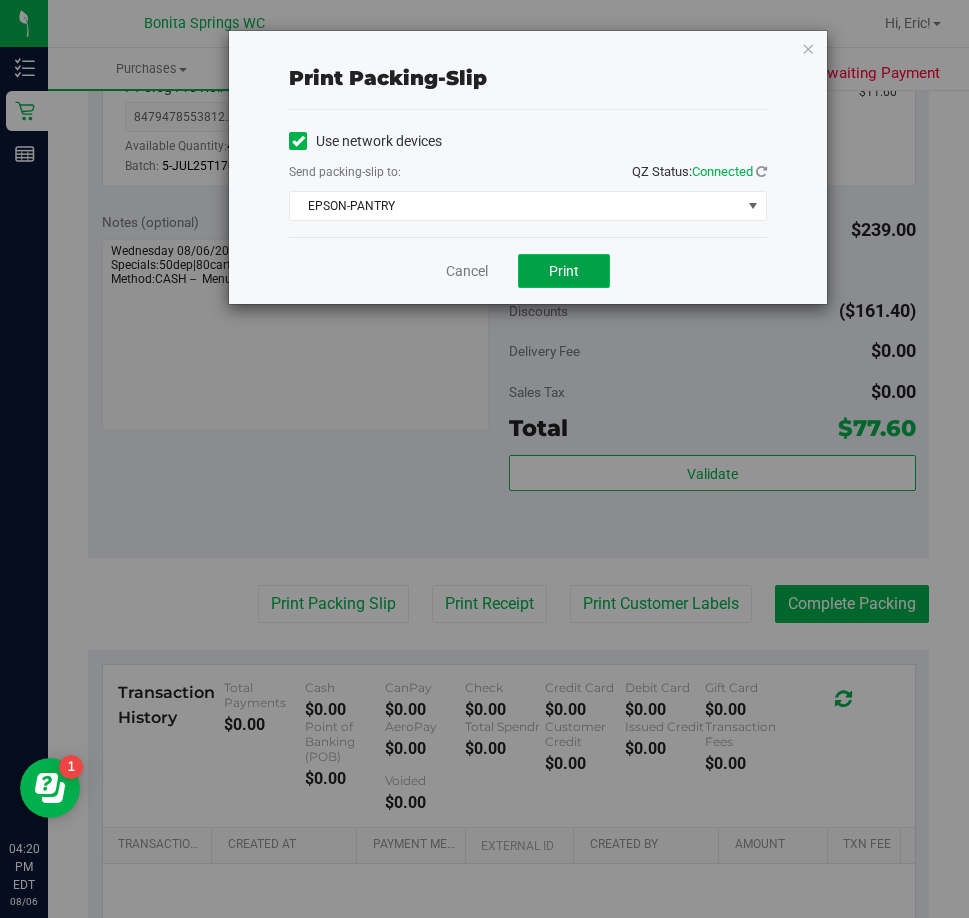 click on "Print" at bounding box center [564, 271] 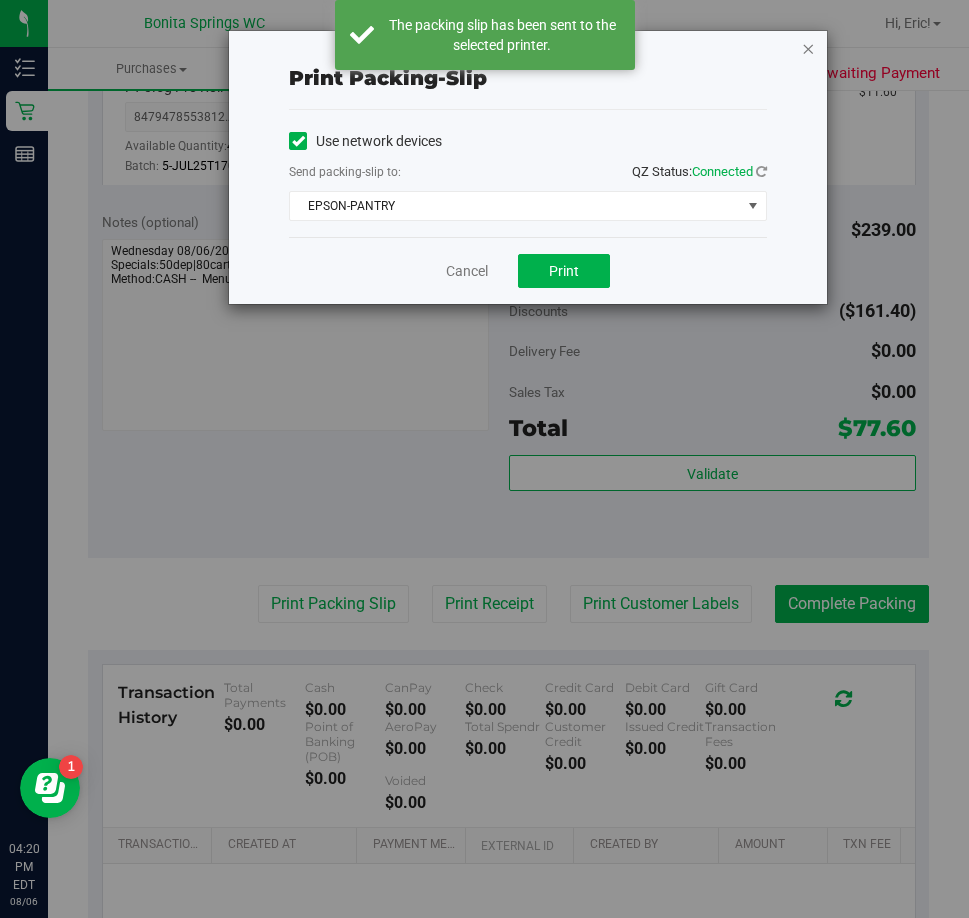 click at bounding box center [808, 48] 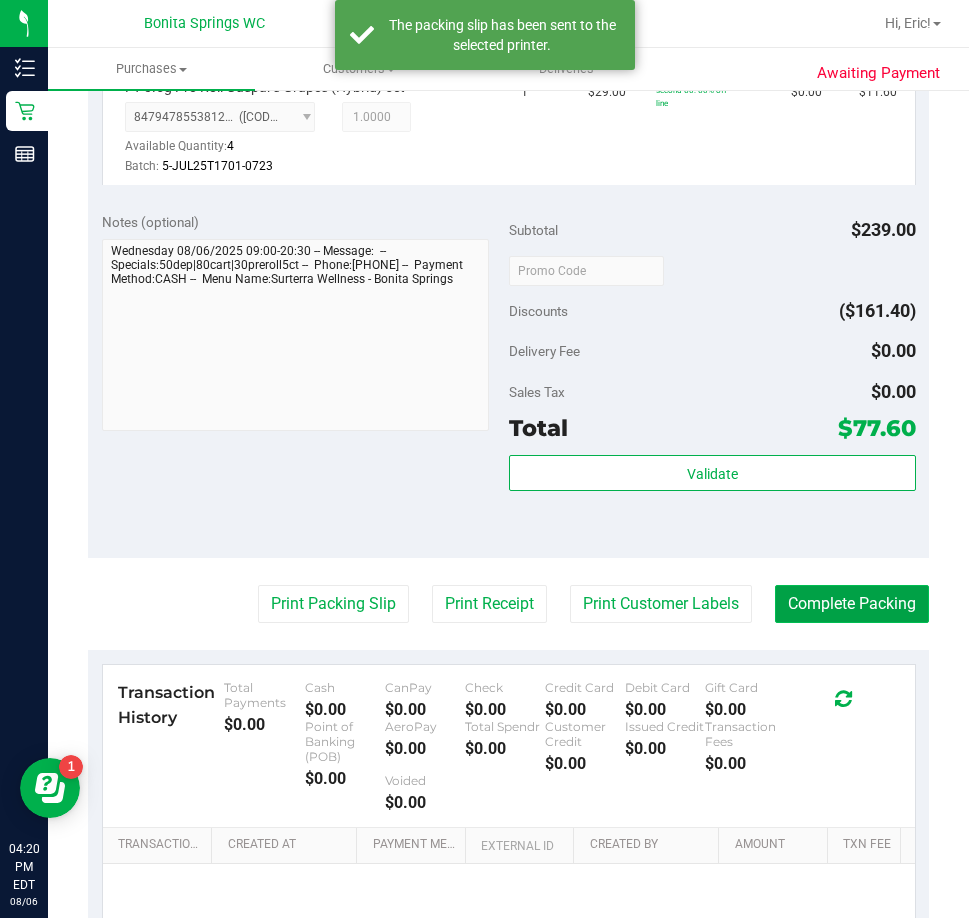 click on "Complete Packing" at bounding box center (852, 604) 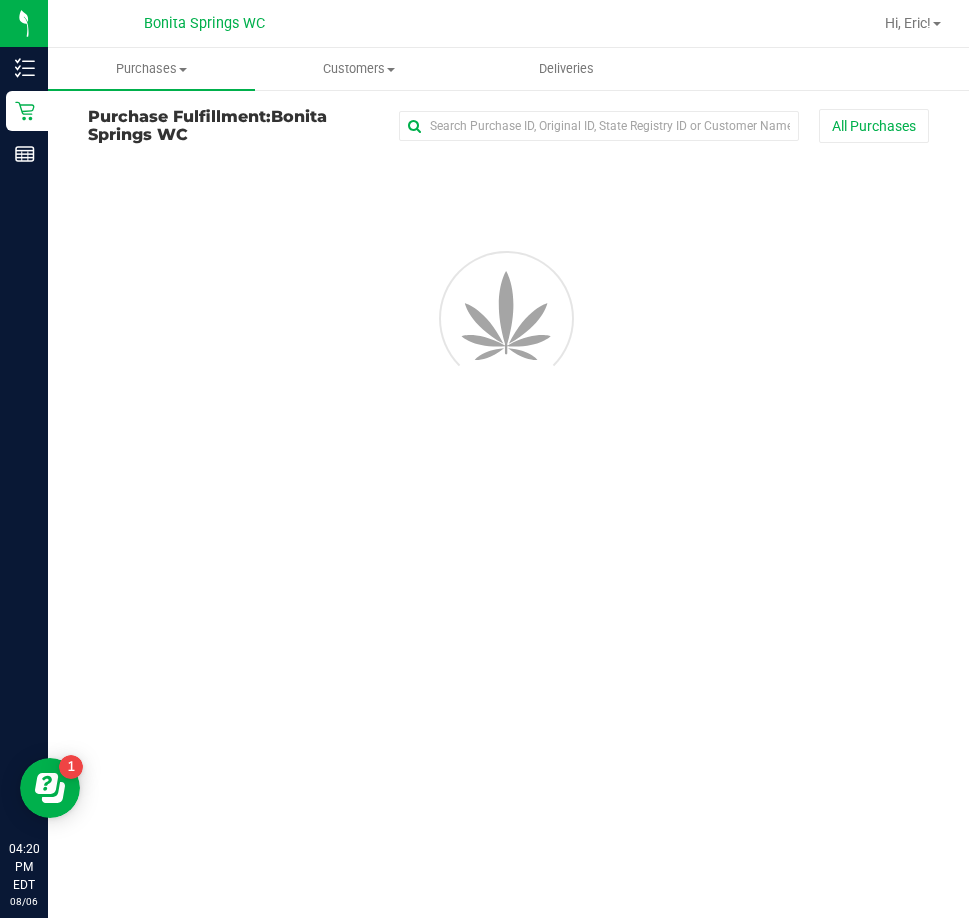 scroll, scrollTop: 0, scrollLeft: 0, axis: both 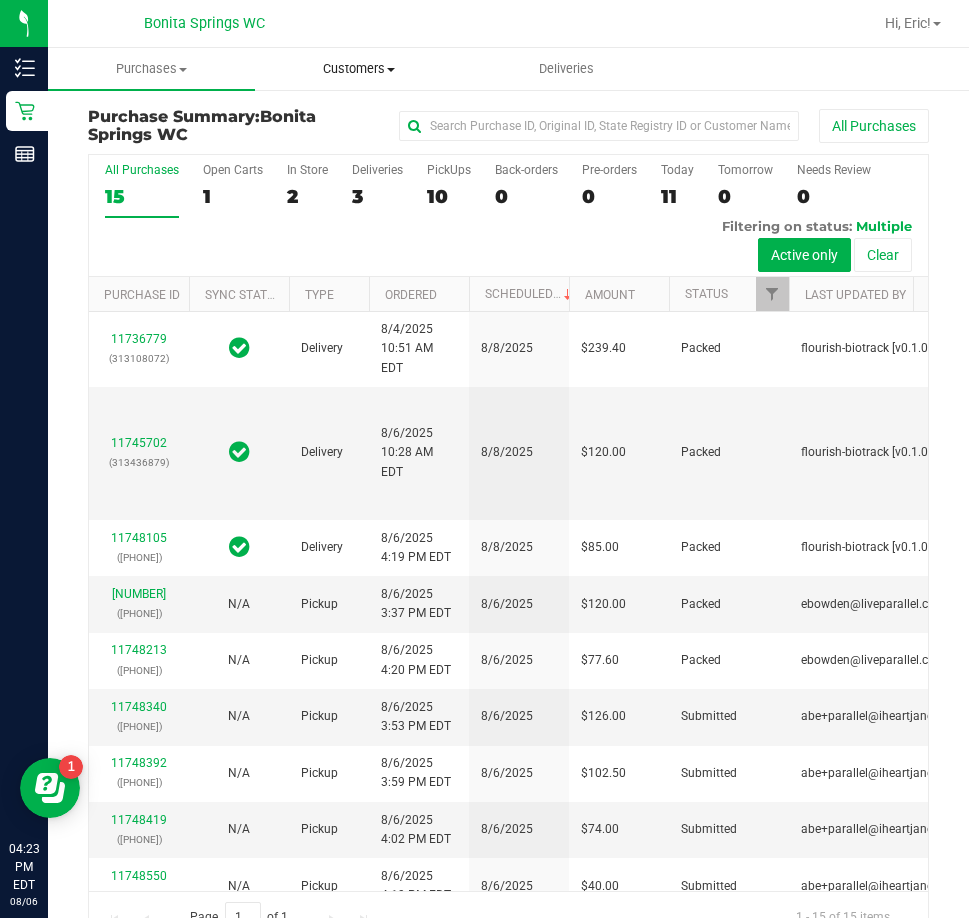 click on "Customers" at bounding box center (358, 69) 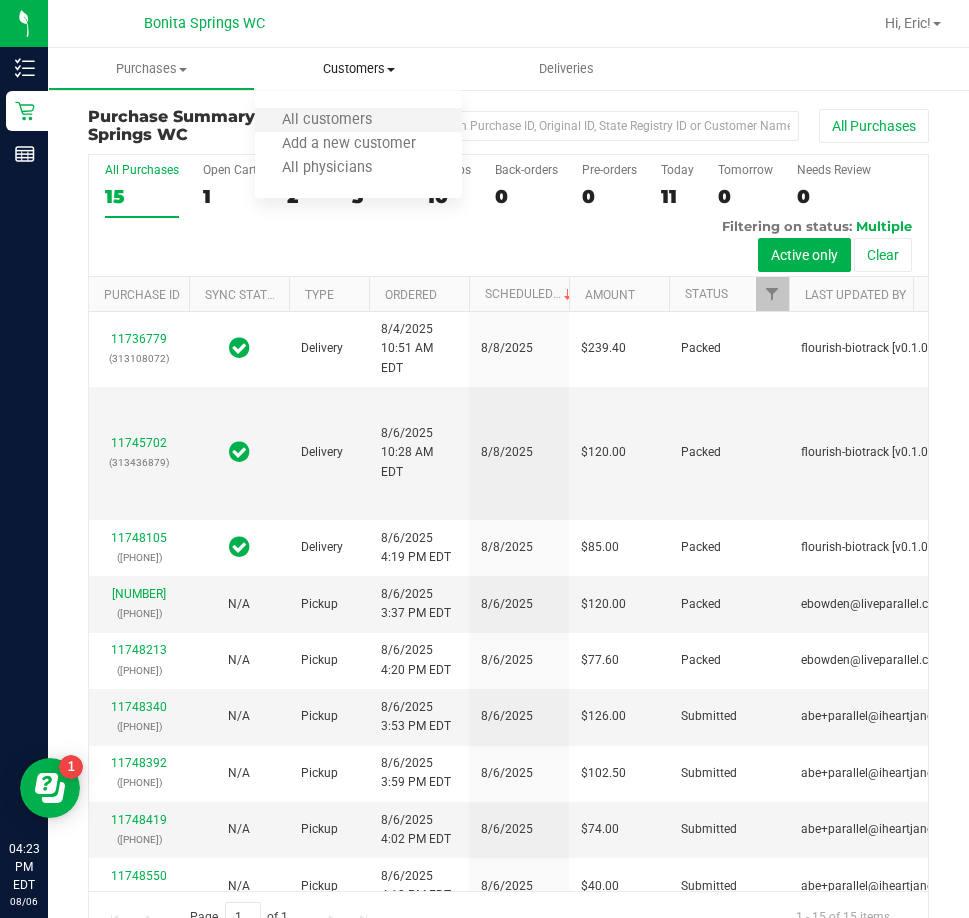 click on "All customers" at bounding box center (358, 121) 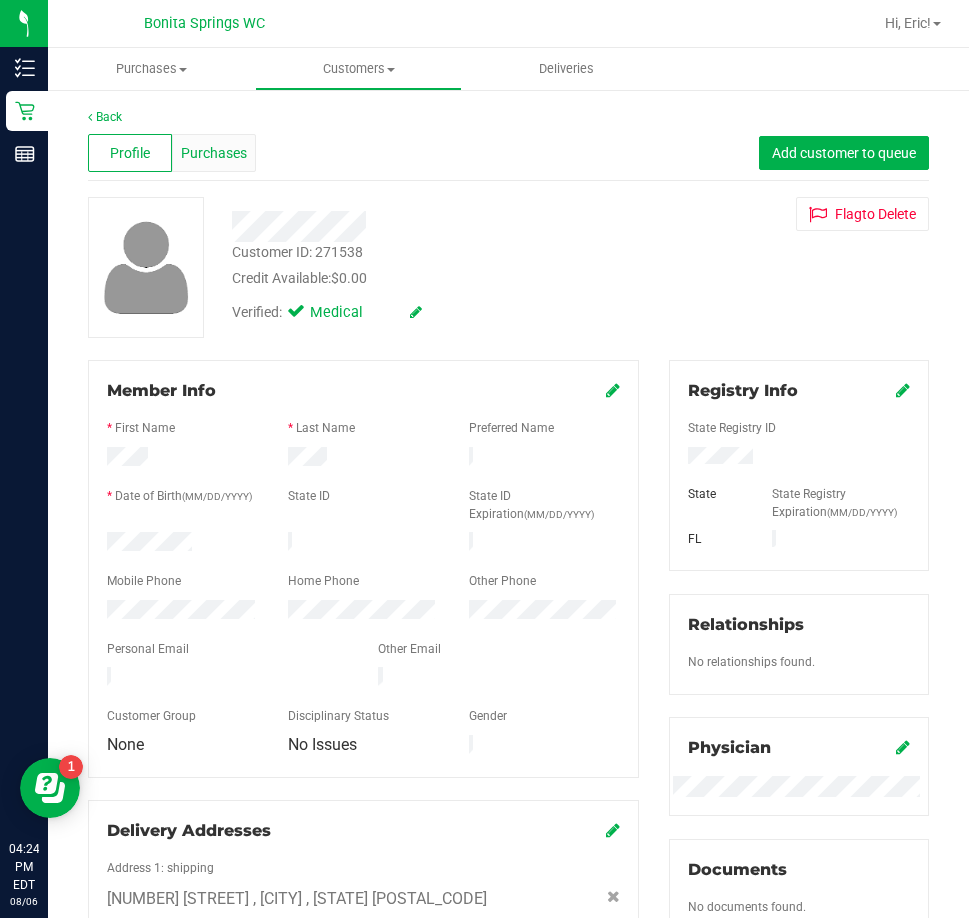 click on "Purchases" at bounding box center (214, 153) 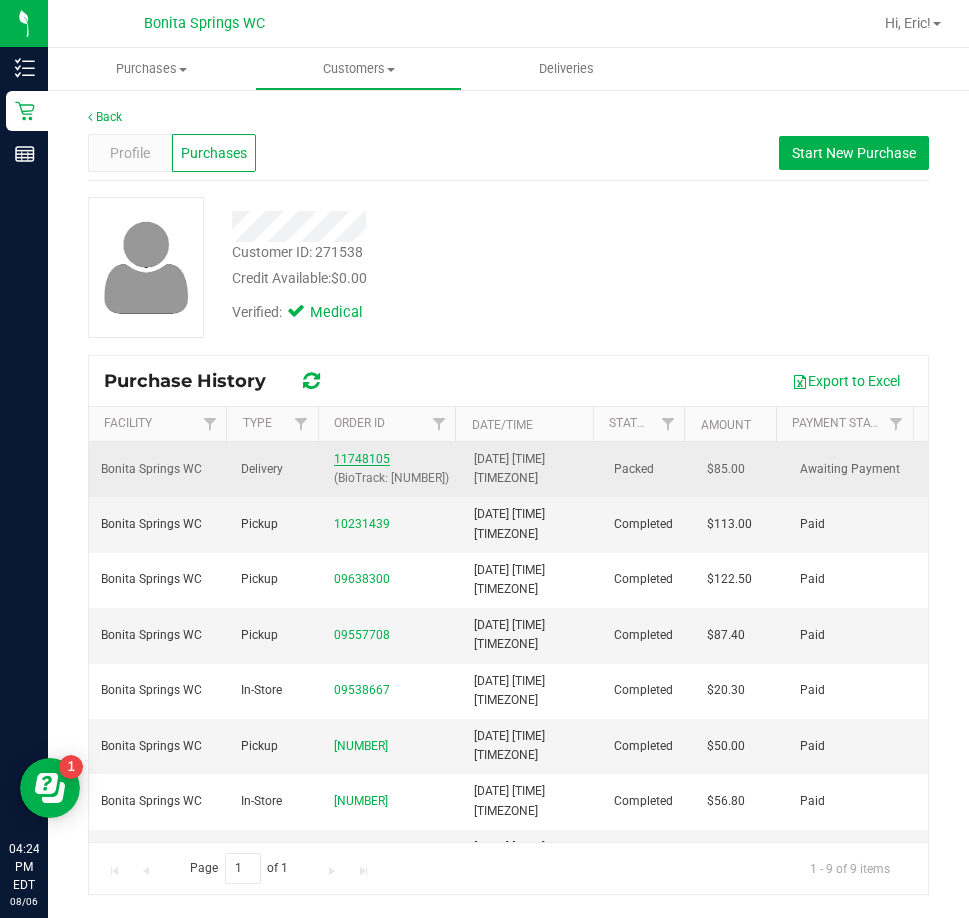click on "11748105" at bounding box center [362, 459] 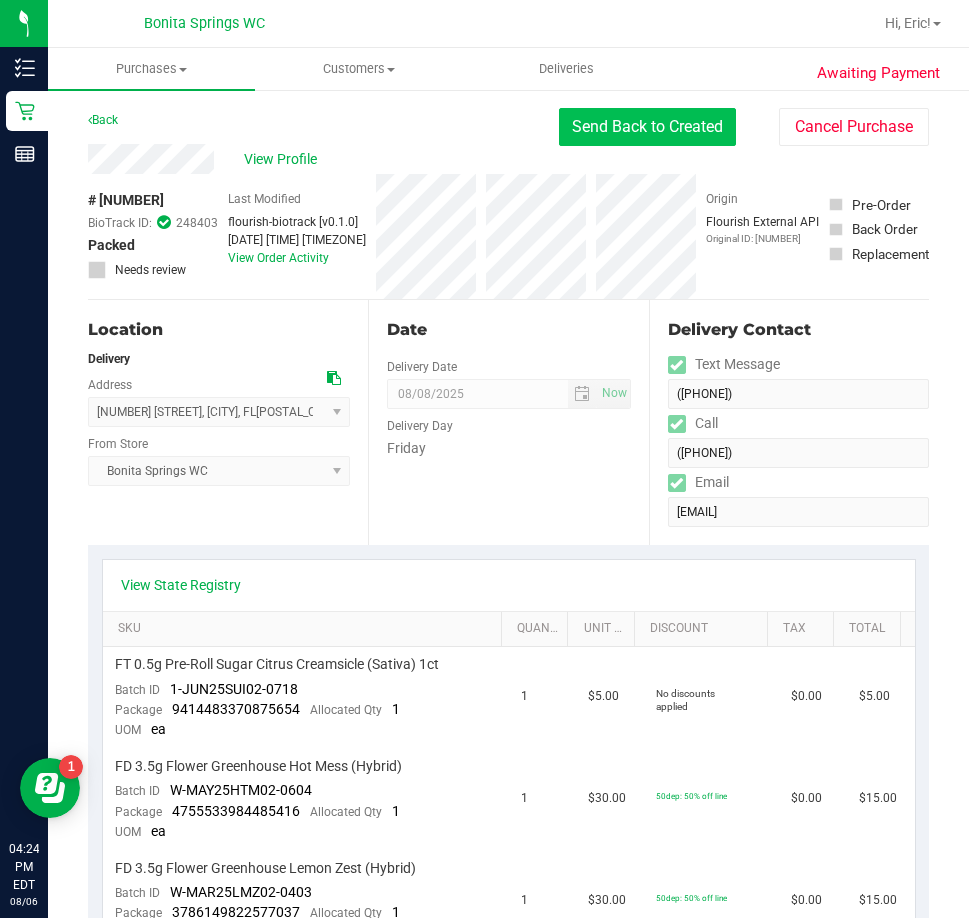 click on "Send Back to Created" at bounding box center [647, 127] 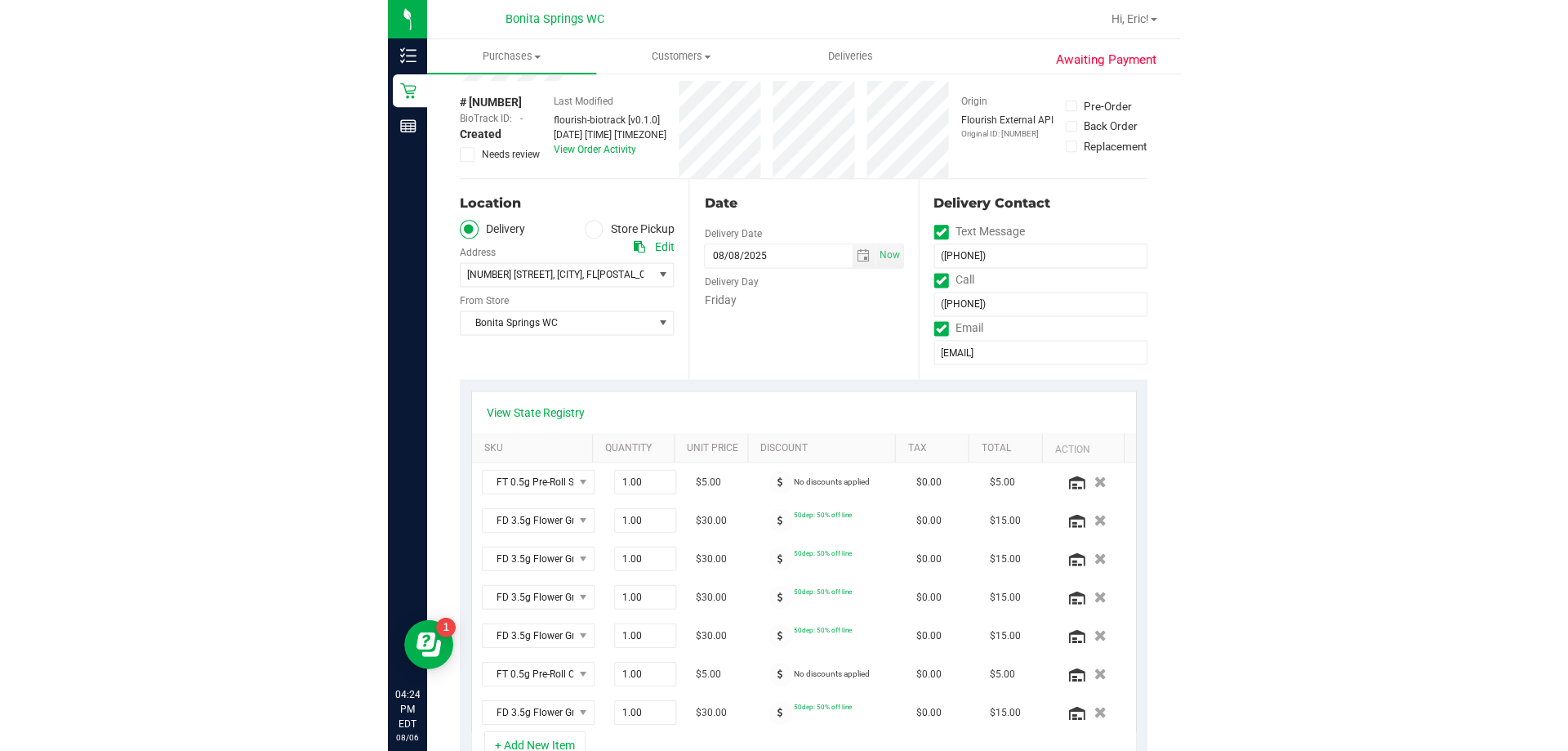scroll, scrollTop: 163, scrollLeft: 0, axis: vertical 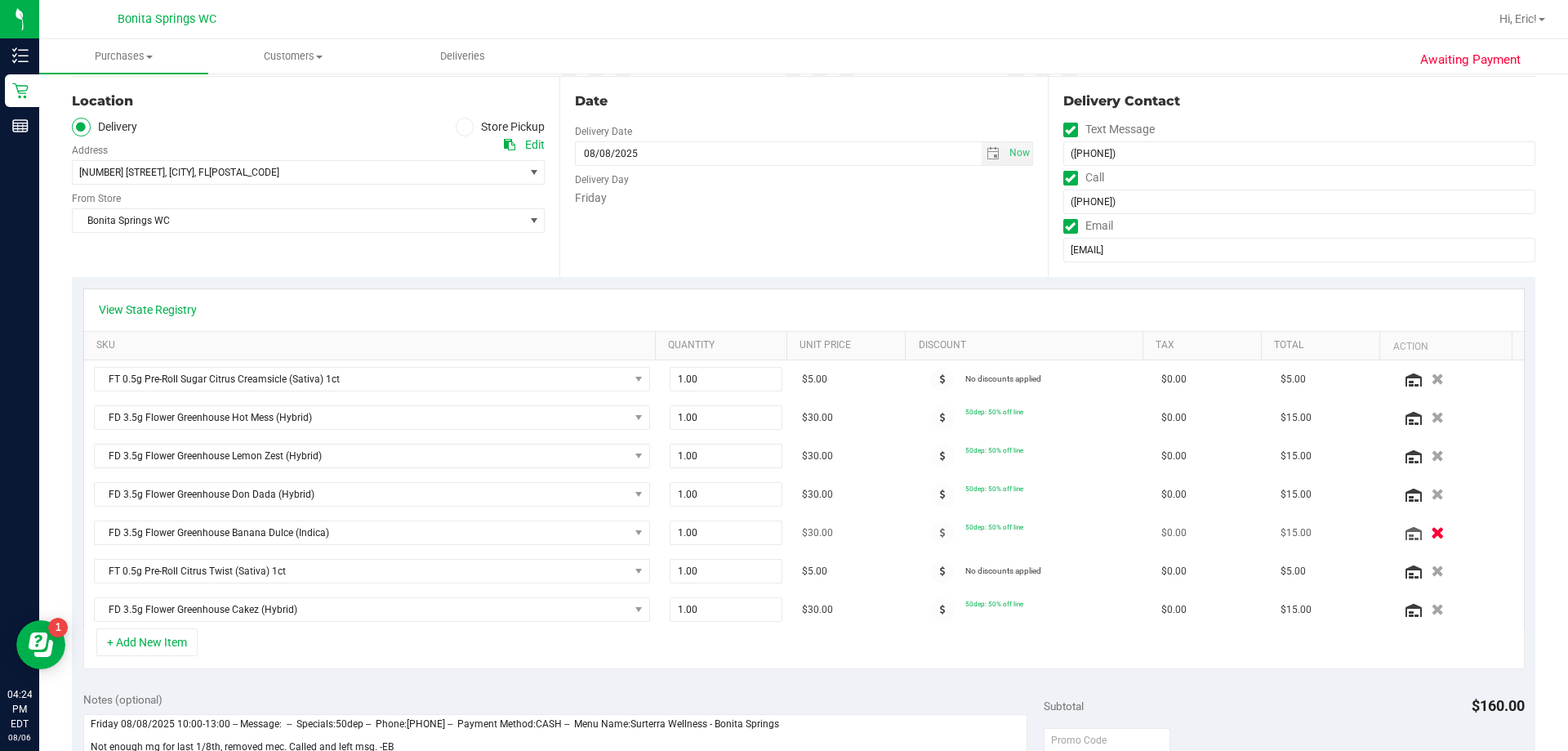 click at bounding box center [1437, 533] 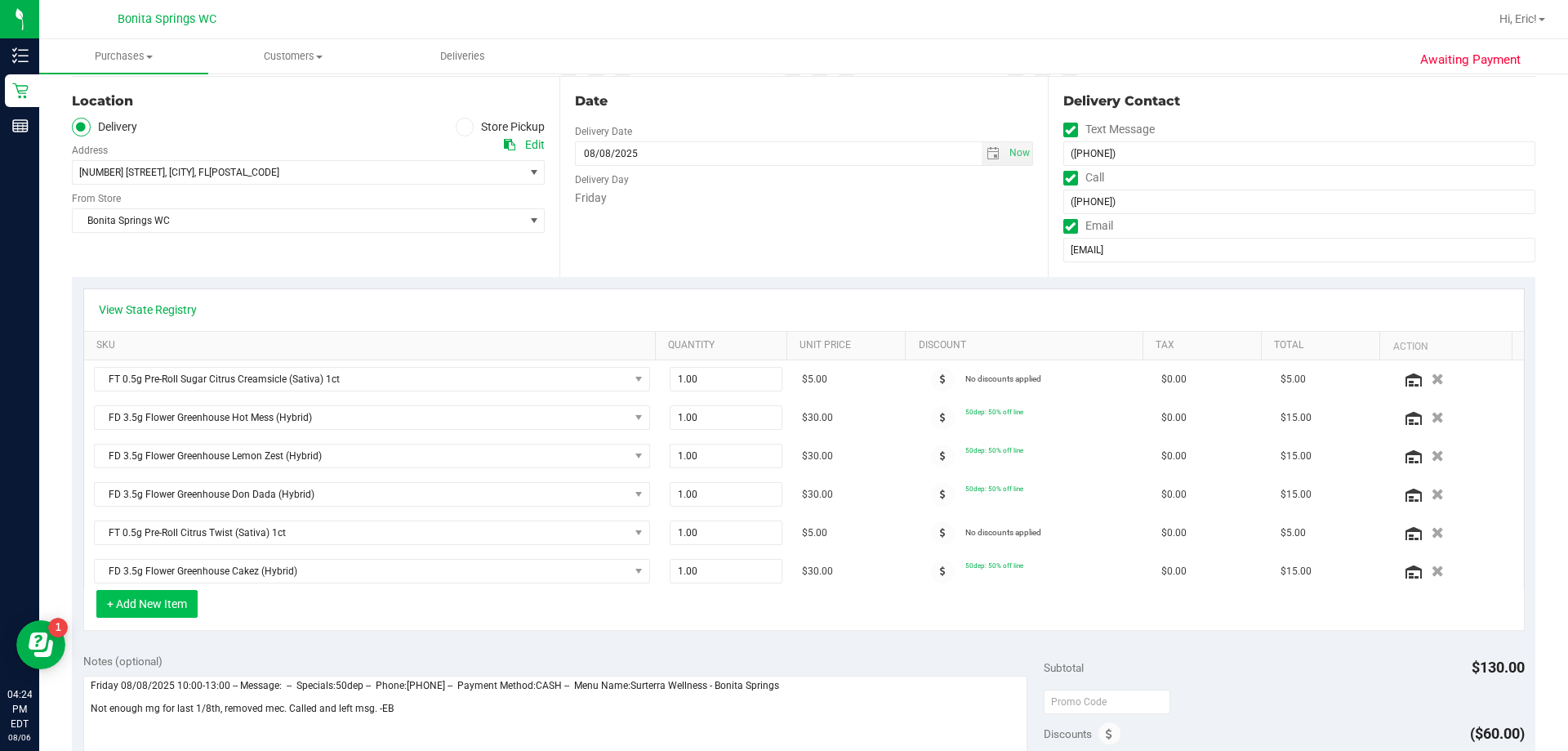 click on "+ Add New Item" at bounding box center [147, 604] 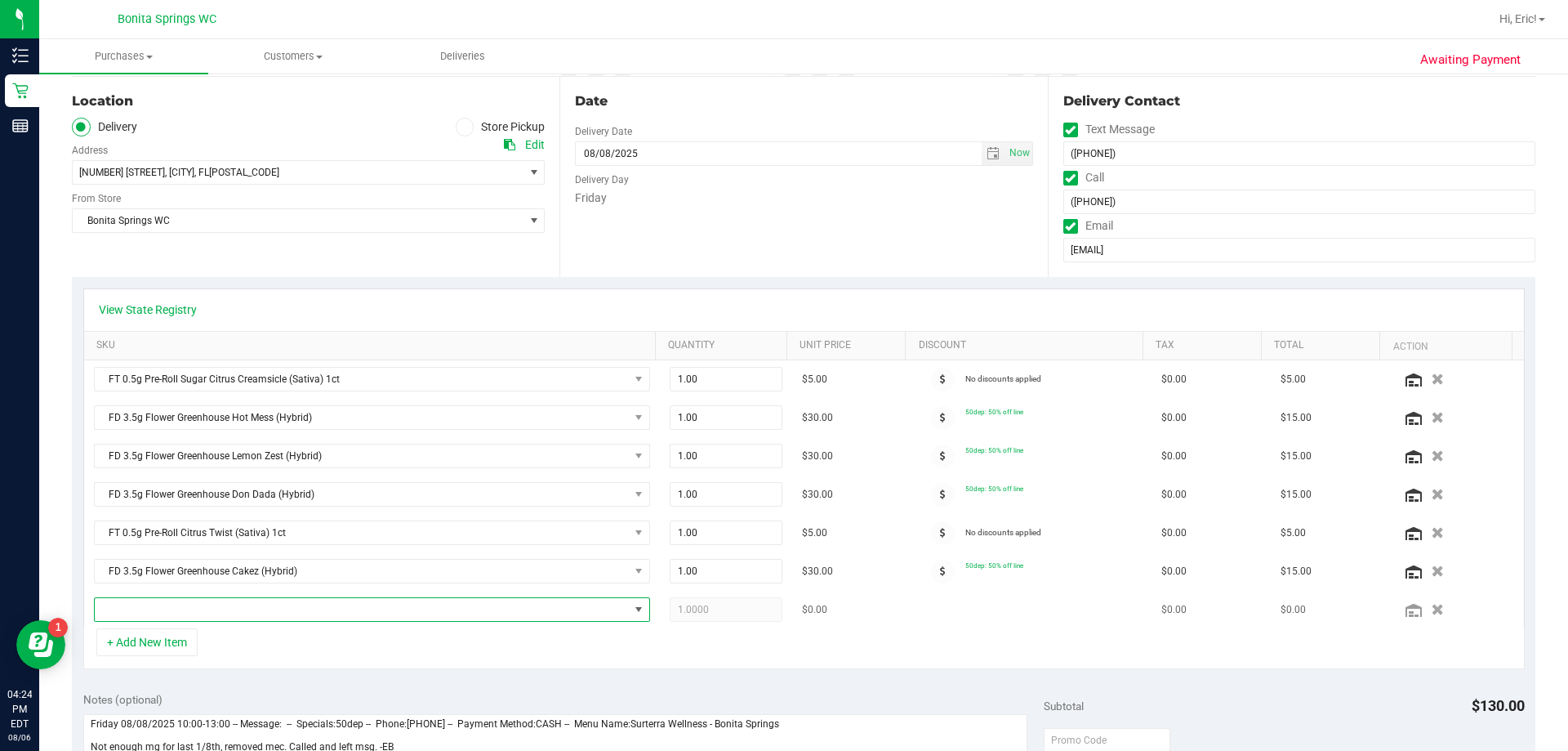 click at bounding box center (362, 610) 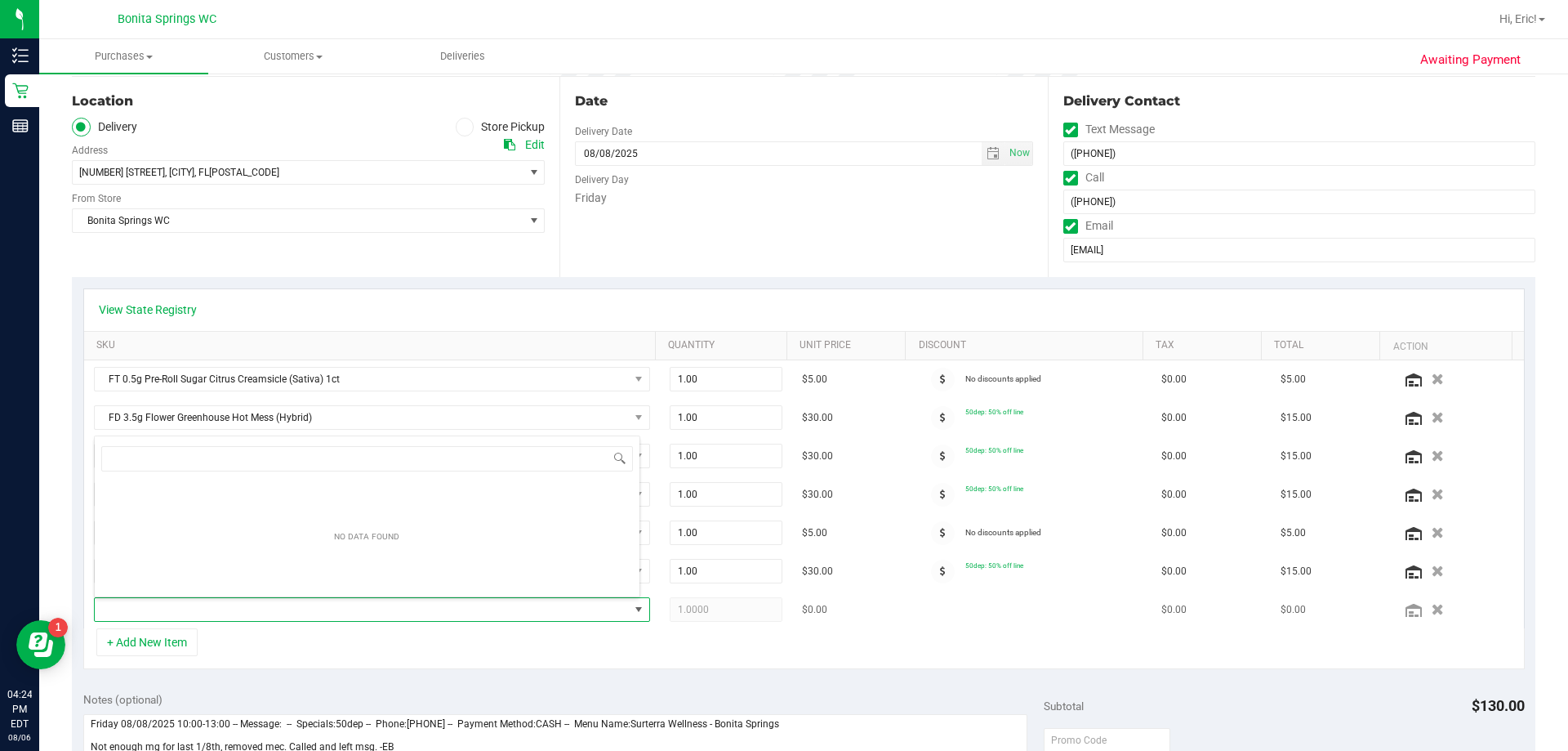 scroll, scrollTop: 81695, scrollLeft: 81120, axis: both 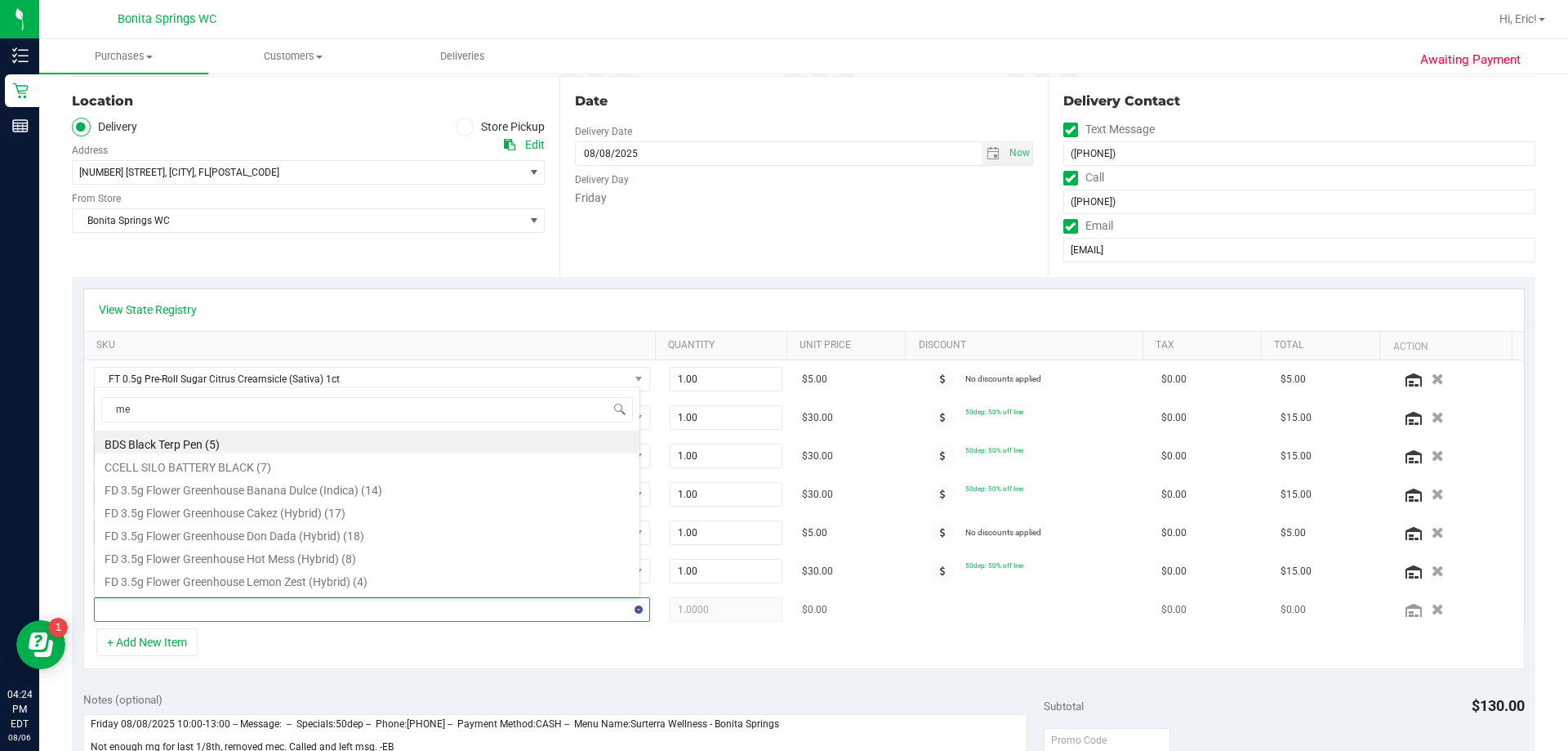 type on "mec" 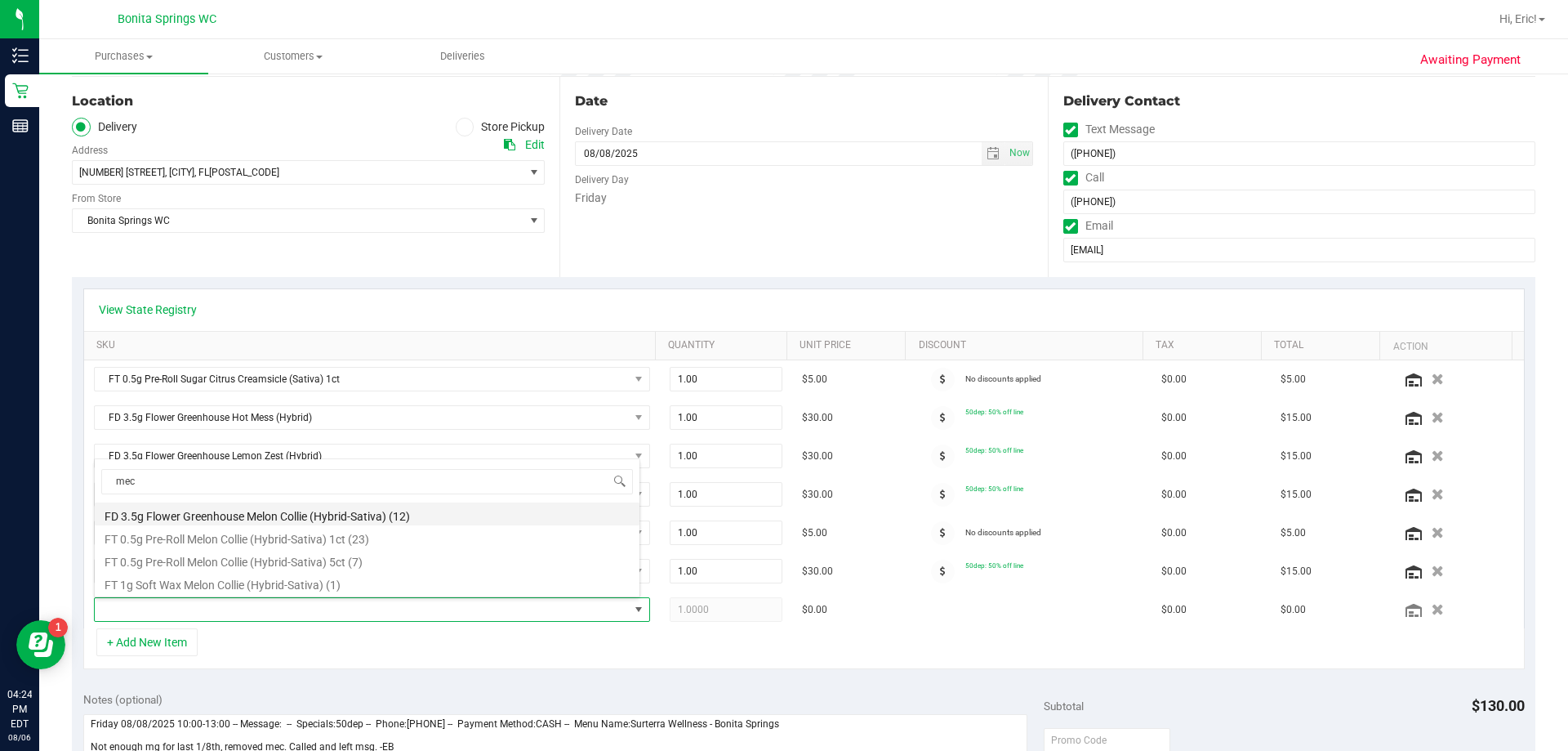 click on "FD 3.5g Flower Greenhouse Melon Collie (Hybrid-Sativa) (12)" at bounding box center (367, 514) 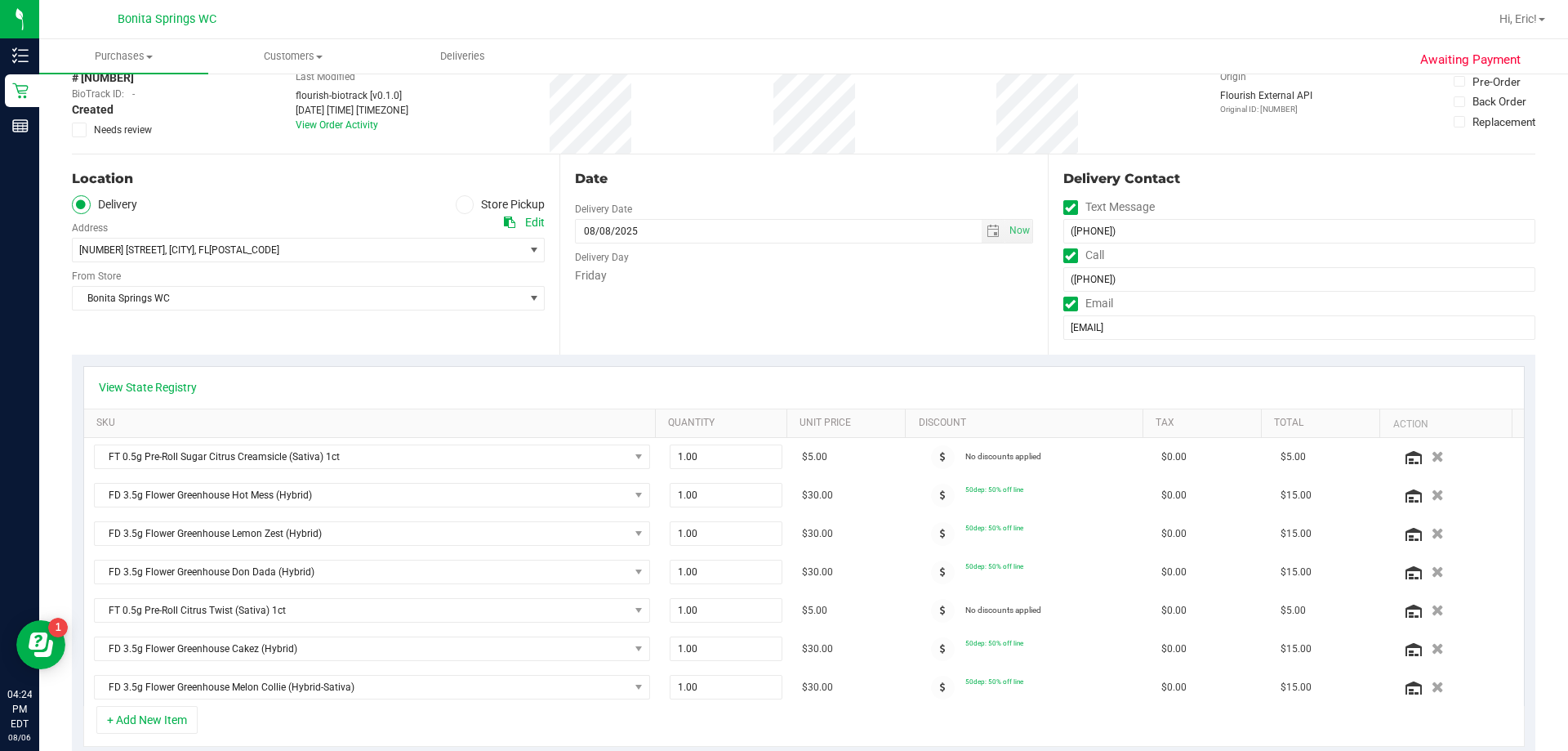 scroll, scrollTop: 0, scrollLeft: 0, axis: both 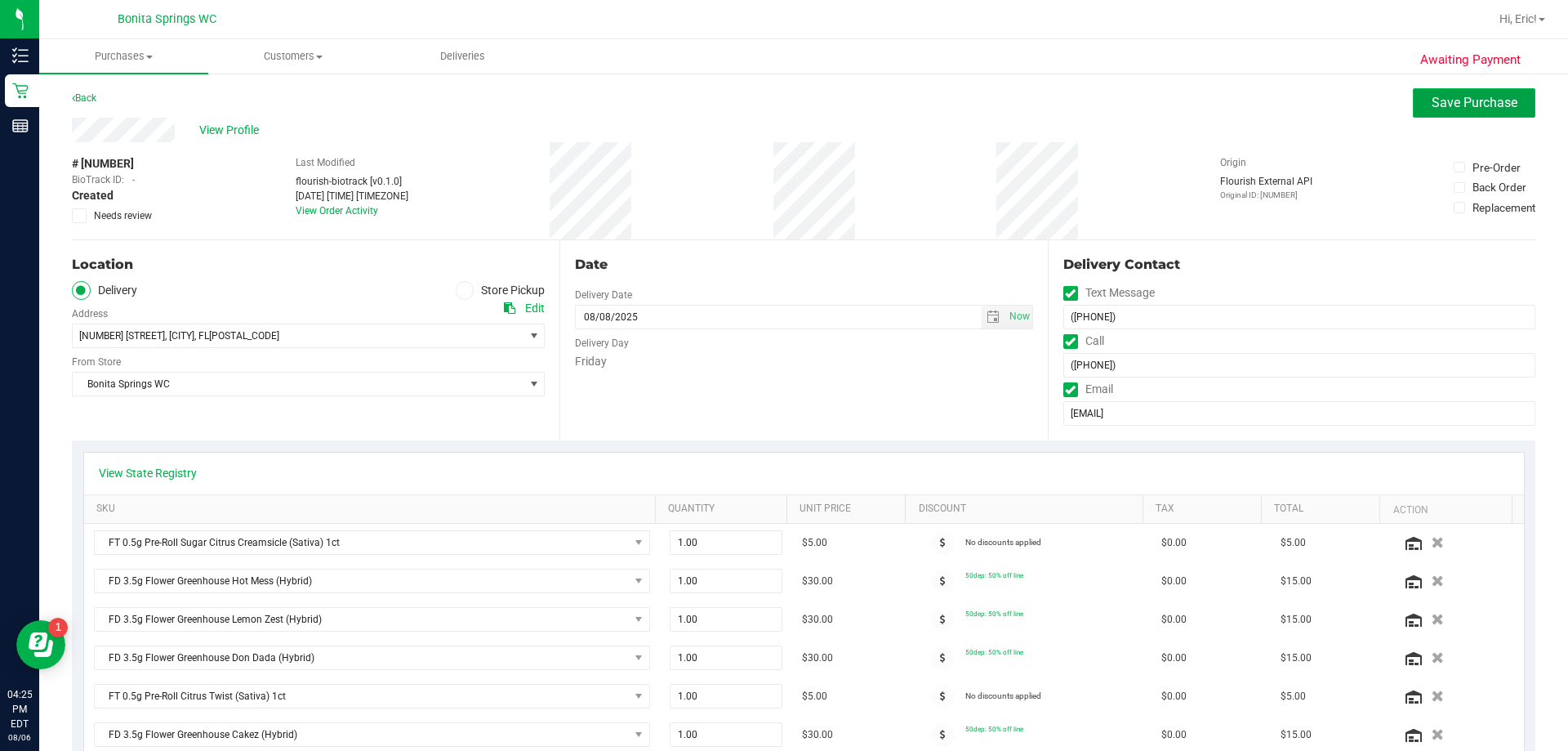 click on "Save Purchase" at bounding box center [1474, 103] 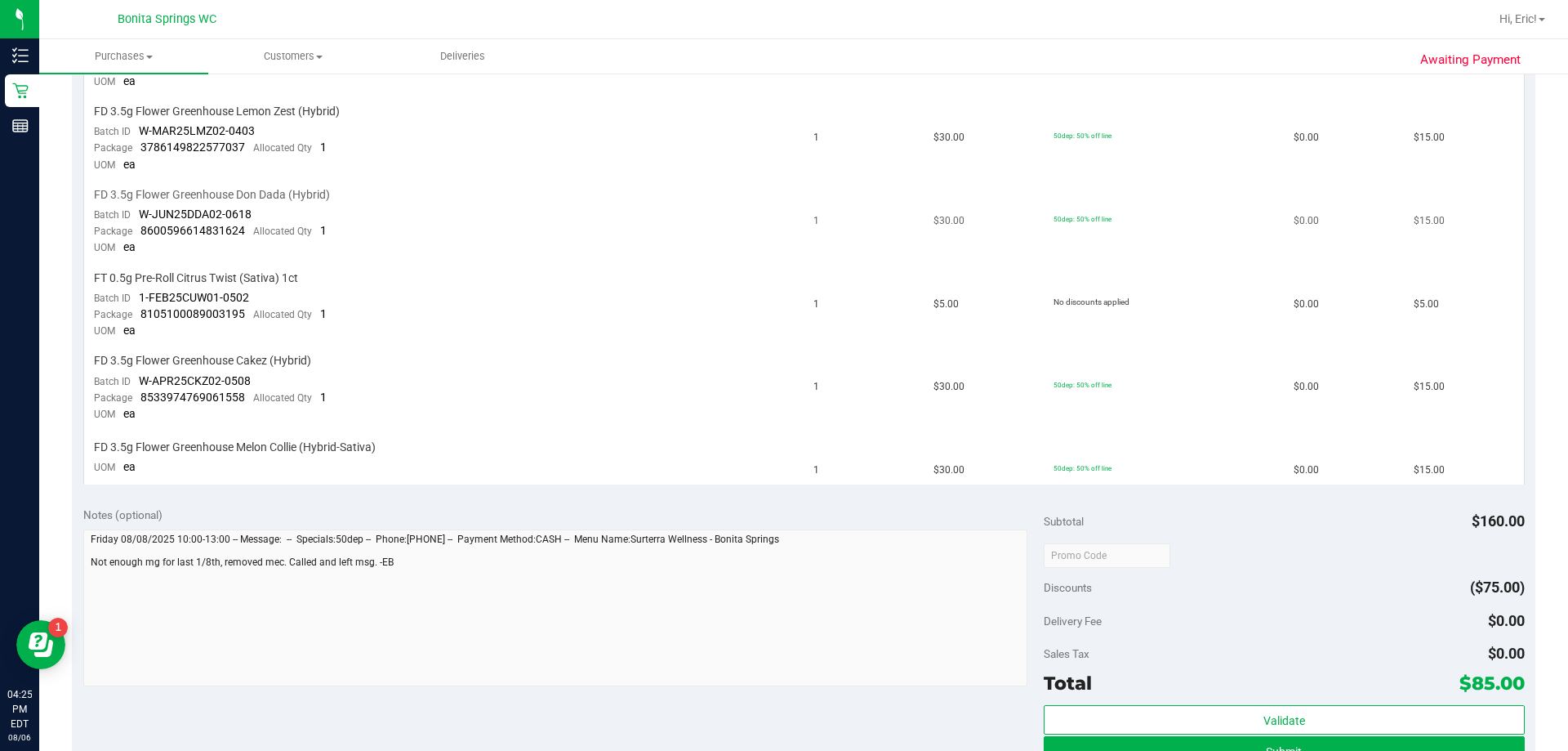 scroll, scrollTop: 735, scrollLeft: 0, axis: vertical 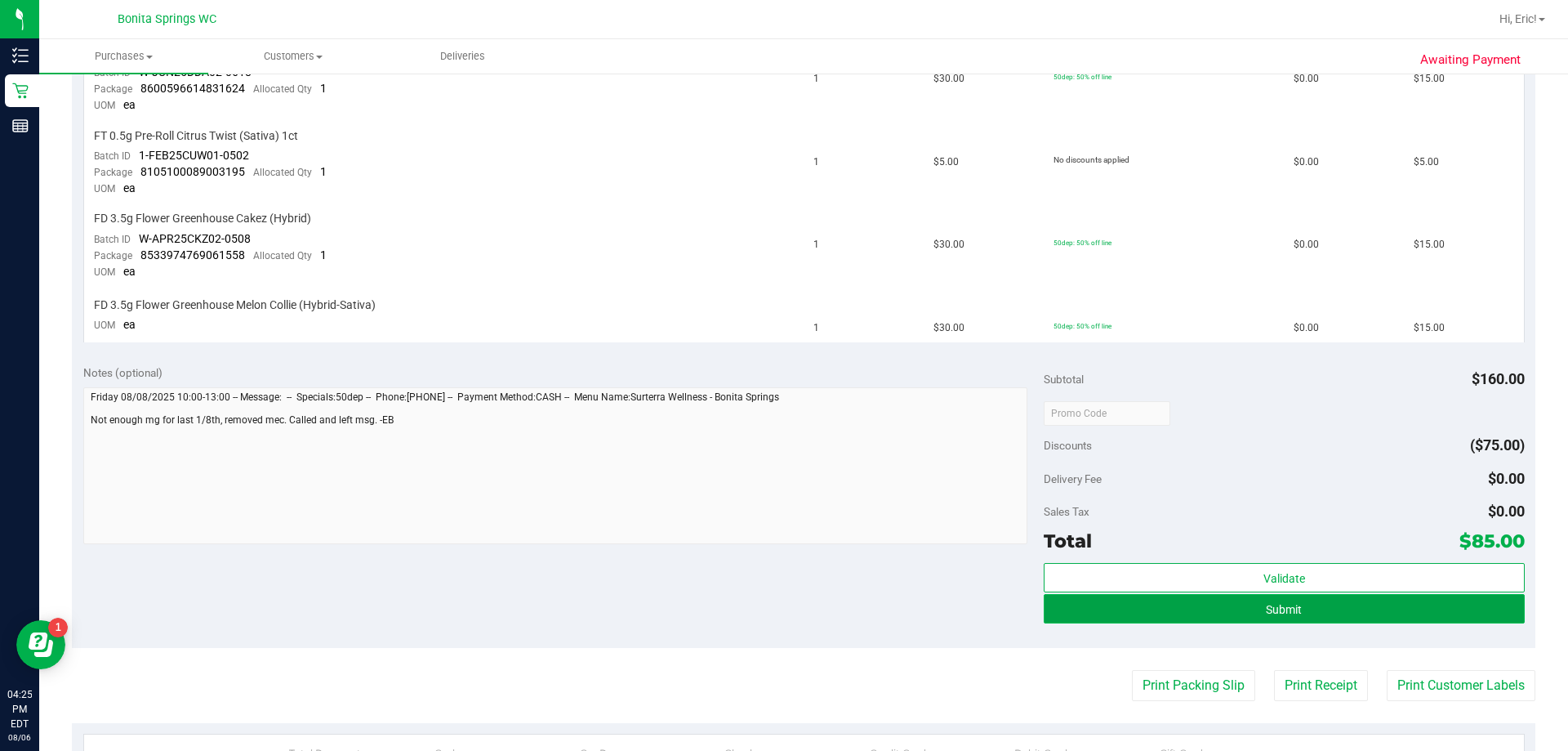 click on "Submit" at bounding box center (1284, 609) 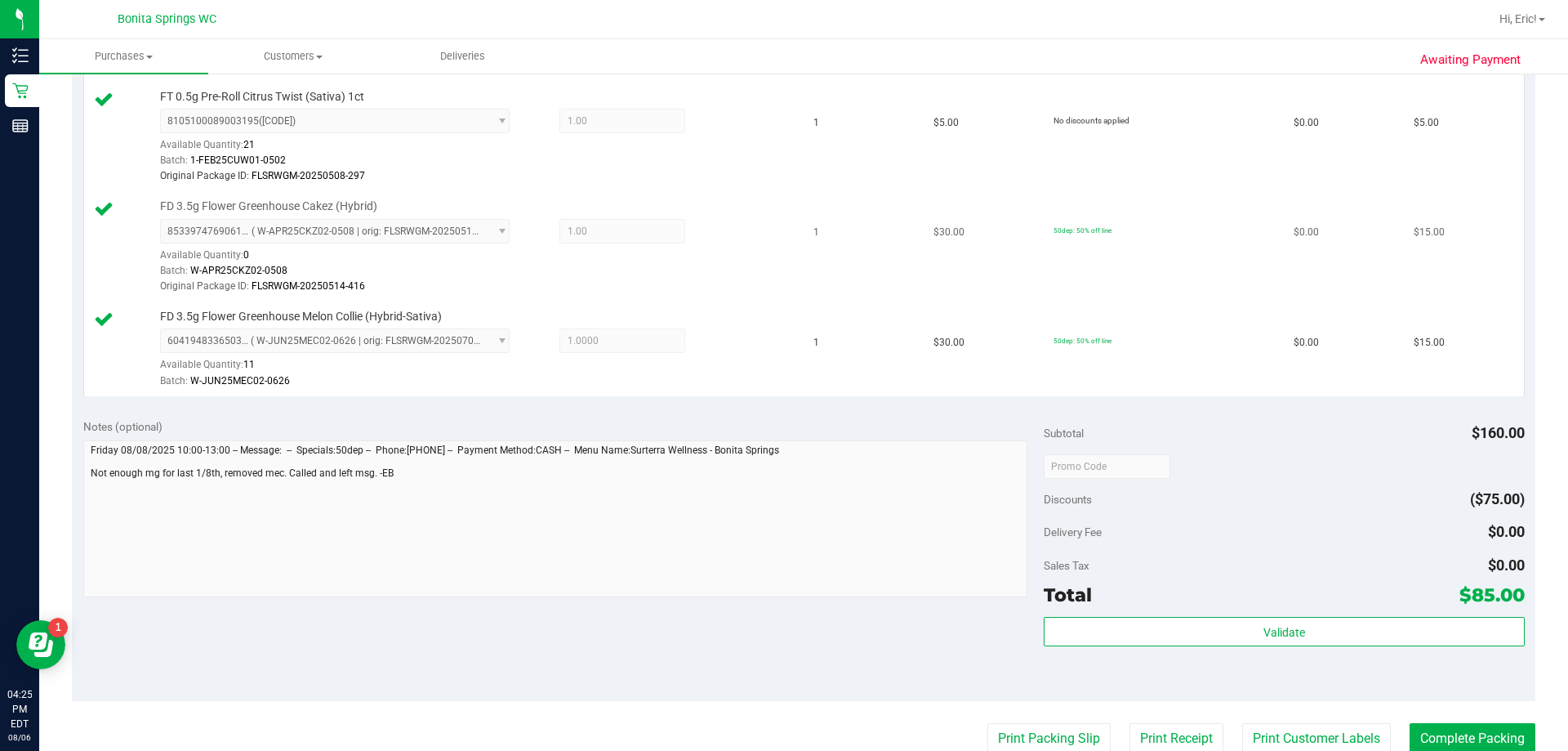 scroll, scrollTop: 899, scrollLeft: 0, axis: vertical 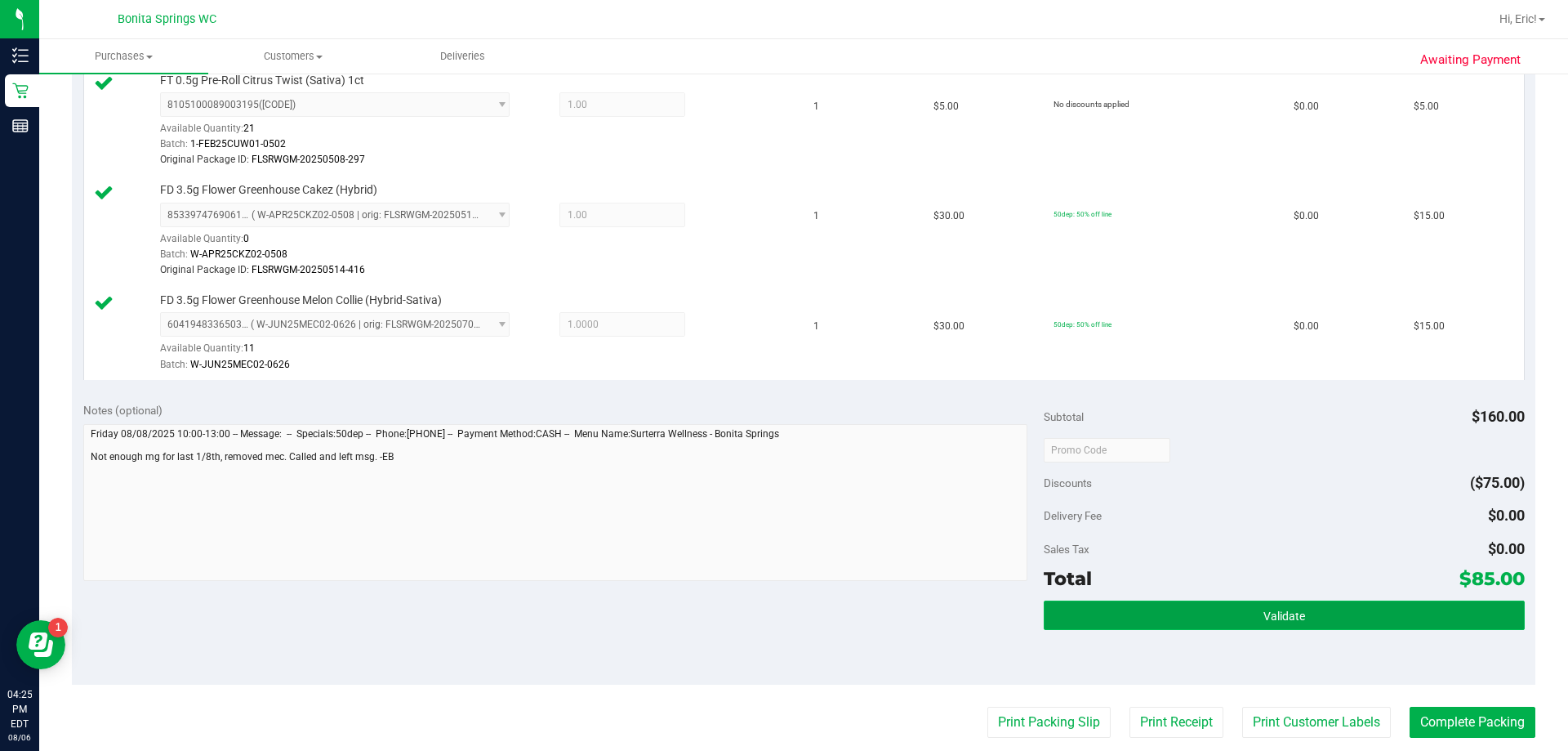 click on "Validate" at bounding box center [1284, 615] 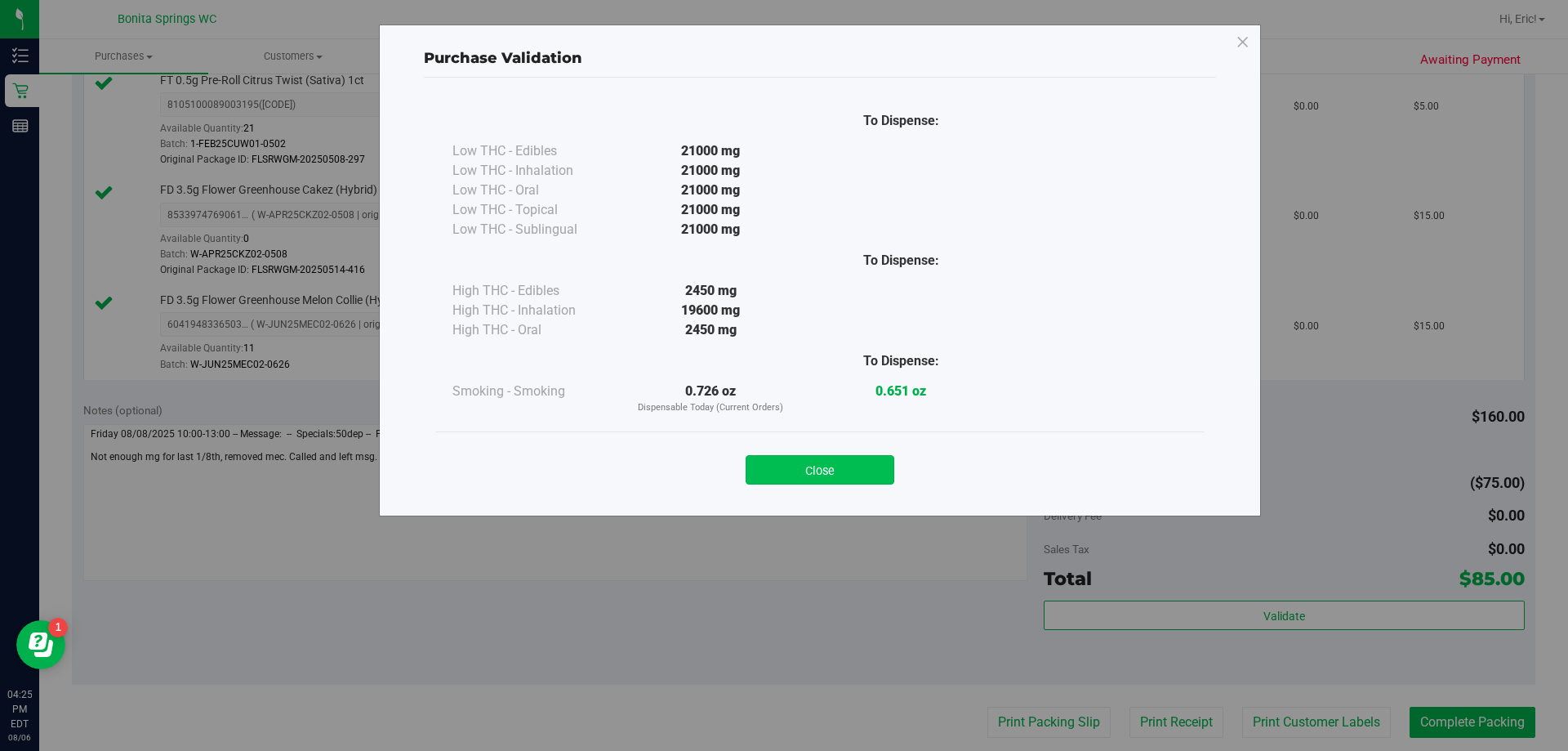 click on "Close" at bounding box center (820, 470) 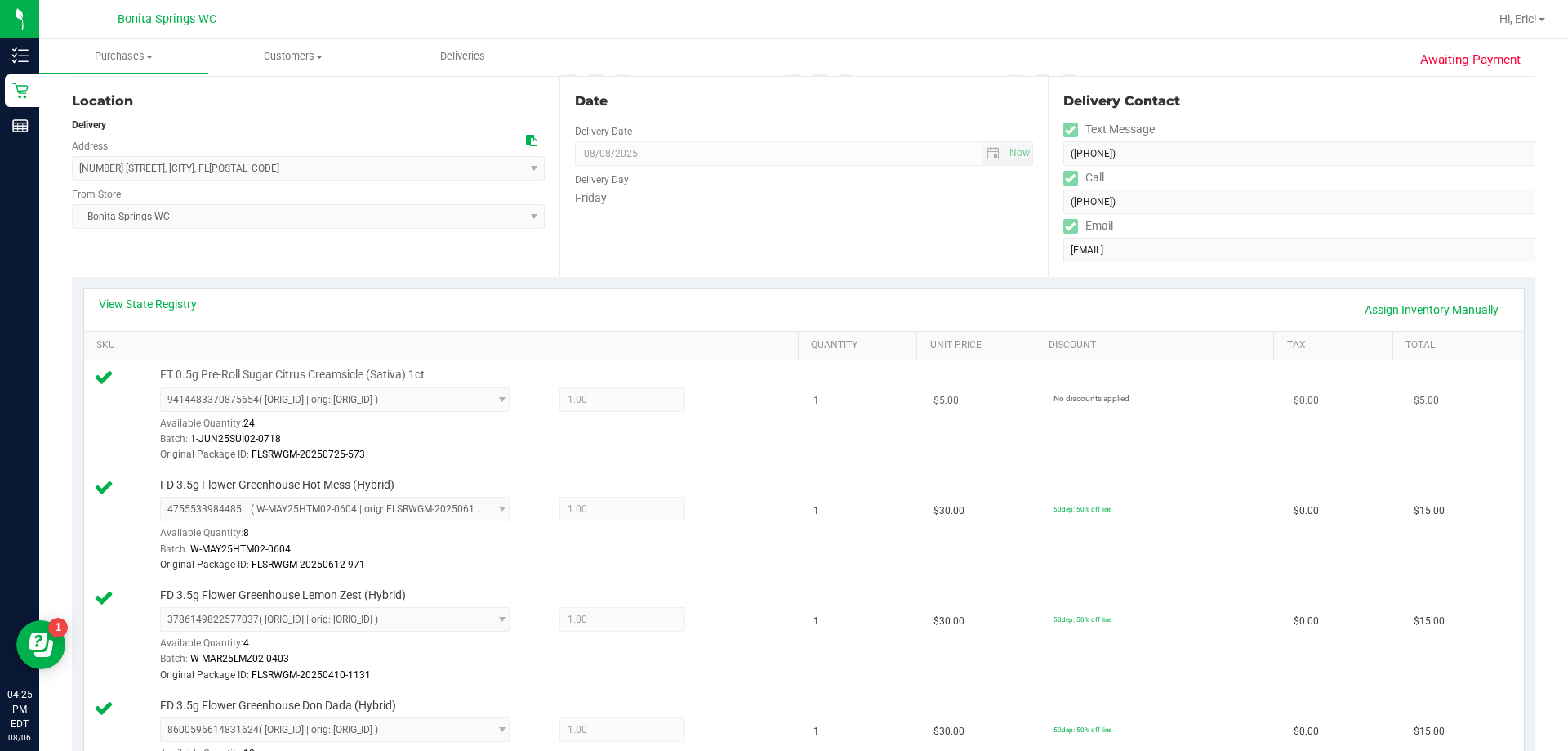 scroll, scrollTop: 0, scrollLeft: 0, axis: both 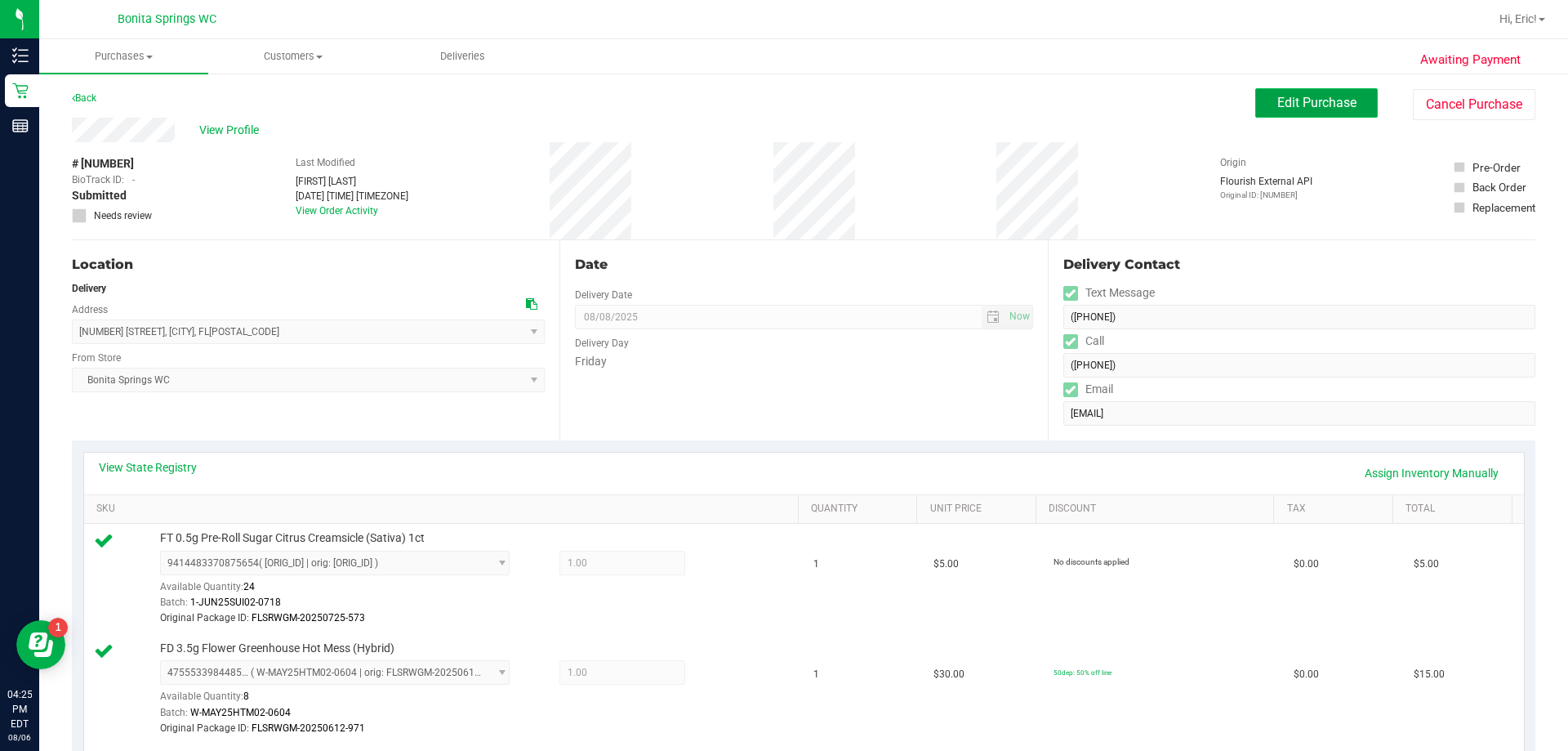 click on "Edit Purchase" at bounding box center [1316, 102] 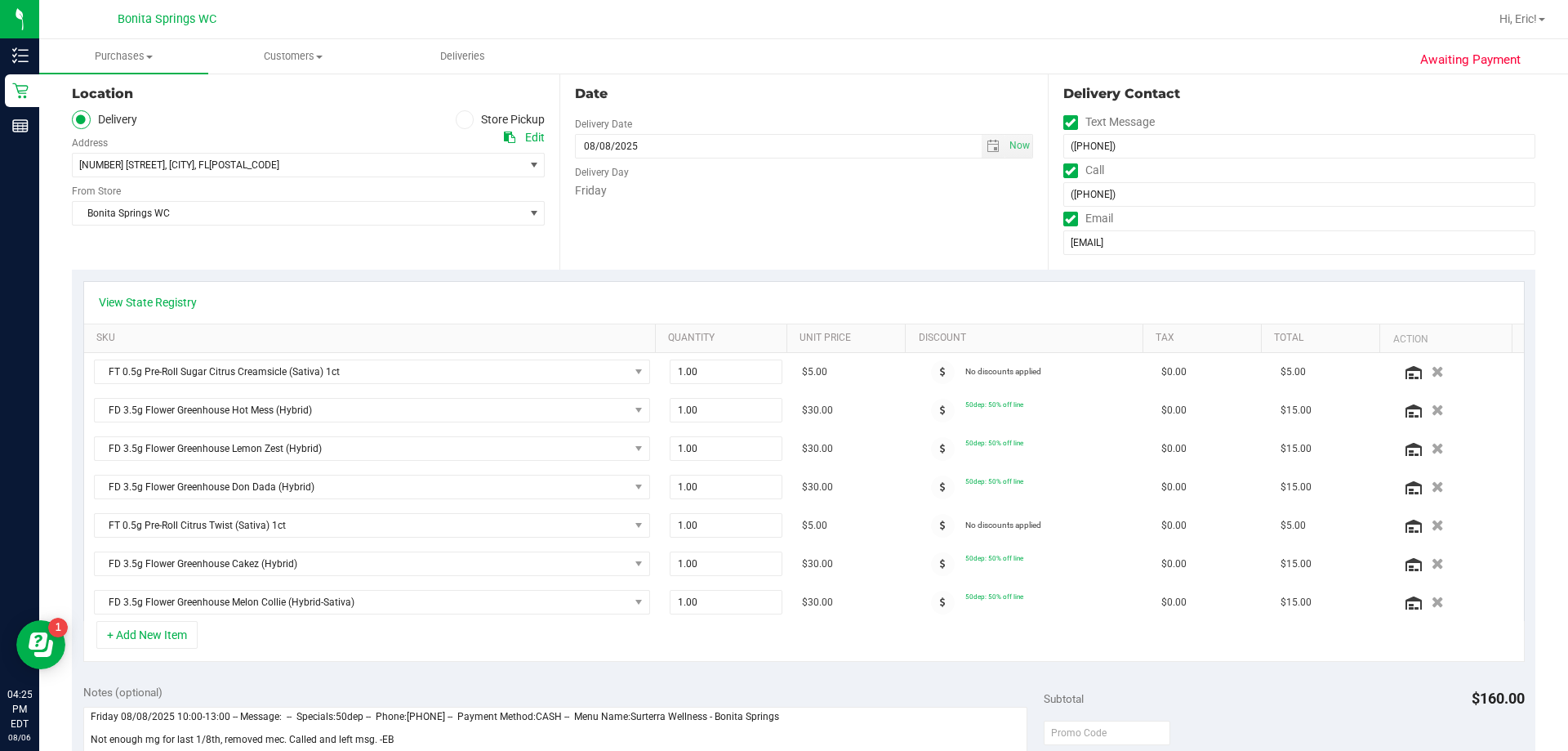 scroll, scrollTop: 409, scrollLeft: 0, axis: vertical 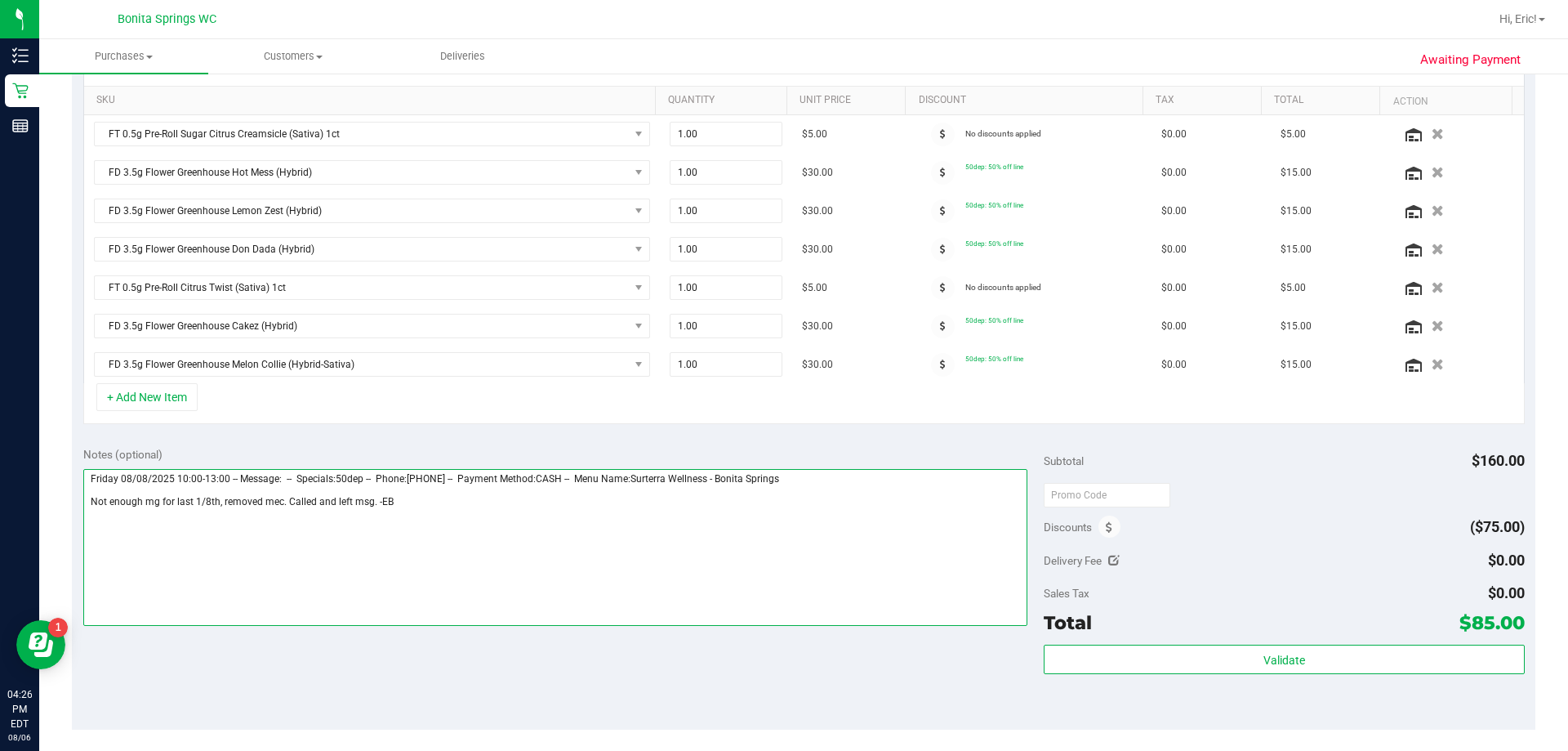 drag, startPoint x: 261, startPoint y: 503, endPoint x: 281, endPoint y: 505, distance: 20.099751 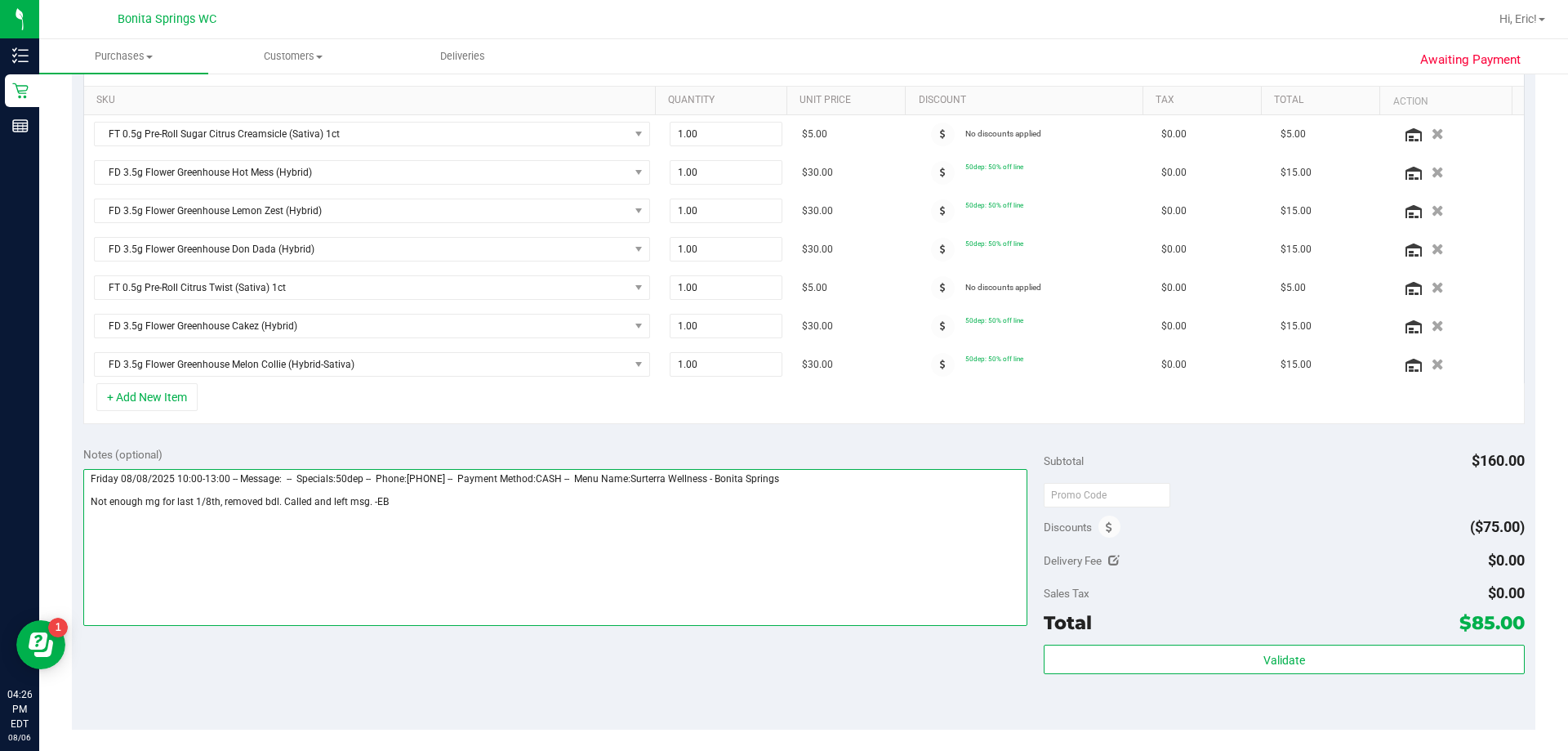 drag, startPoint x: 274, startPoint y: 498, endPoint x: 364, endPoint y: 504, distance: 90.1998 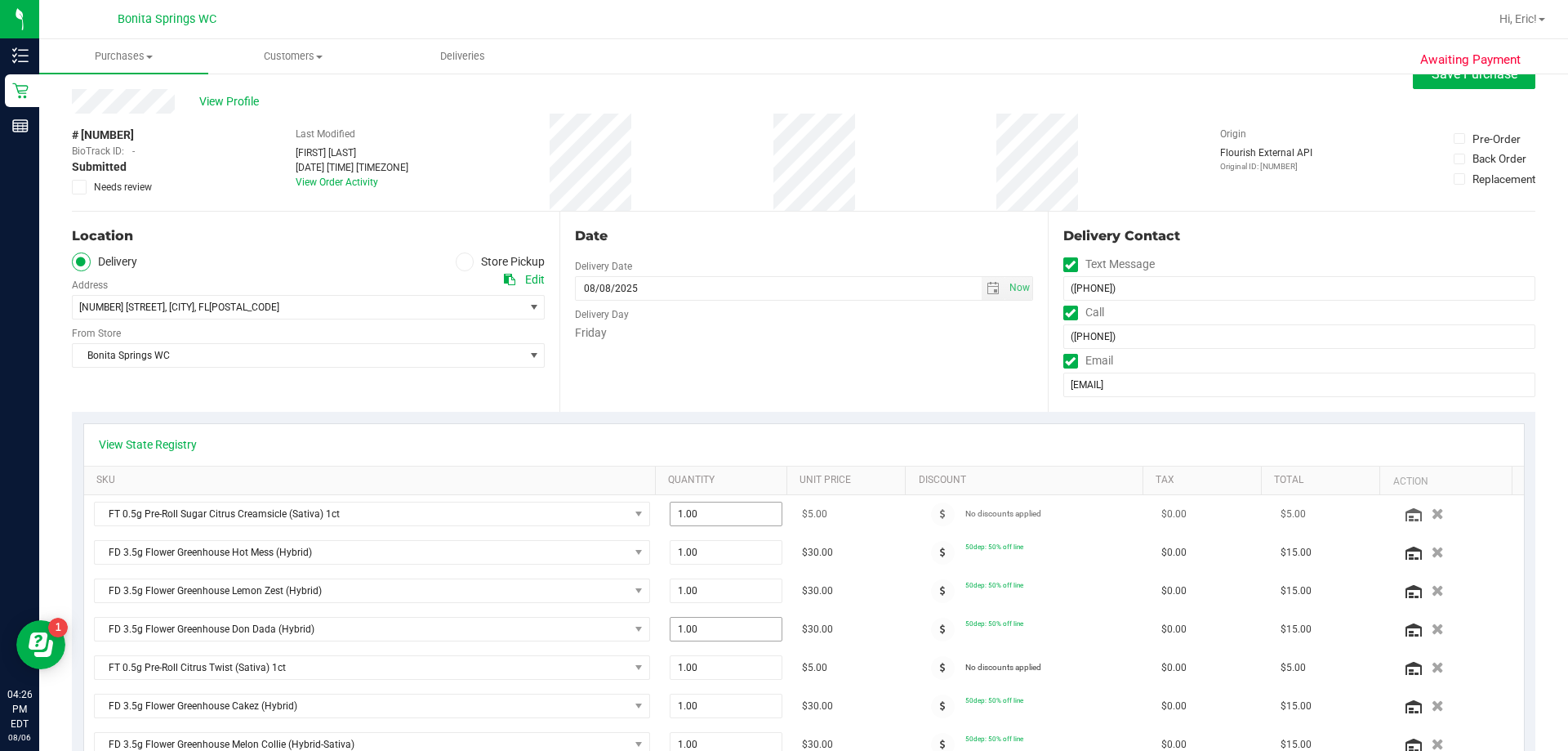 scroll, scrollTop: 0, scrollLeft: 0, axis: both 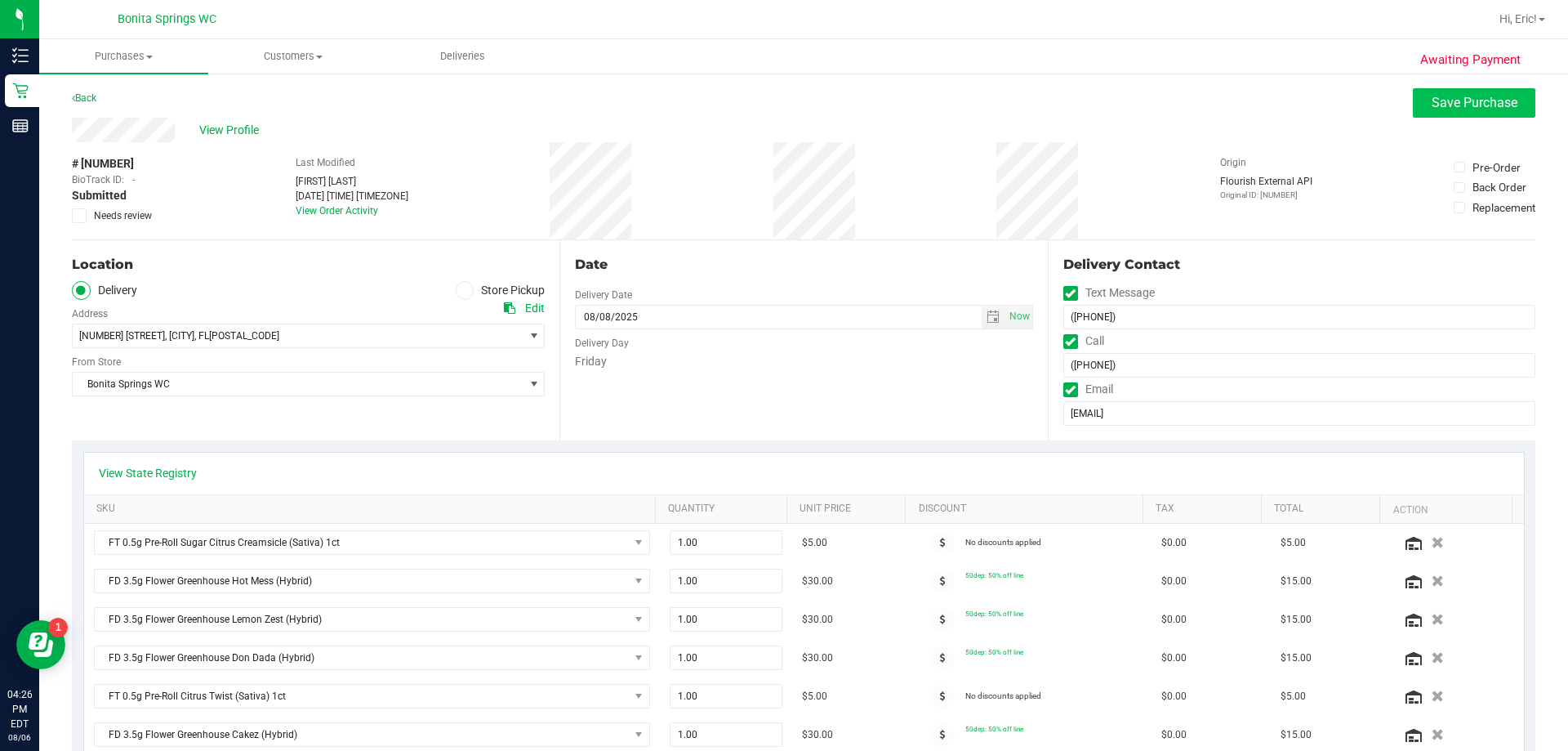 type on "Friday 08/08/2025 10:00-13:00 -- Message:  --  Specials:50dep --  Phone:2395608746 --  Payment Method:CASH --  Menu Name:Surterra Wellness - Bonita Springs
Not enough mg for last 1/8th, removed bdl at customer request. -EB" 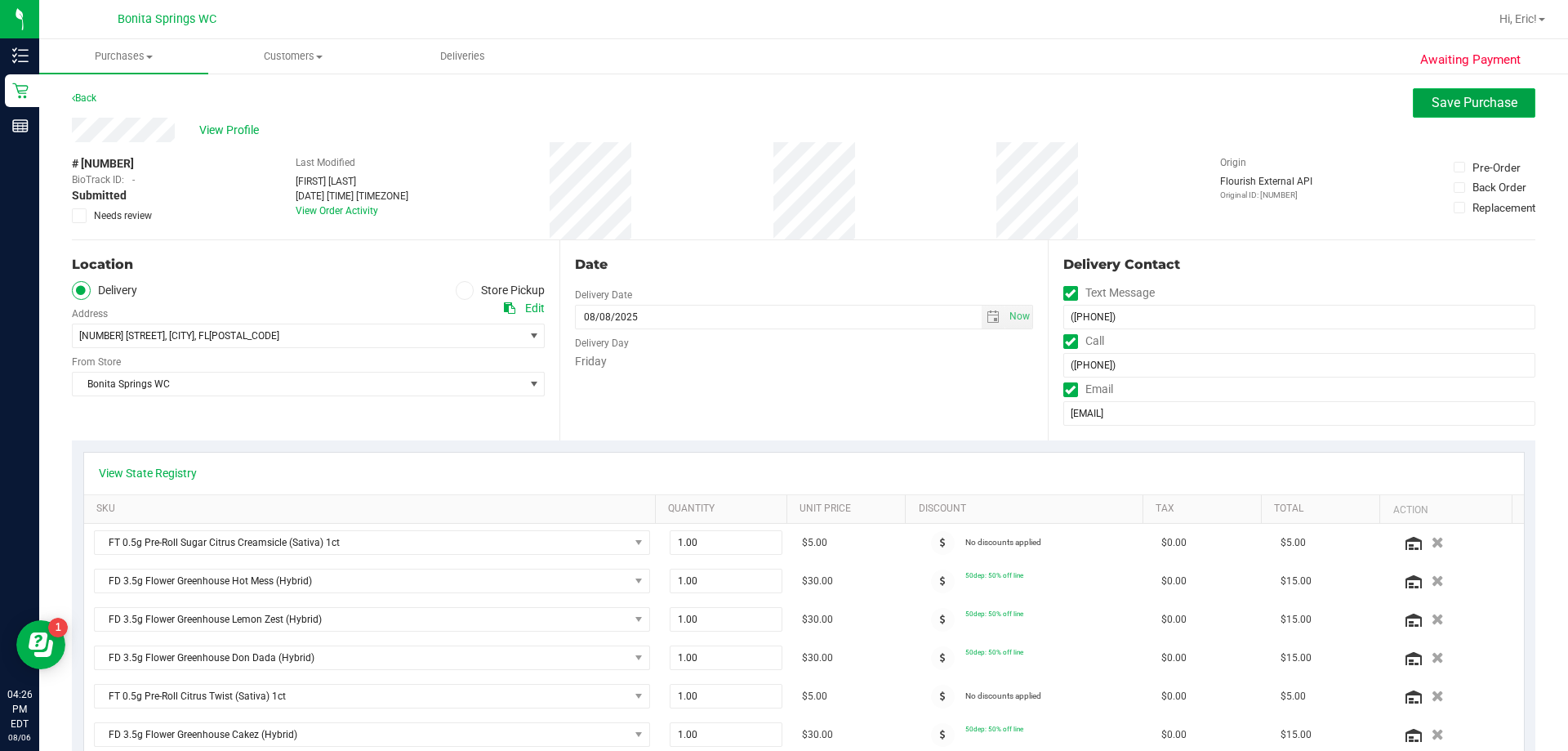 click on "Save Purchase" at bounding box center [1474, 102] 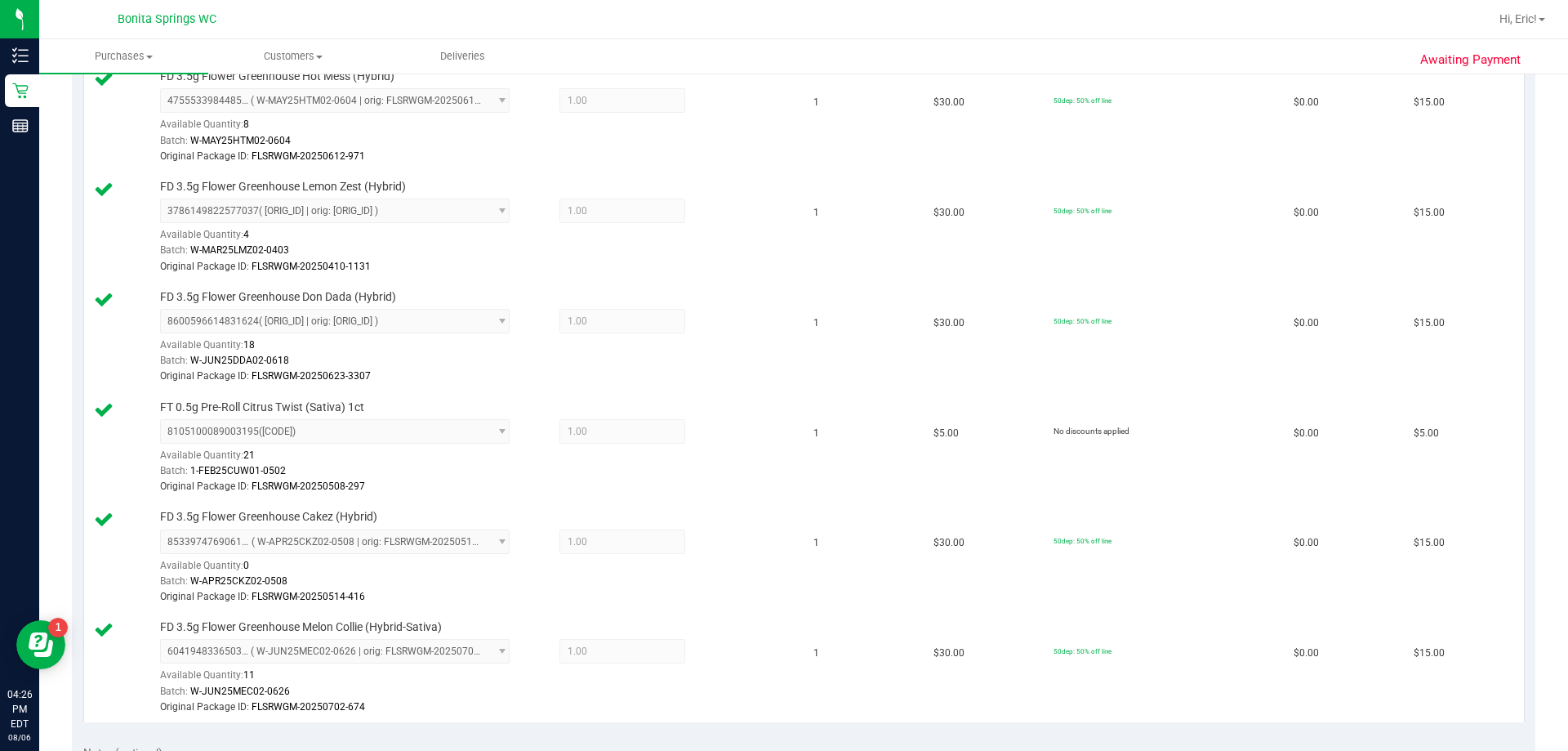 scroll, scrollTop: 1062, scrollLeft: 0, axis: vertical 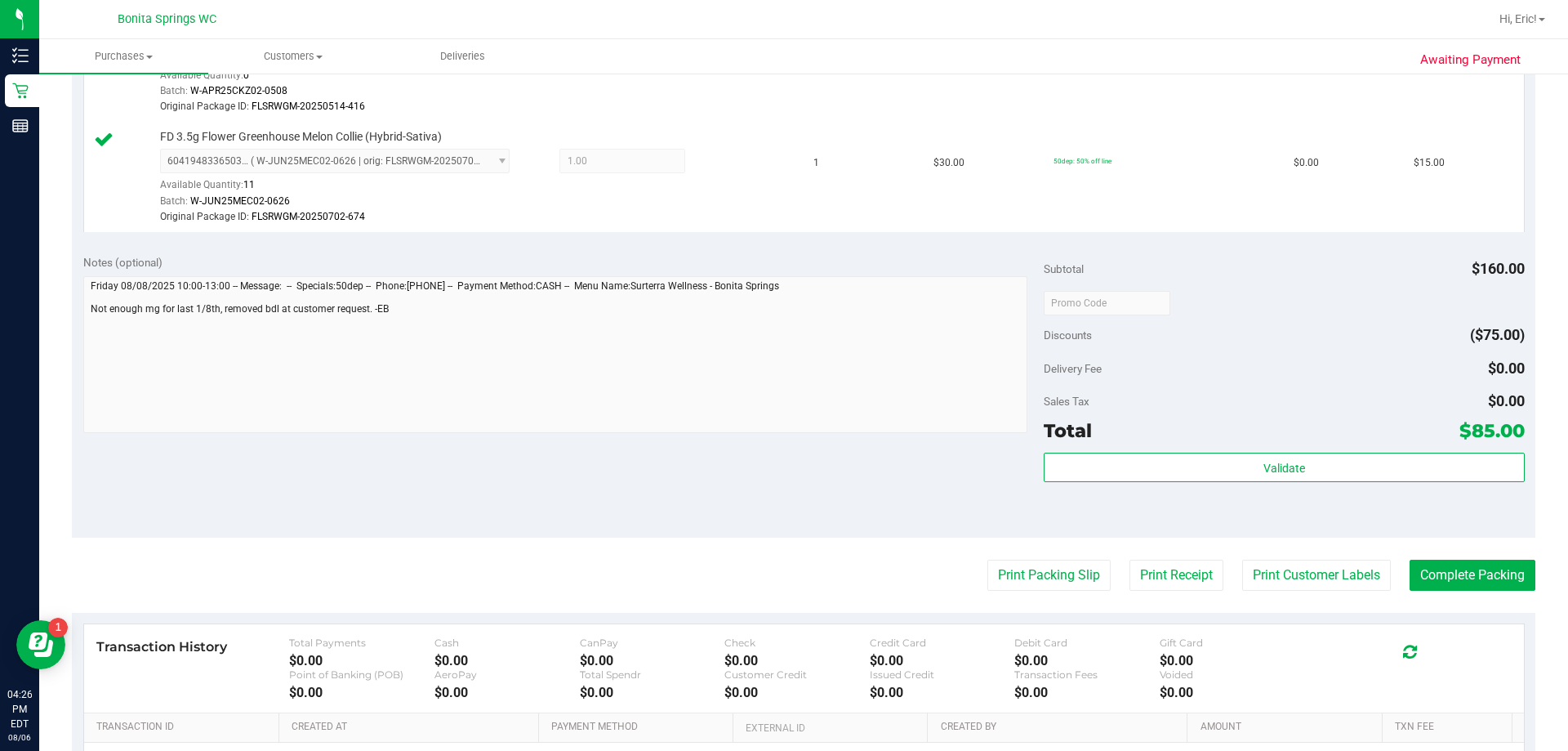 click on "Subtotal
$160.00
Discounts
($75.00)
Delivery Fee
$0.00
Sales Tax
$0.00
Total
$85.00
Validate" at bounding box center [1284, 390] 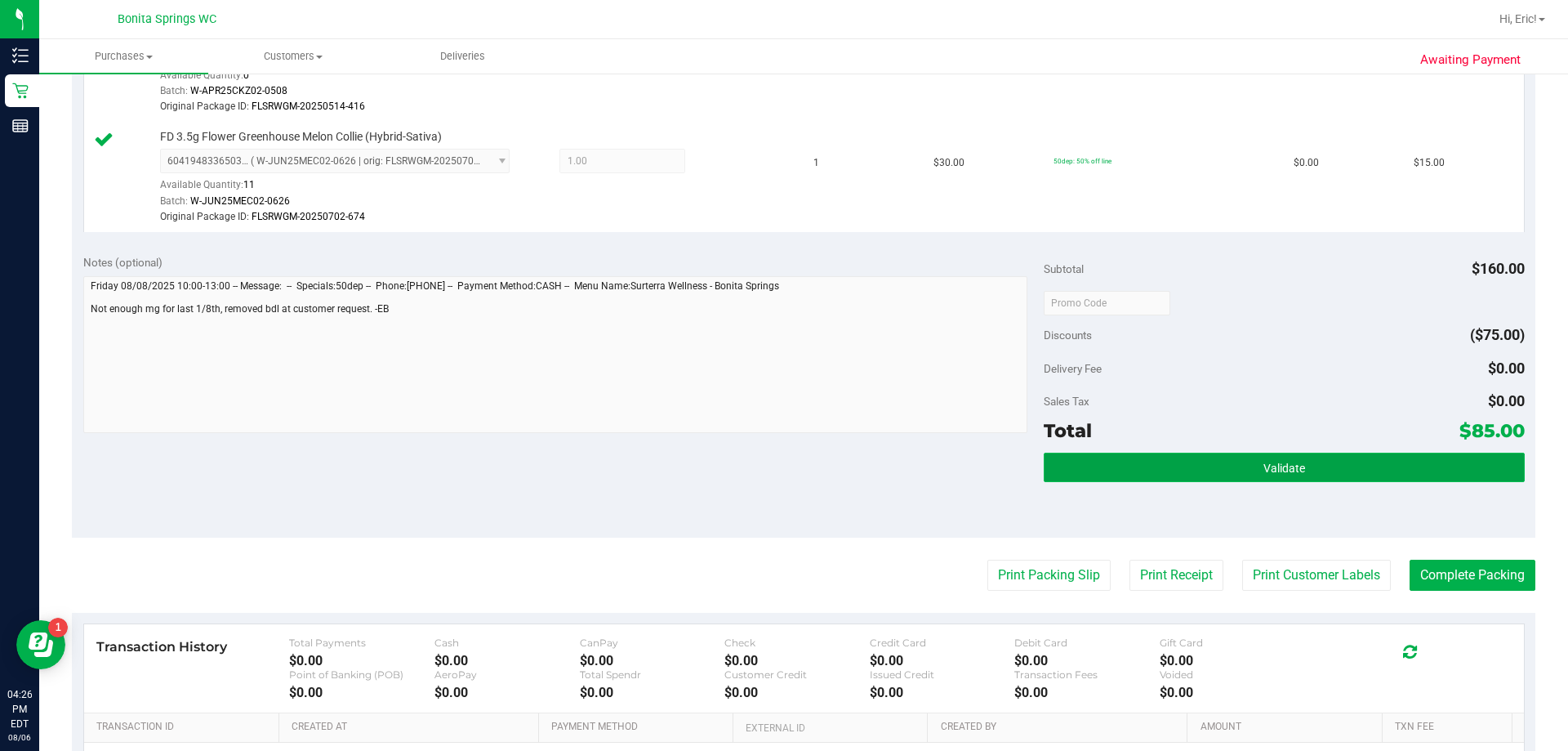 click on "Validate" at bounding box center (1284, 467) 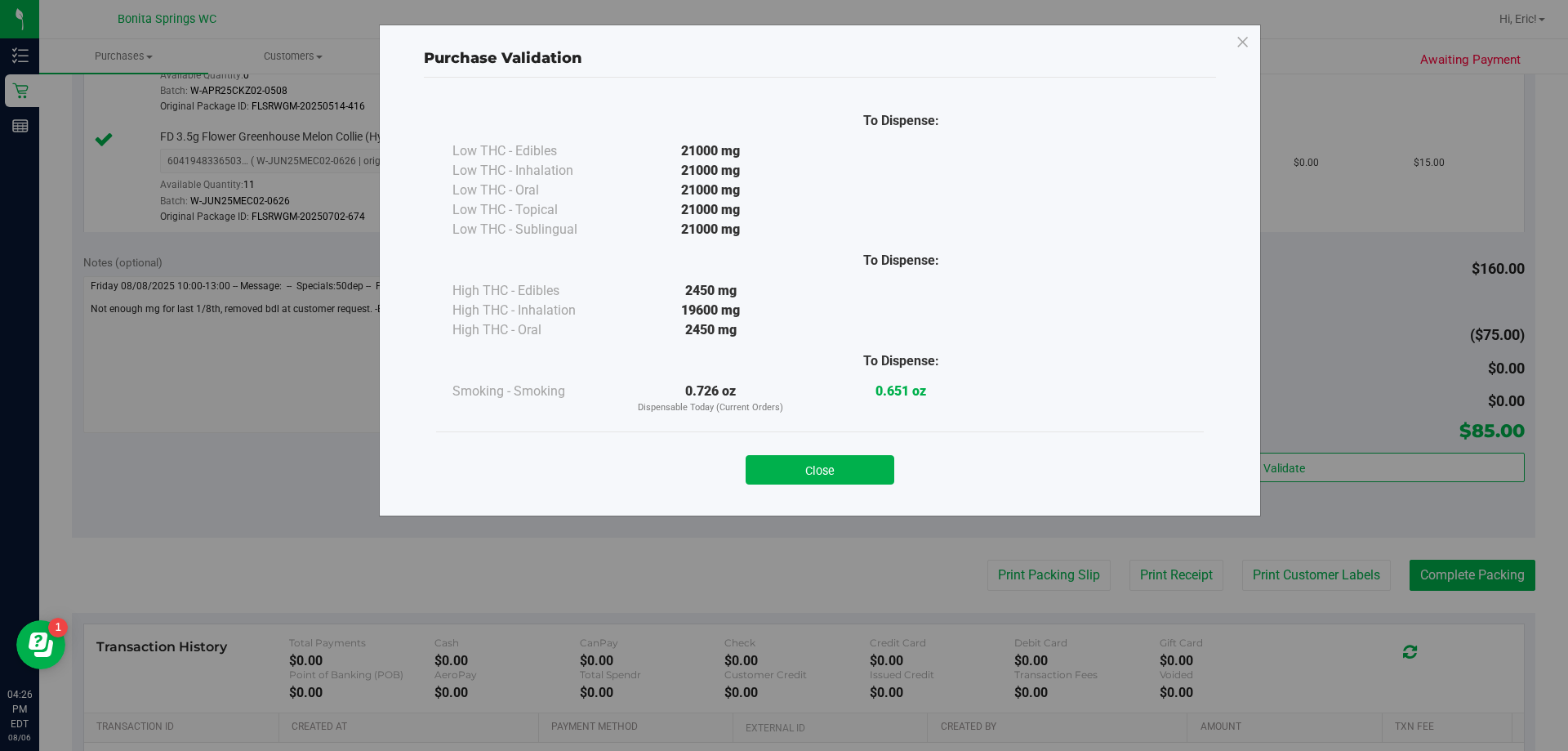 click on "Close" at bounding box center [820, 470] 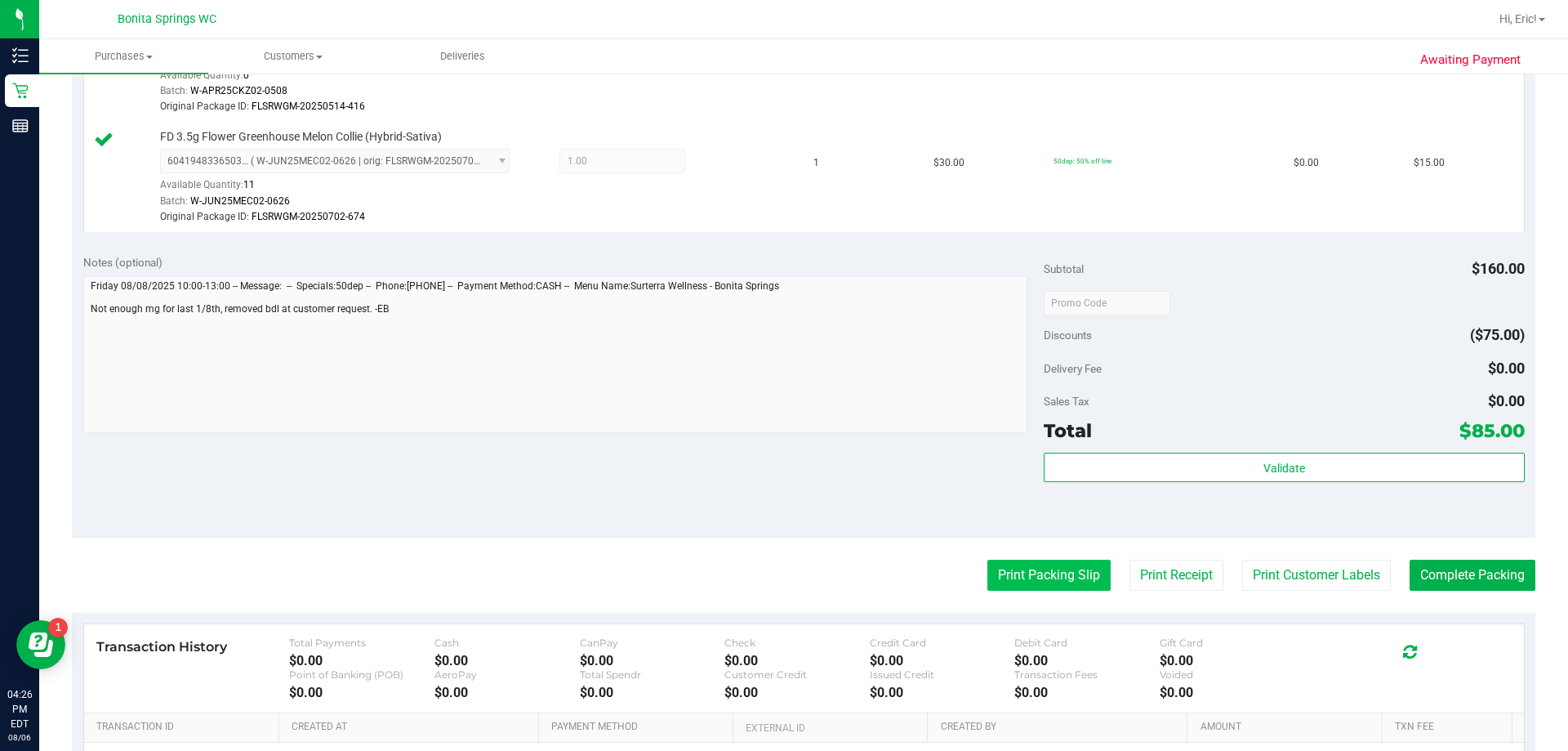 click on "Print Packing Slip" at bounding box center (1049, 575) 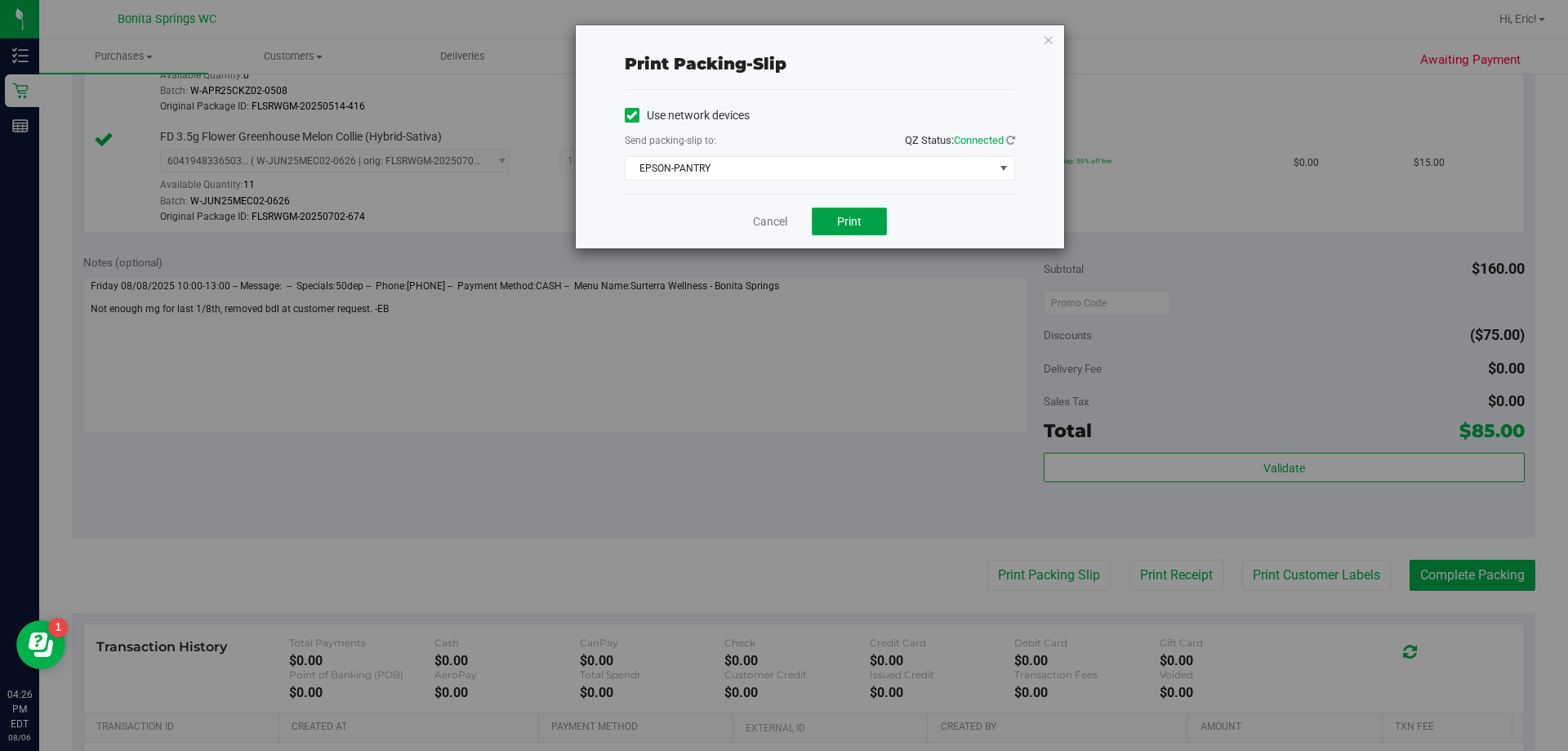 click on "Print" at bounding box center [849, 221] 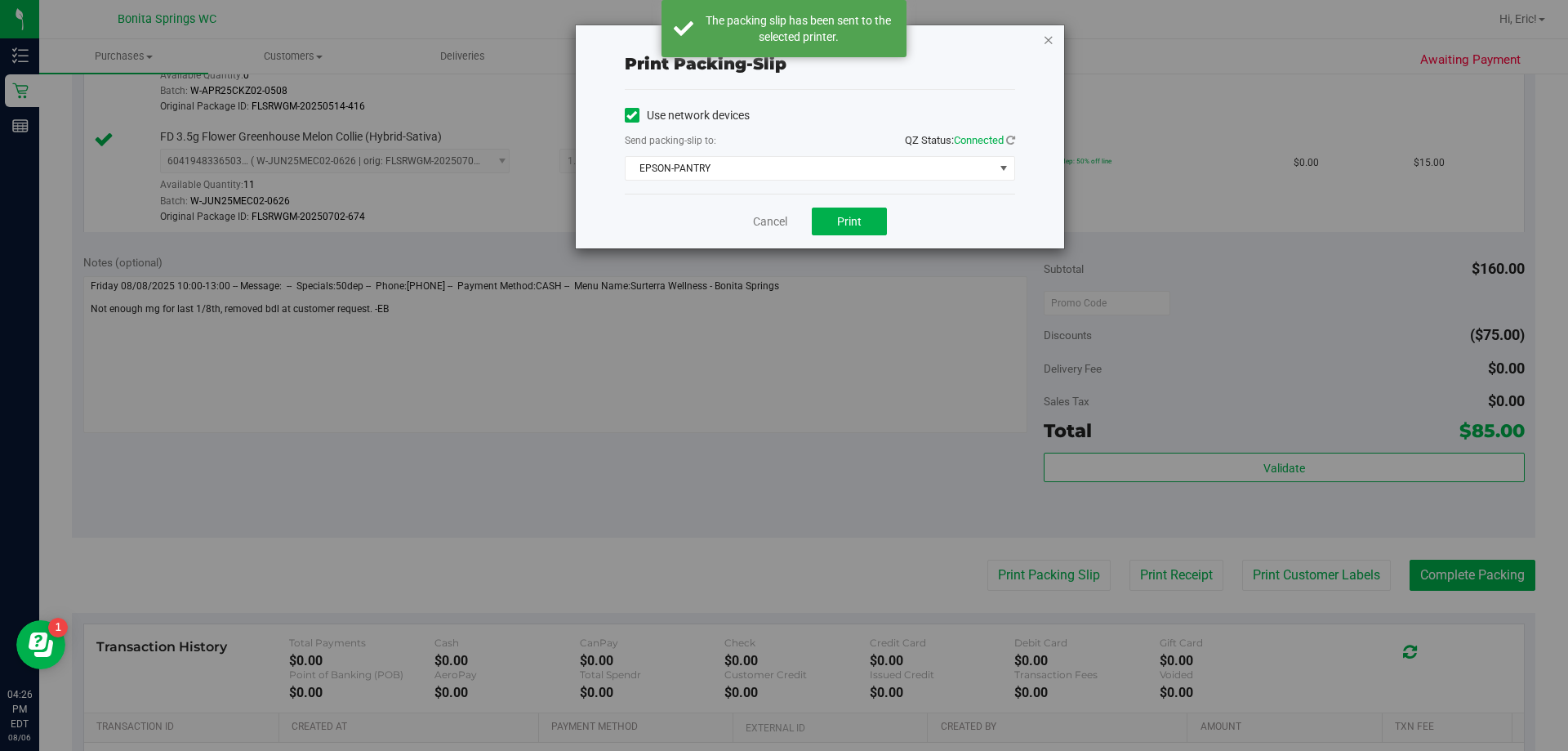 click at bounding box center [1049, 39] 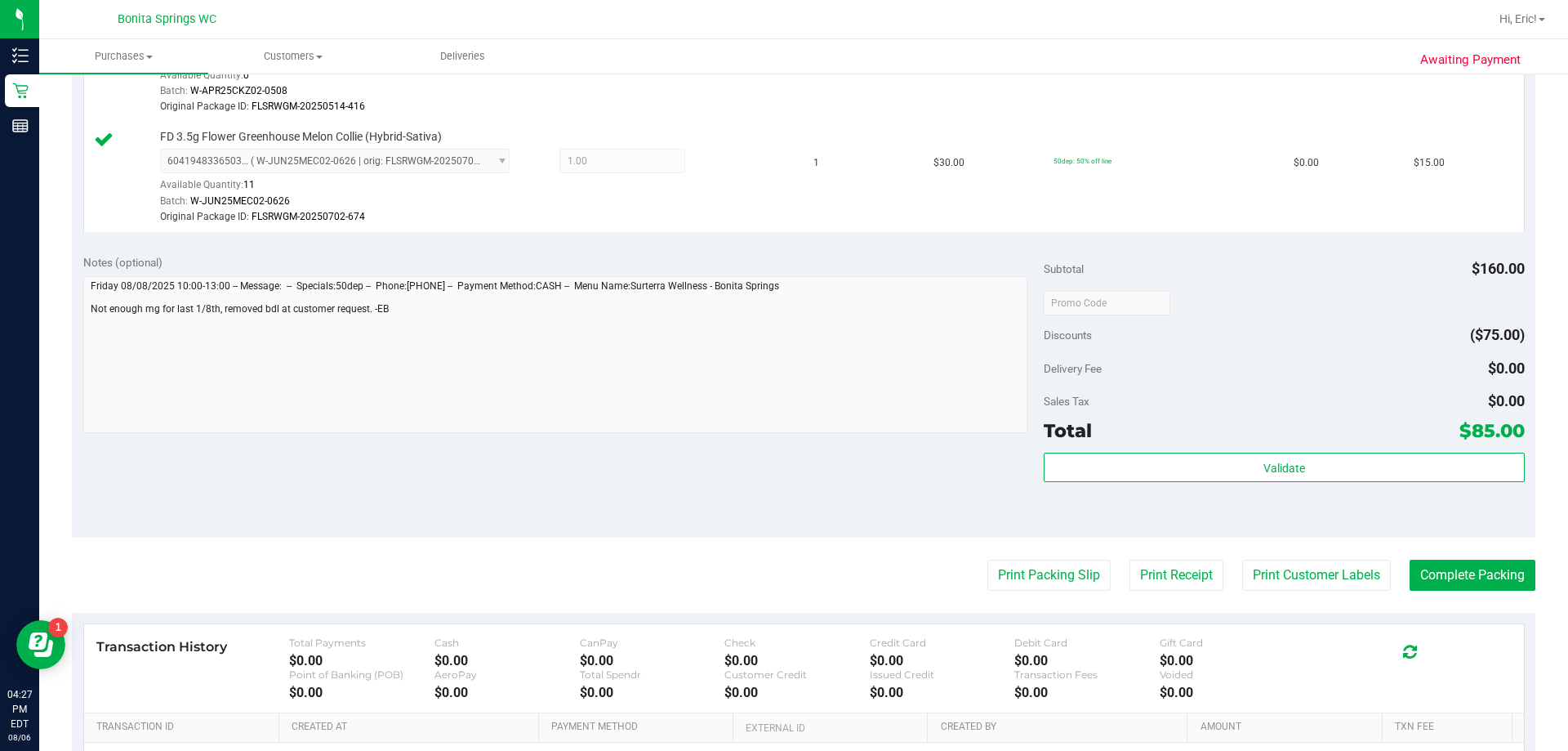 click on "Back
Edit Purchase
Cancel Purchase
View Profile
# 11748105
BioTrack ID:
-
Submitted
Needs review
Last Modified
Eric Bowden" at bounding box center [804, -29] 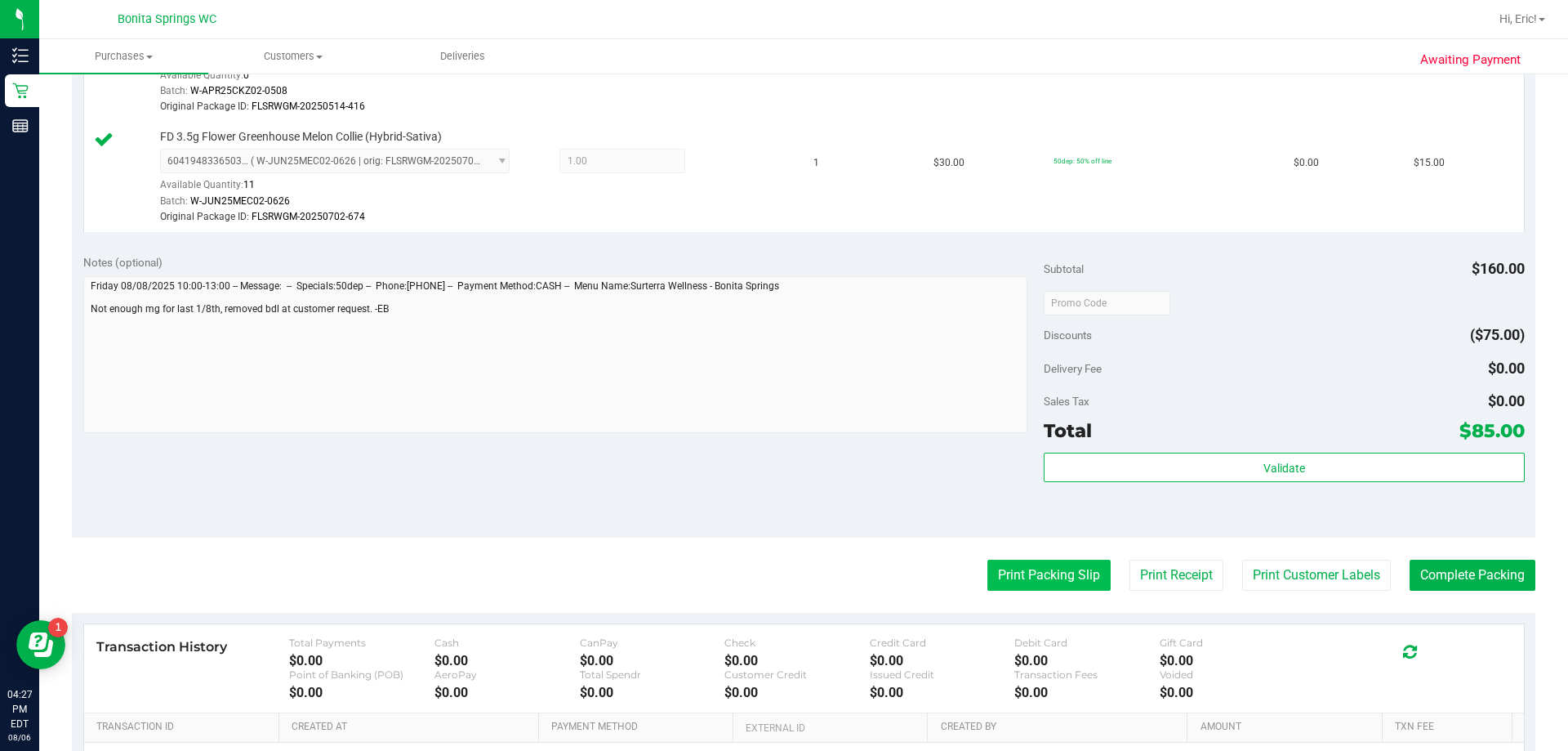 click on "Print Packing Slip" at bounding box center [1049, 575] 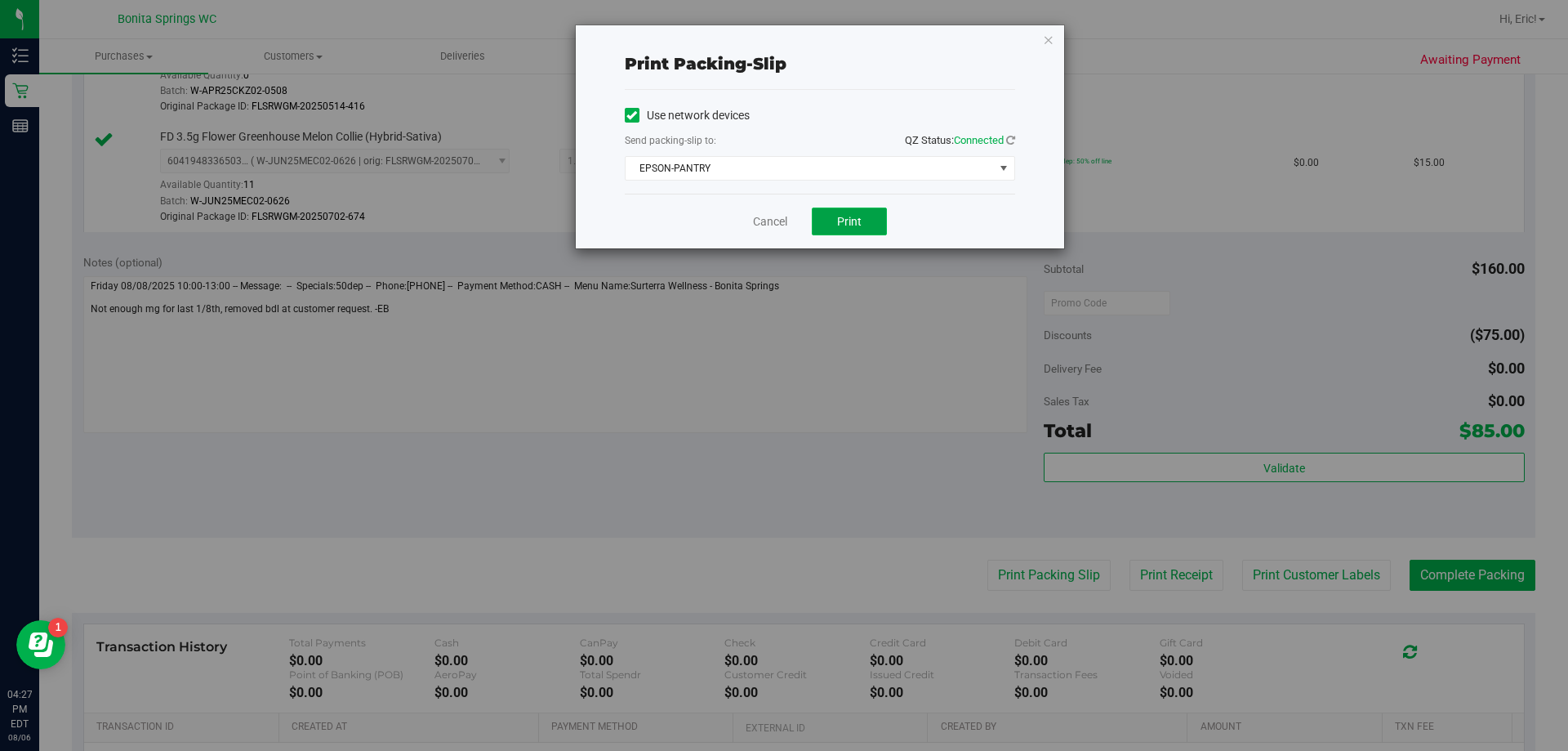 click on "Print" at bounding box center [849, 221] 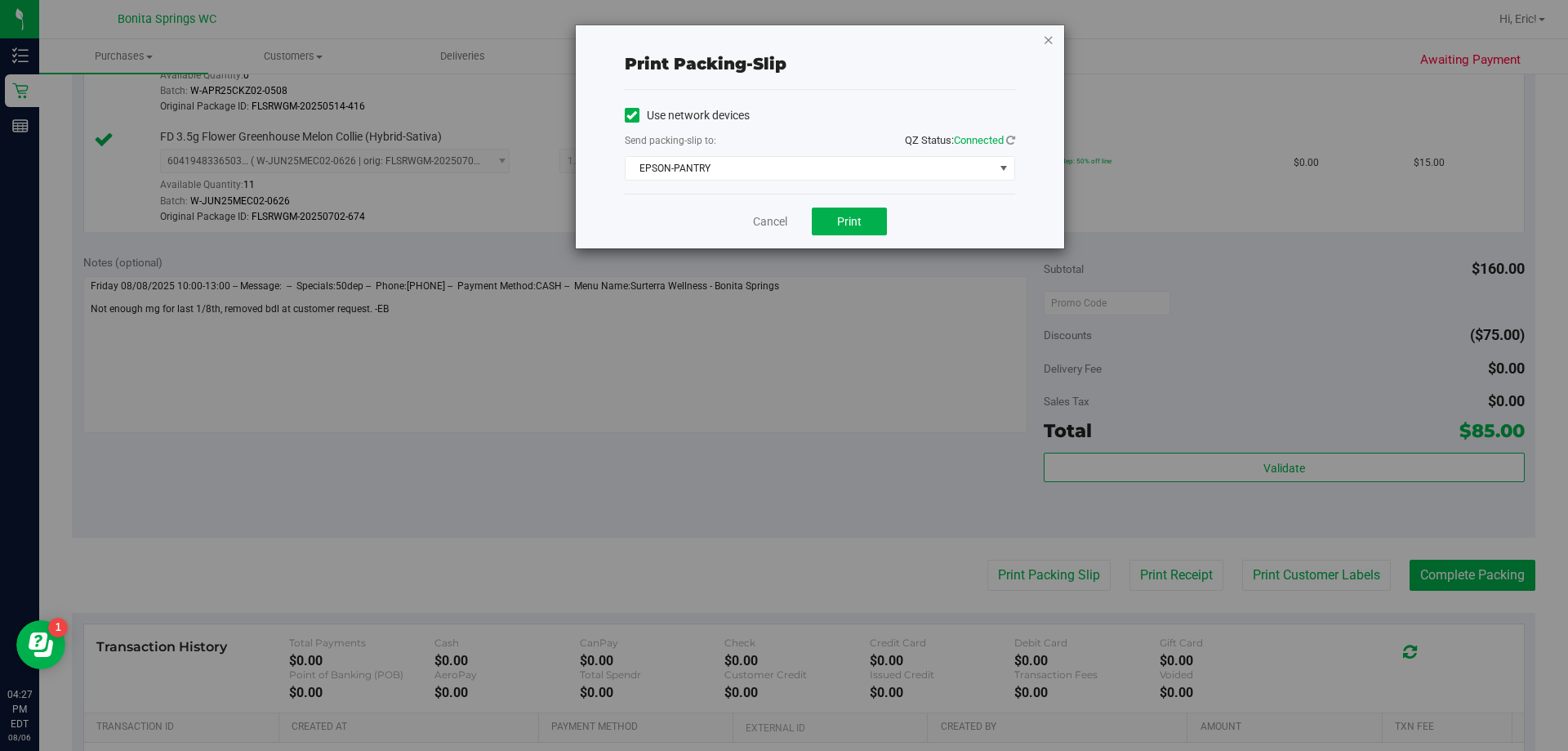 click at bounding box center [1049, 39] 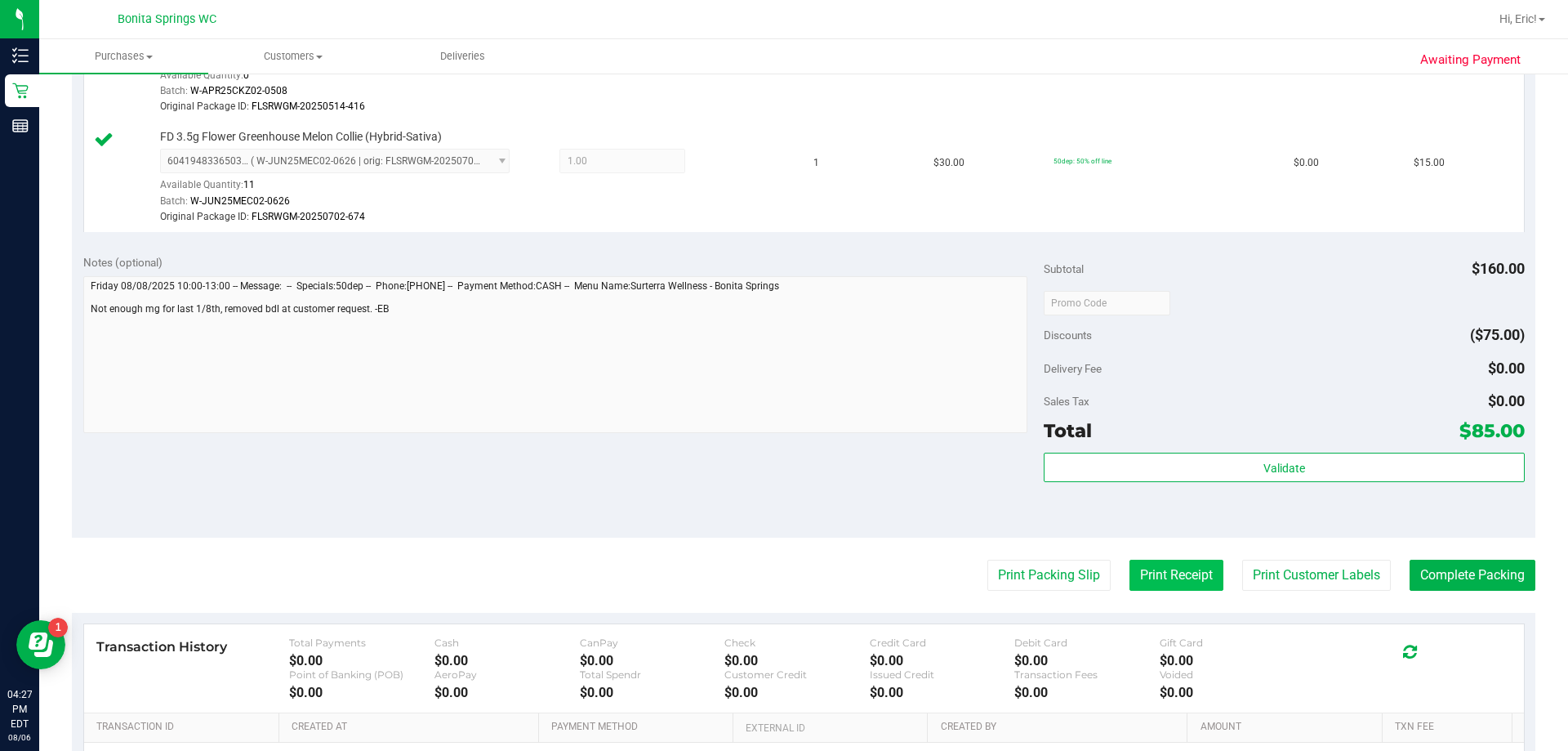 click on "Print Receipt" at bounding box center (1176, 575) 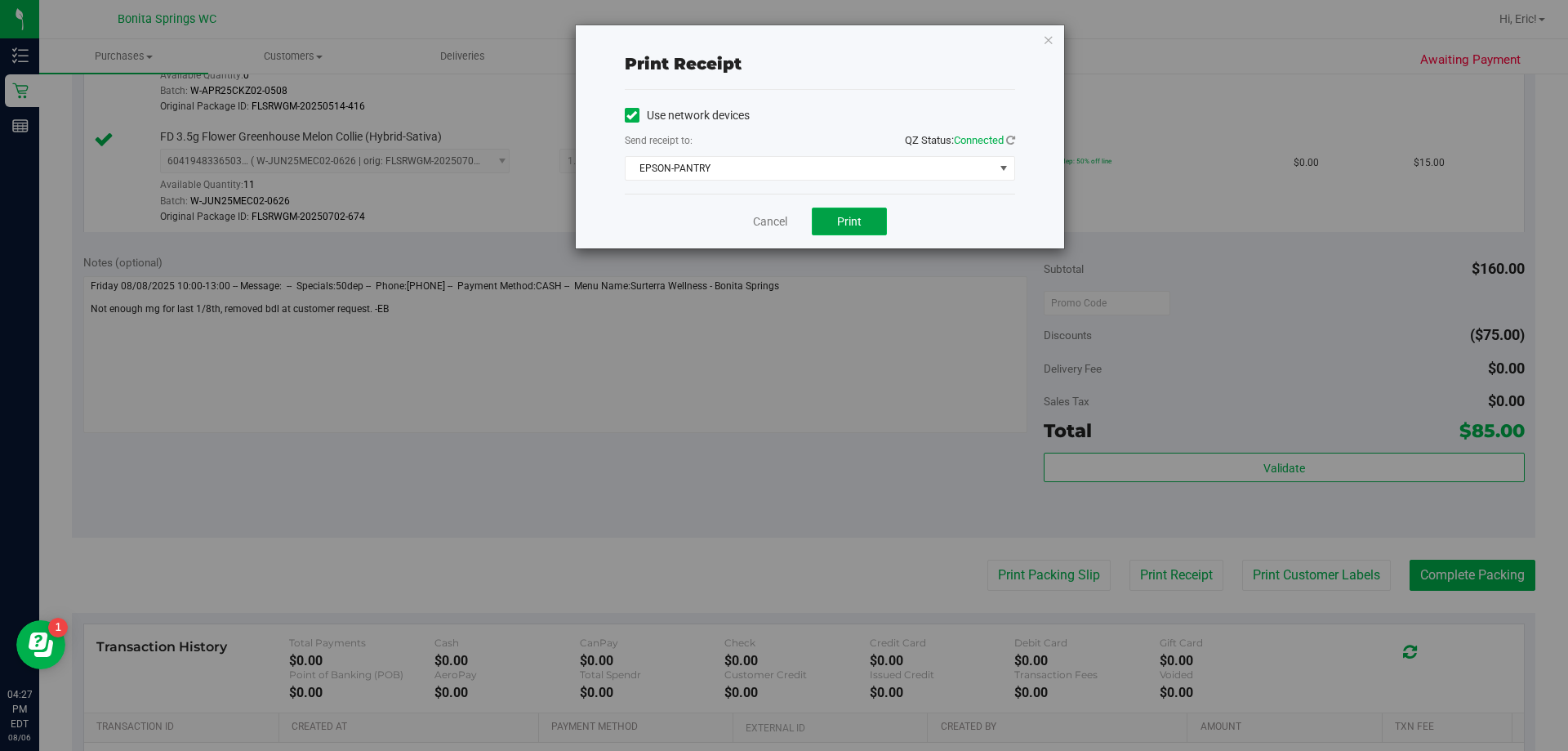 click on "Print" at bounding box center (849, 221) 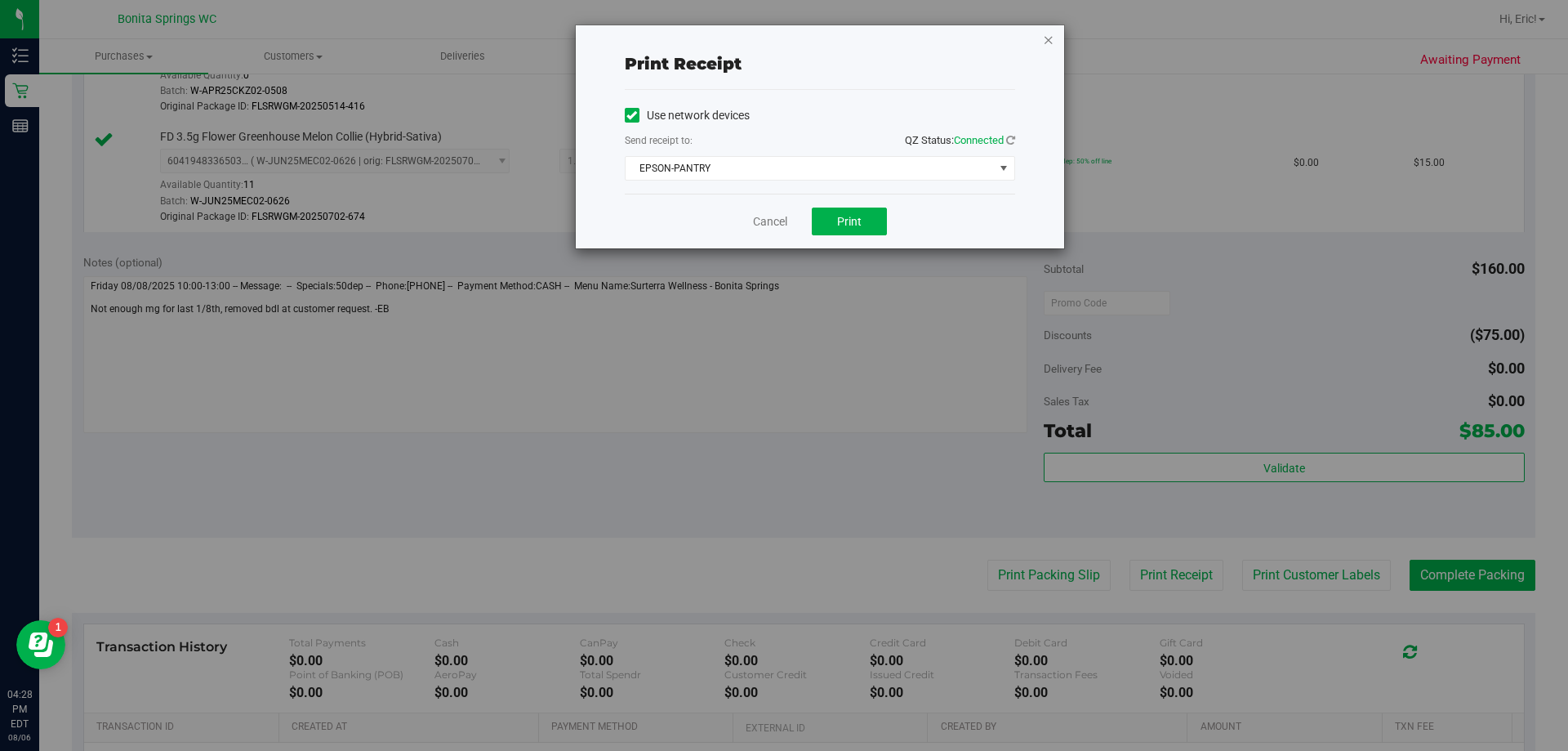 click at bounding box center [1049, 39] 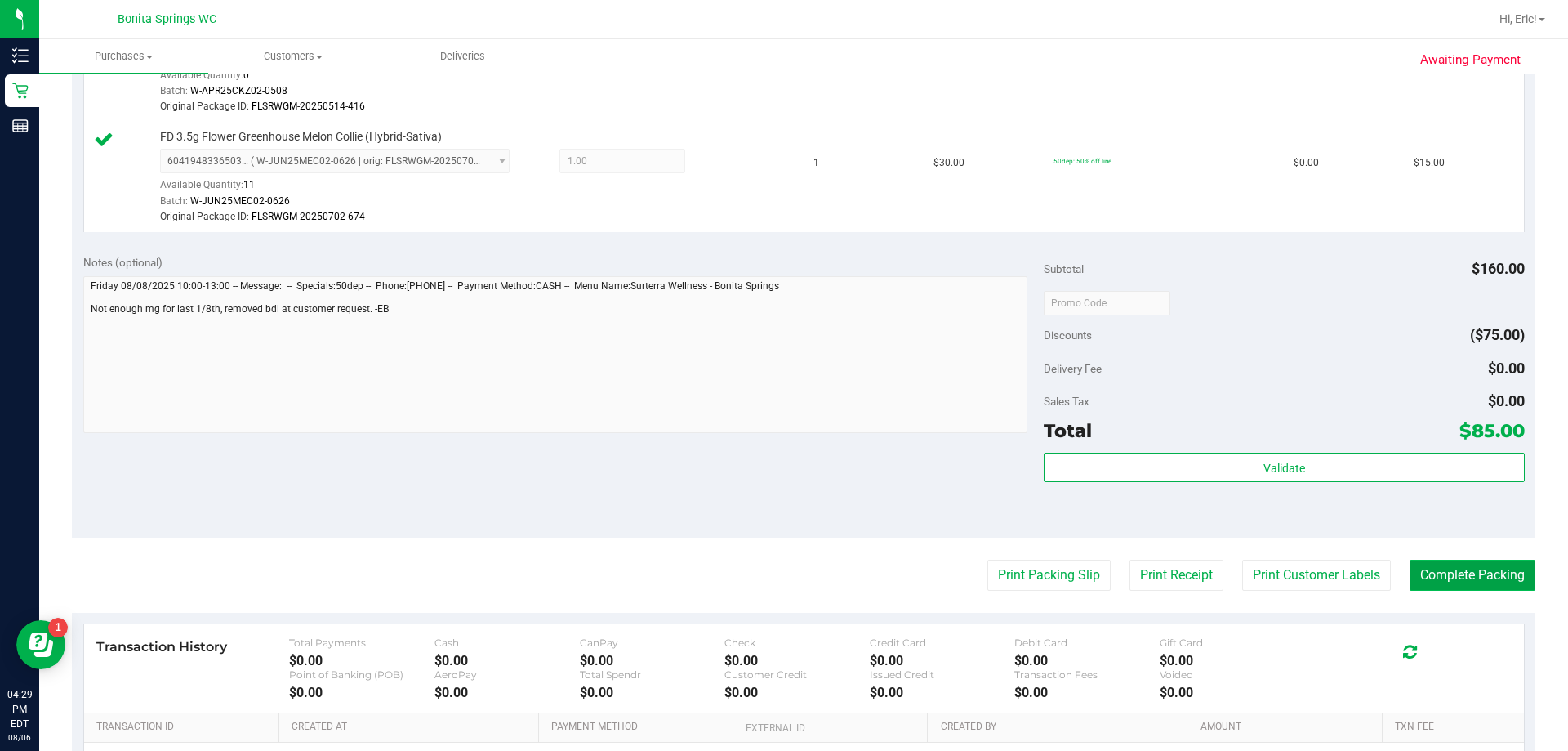click on "Complete Packing" at bounding box center (1472, 575) 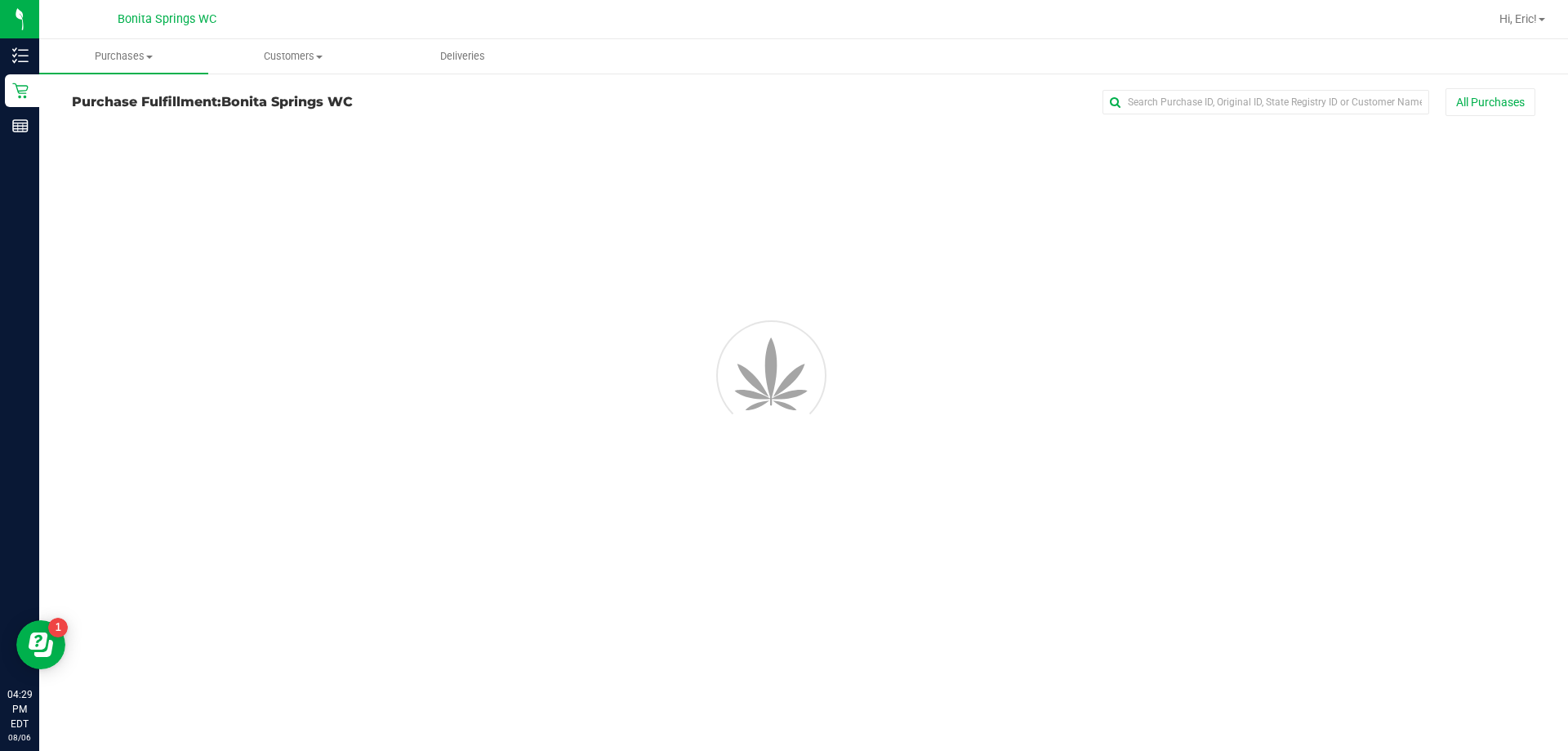 scroll, scrollTop: 0, scrollLeft: 0, axis: both 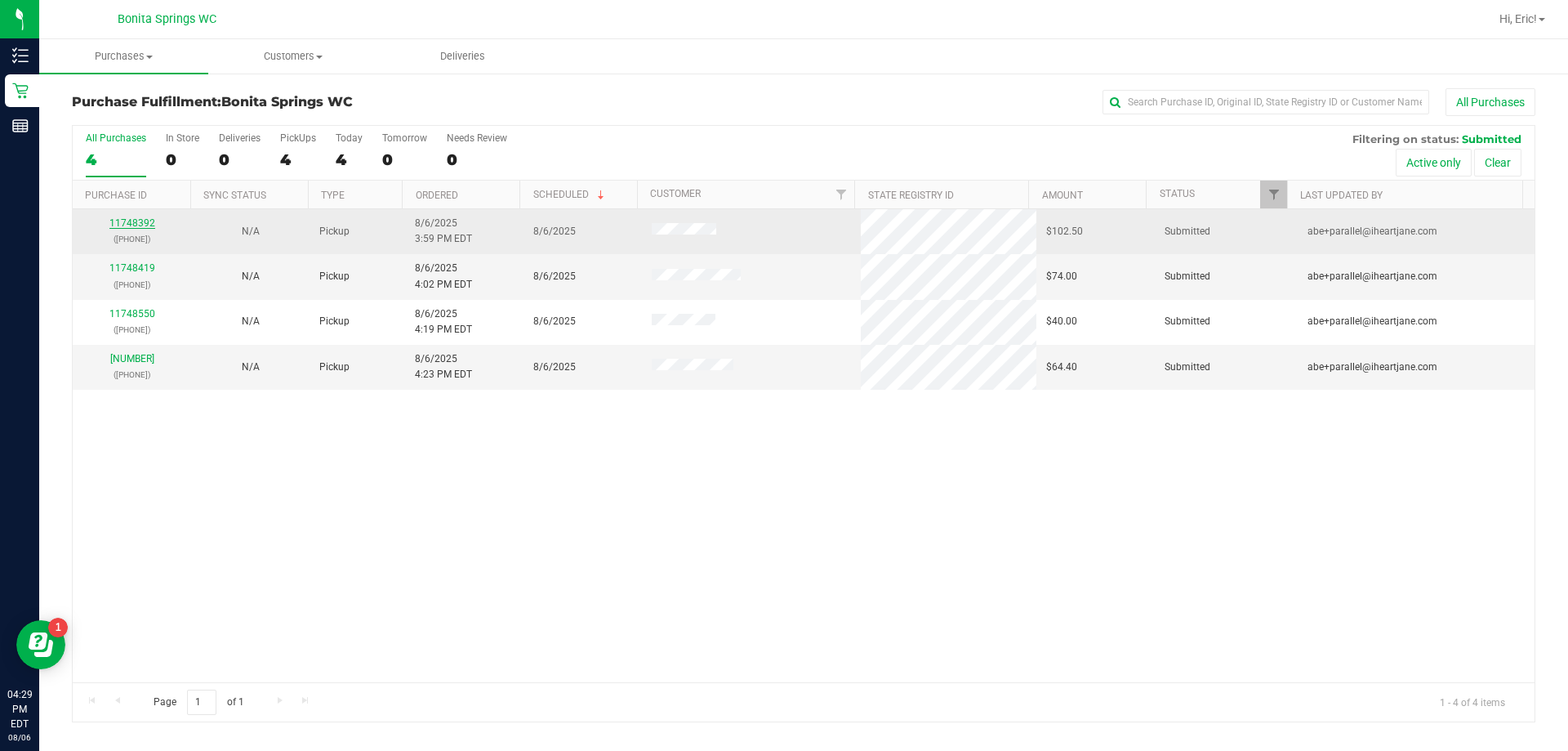 click on "11748392" at bounding box center [132, 223] 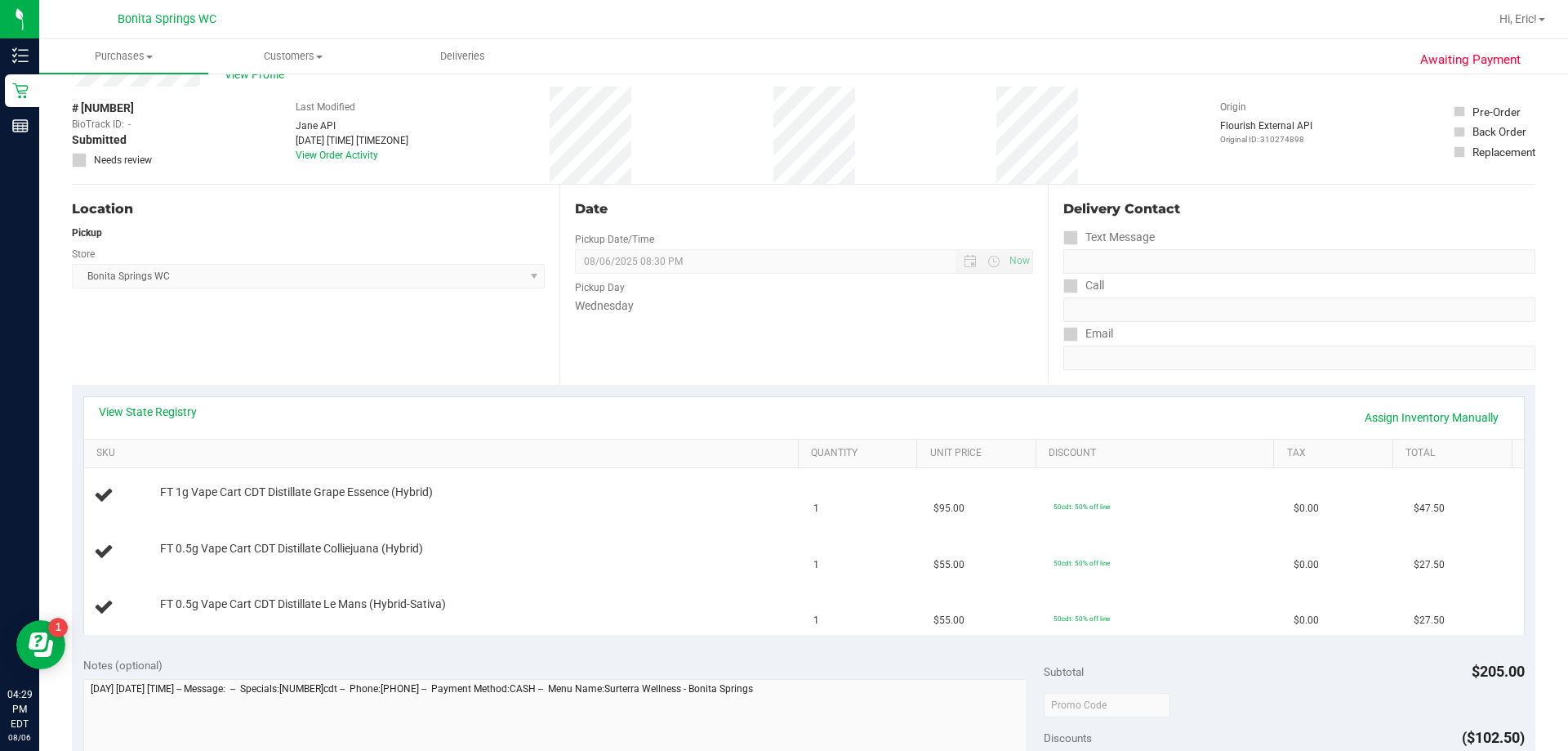 scroll, scrollTop: 82, scrollLeft: 0, axis: vertical 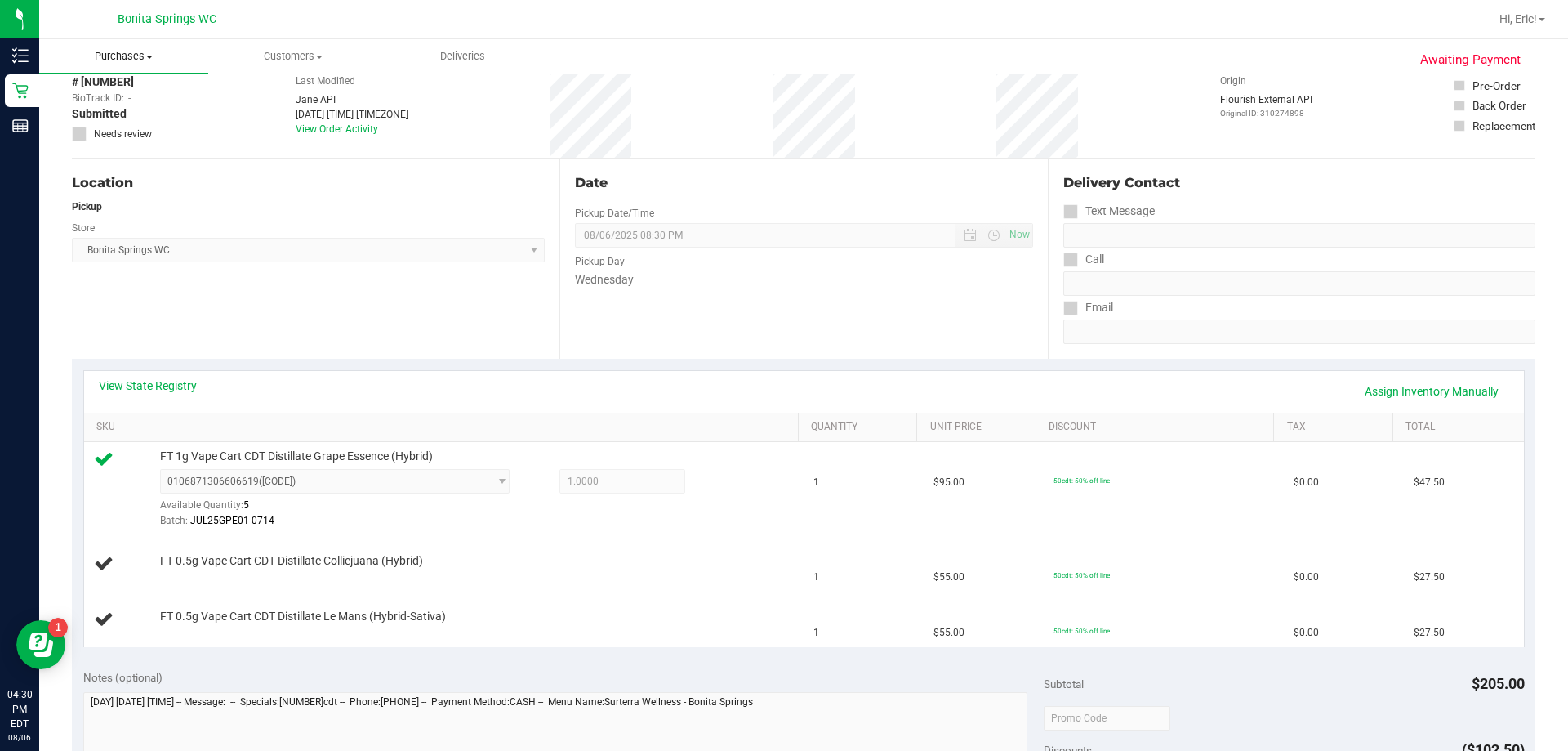 click on "Purchases" at bounding box center (123, 56) 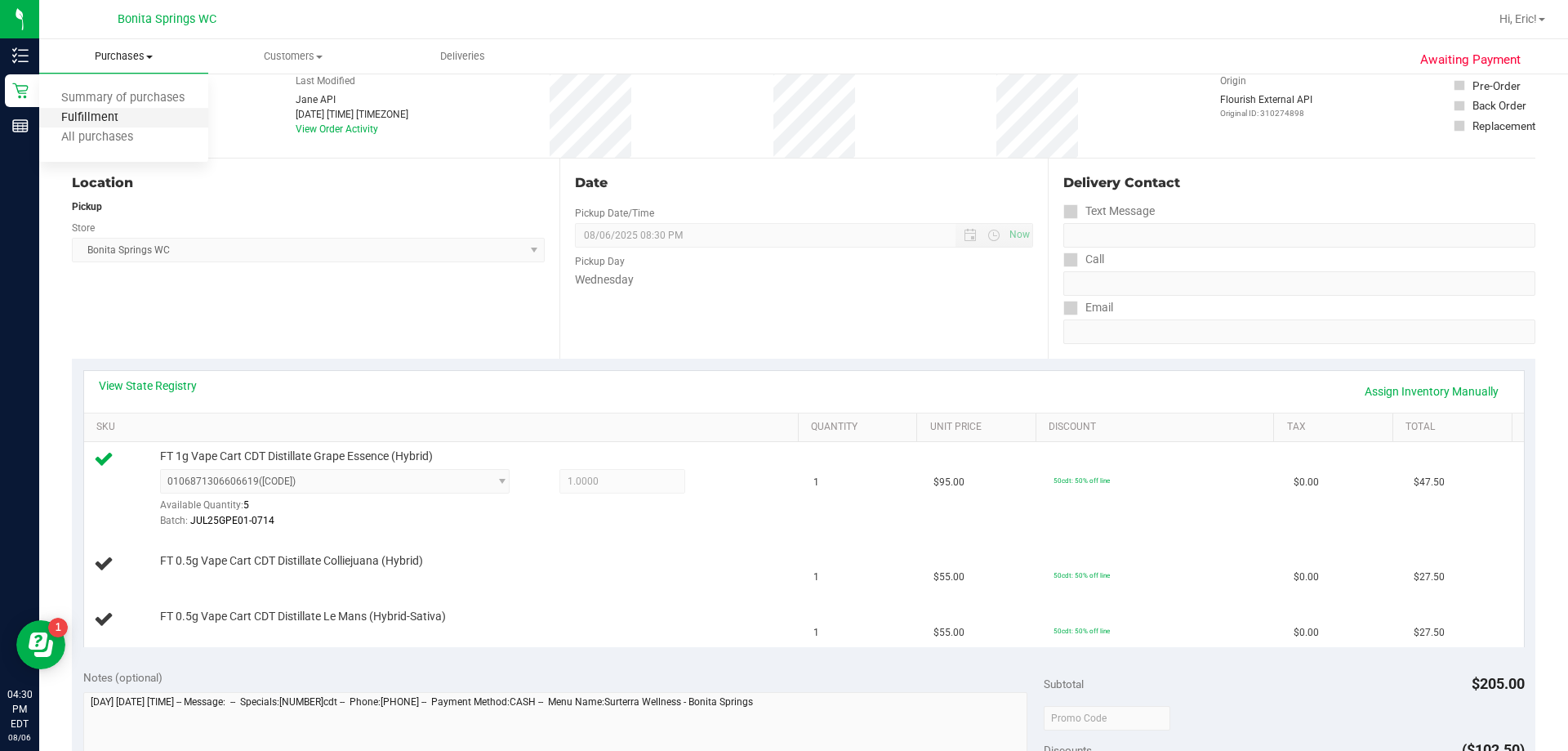 click on "Fulfillment" at bounding box center (90, 118) 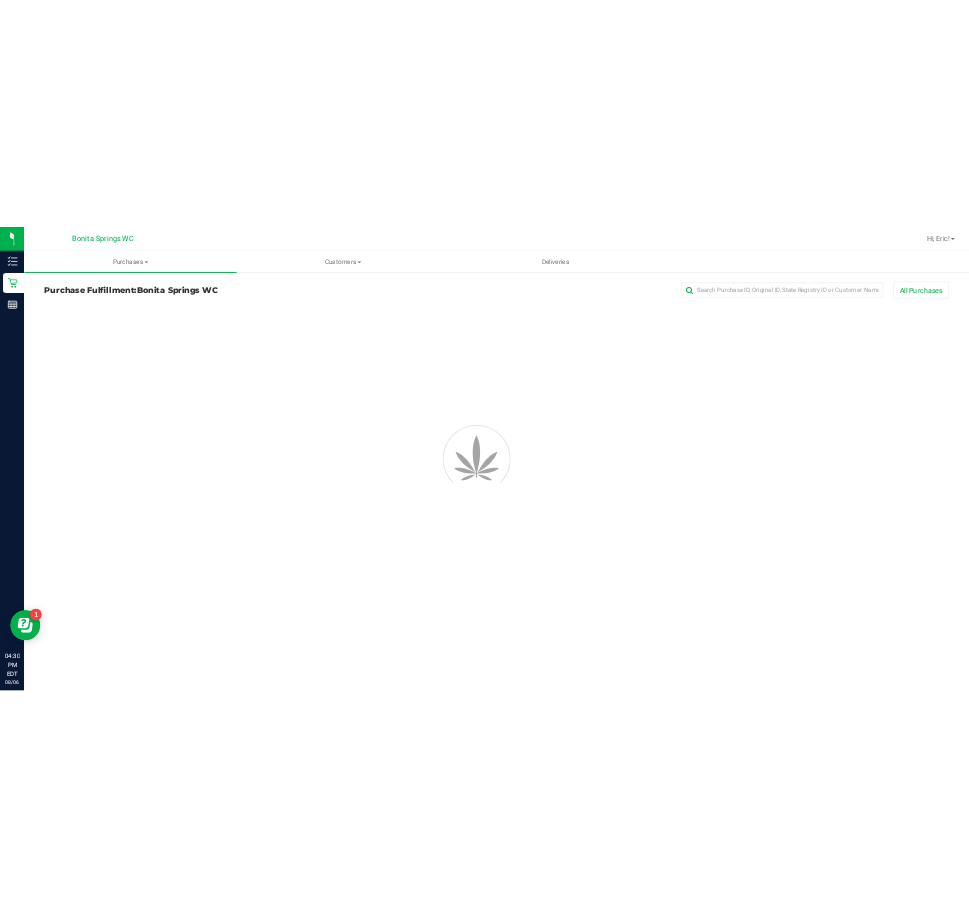 scroll, scrollTop: 0, scrollLeft: 0, axis: both 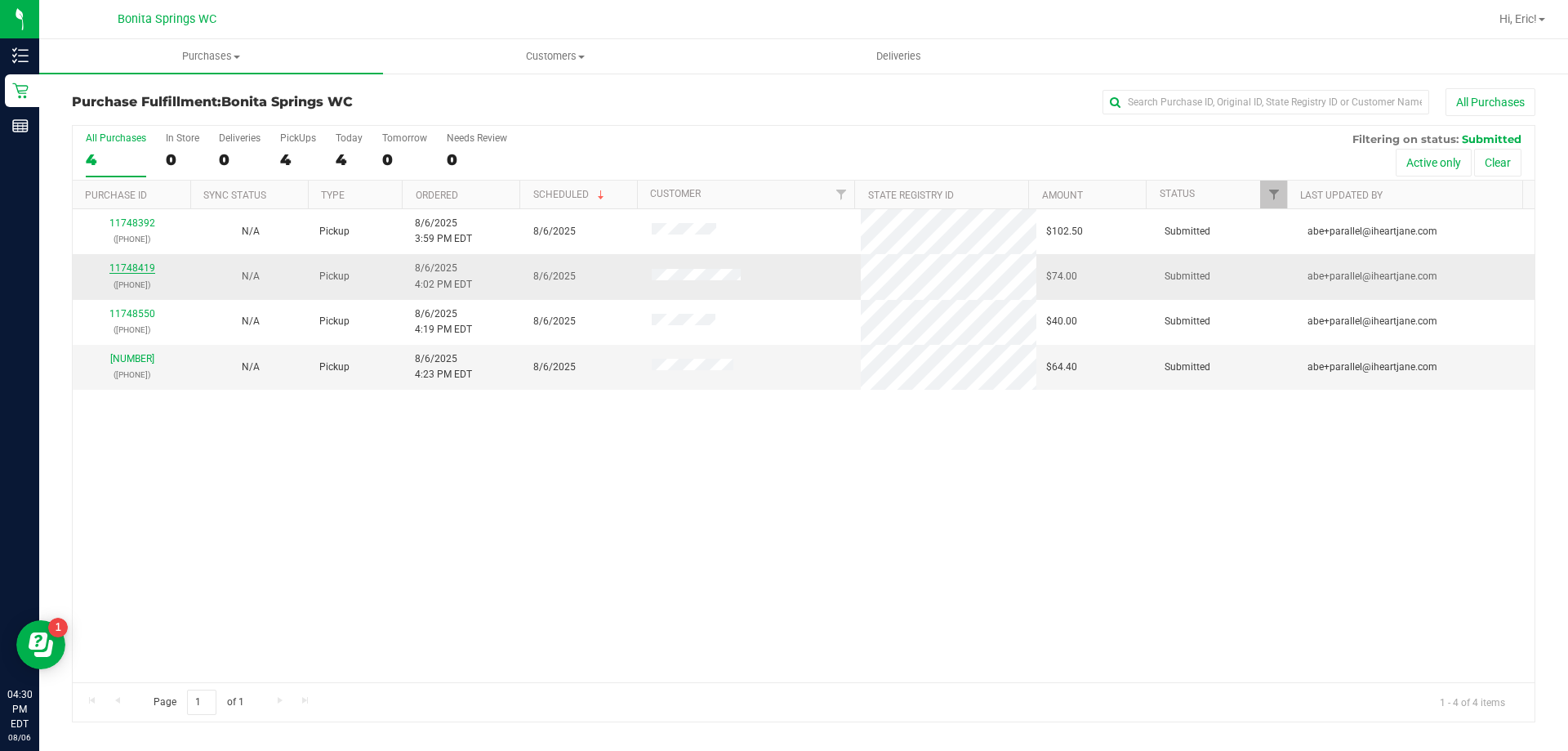 click on "11748419" at bounding box center (132, 268) 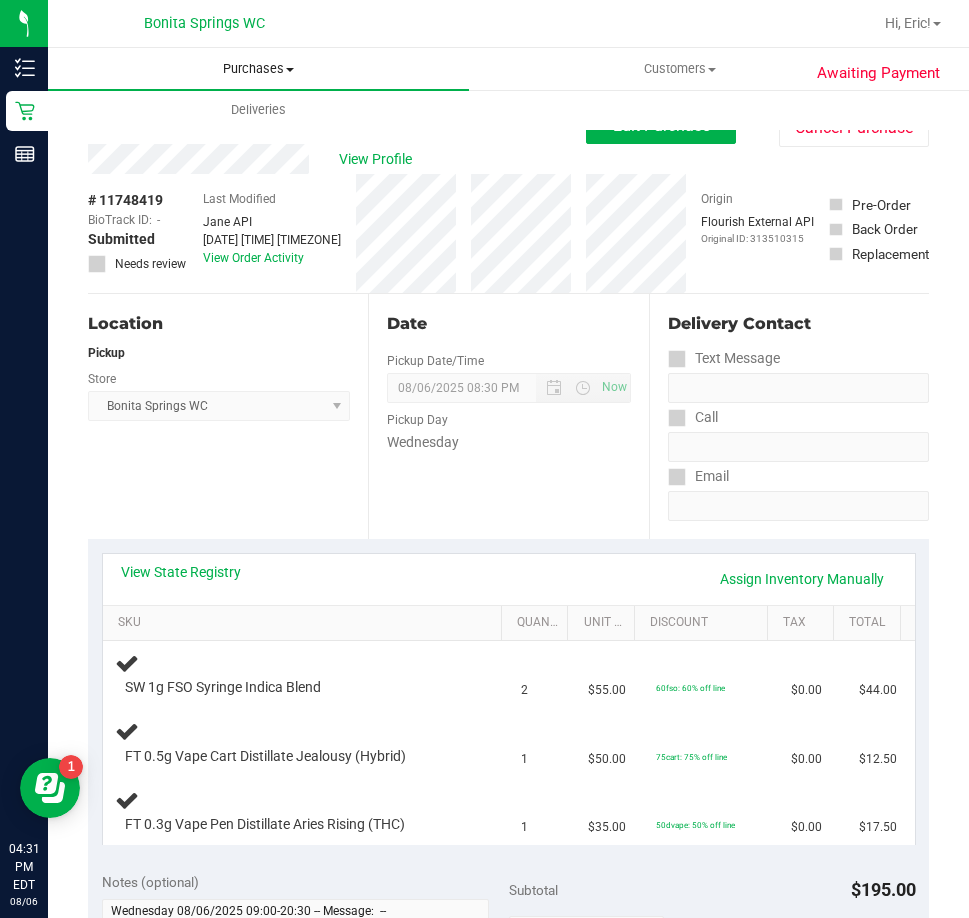 click on "Purchases" at bounding box center (258, 69) 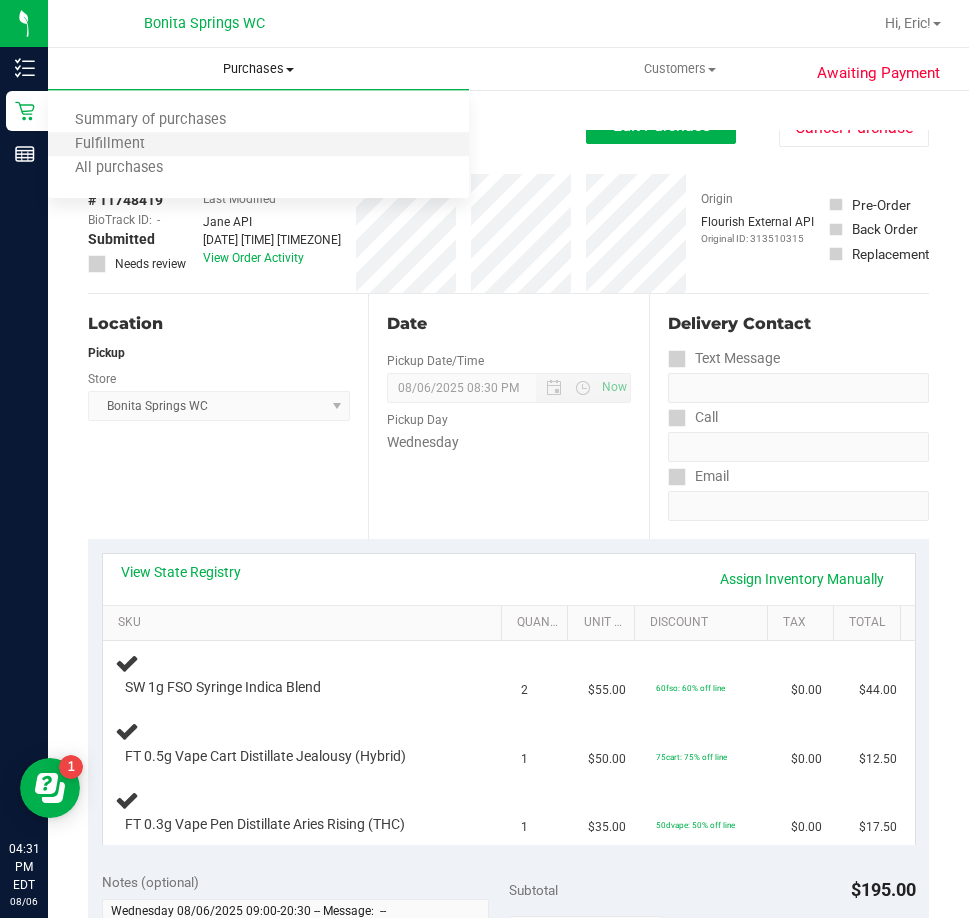click on "Fulfillment" at bounding box center [258, 145] 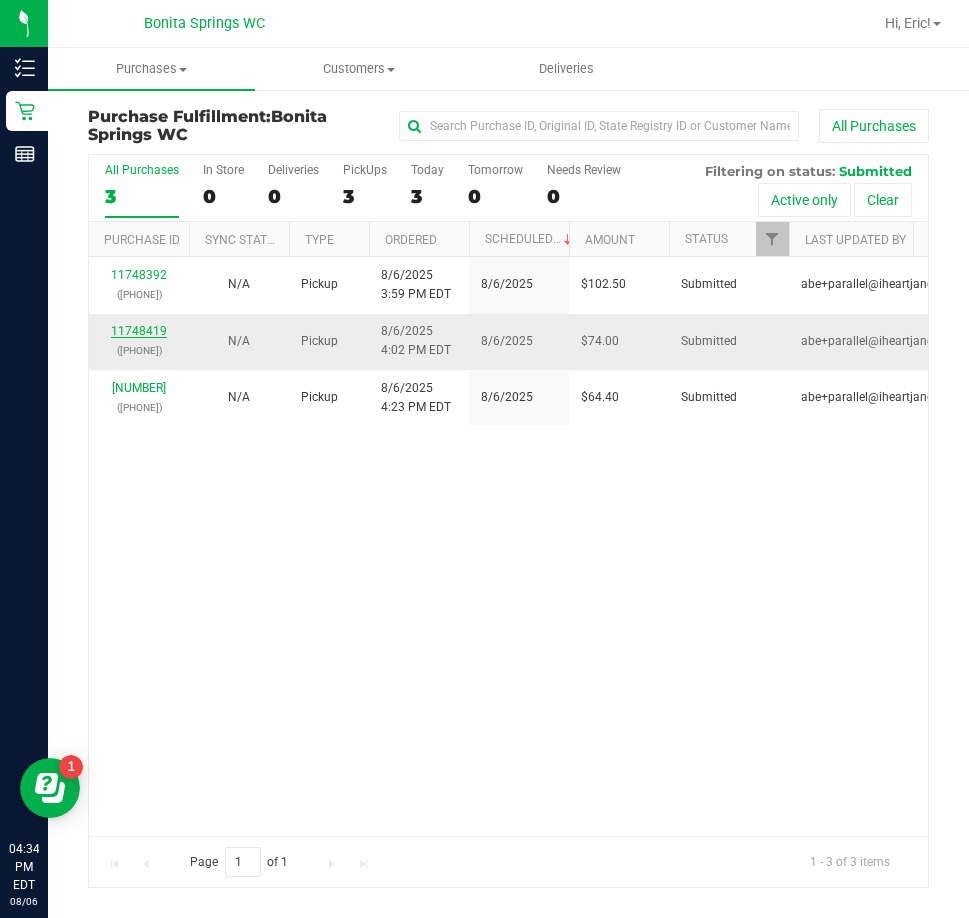 click on "11748419" at bounding box center (139, 331) 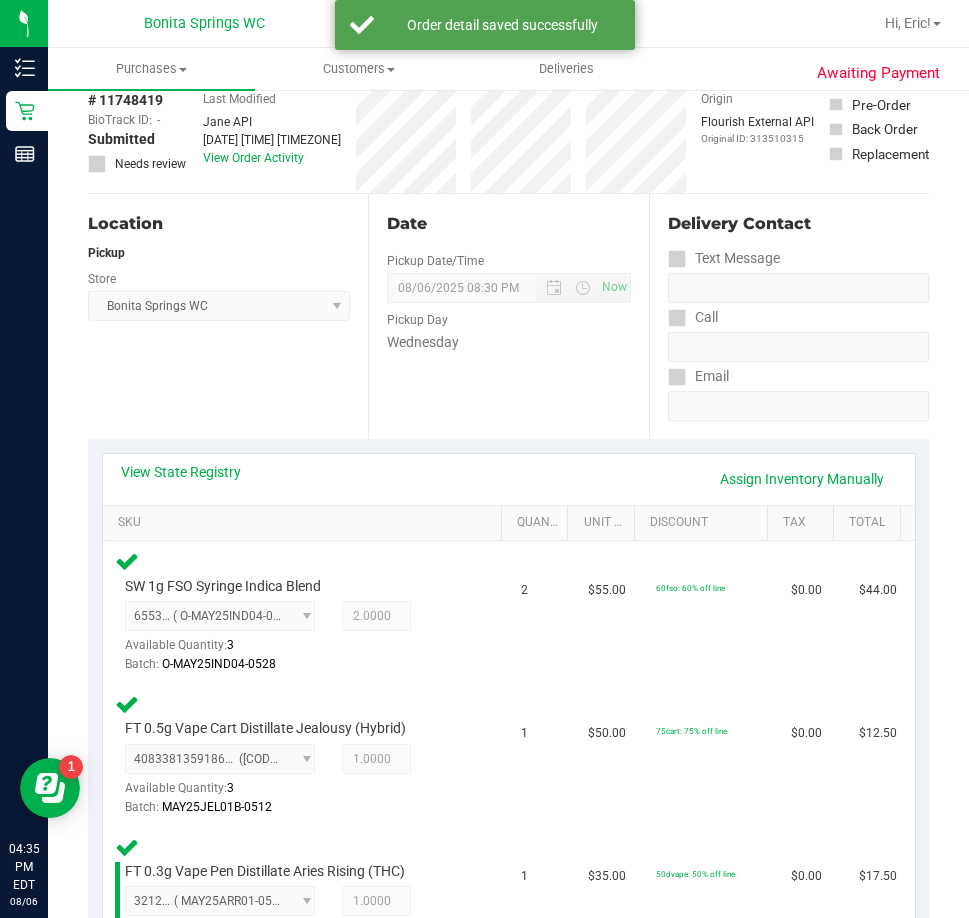 scroll, scrollTop: 600, scrollLeft: 0, axis: vertical 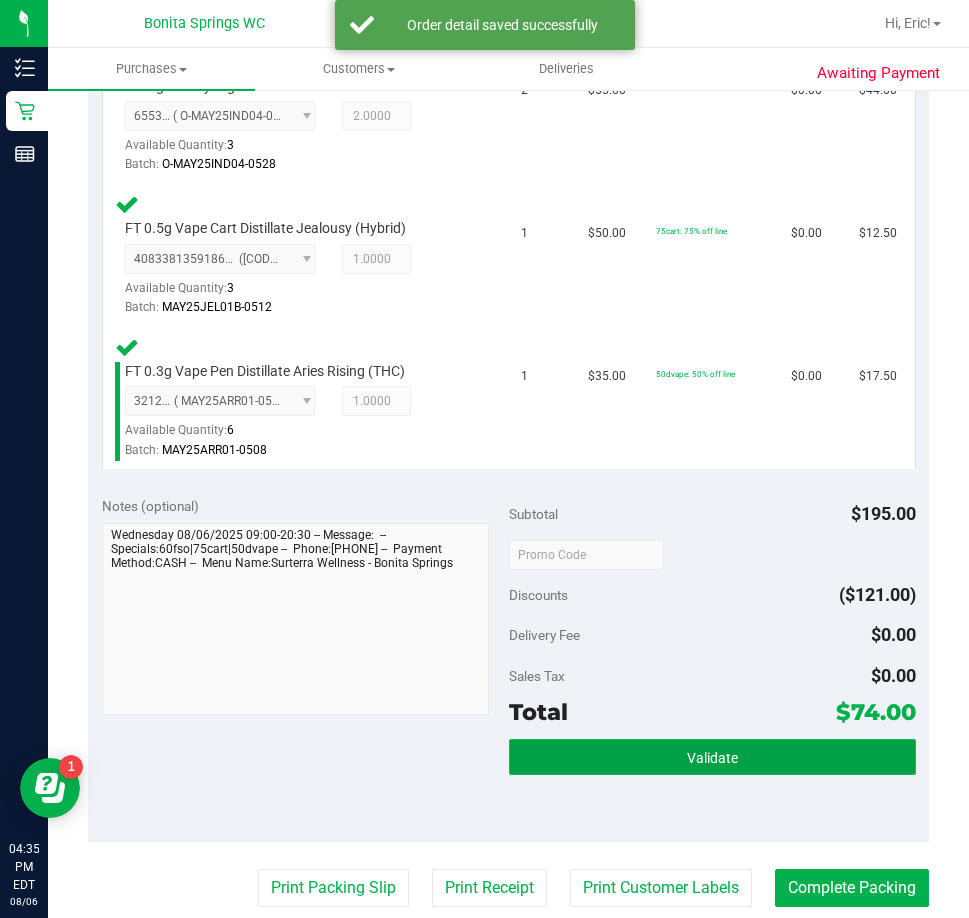 click on "Validate" at bounding box center (712, 757) 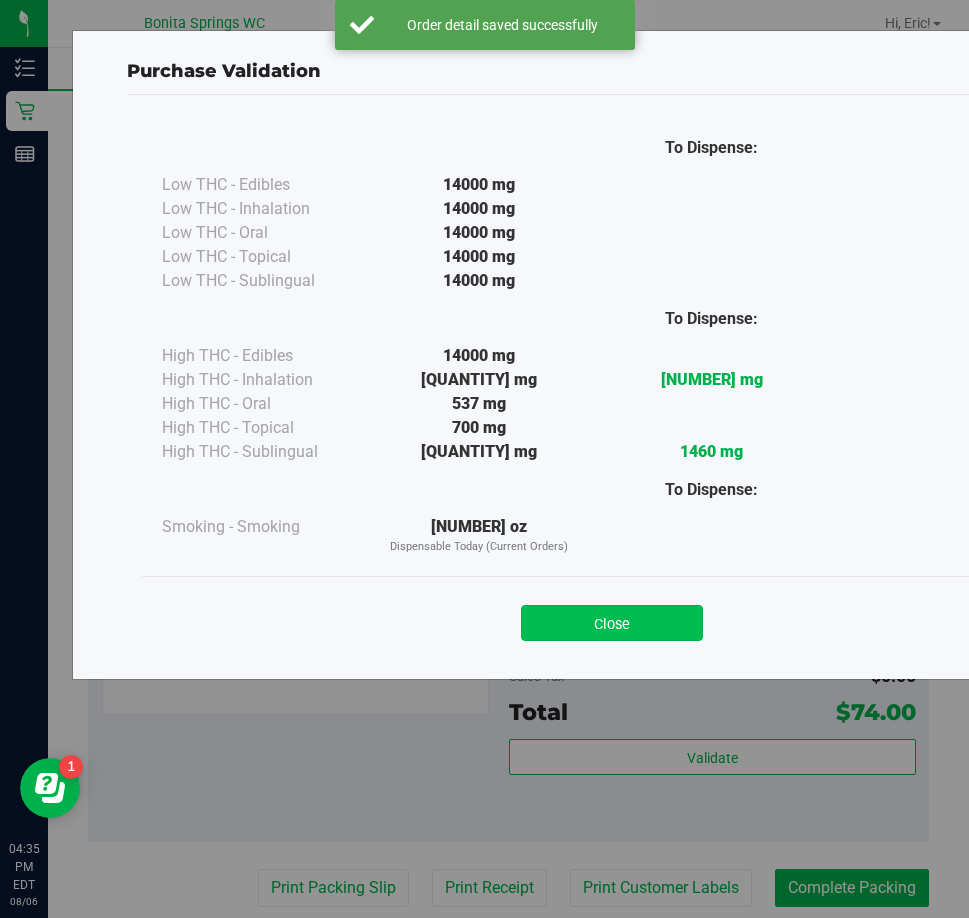click on "Close" at bounding box center (612, 623) 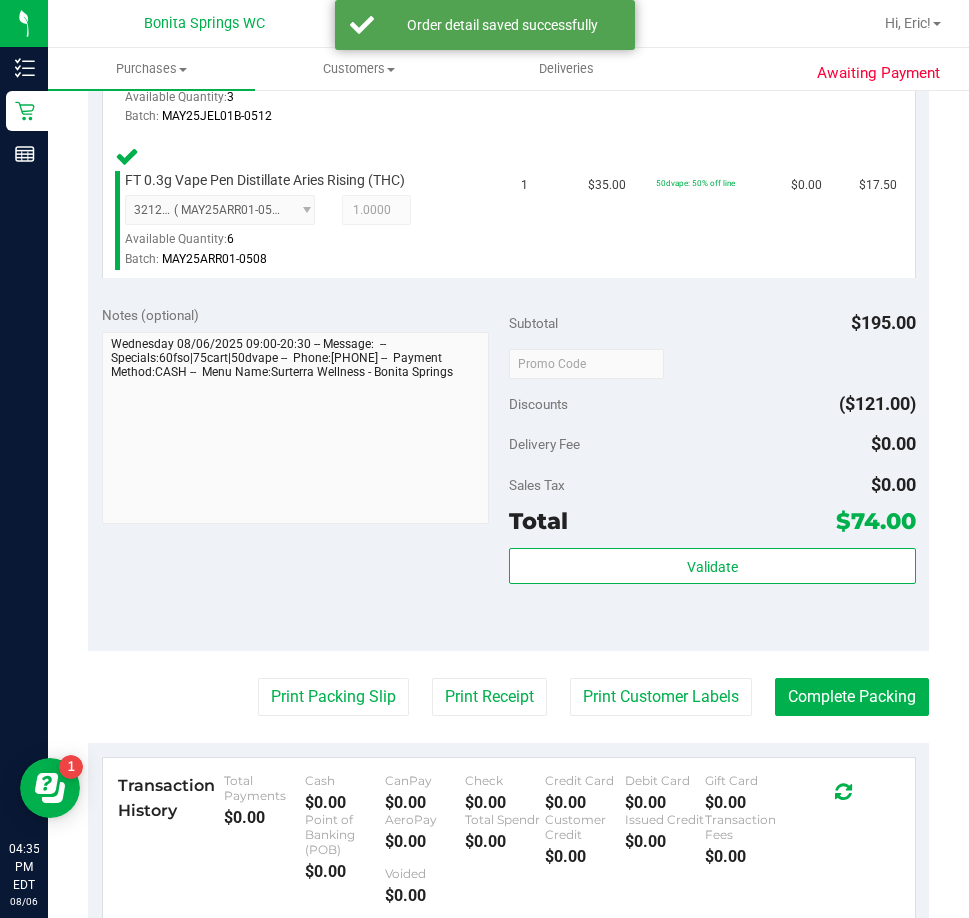 scroll, scrollTop: 800, scrollLeft: 0, axis: vertical 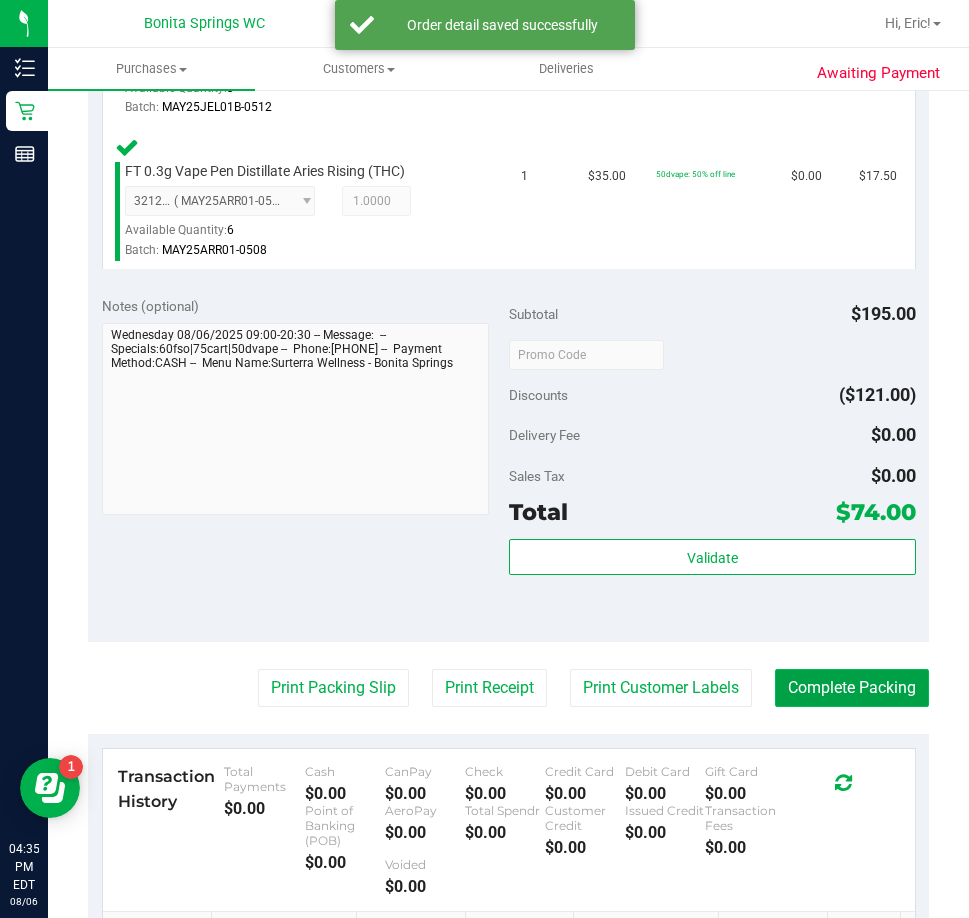 click on "Complete Packing" at bounding box center [852, 688] 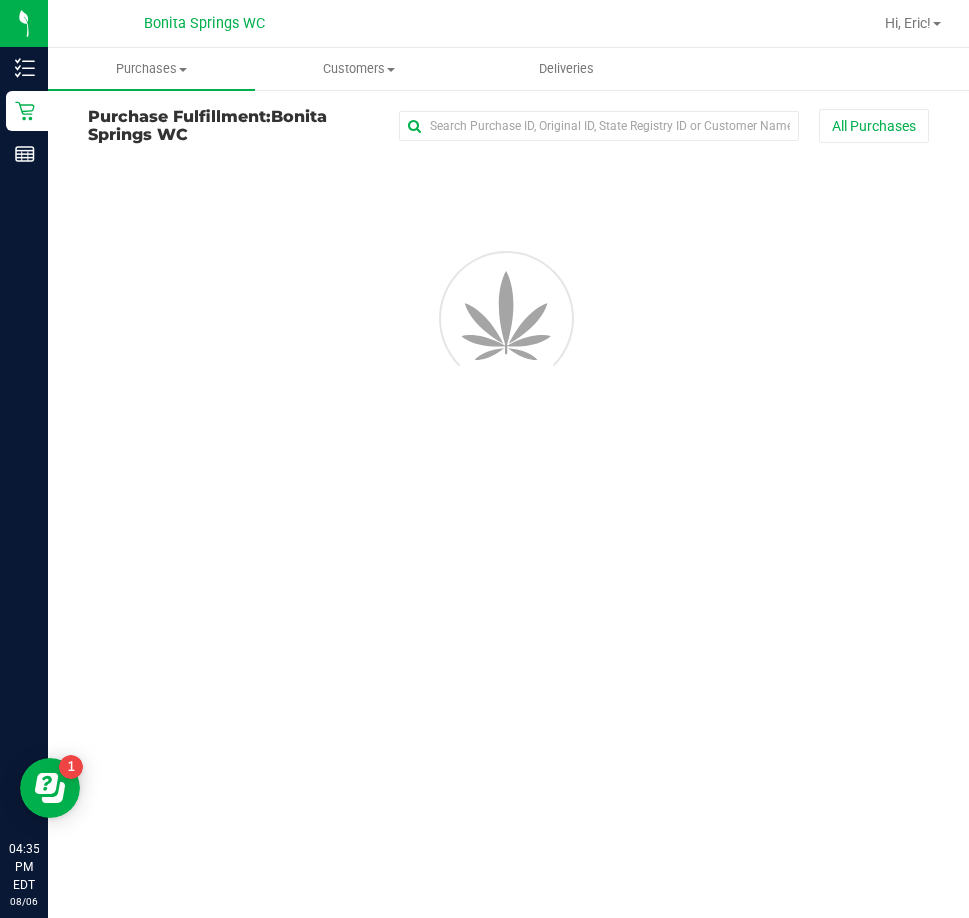 scroll, scrollTop: 0, scrollLeft: 0, axis: both 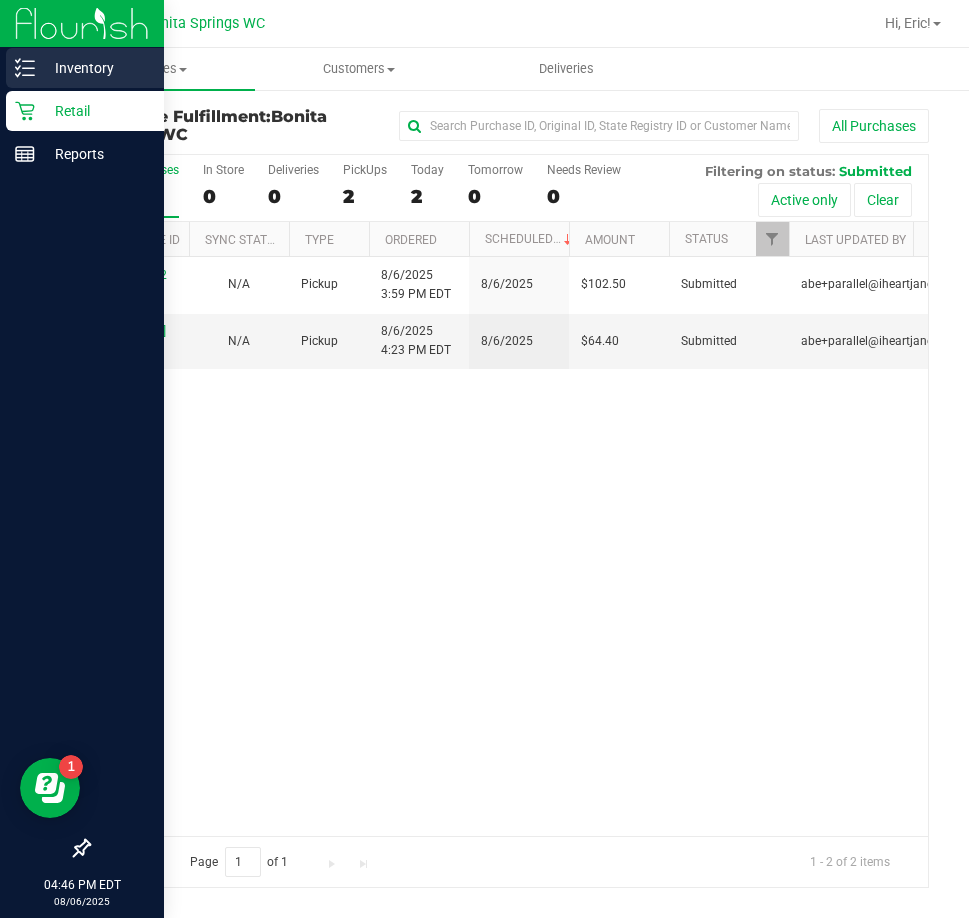 click on "Inventory" at bounding box center (95, 68) 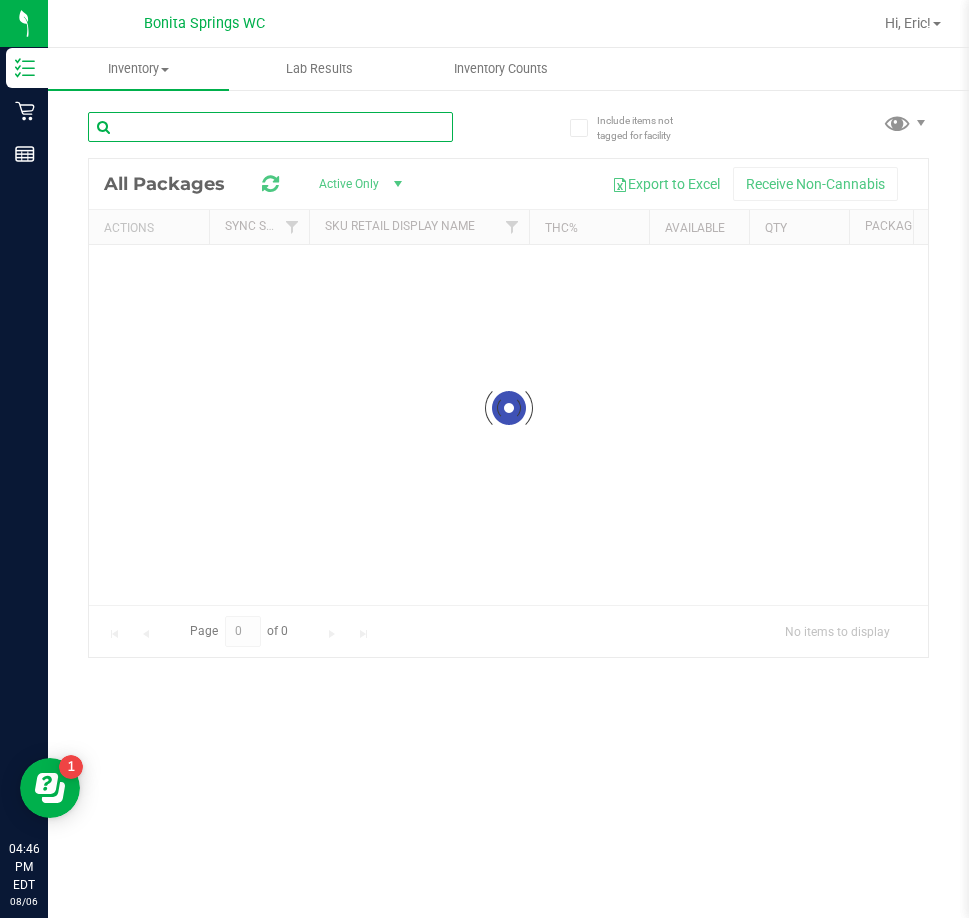click at bounding box center [270, 127] 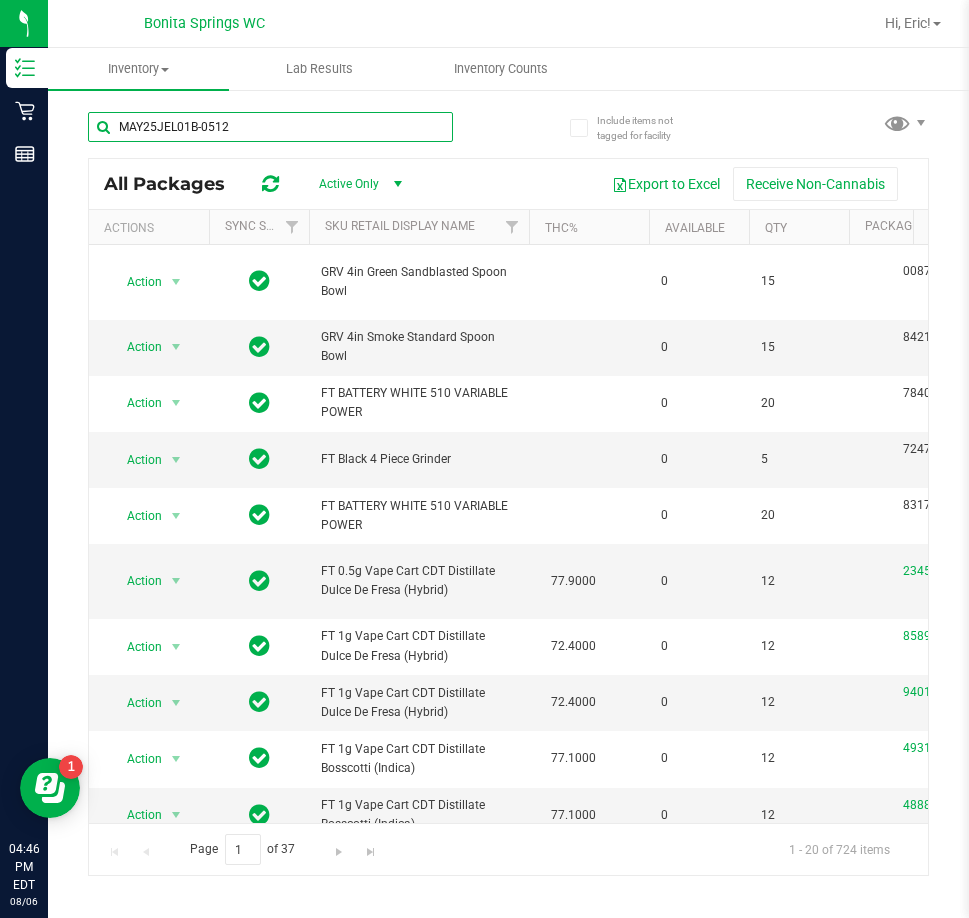 type on "MAY25JEL01B-0512" 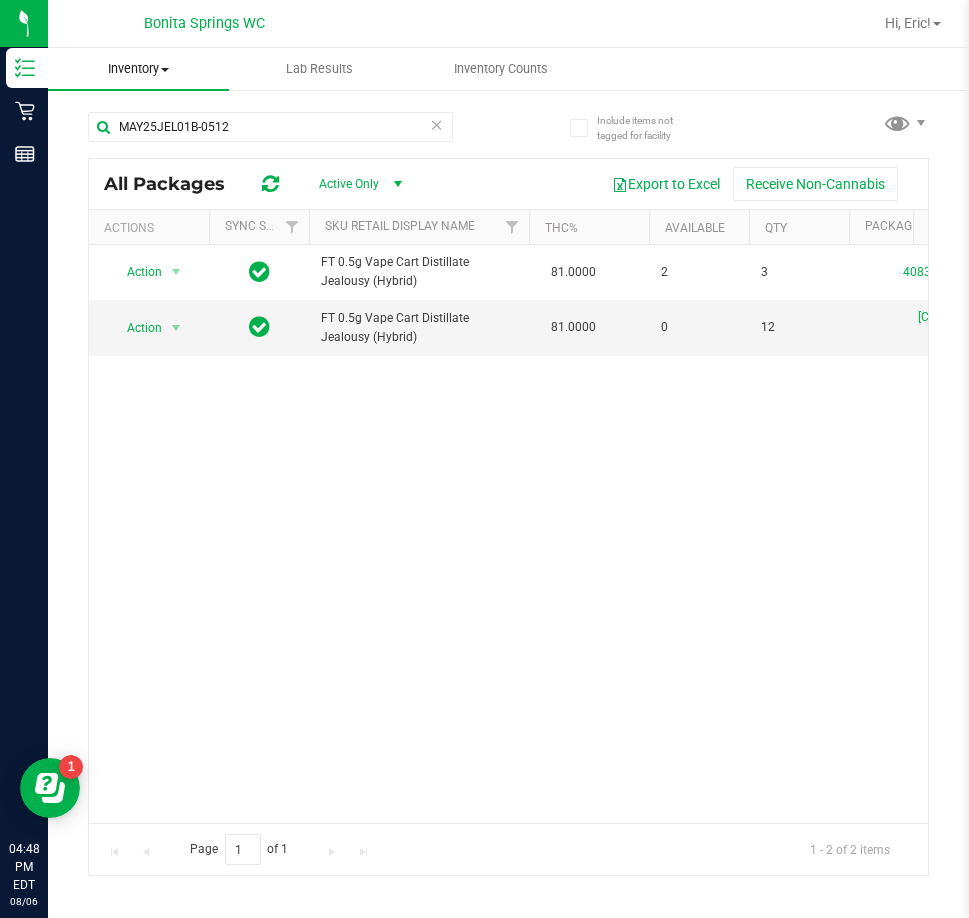 click on "Inventory" at bounding box center [138, 69] 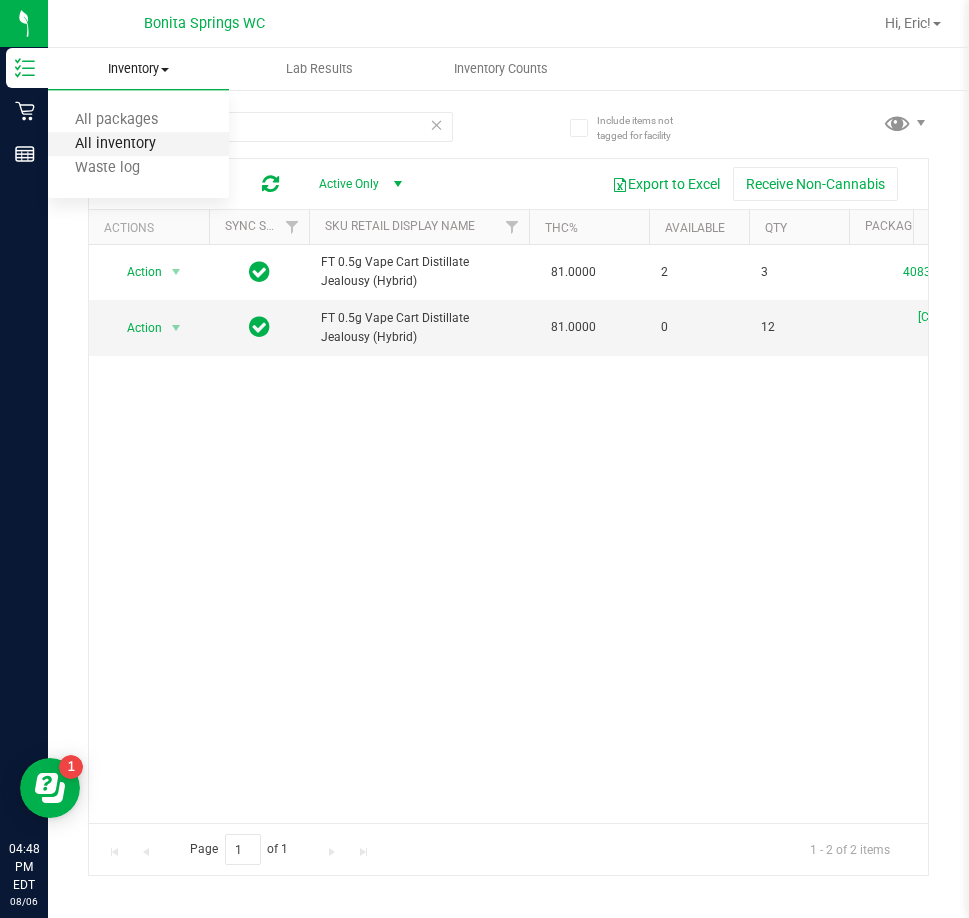 click on "All inventory" at bounding box center [115, 144] 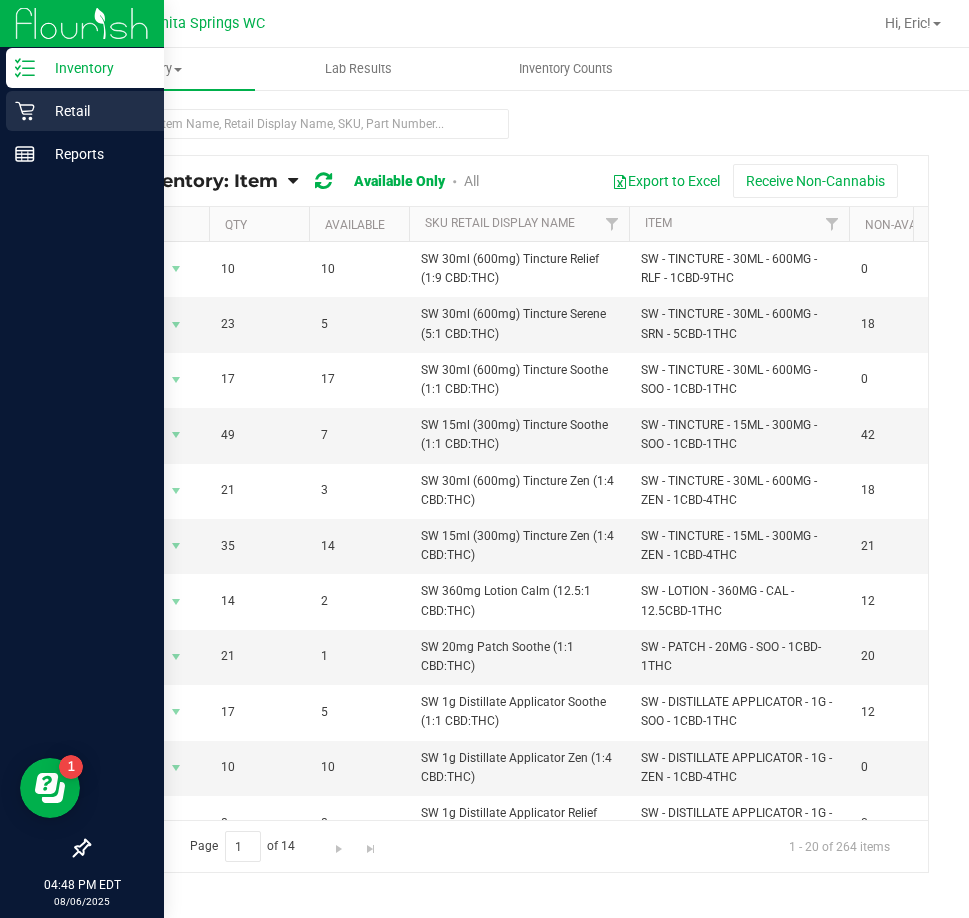 click on "Retail" at bounding box center (95, 111) 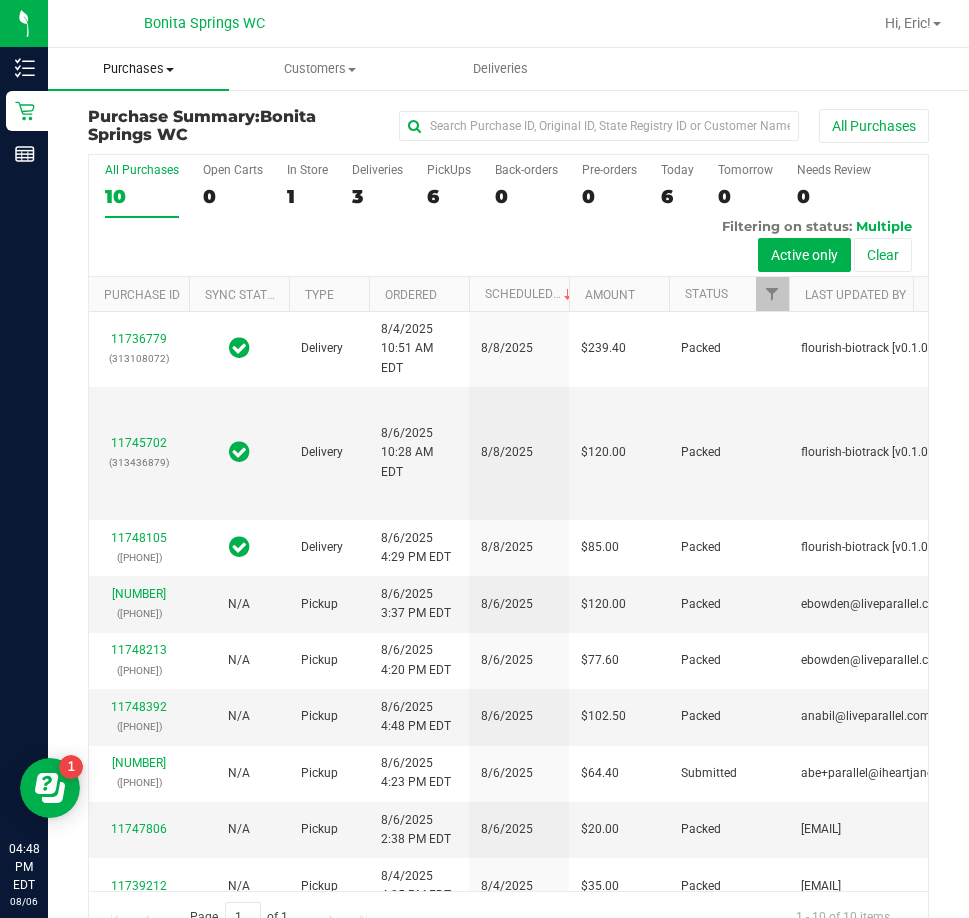 click on "Purchases" at bounding box center (138, 69) 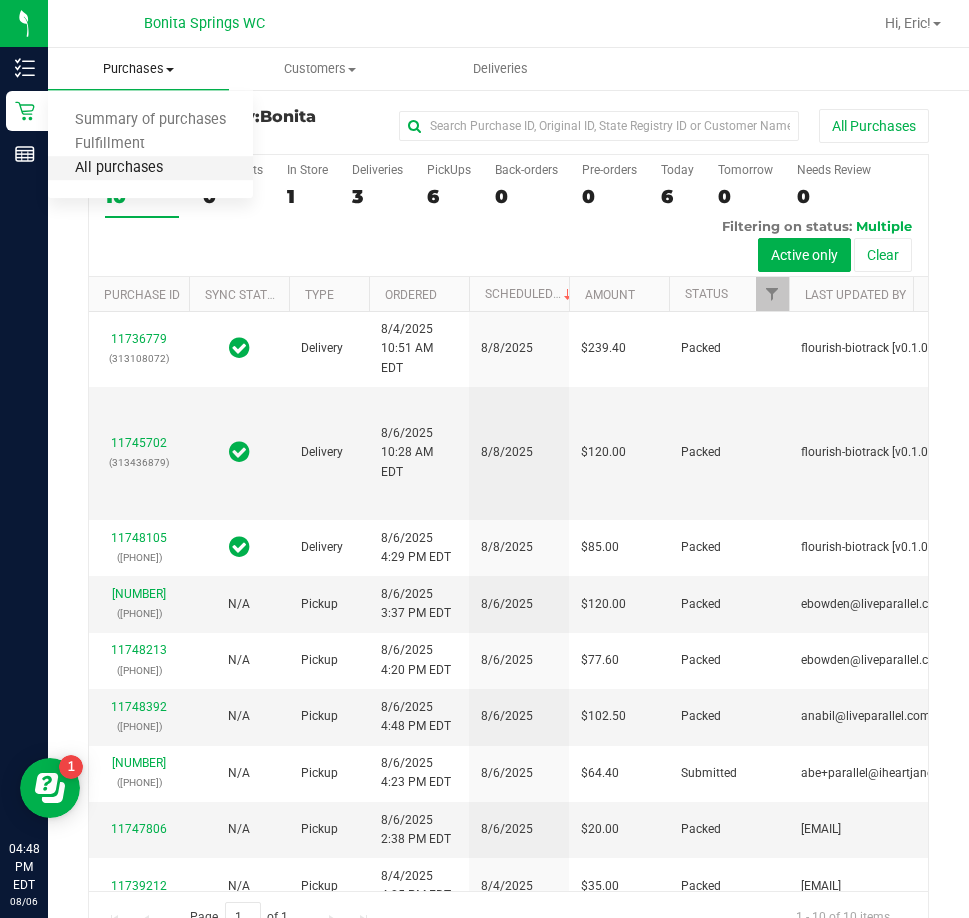 click on "All purchases" at bounding box center (119, 168) 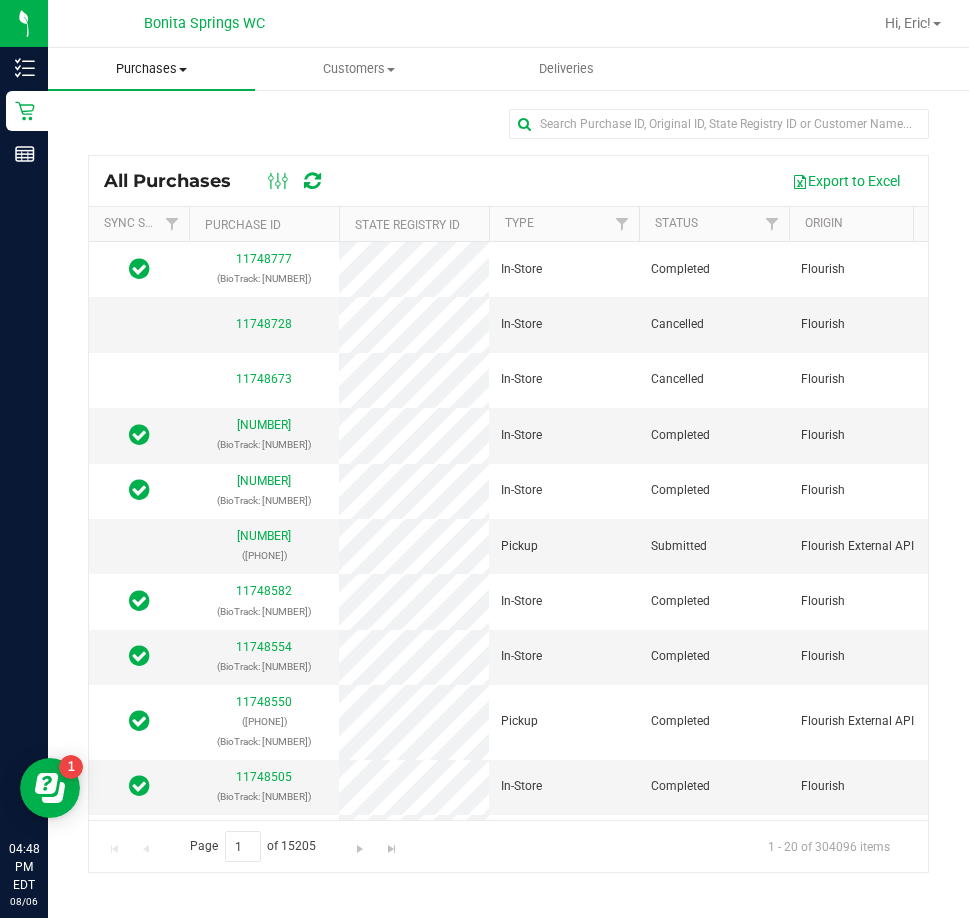 click on "Purchases
Summary of purchases
Fulfillment
All purchases" at bounding box center (151, 69) 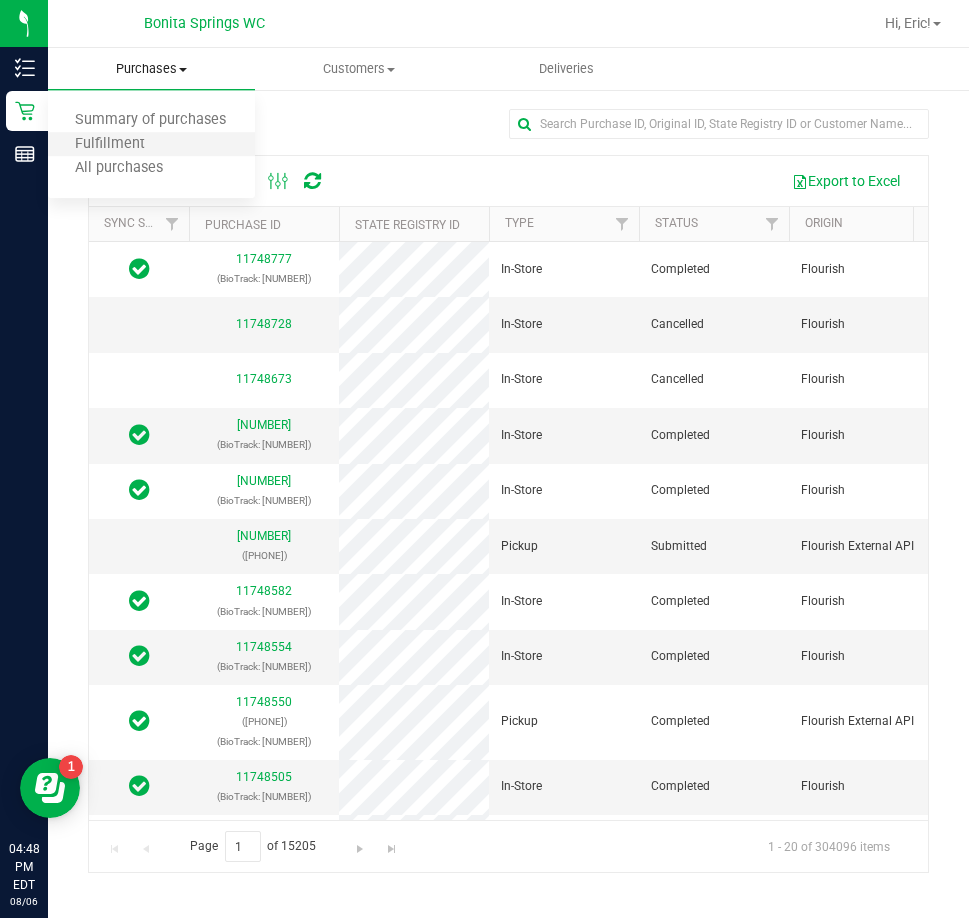 click on "Fulfillment" at bounding box center [151, 145] 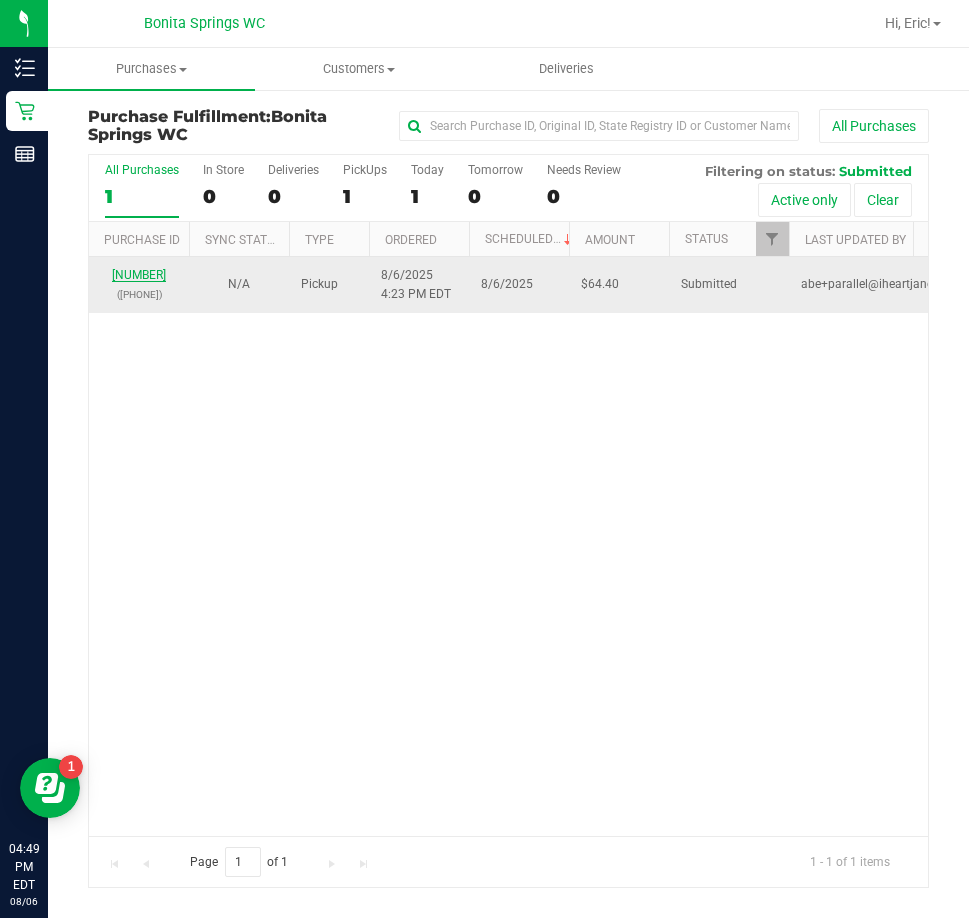 click on "11748591" at bounding box center (139, 275) 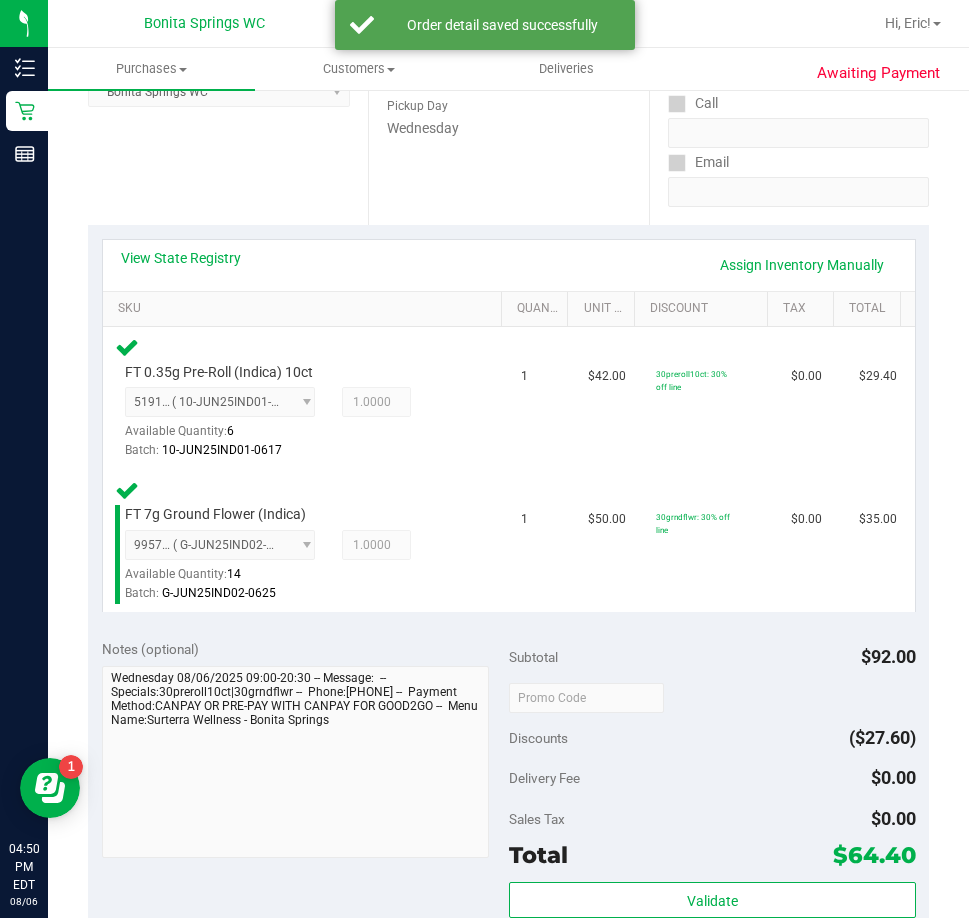 scroll, scrollTop: 400, scrollLeft: 0, axis: vertical 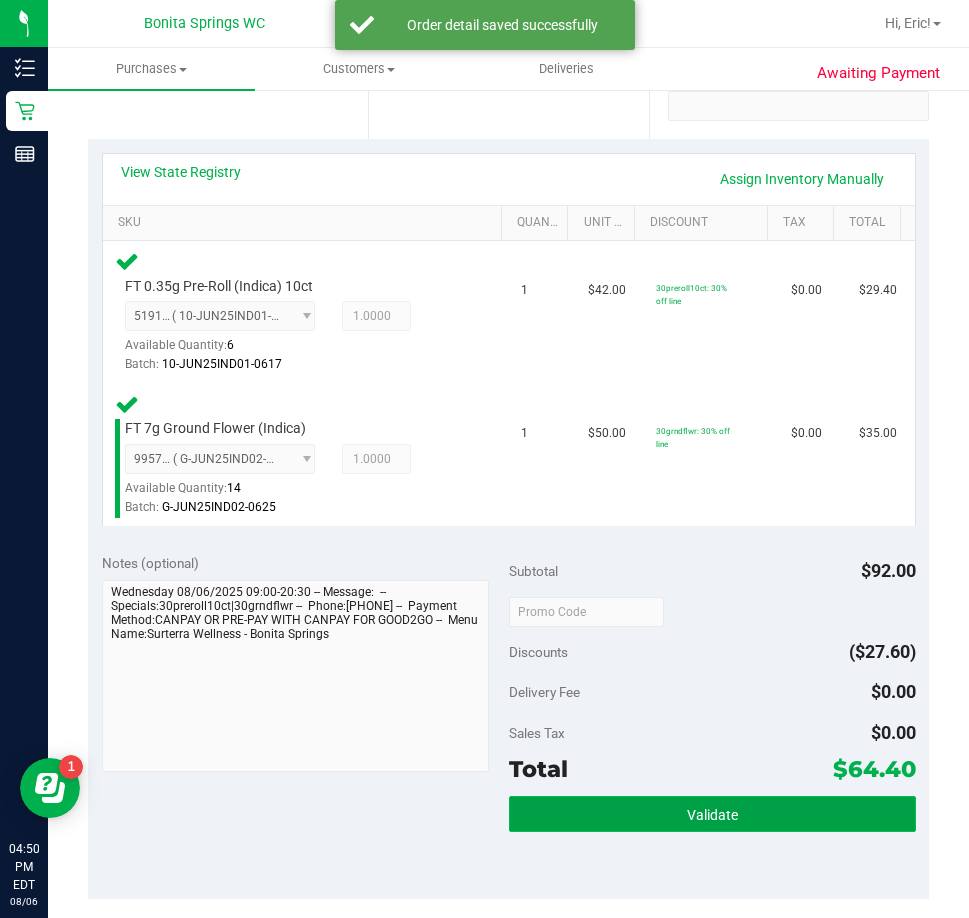 click on "Validate" at bounding box center (712, 814) 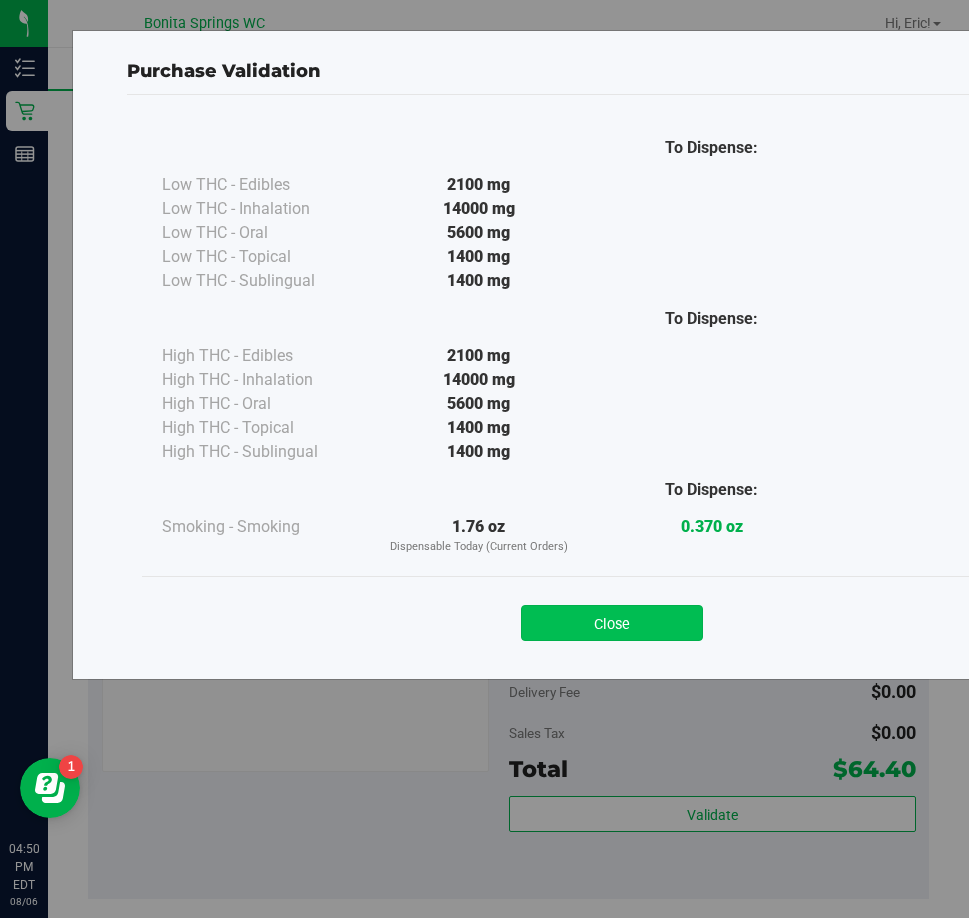 click on "Close" at bounding box center [612, 623] 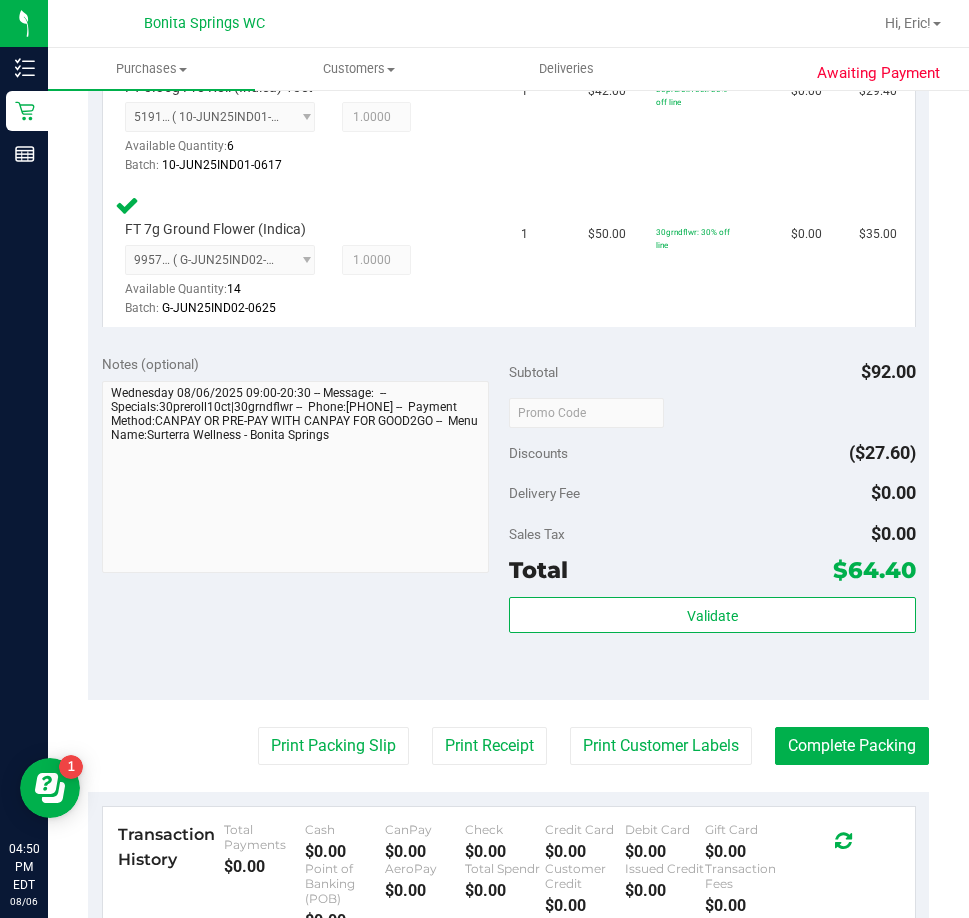 scroll, scrollTop: 600, scrollLeft: 0, axis: vertical 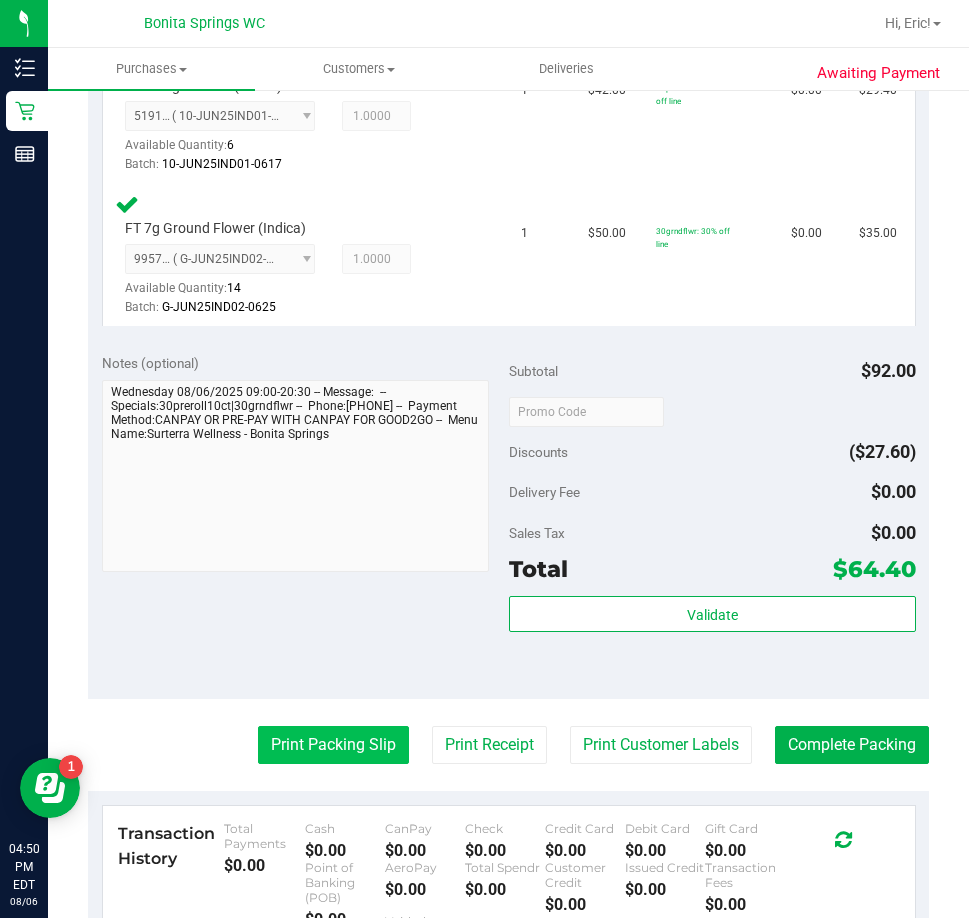 click on "Print Packing Slip" at bounding box center [333, 745] 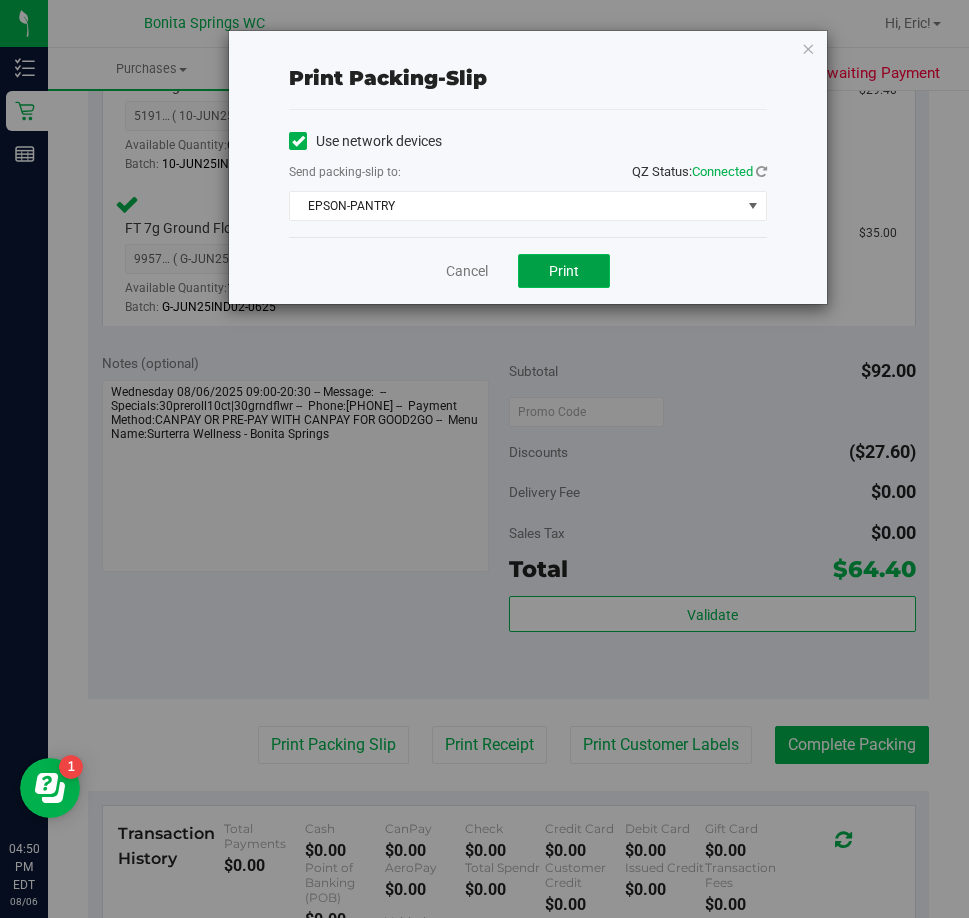 click on "Print" at bounding box center (564, 271) 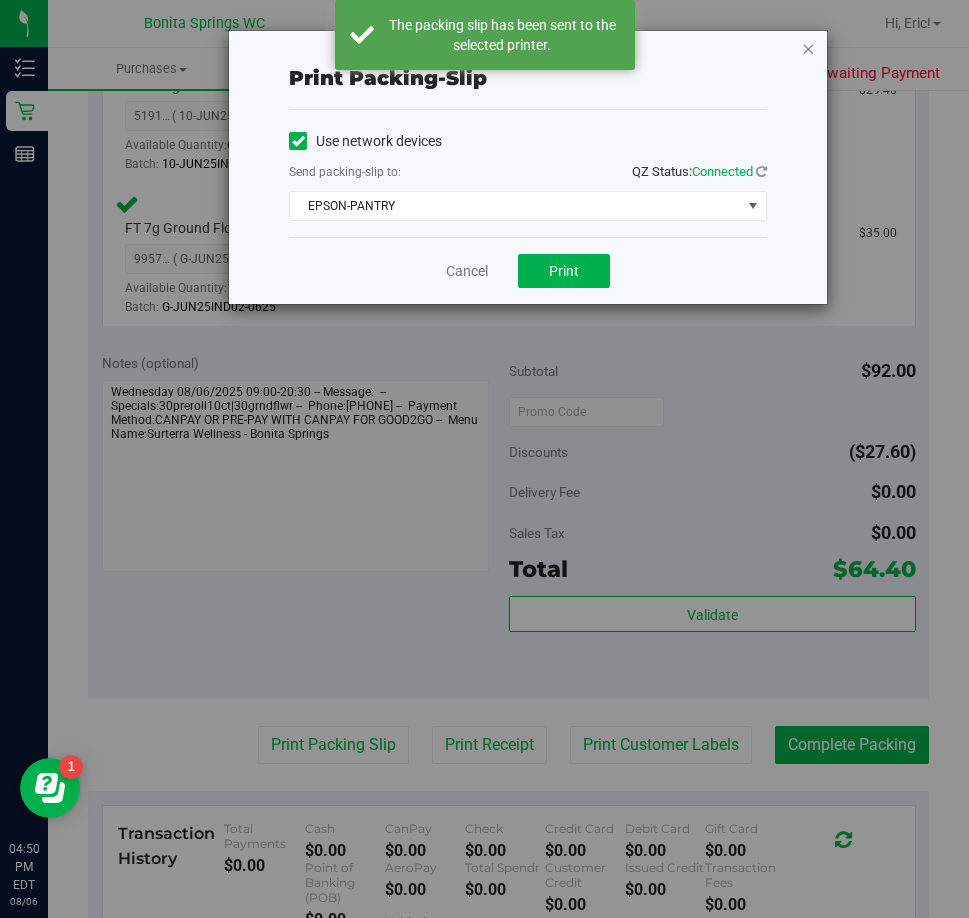 click at bounding box center [808, 48] 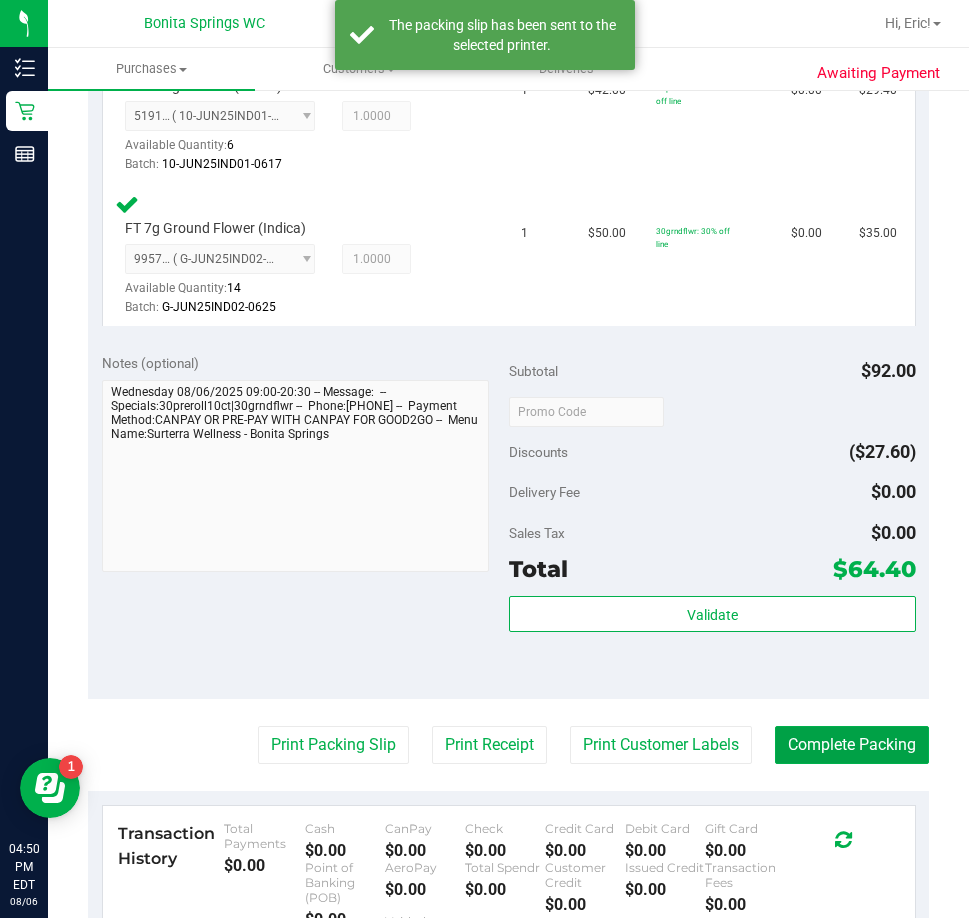 drag, startPoint x: 839, startPoint y: 752, endPoint x: 853, endPoint y: 719, distance: 35.846897 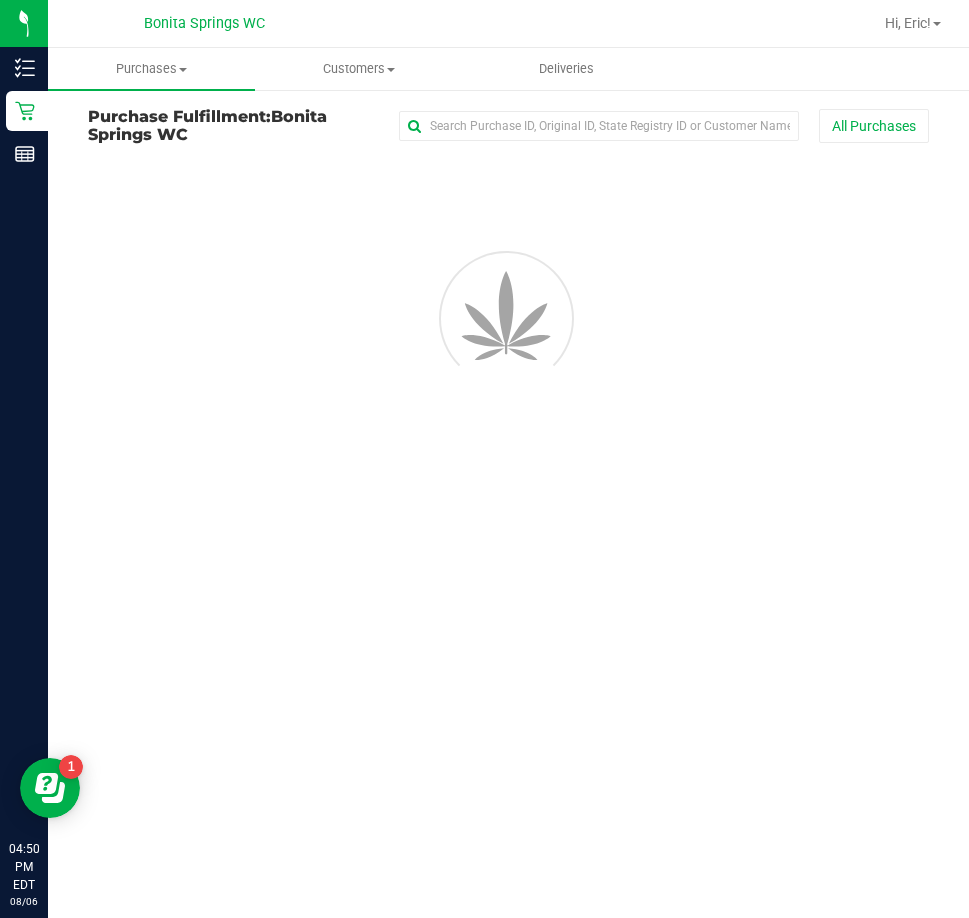scroll, scrollTop: 0, scrollLeft: 0, axis: both 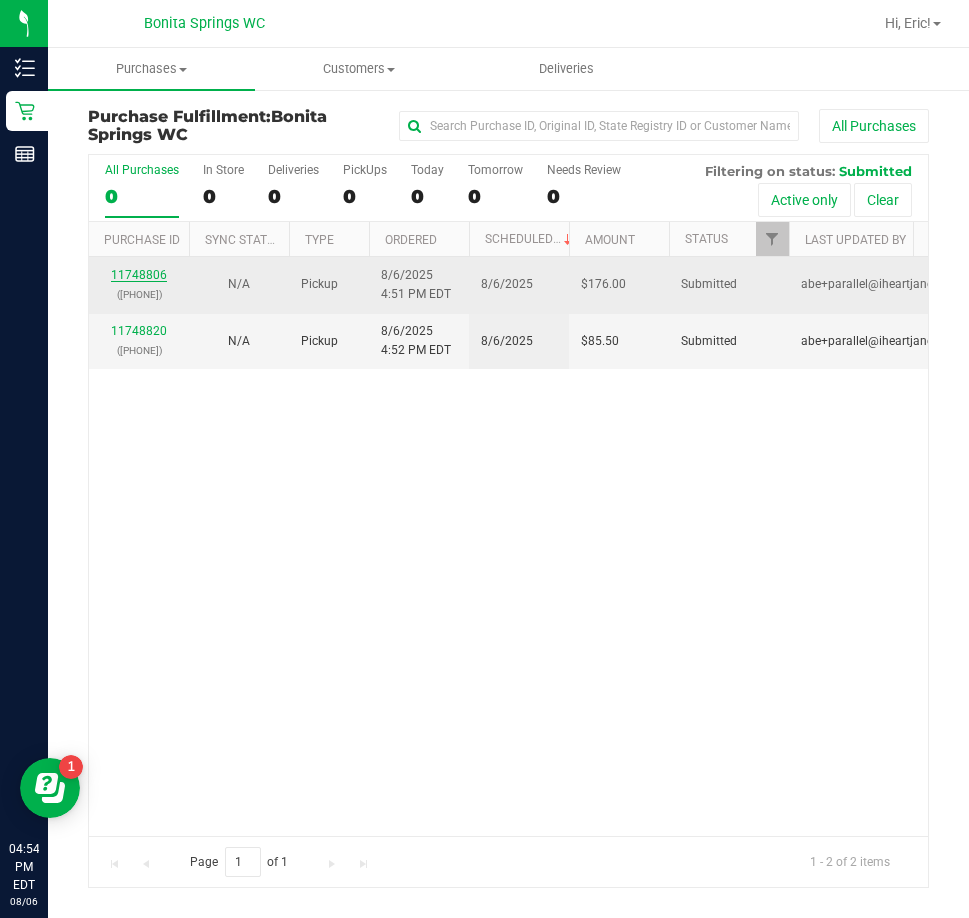 click on "11748806" at bounding box center (139, 275) 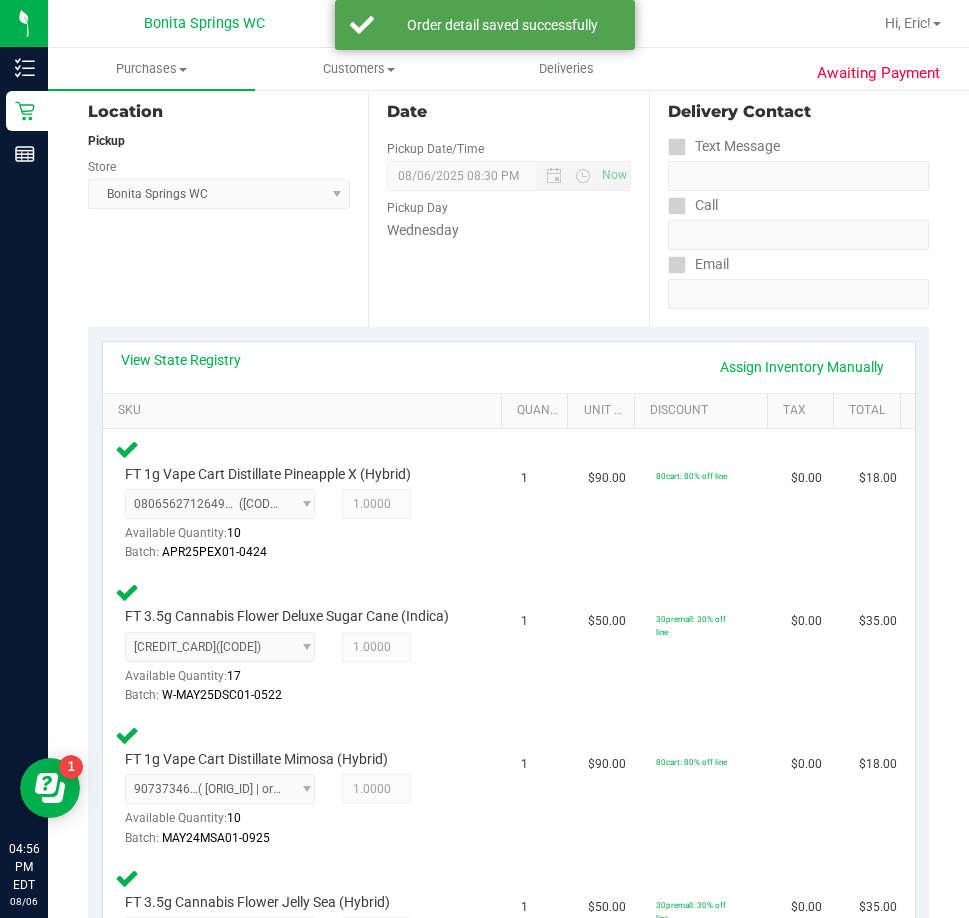 scroll, scrollTop: 200, scrollLeft: 0, axis: vertical 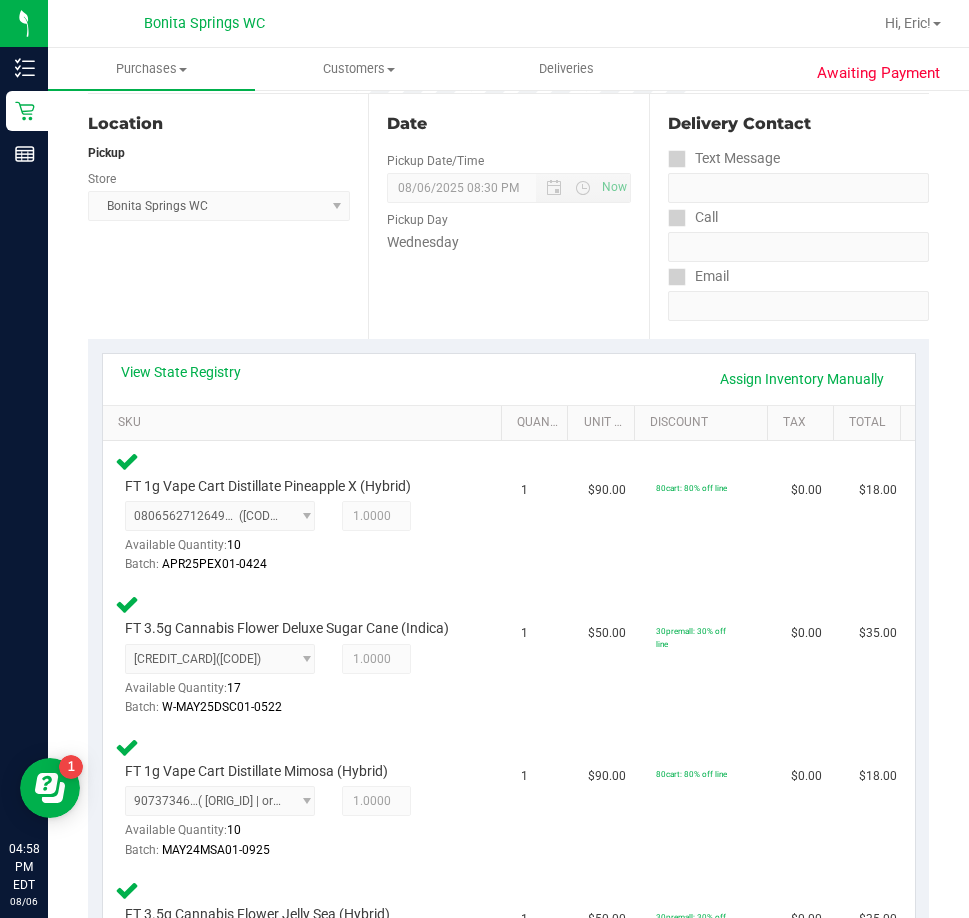 click on "Location
Pickup
Store
Bonita Springs WC Select Store Bonita Springs WC Boynton Beach WC Bradenton WC Brandon WC Brooksville WC Call Center Clermont WC Crestview WC Deerfield Beach WC Delray Beach WC Deltona WC Ft Walton Beach WC Ft. Lauderdale WC Ft. Myers WC Gainesville WC Jax Atlantic WC JAX DC REP Jax WC Key West WC Lakeland WC Largo WC Lehigh Acres DC REP Merritt Island WC Miami 72nd WC Miami Beach WC Miami Dadeland WC Miramar DC REP New Port Richey WC North Palm Beach WC North Port WC Ocala WC Orange Park WC Orlando Colonial WC Orlando DC REP Orlando WC Oviedo WC Palm Bay WC Palm Coast WC Panama City WC Pensacola WC Port Orange WC Port St. Lucie WC Sebring WC South Tampa WC St. Pete WC Summerfield WC Tallahassee DC REP Tallahassee WC Tampa DC Testing Tampa Warehouse Tampa WC TX Austin DC TX Plano Retail WPB DC" at bounding box center [228, 216] 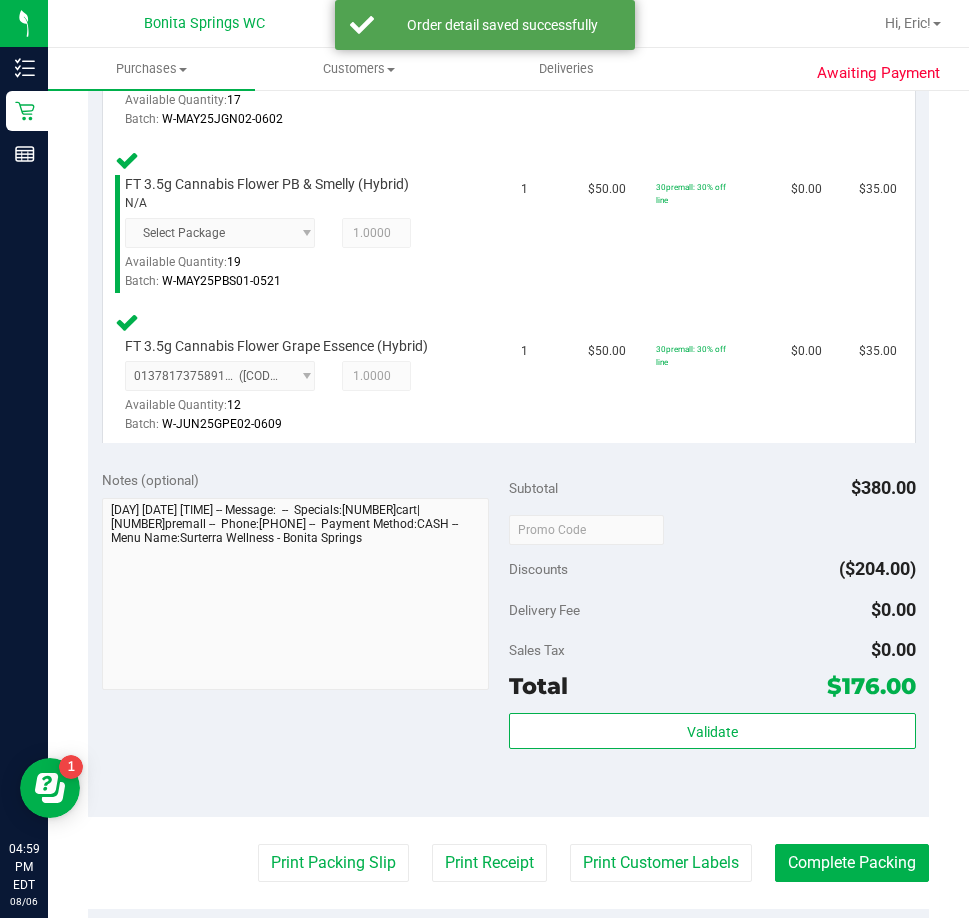 scroll, scrollTop: 1200, scrollLeft: 0, axis: vertical 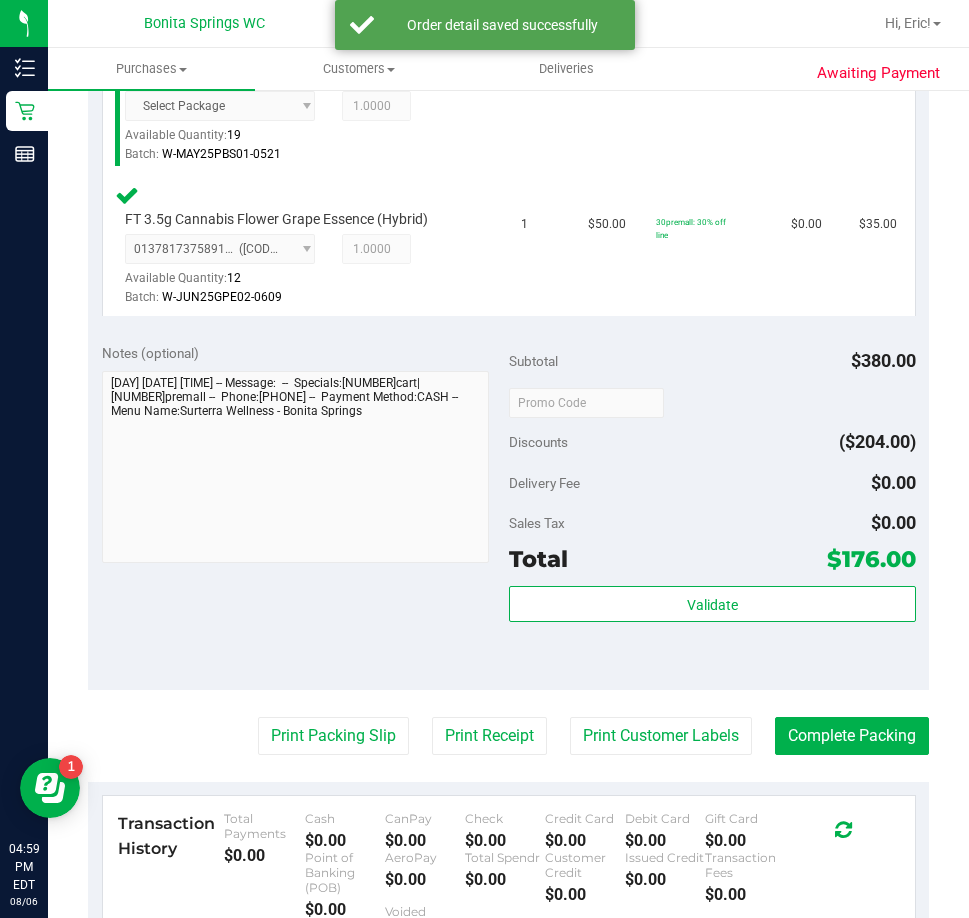 click on "Validate" at bounding box center (712, 631) 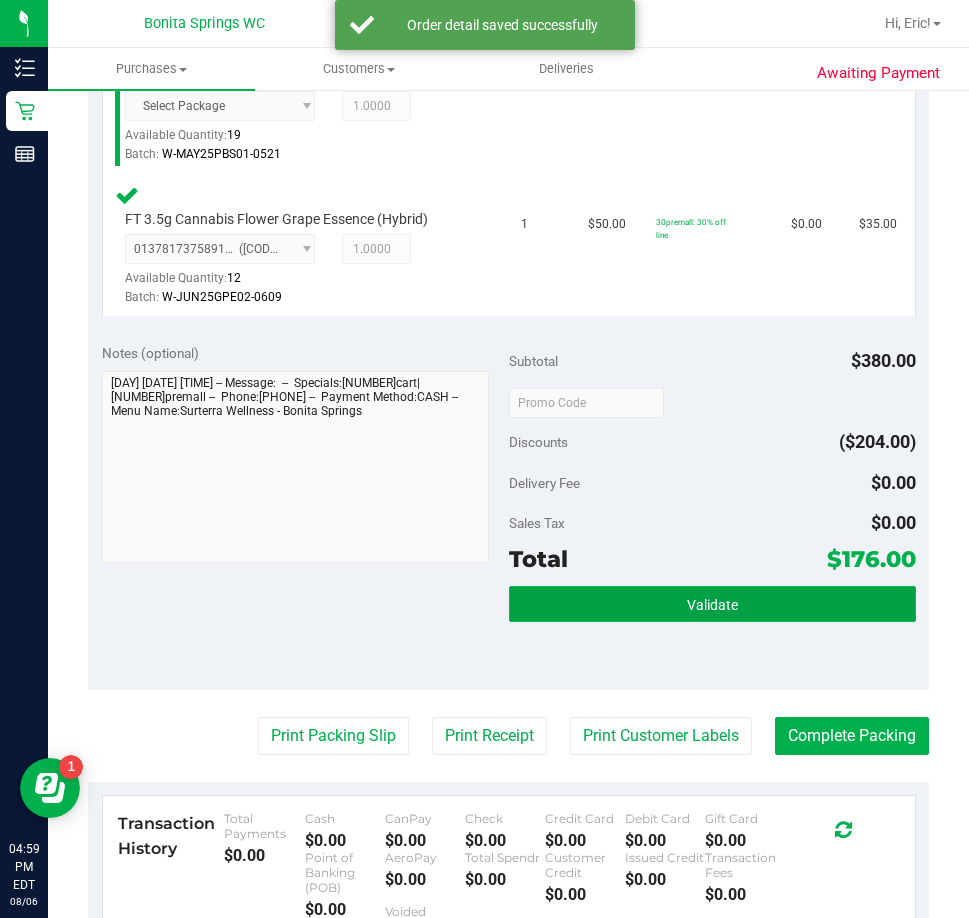 click on "Validate" at bounding box center (712, 604) 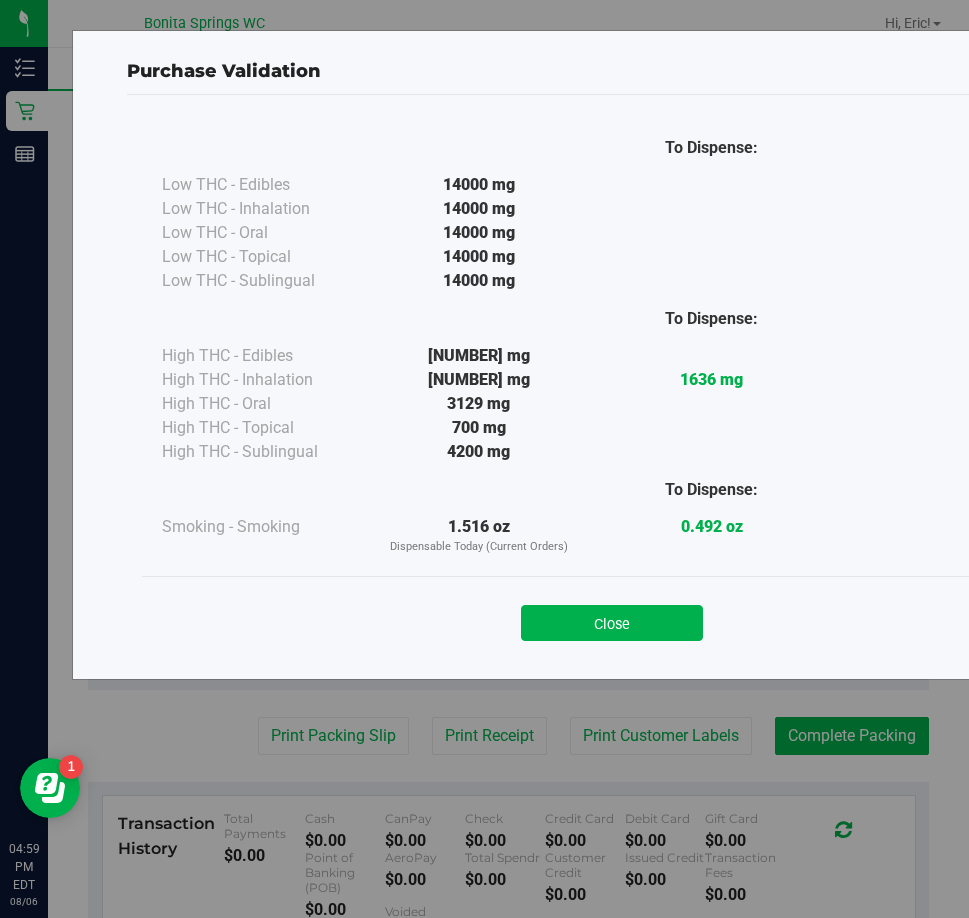 click on "Close" at bounding box center [612, 617] 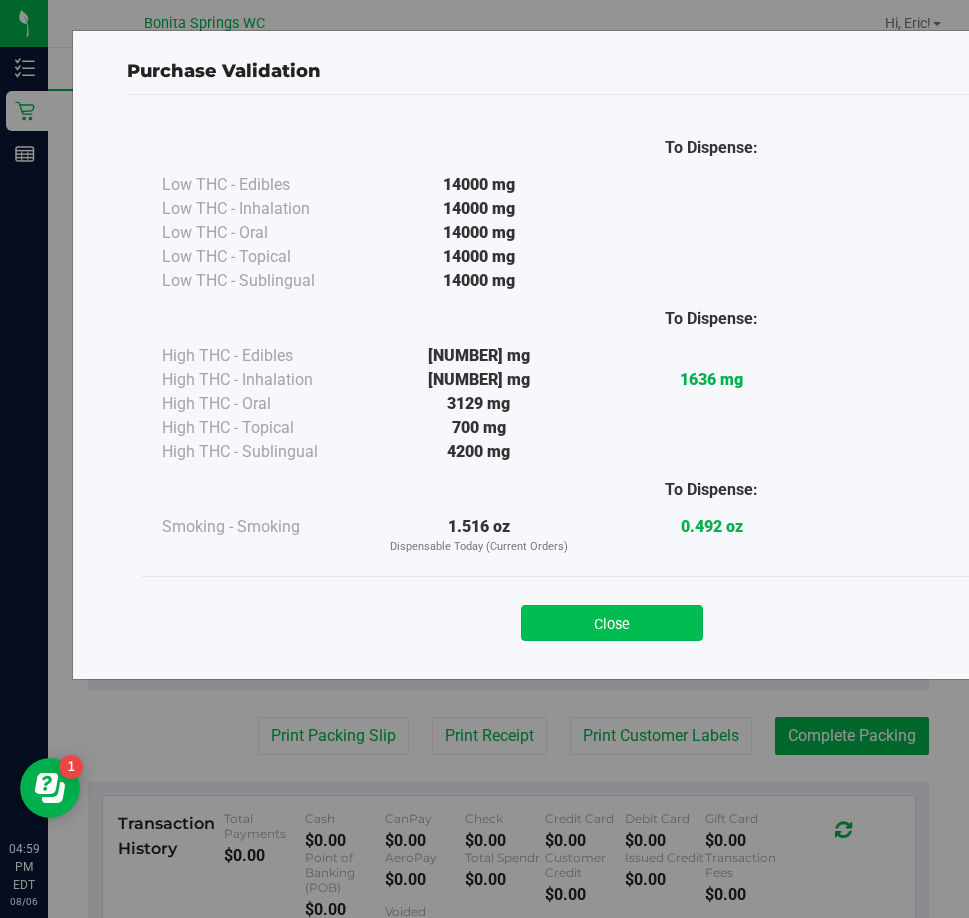click on "Close" at bounding box center [612, 623] 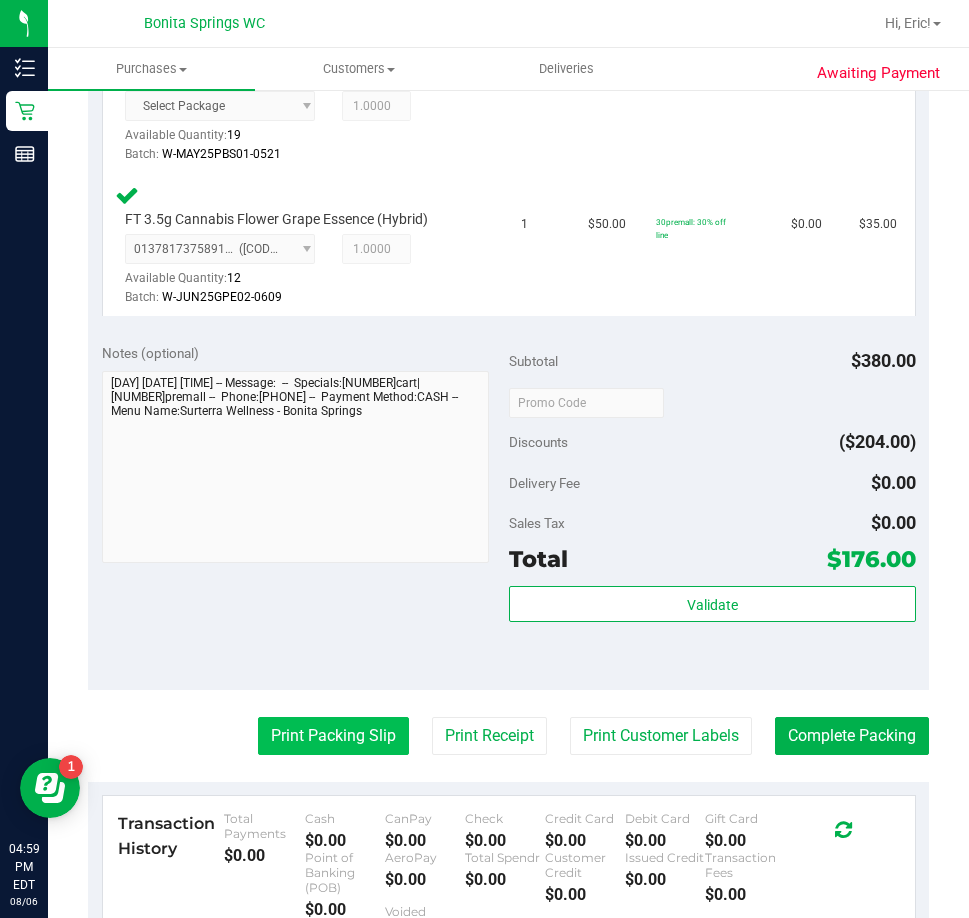 click on "Print Packing Slip" at bounding box center [333, 736] 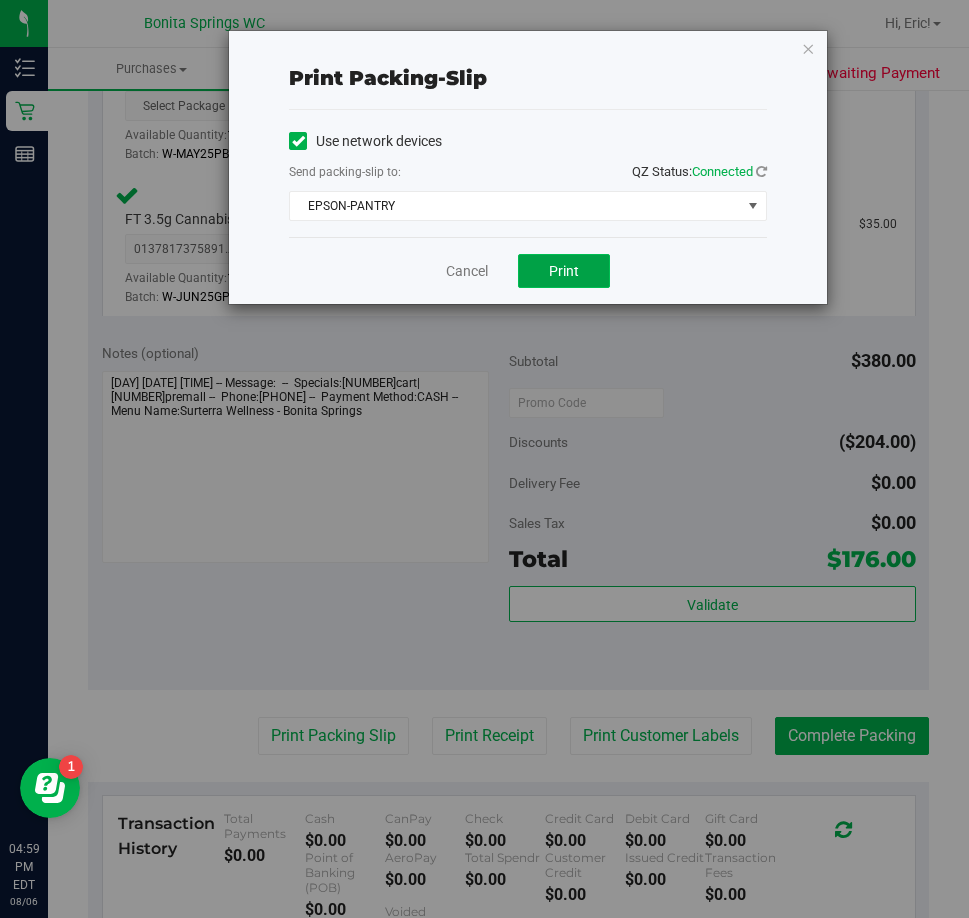 click on "Print" at bounding box center (564, 271) 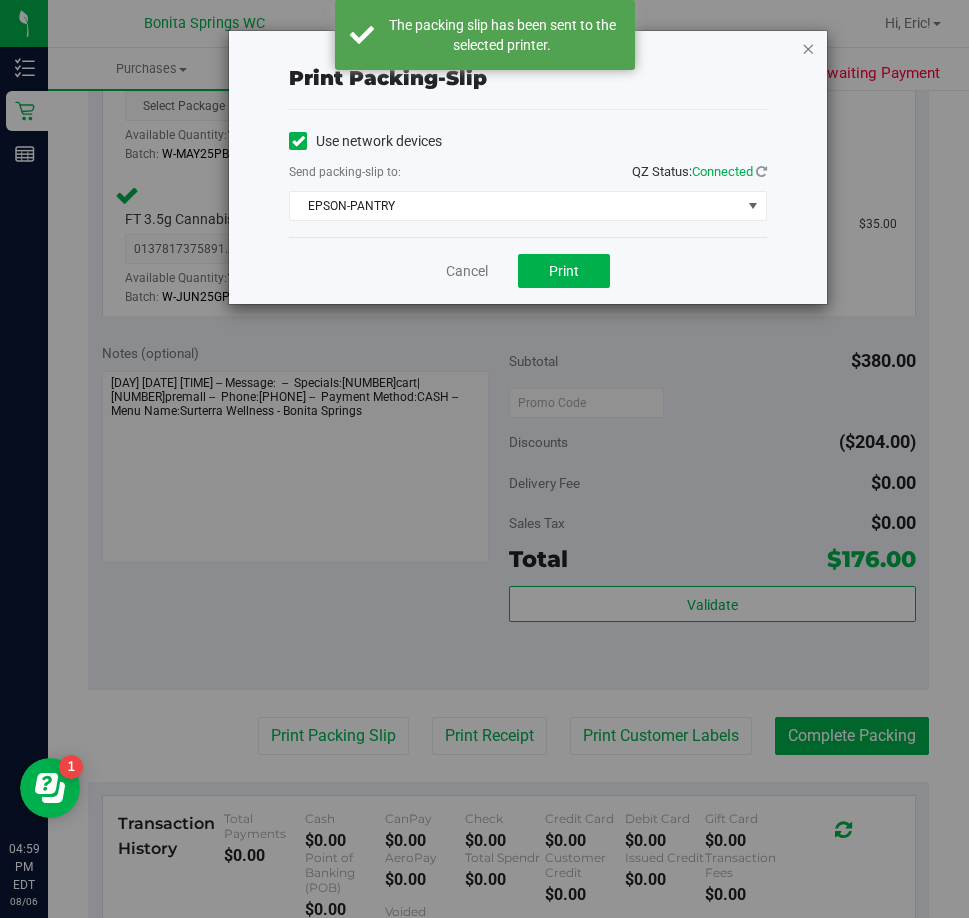 click at bounding box center [808, 48] 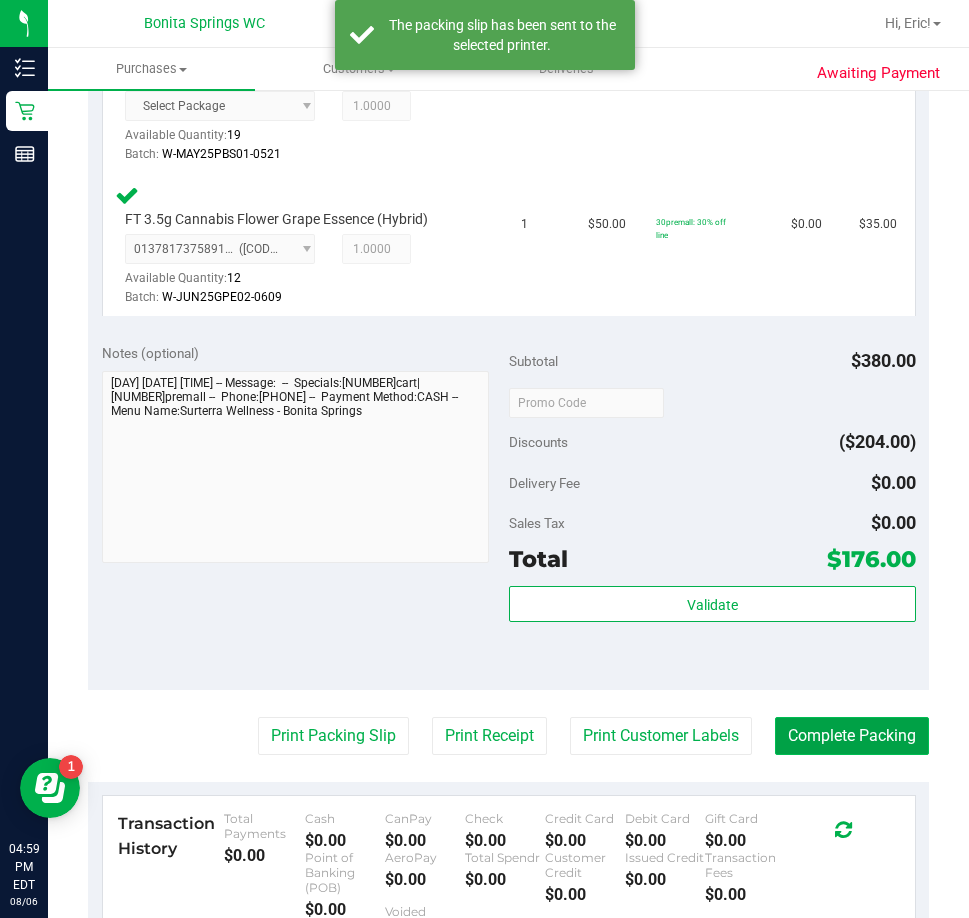 click on "Complete Packing" at bounding box center [852, 736] 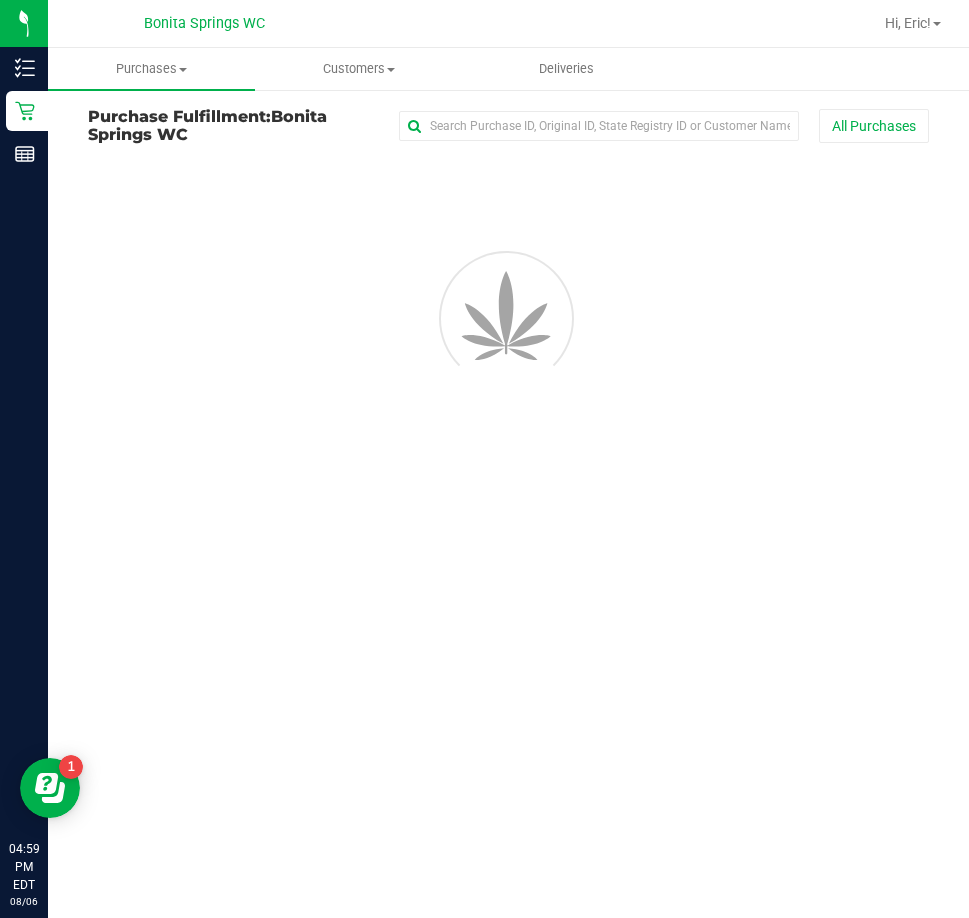 scroll, scrollTop: 0, scrollLeft: 0, axis: both 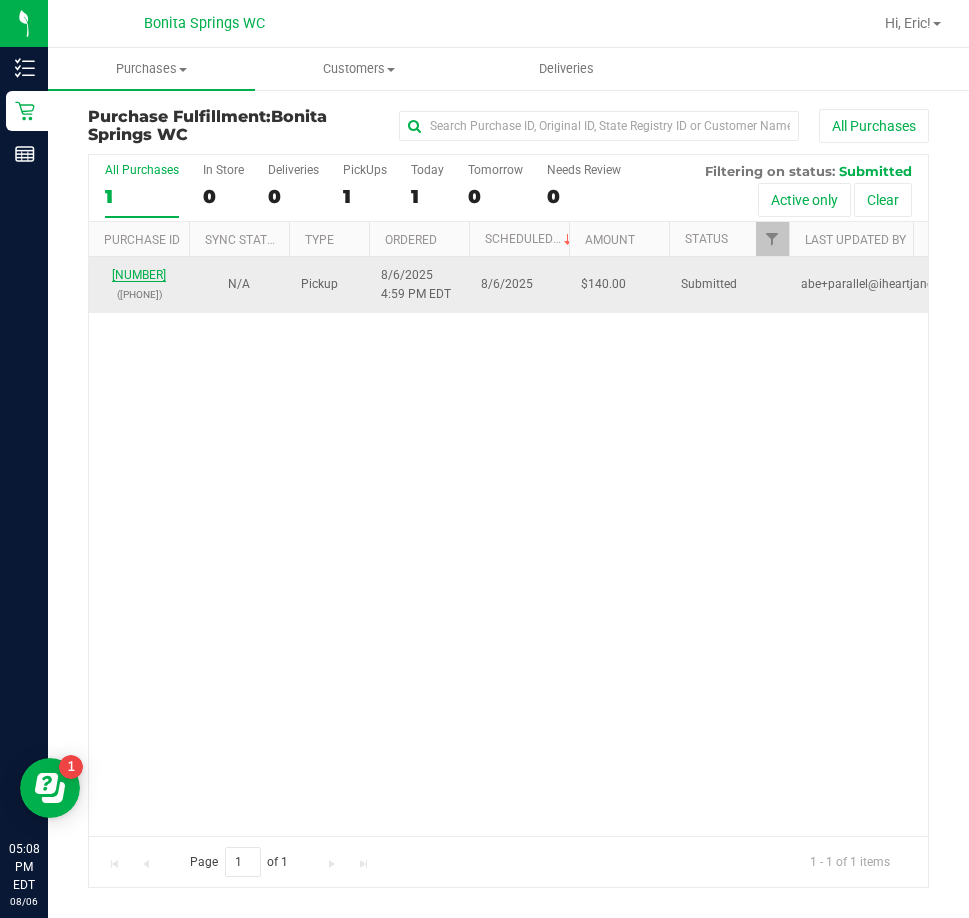 click on "11748883" at bounding box center [139, 275] 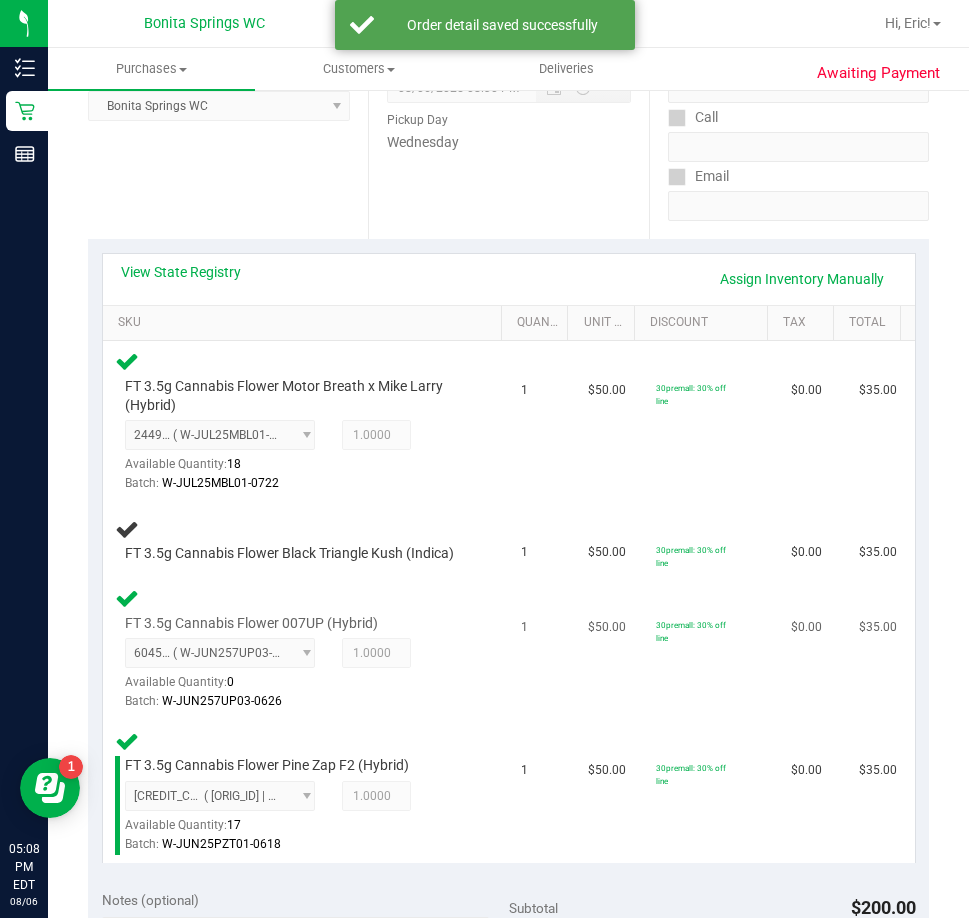 scroll, scrollTop: 200, scrollLeft: 0, axis: vertical 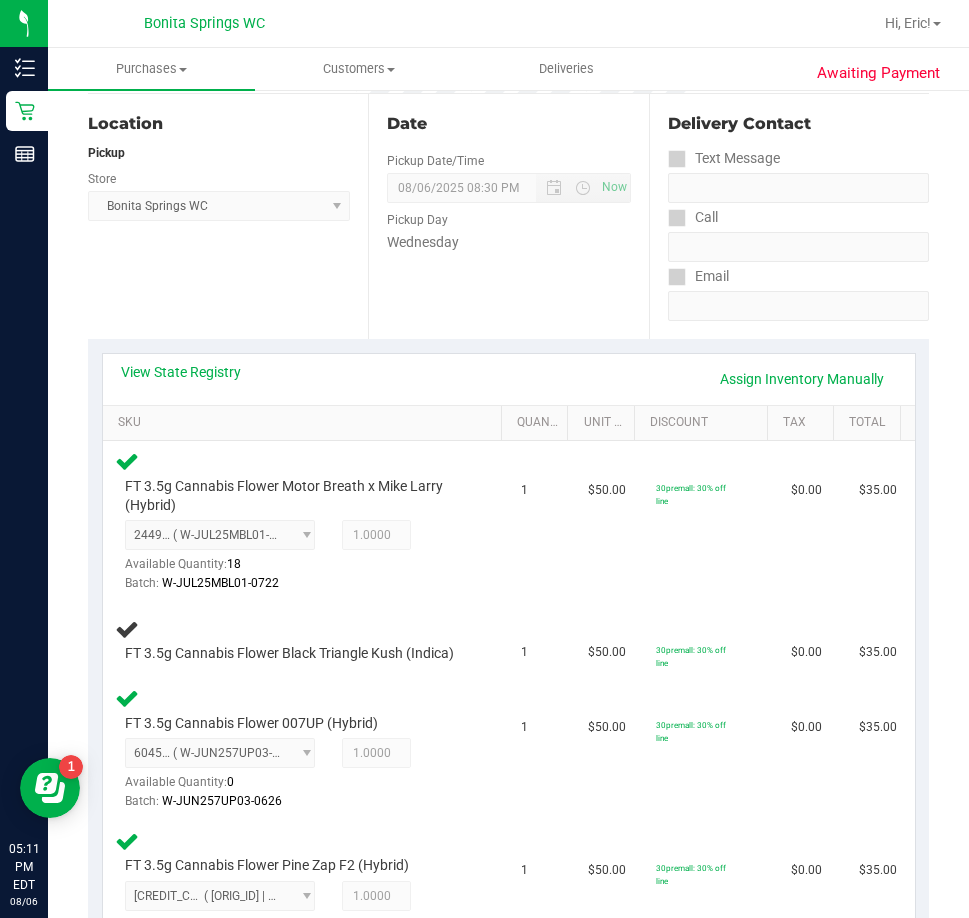 click on "Location
Pickup
Store
Bonita Springs WC Select Store Bonita Springs WC Boynton Beach WC Bradenton WC Brandon WC Brooksville WC Call Center Clermont WC Crestview WC Deerfield Beach WC Delray Beach WC Deltona WC Ft Walton Beach WC Ft. Lauderdale WC Ft. Myers WC Gainesville WC Jax Atlantic WC JAX DC REP Jax WC Key West WC Lakeland WC Largo WC Lehigh Acres DC REP Merritt Island WC Miami 72nd WC Miami Beach WC Miami Dadeland WC Miramar DC REP New Port Richey WC North Palm Beach WC North Port WC Ocala WC Orange Park WC Orlando Colonial WC Orlando DC REP Orlando WC Oviedo WC Palm Bay WC Palm Coast WC Panama City WC Pensacola WC Port Orange WC Port St. Lucie WC Sebring WC South Tampa WC St. Pete WC Summerfield WC Tallahassee DC REP Tallahassee WC Tampa DC Testing Tampa Warehouse Tampa WC TX Austin DC TX Plano Retail WPB DC" at bounding box center (228, 216) 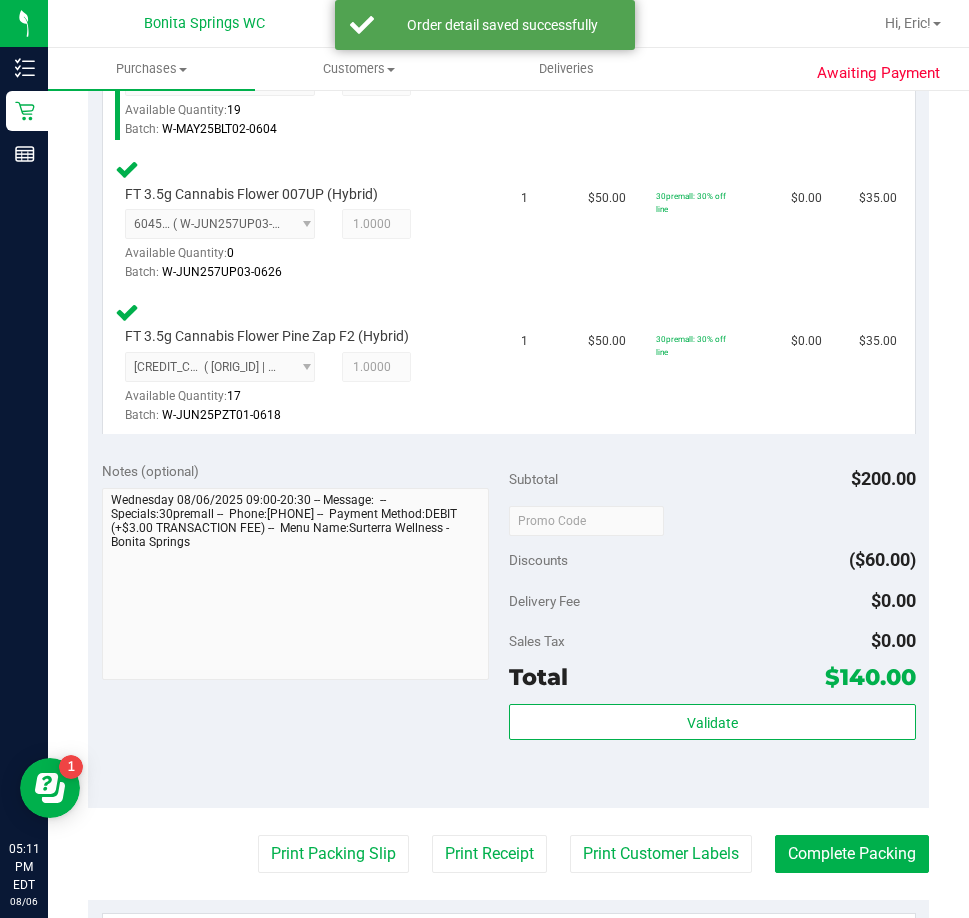 scroll, scrollTop: 1000, scrollLeft: 0, axis: vertical 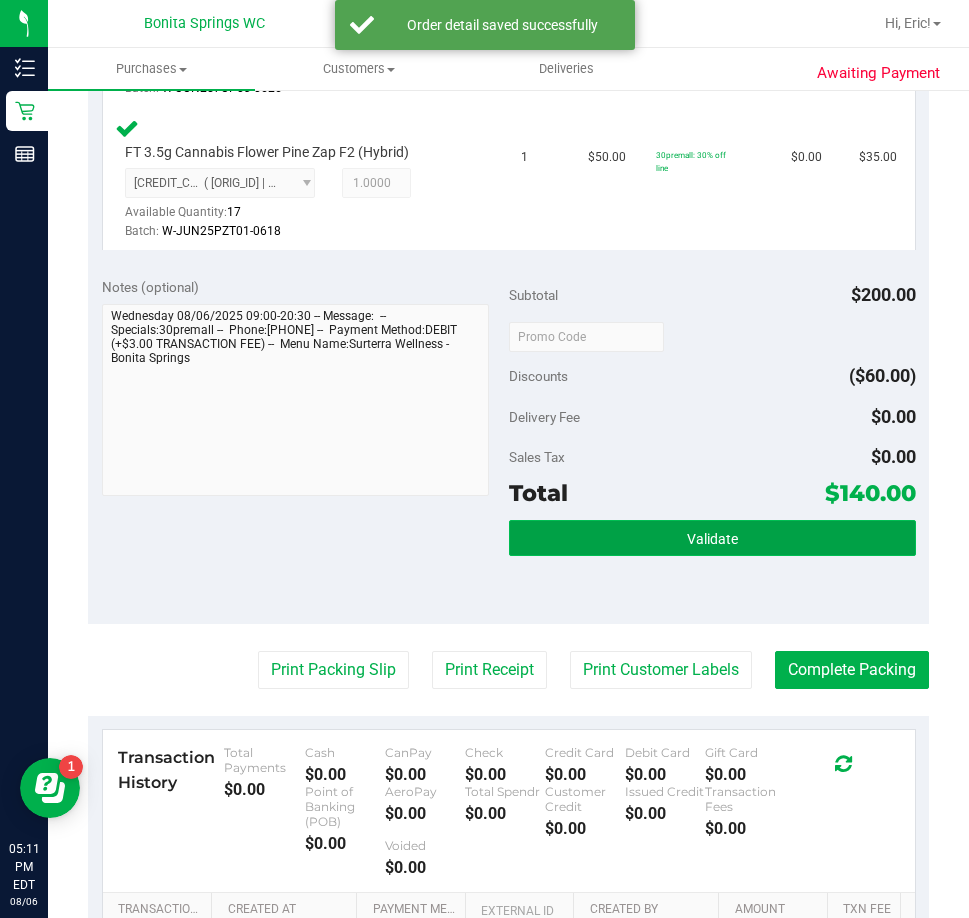click on "Validate" at bounding box center (712, 538) 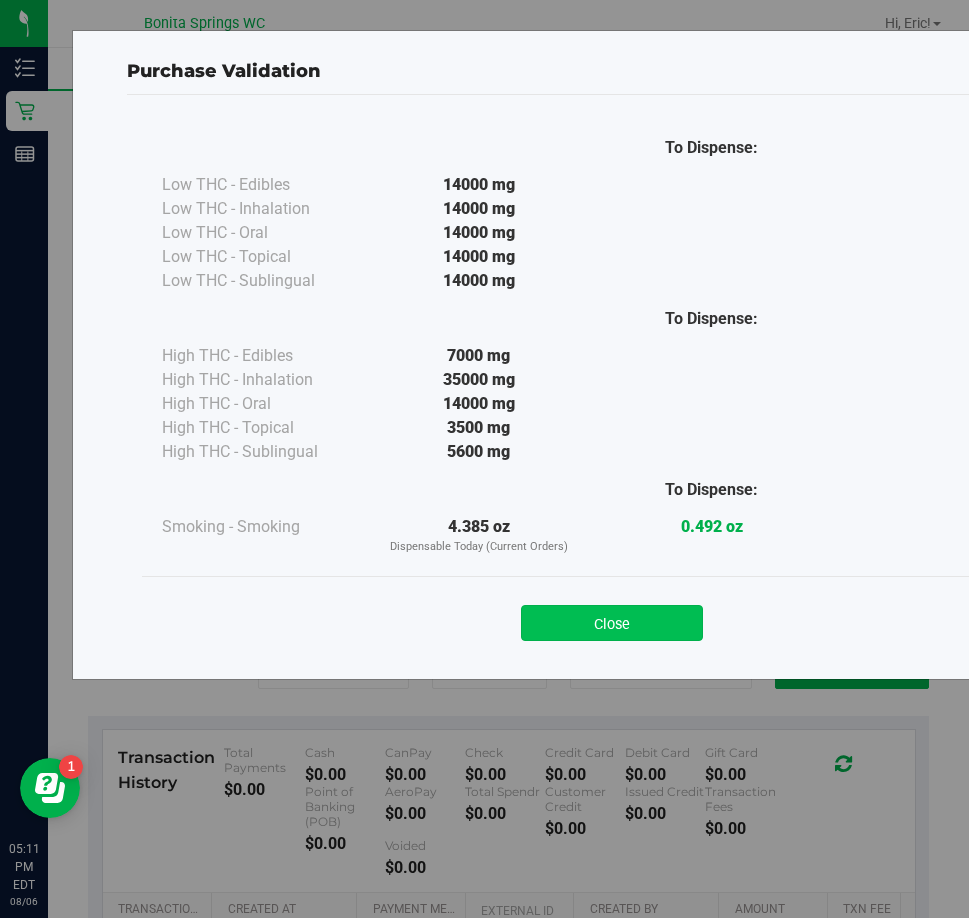 click on "Close" at bounding box center (612, 623) 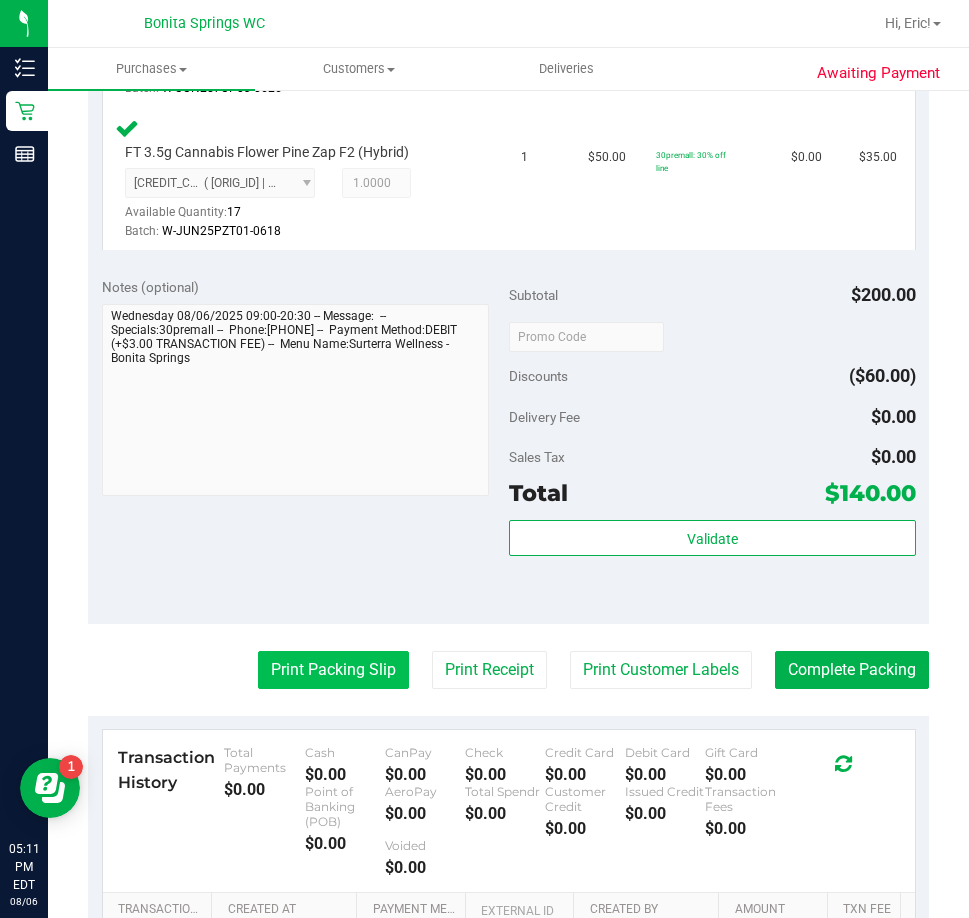 click on "Print Packing Slip" at bounding box center (333, 670) 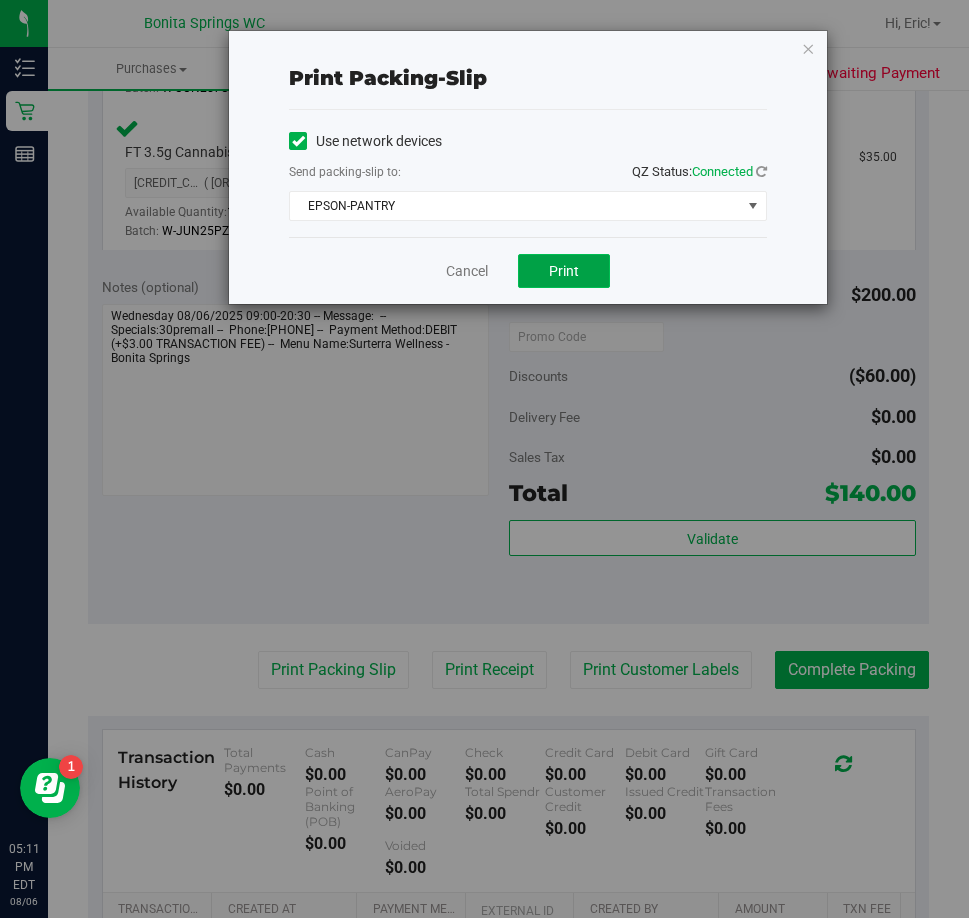click on "Print" at bounding box center (564, 271) 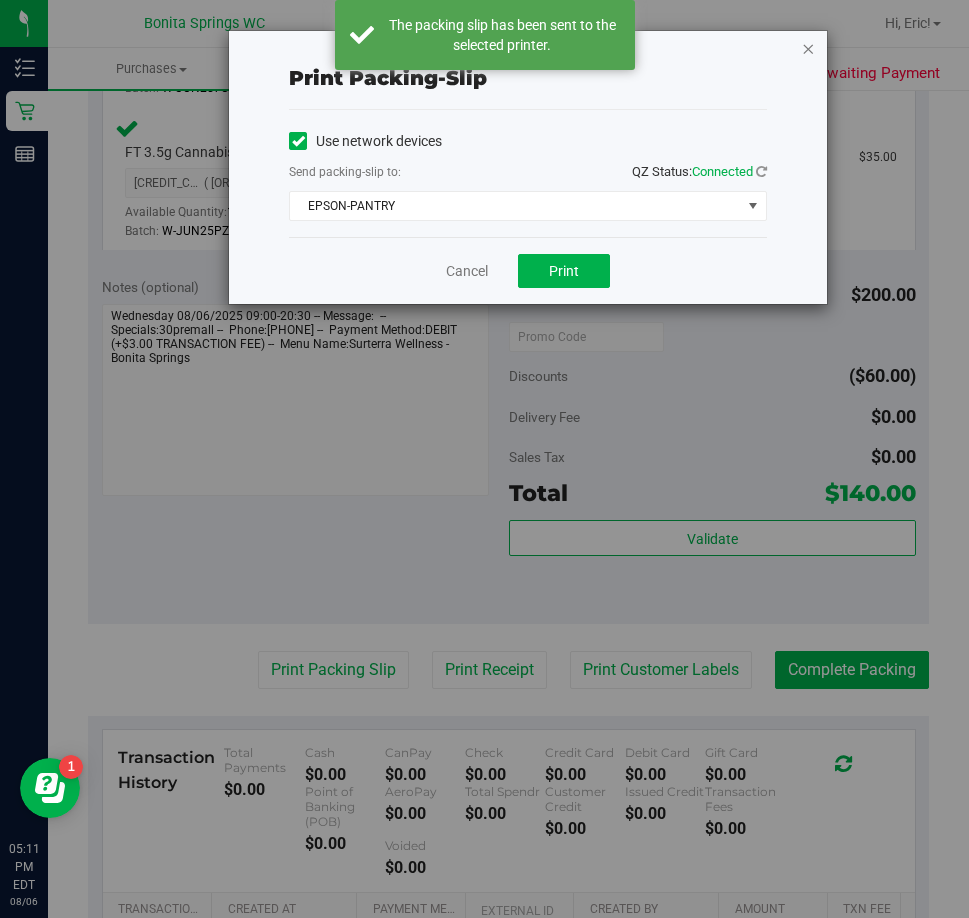 click at bounding box center [808, 48] 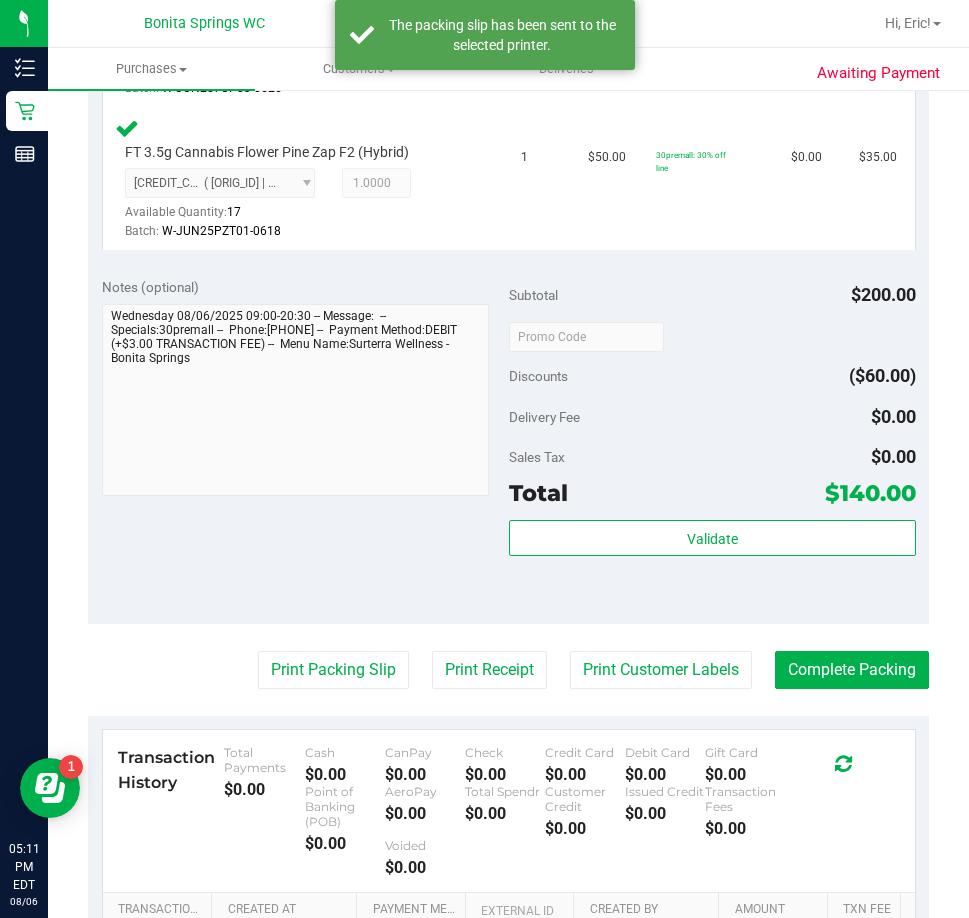 click on "Back
Edit Purchase
Cancel Purchase
View Profile
# 11748883
BioTrack ID:
-
Submitted
Needs review
Last Modified
Jane API
Aug 6, 2025 4:59:59 PM EDT" at bounding box center [508, 125] 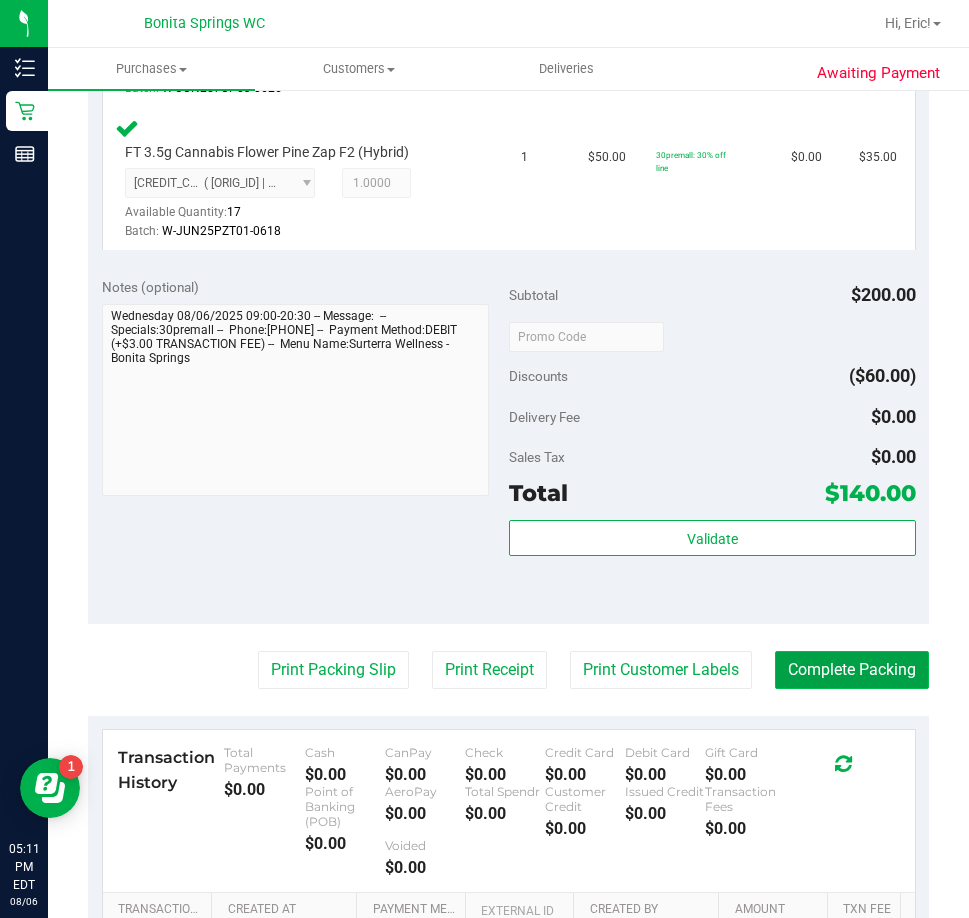 click on "Complete Packing" at bounding box center (852, 670) 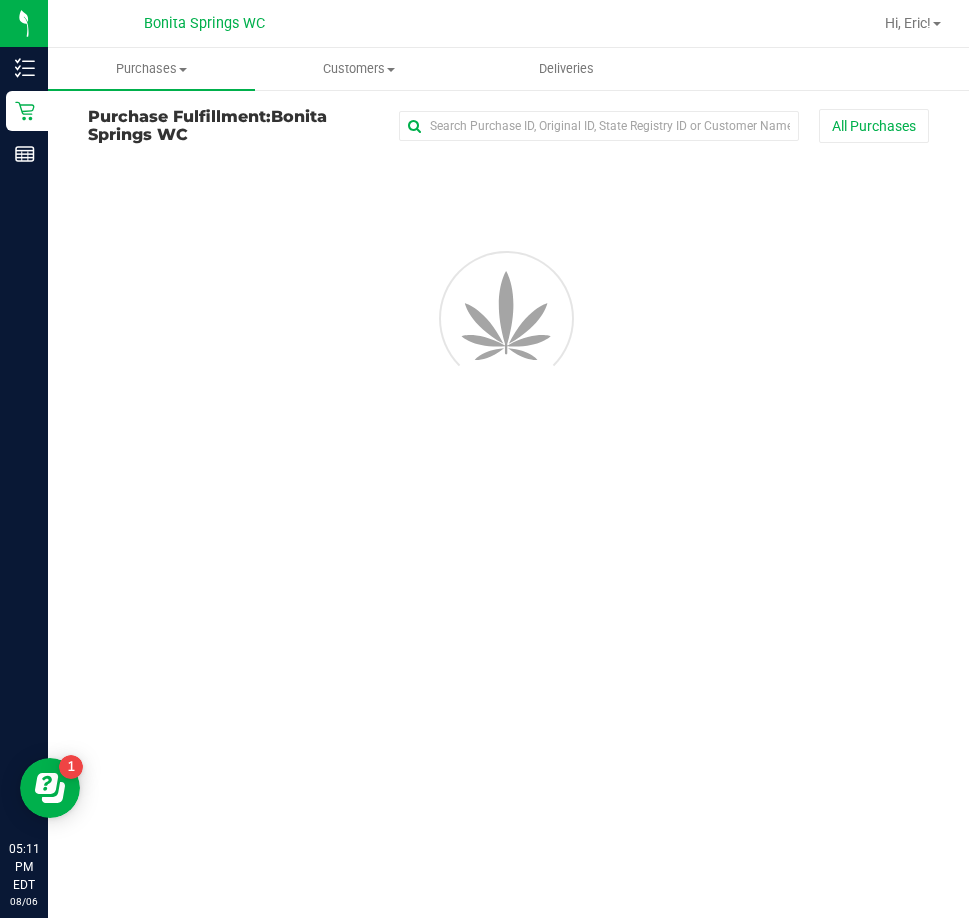 scroll, scrollTop: 0, scrollLeft: 0, axis: both 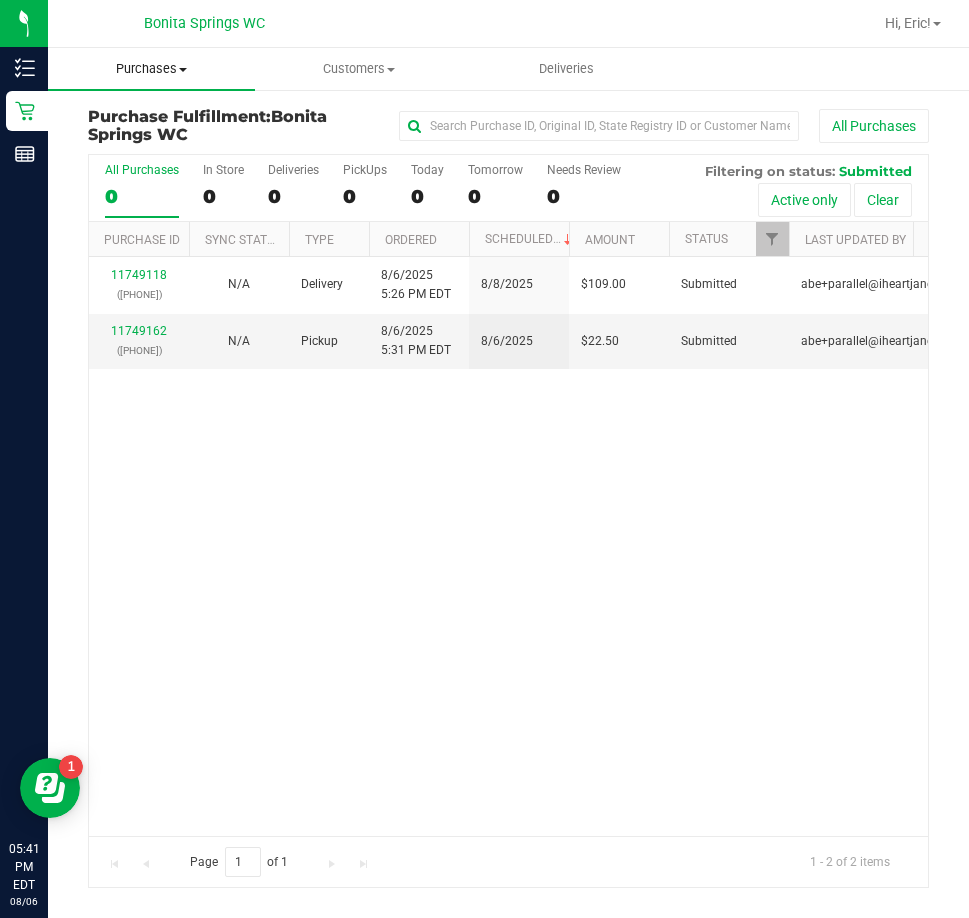 click on "Purchases" at bounding box center [151, 69] 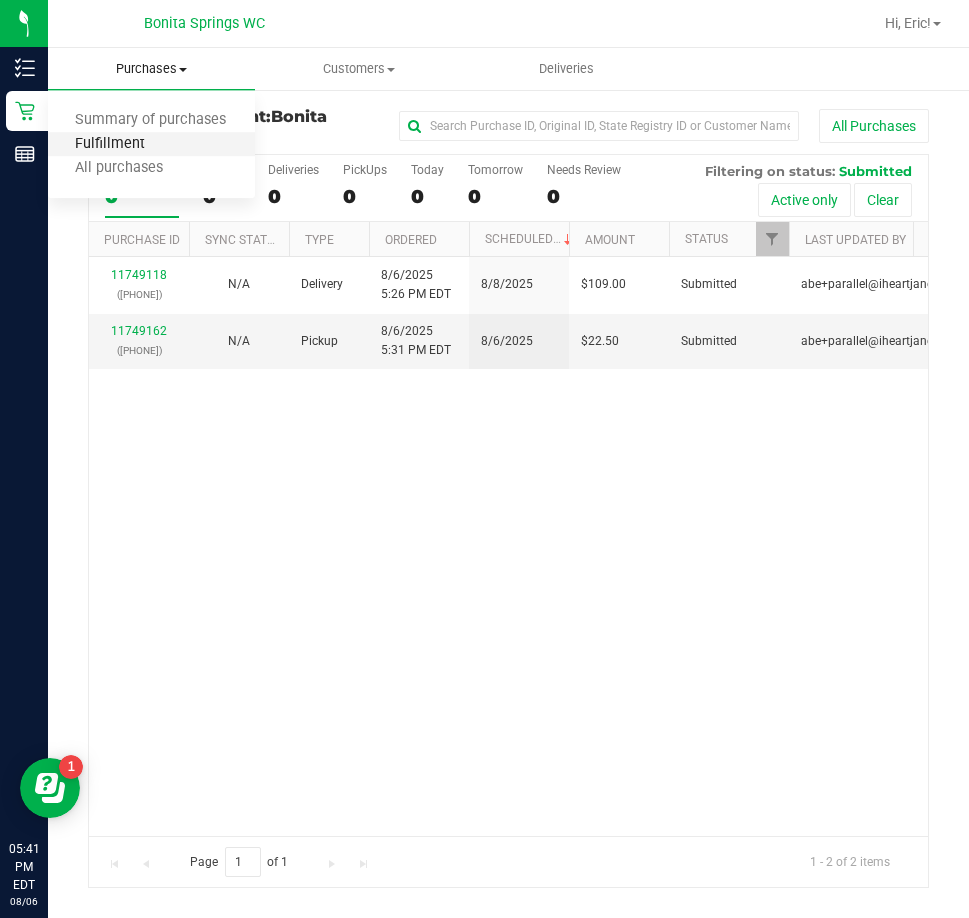 click on "Fulfillment" at bounding box center [110, 144] 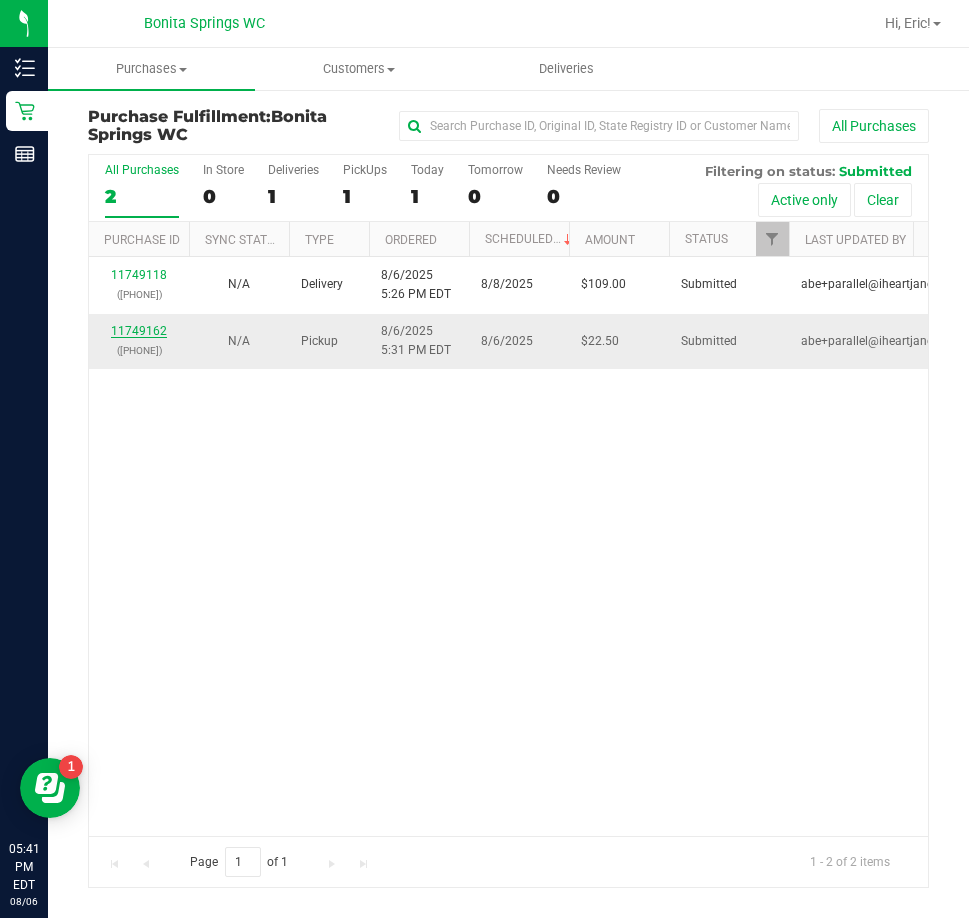 click on "11749162" at bounding box center [139, 331] 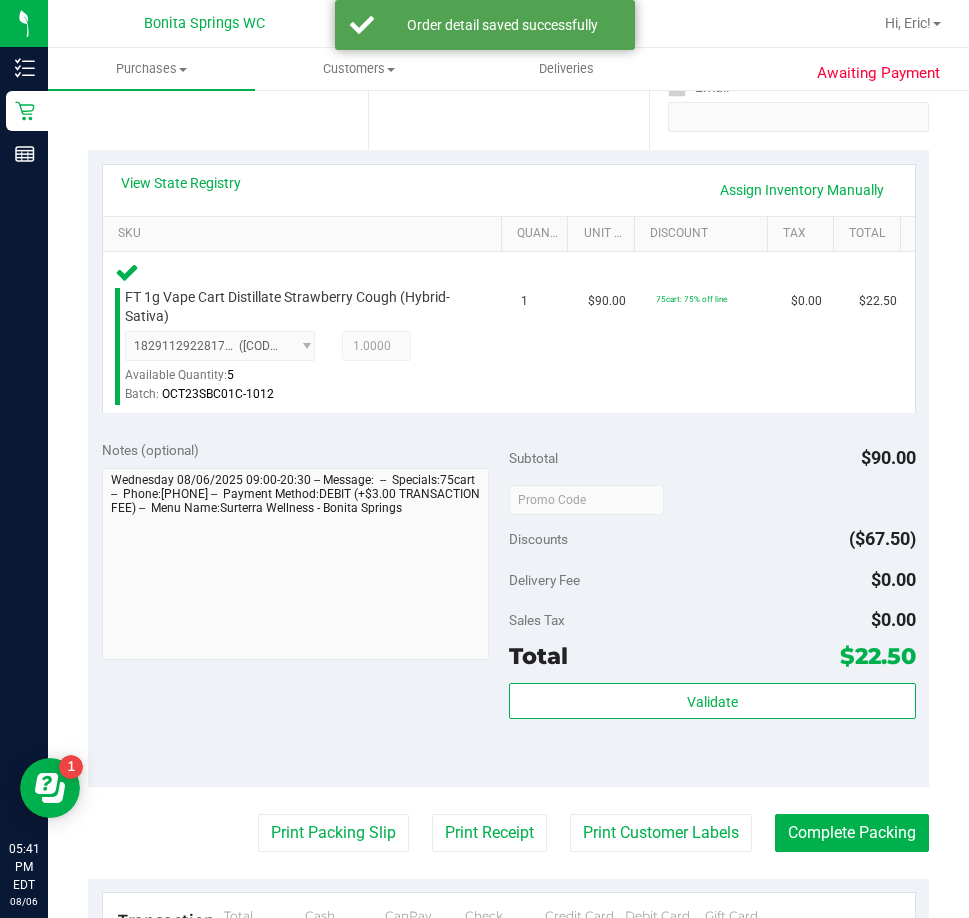 scroll, scrollTop: 400, scrollLeft: 0, axis: vertical 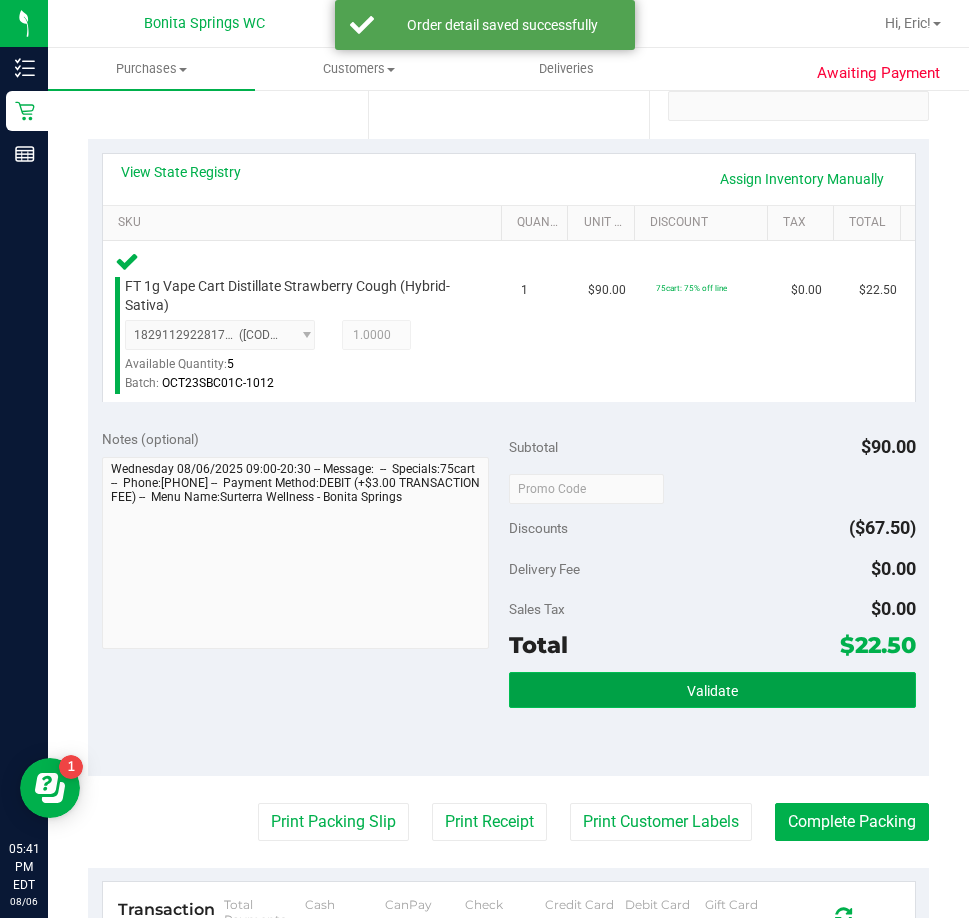 click on "Validate" at bounding box center (712, 690) 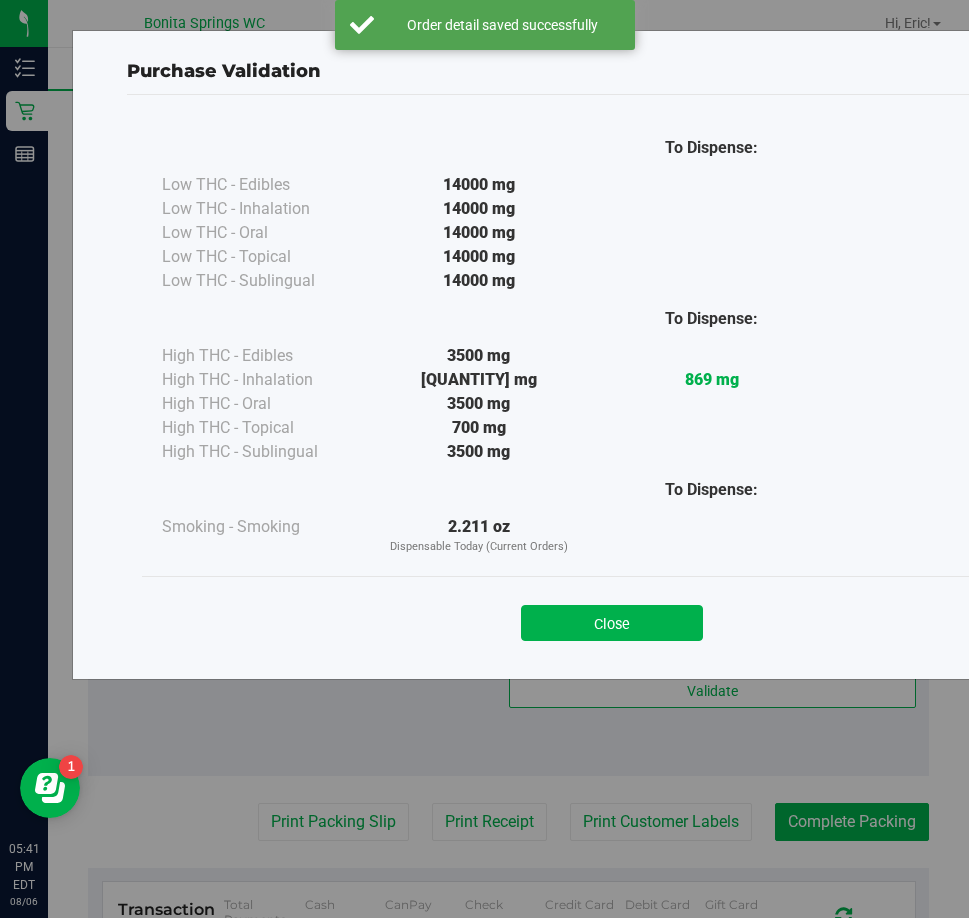 click on "Close" at bounding box center [612, 617] 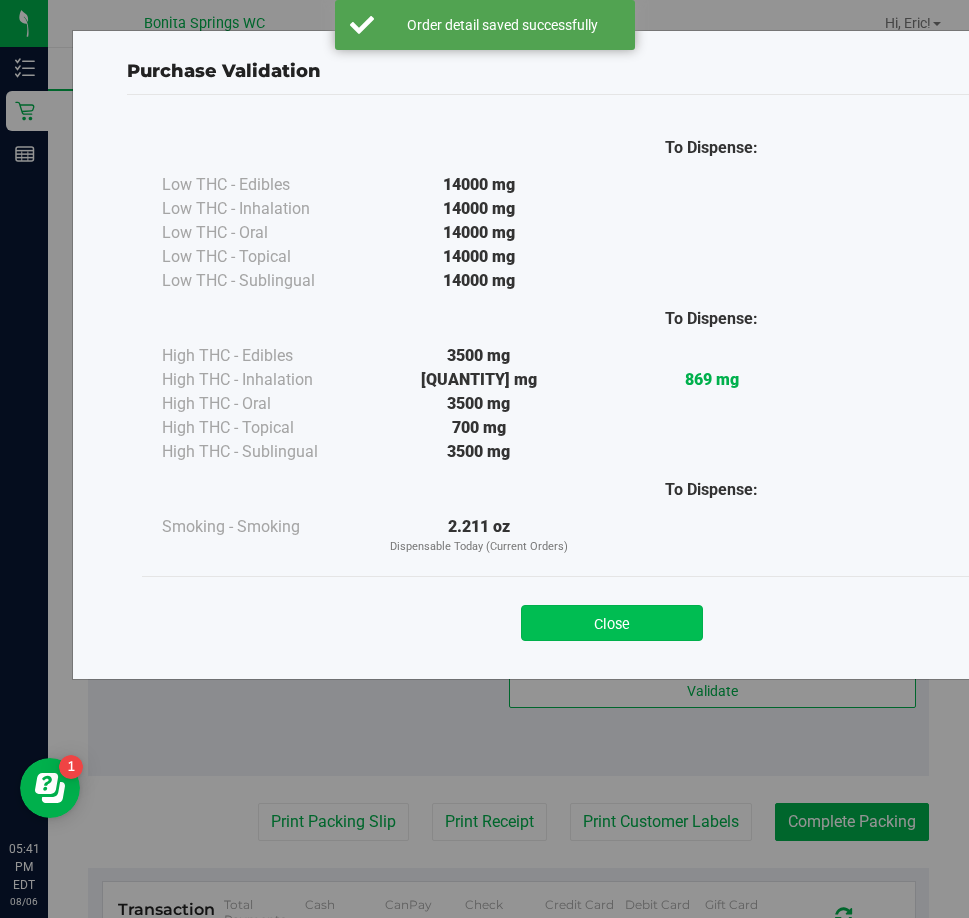 click on "Close" at bounding box center (612, 623) 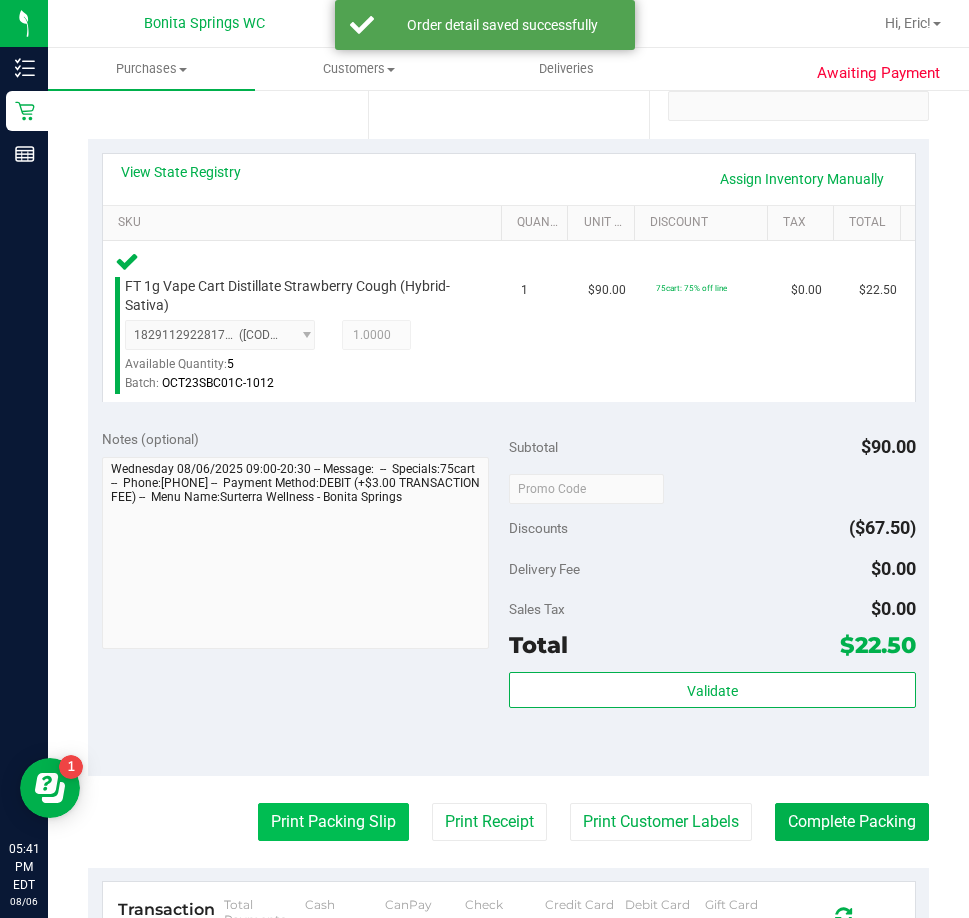 click on "Print Packing Slip" at bounding box center [333, 822] 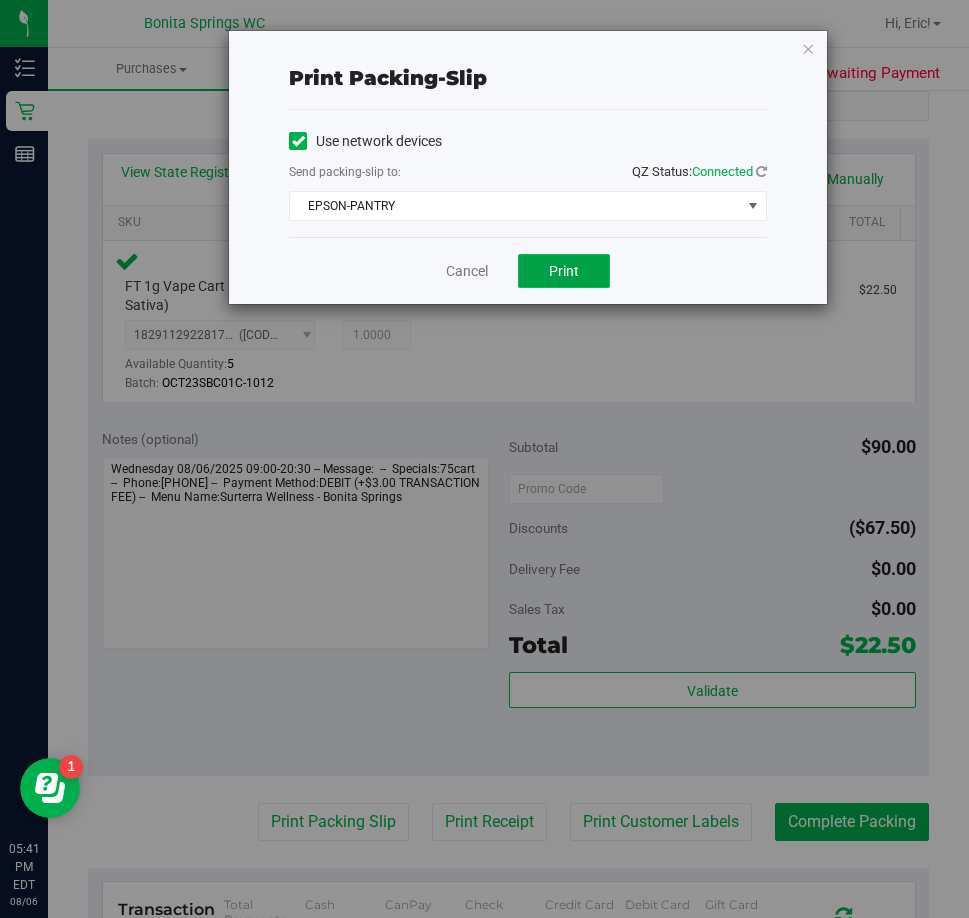 click on "Print" at bounding box center [564, 271] 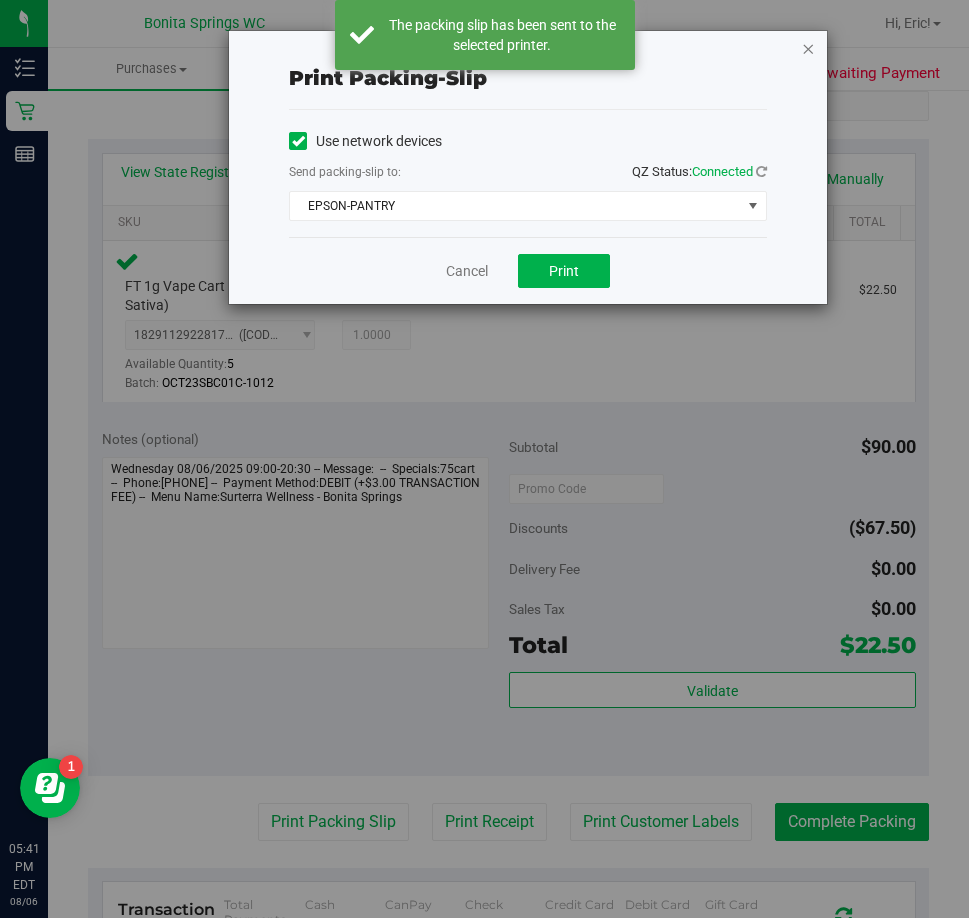 click at bounding box center (808, 48) 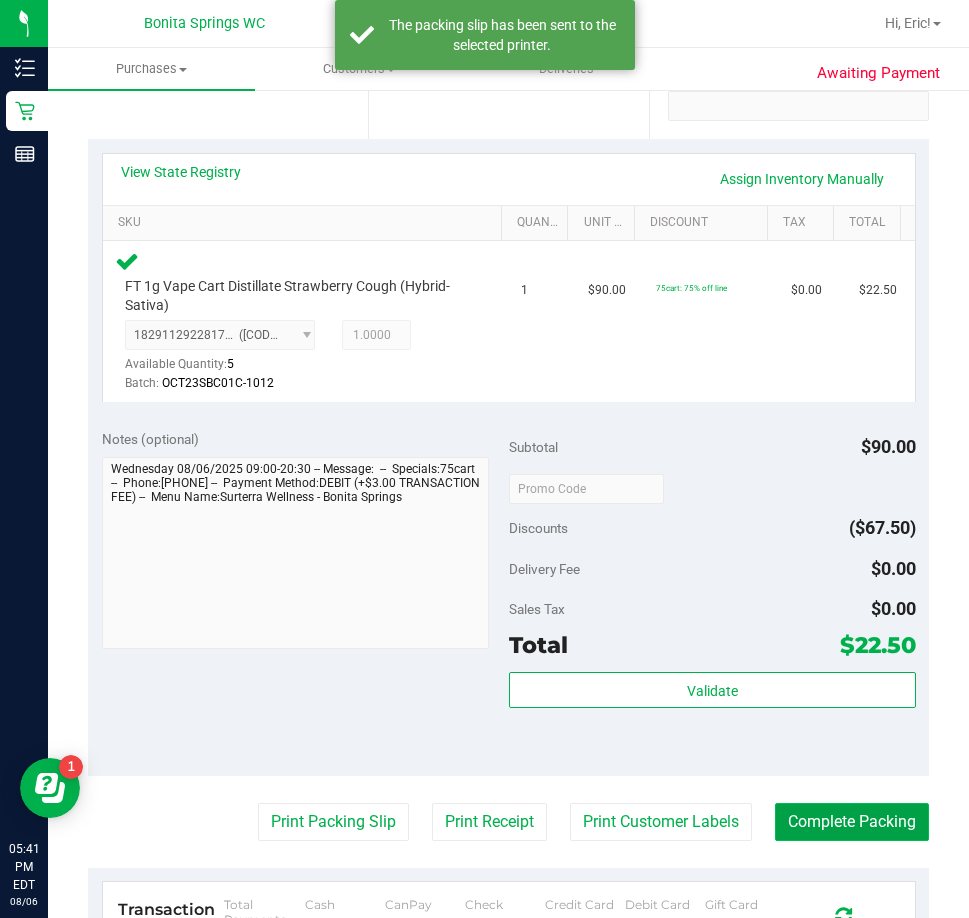 click on "Complete Packing" at bounding box center [852, 822] 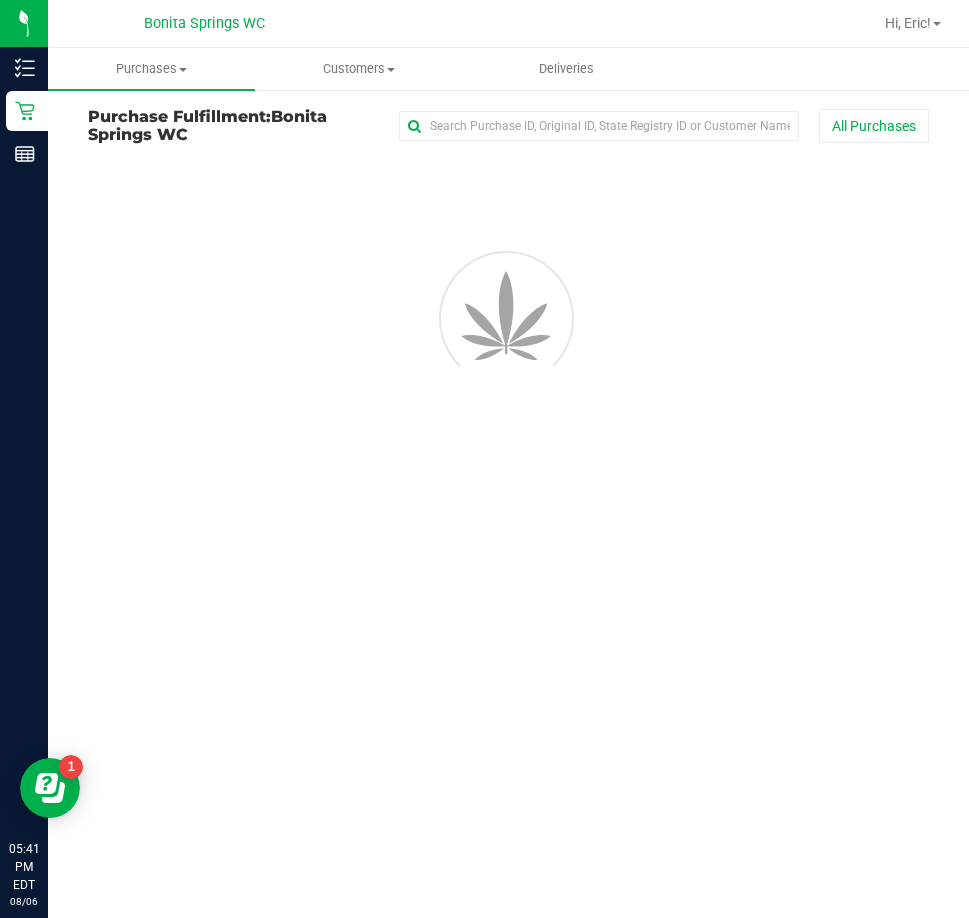 scroll, scrollTop: 0, scrollLeft: 0, axis: both 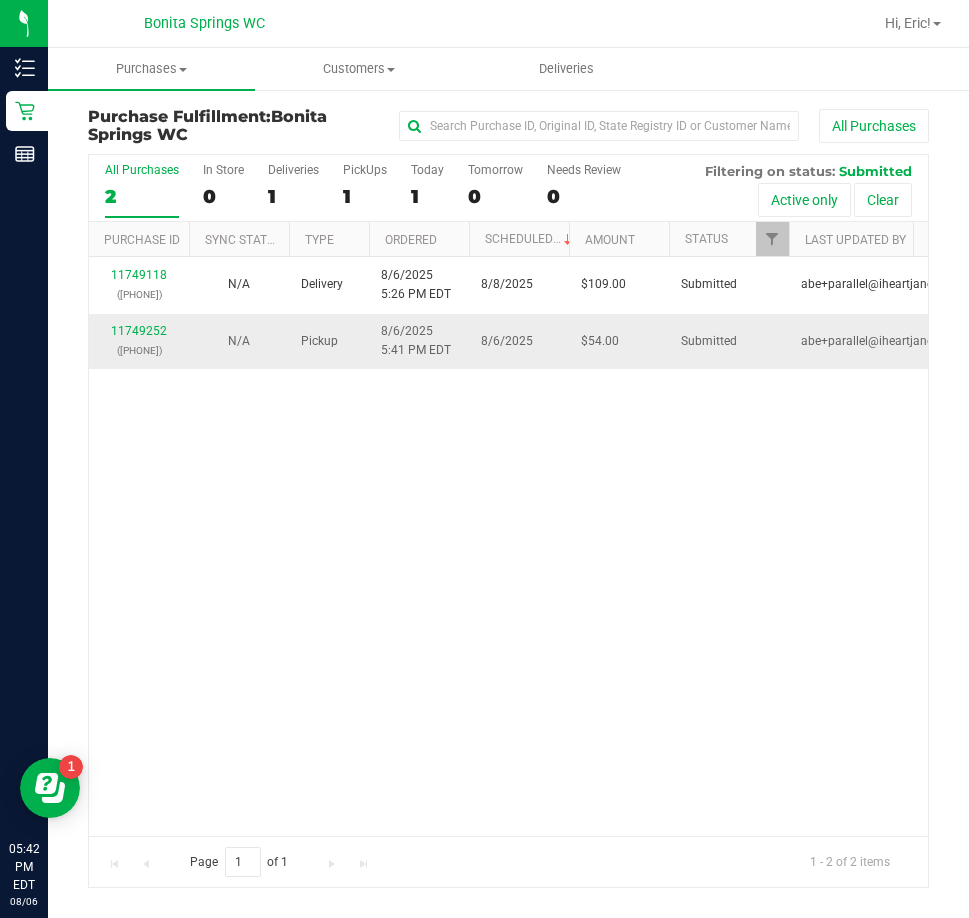 click on "(313534393)" at bounding box center [139, 350] 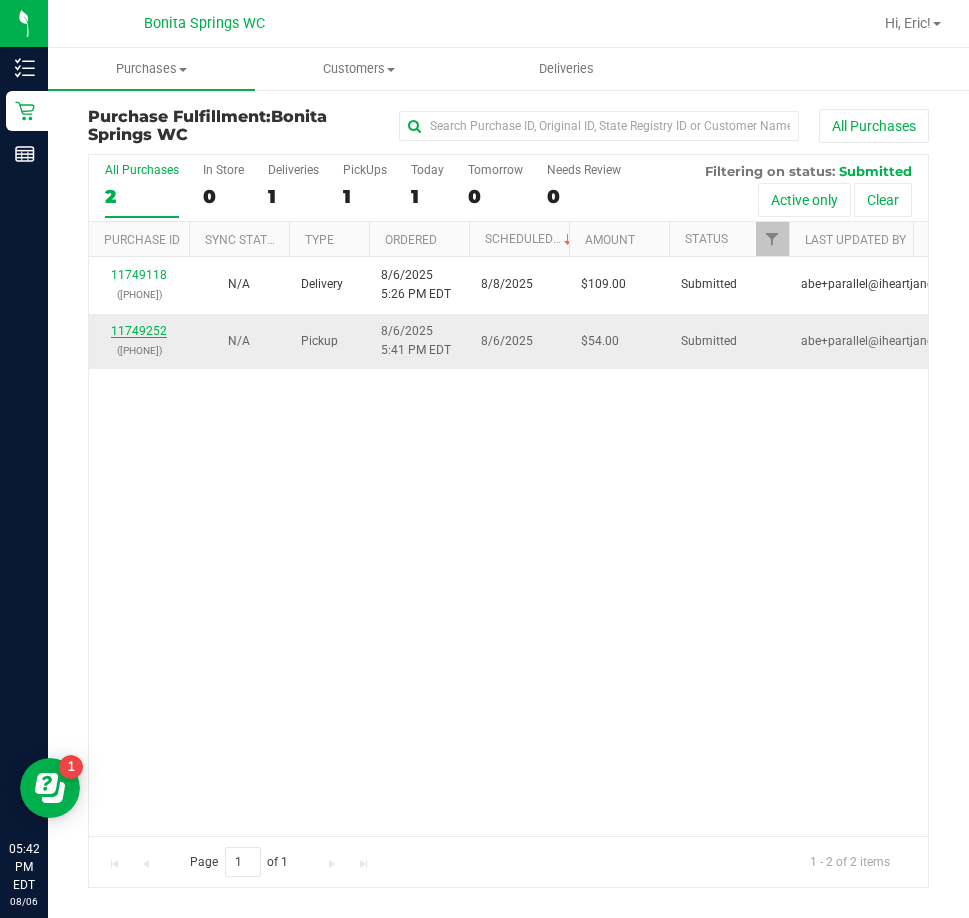 click on "11749252" at bounding box center [139, 331] 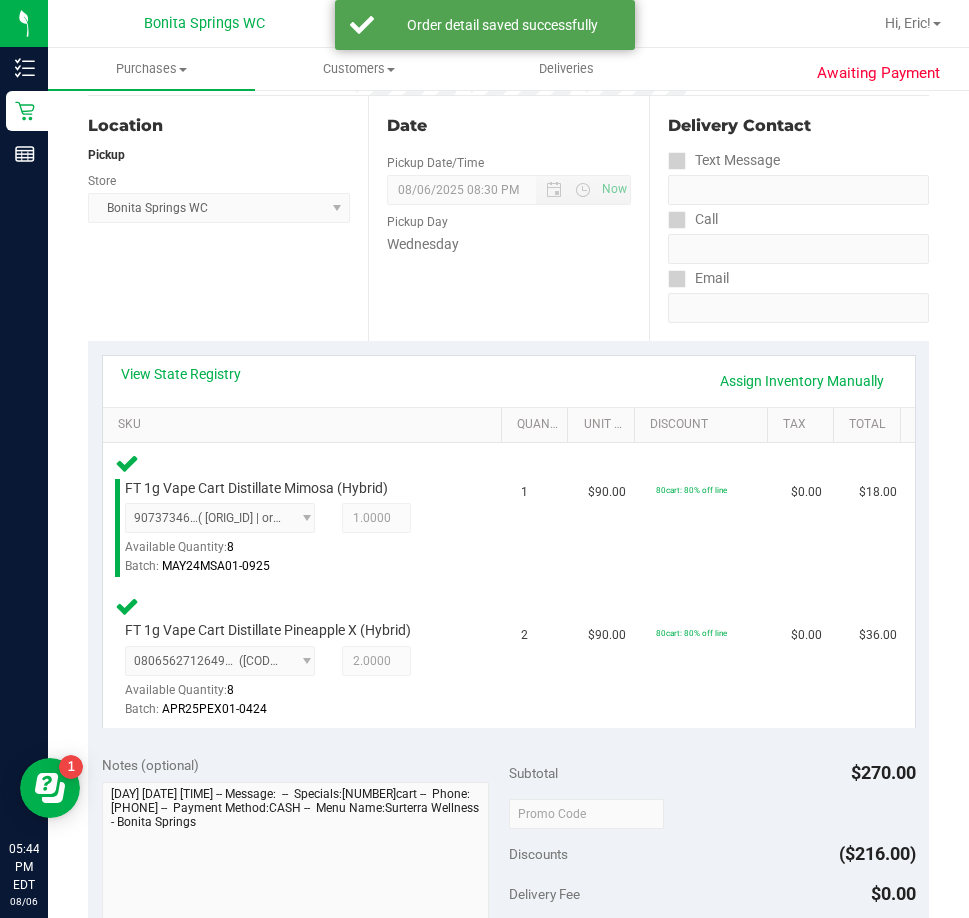 scroll, scrollTop: 400, scrollLeft: 0, axis: vertical 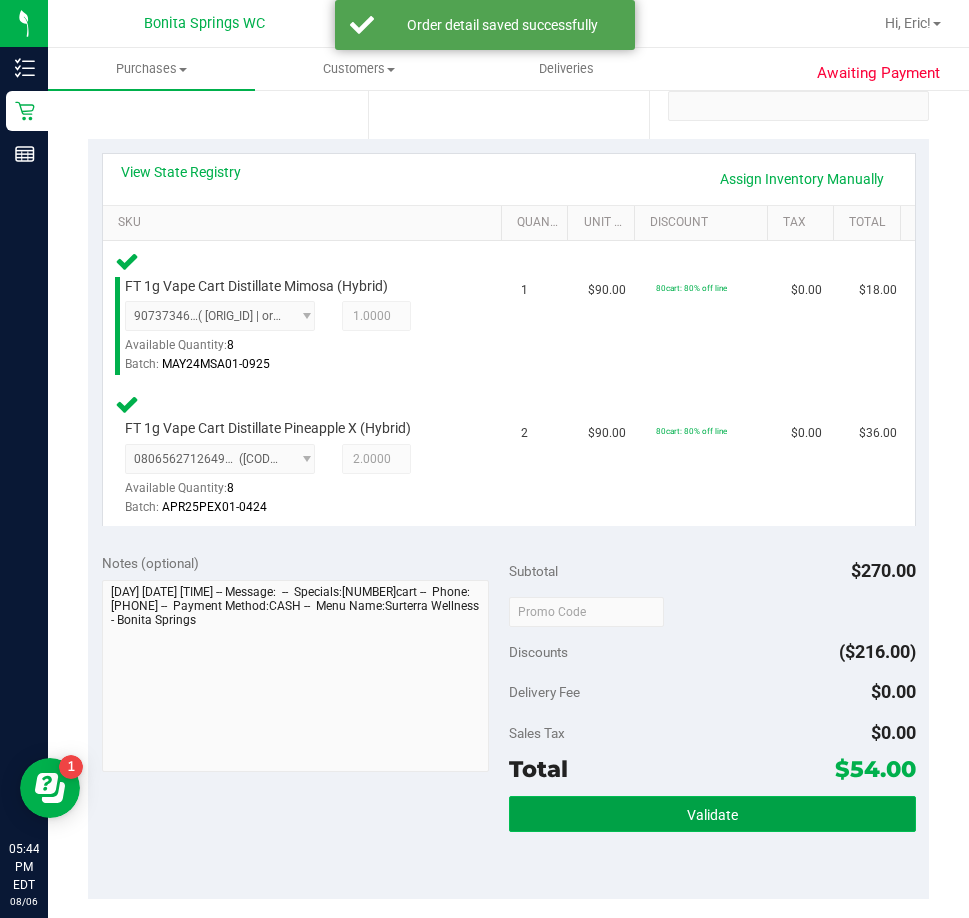 click on "Validate" at bounding box center (712, 814) 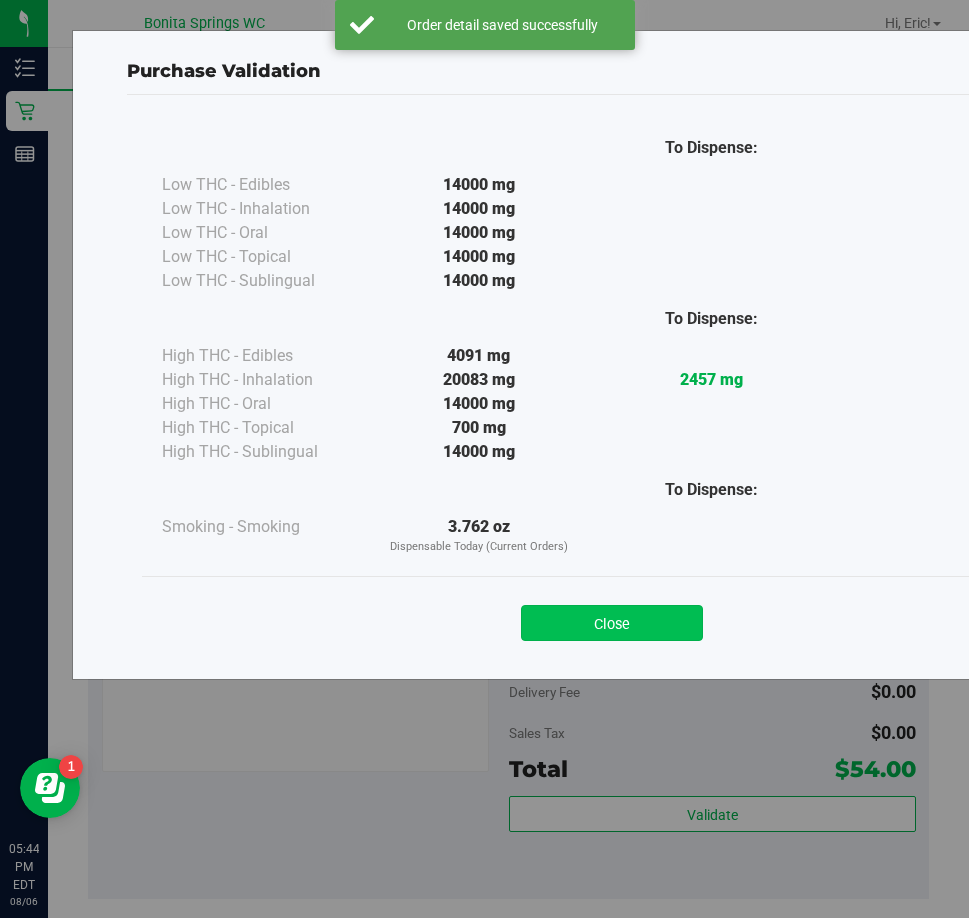 click on "Close" at bounding box center [612, 623] 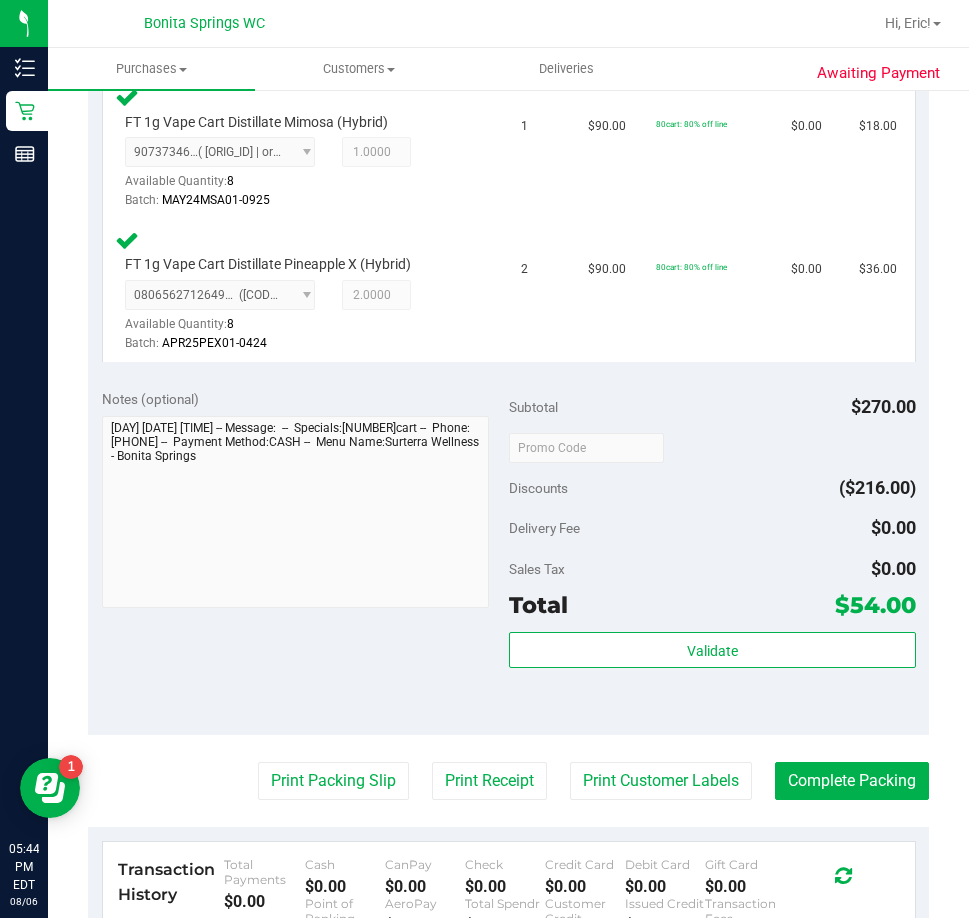 scroll, scrollTop: 600, scrollLeft: 0, axis: vertical 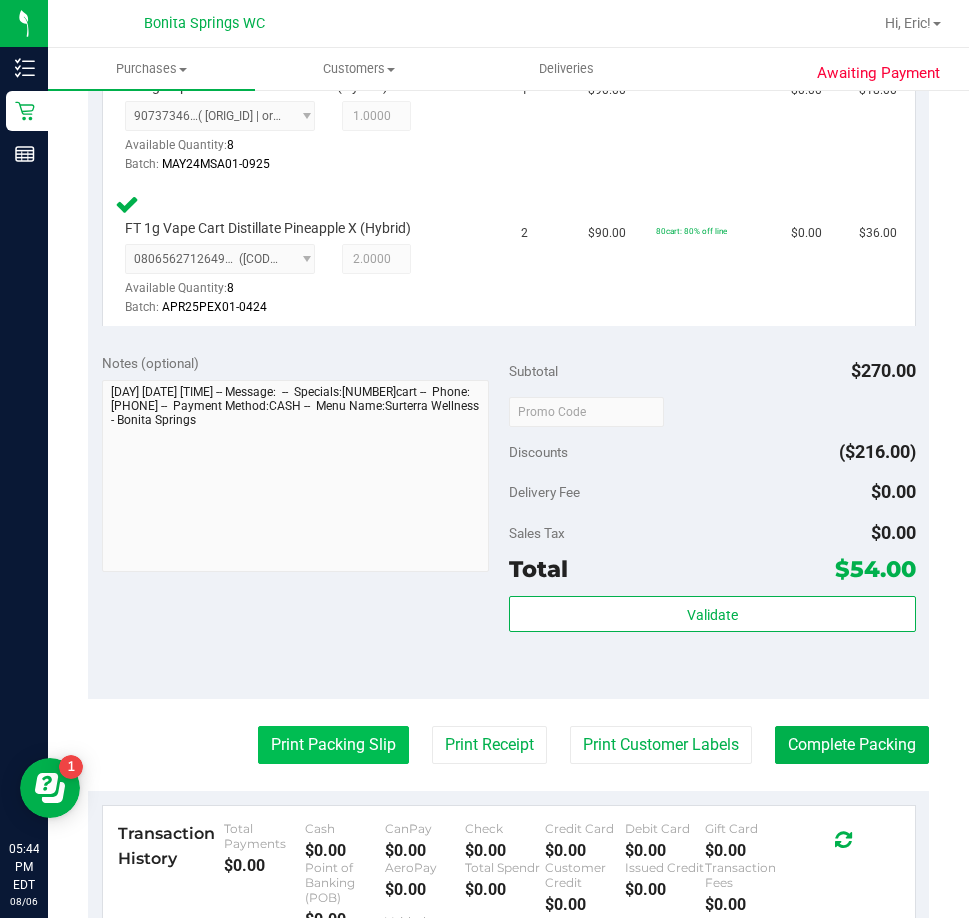 click on "Print Packing Slip" at bounding box center (333, 745) 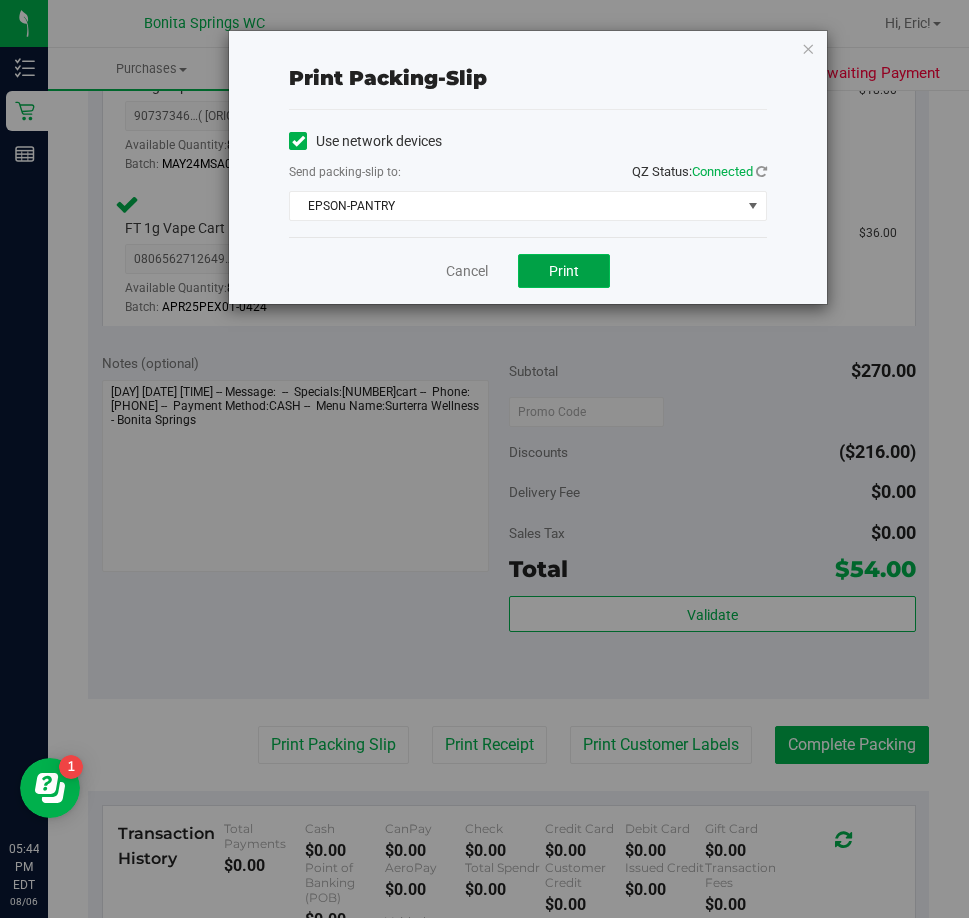 click on "Print" at bounding box center [564, 271] 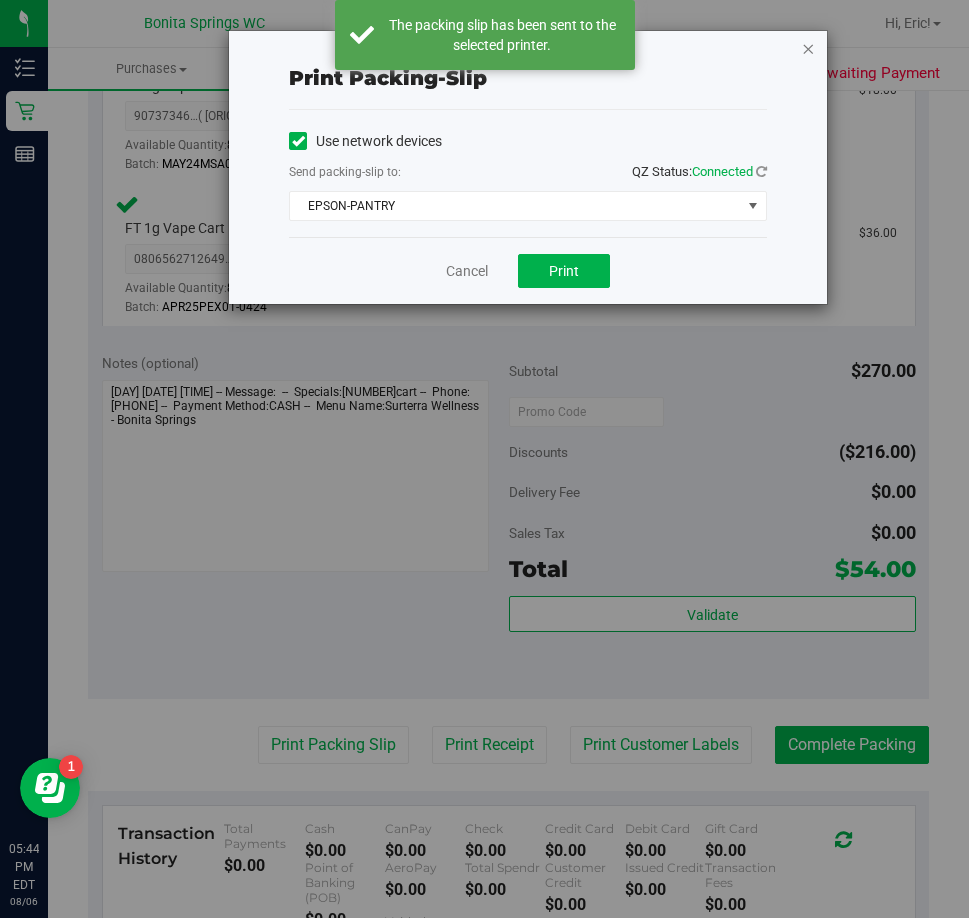 click at bounding box center (808, 48) 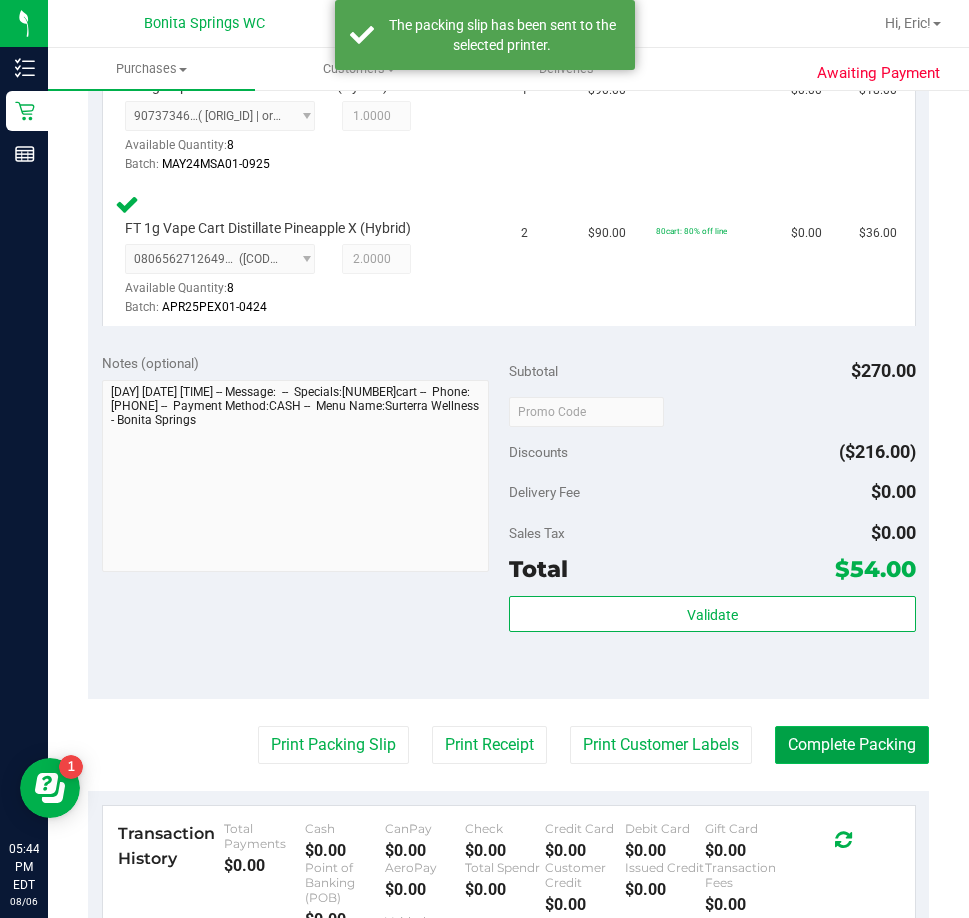 click on "Complete Packing" at bounding box center (852, 745) 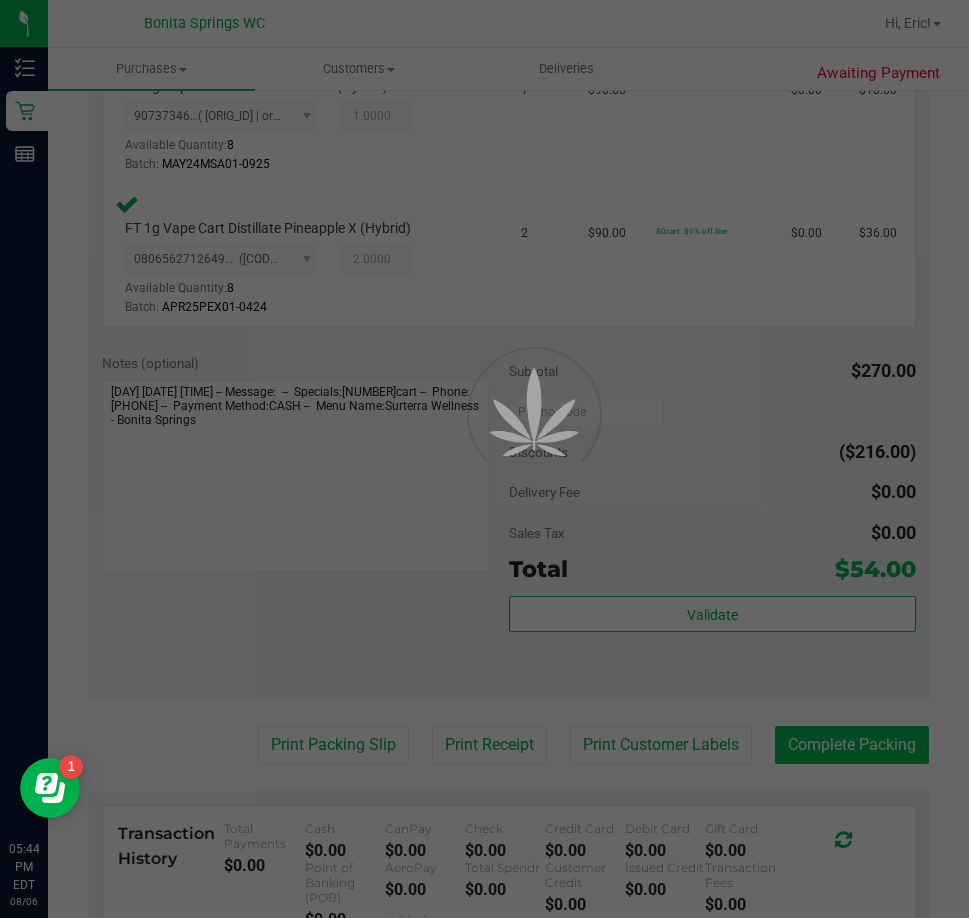 scroll, scrollTop: 0, scrollLeft: 0, axis: both 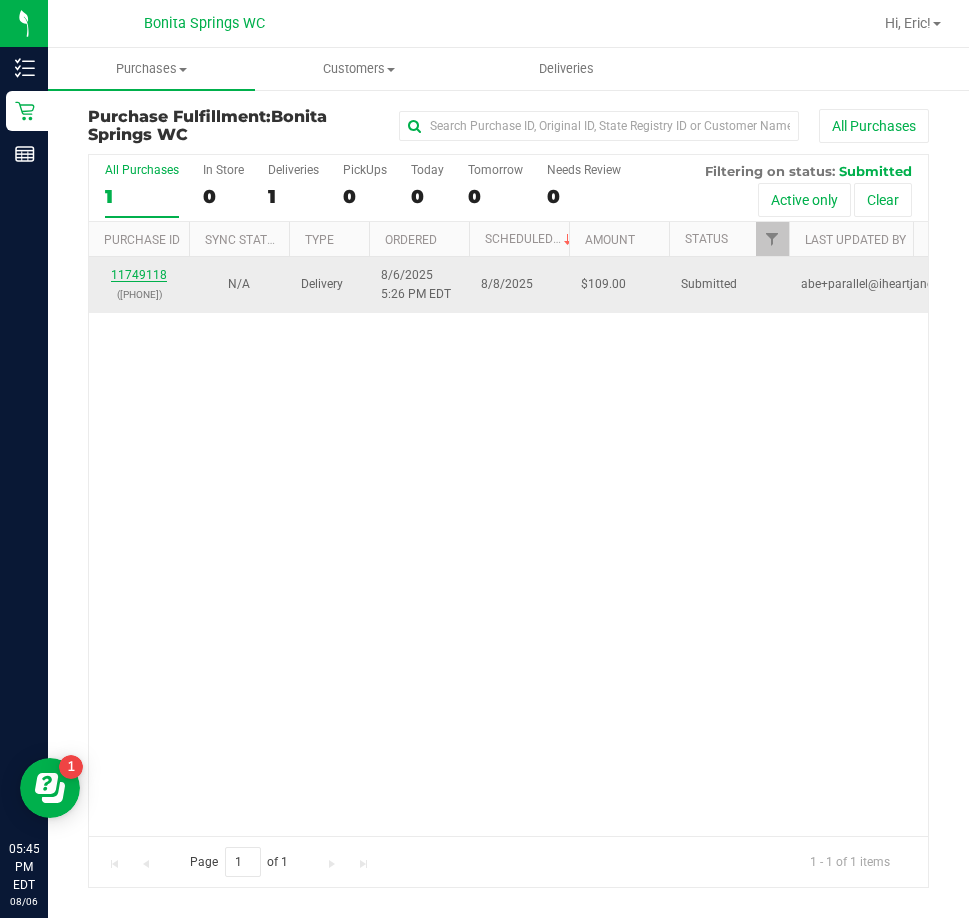 click on "11749118" at bounding box center [139, 275] 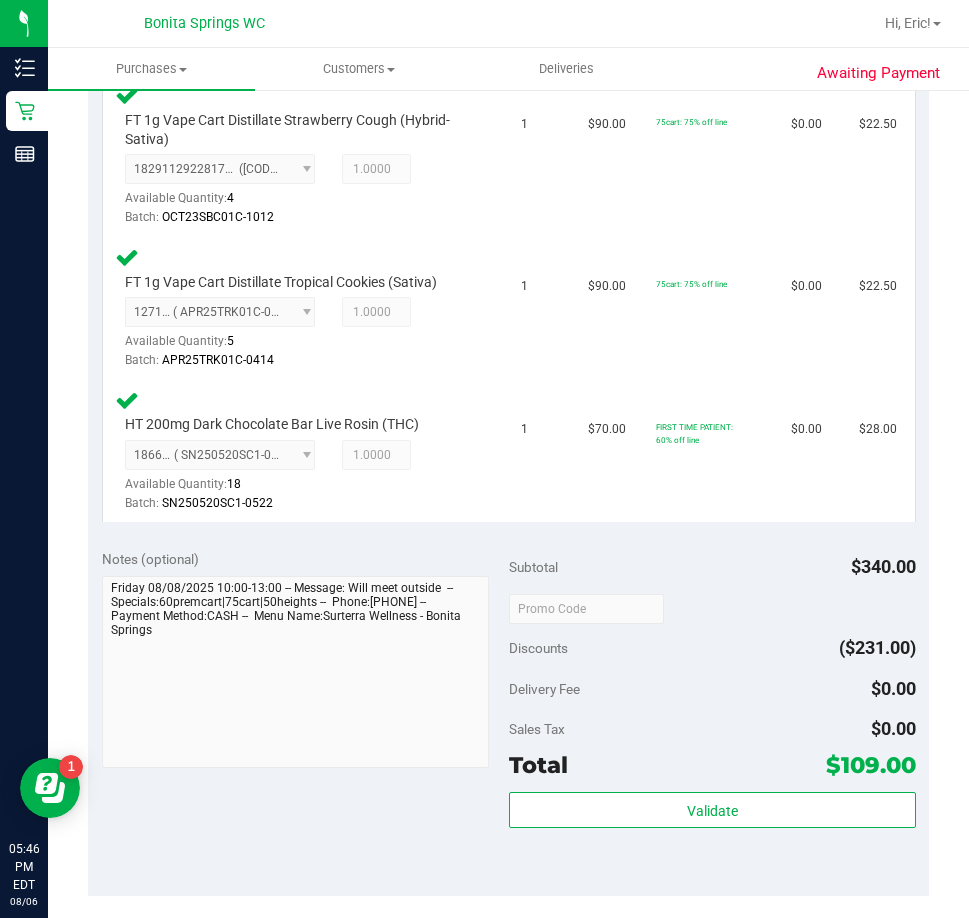 scroll, scrollTop: 900, scrollLeft: 0, axis: vertical 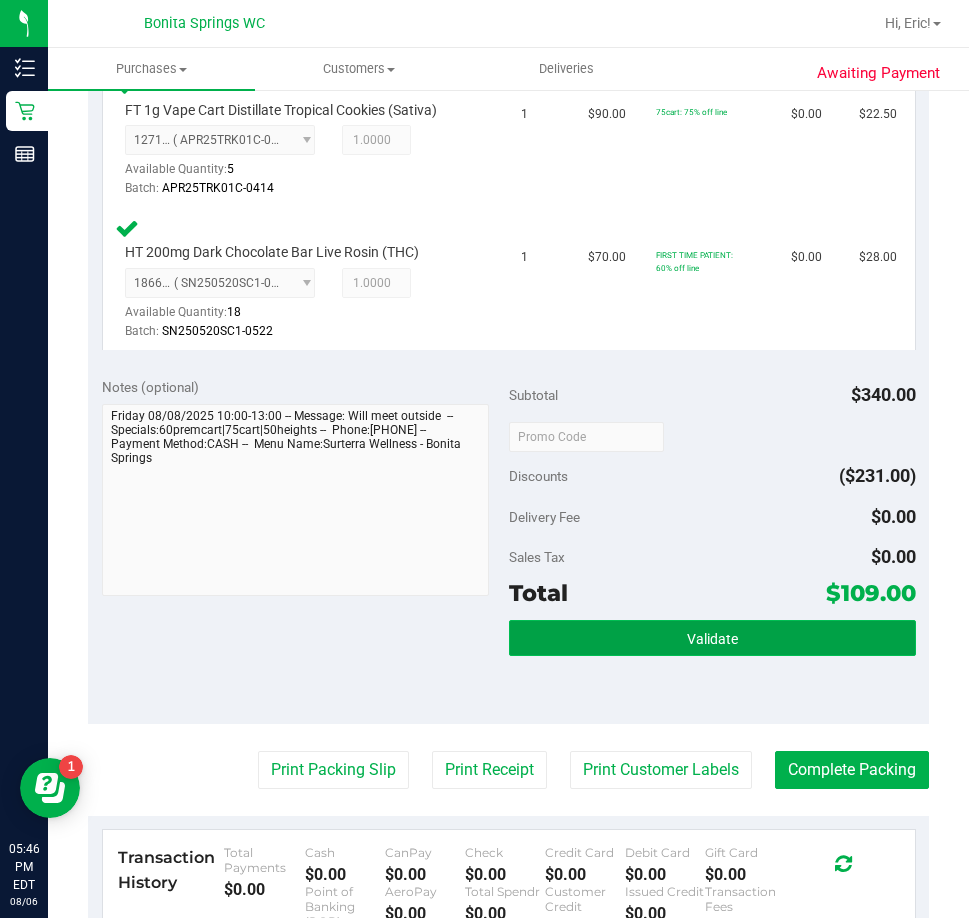 click on "Validate" at bounding box center (712, 638) 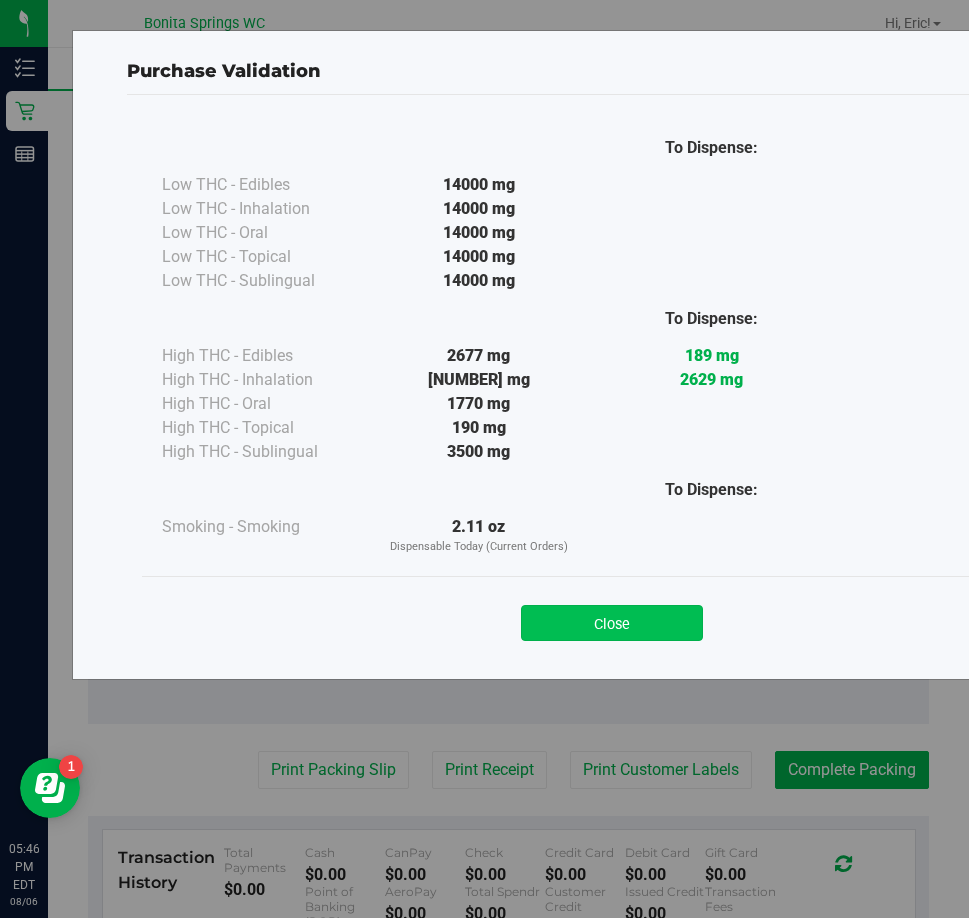 click on "Close" at bounding box center [612, 623] 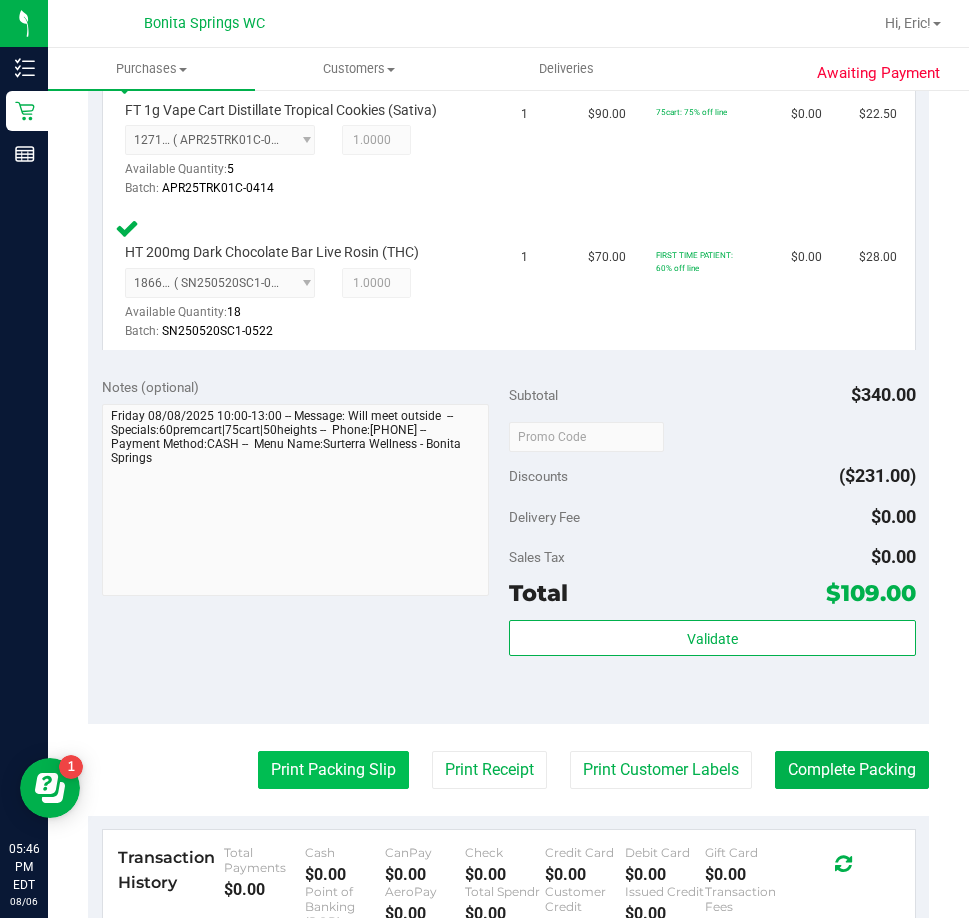 click on "Print Packing Slip" at bounding box center [333, 770] 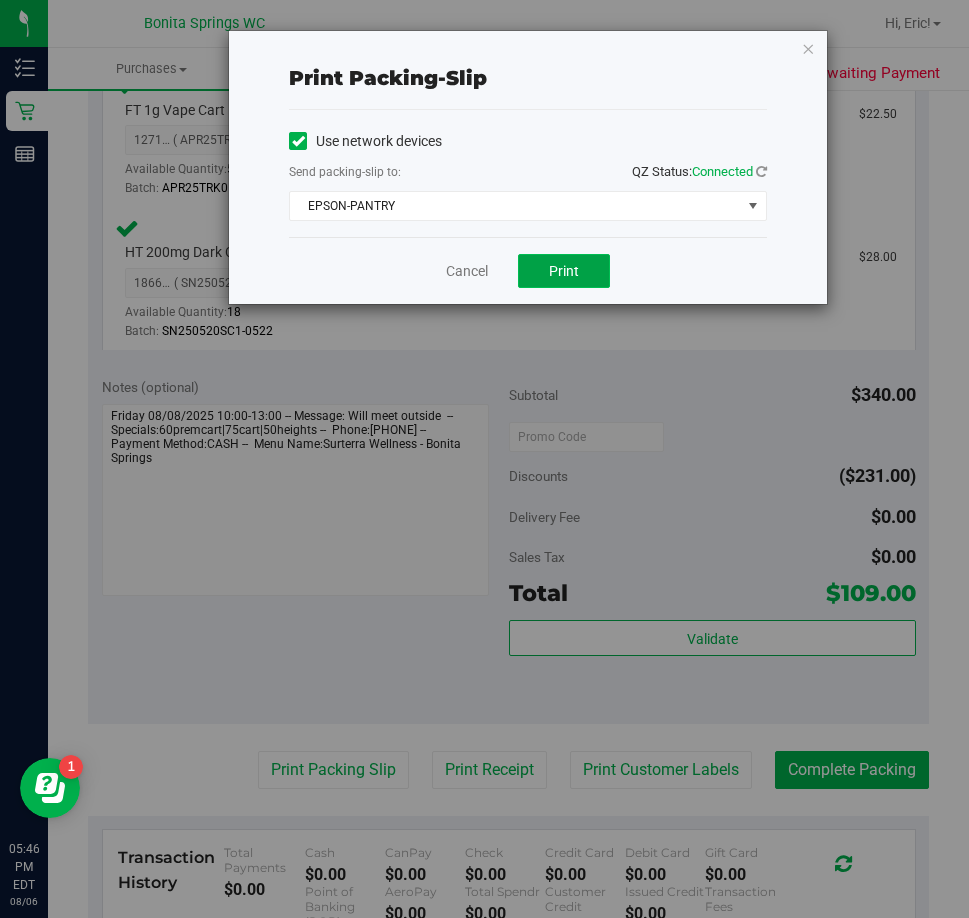 click on "Print" at bounding box center [564, 271] 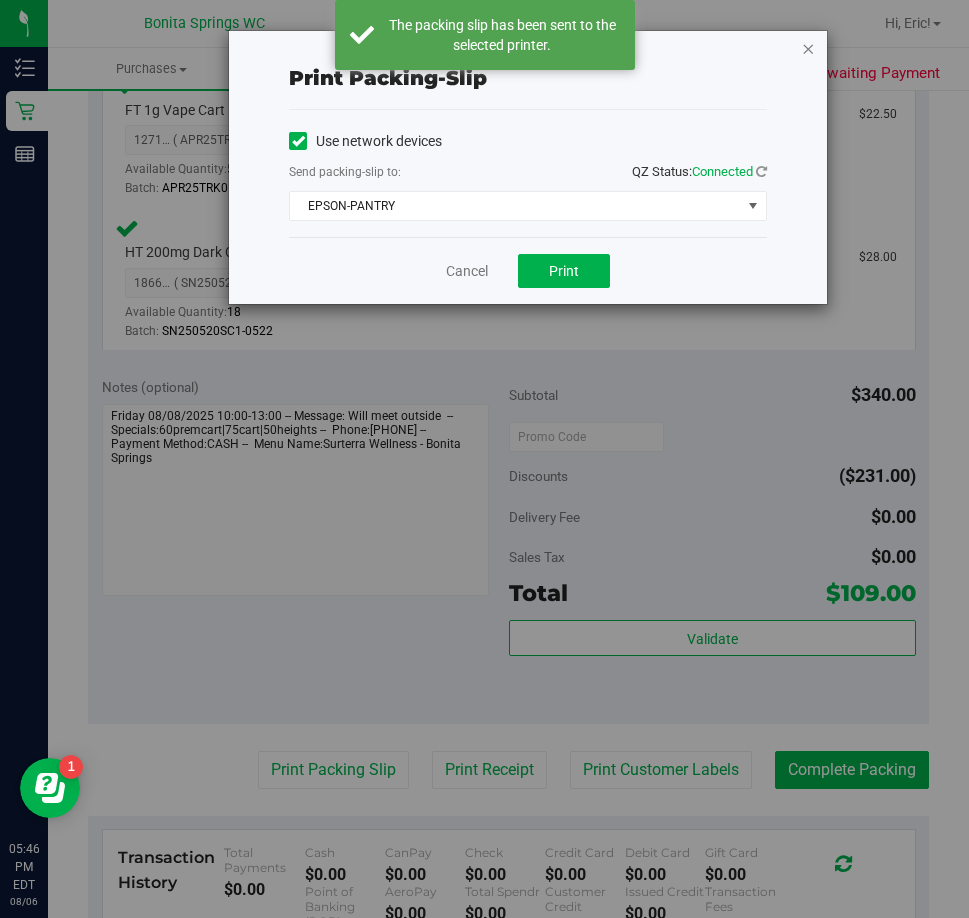 click at bounding box center (808, 48) 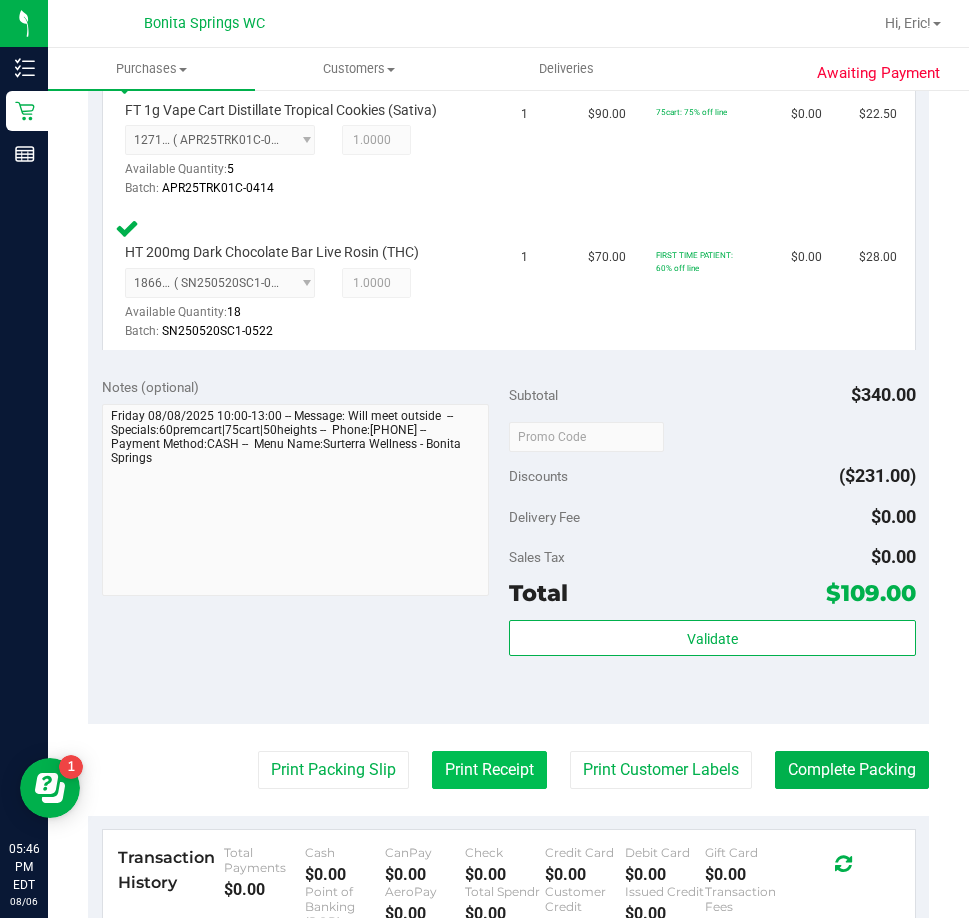 click on "Print Receipt" at bounding box center (489, 770) 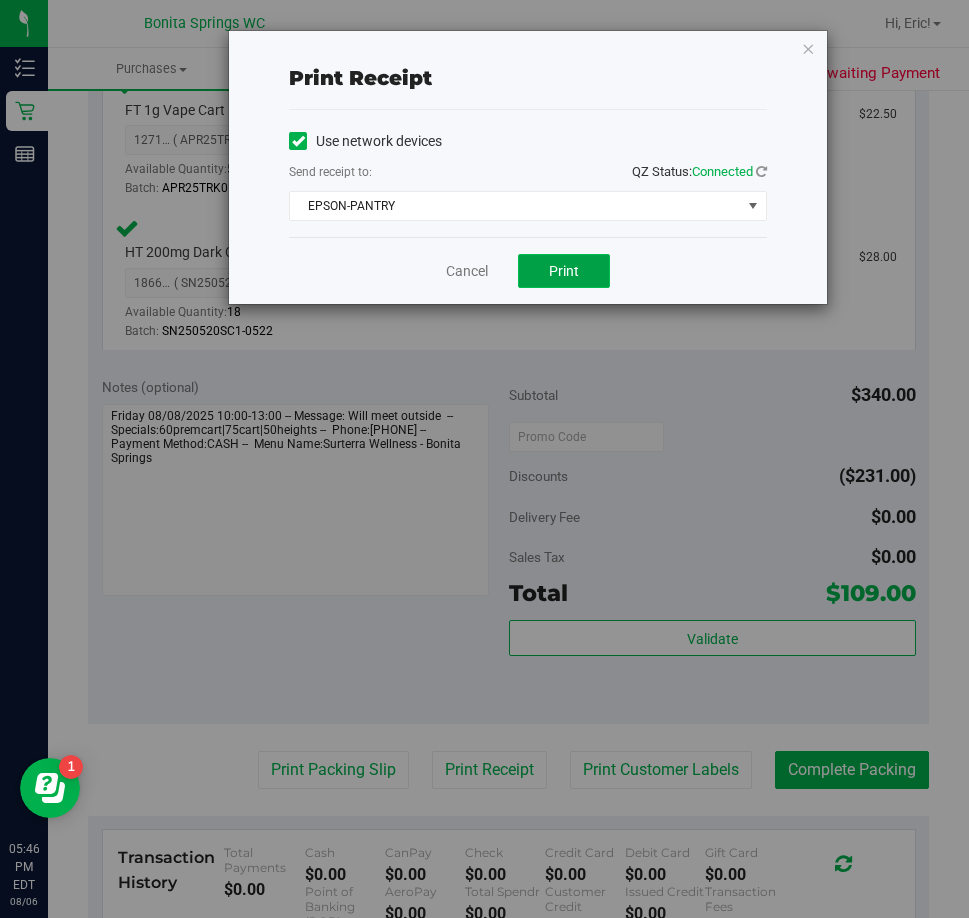 click on "Print" at bounding box center (564, 271) 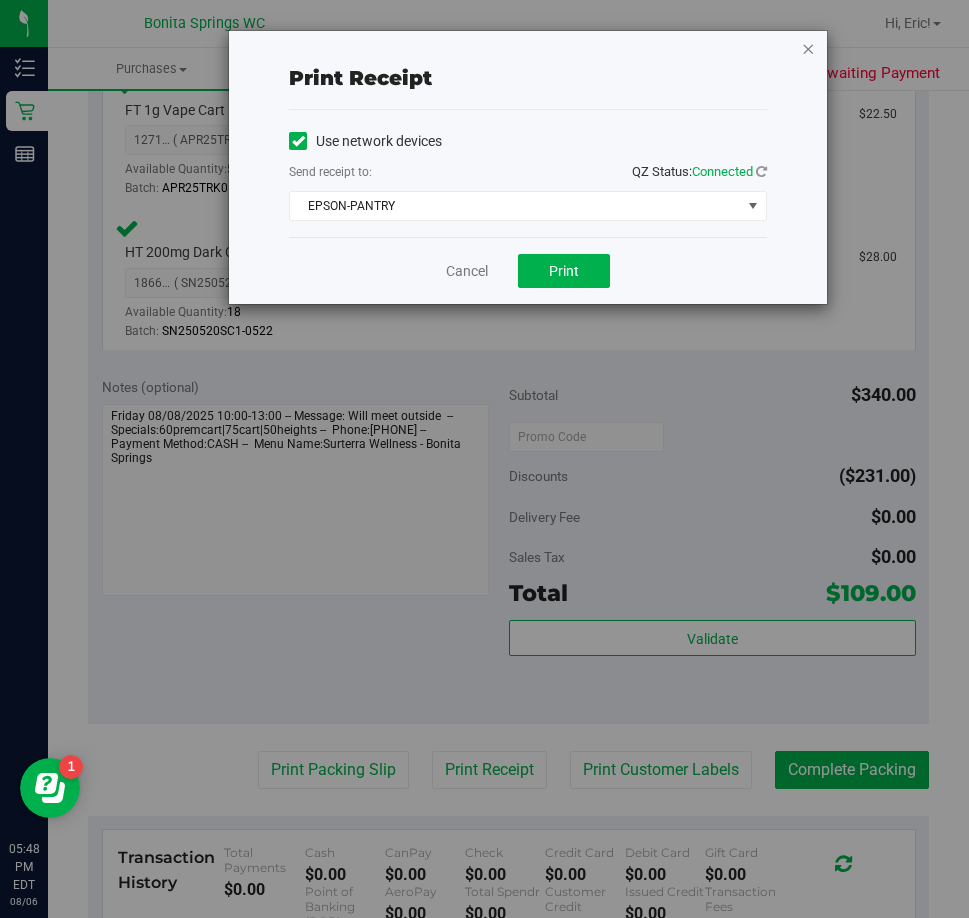 click at bounding box center [808, 48] 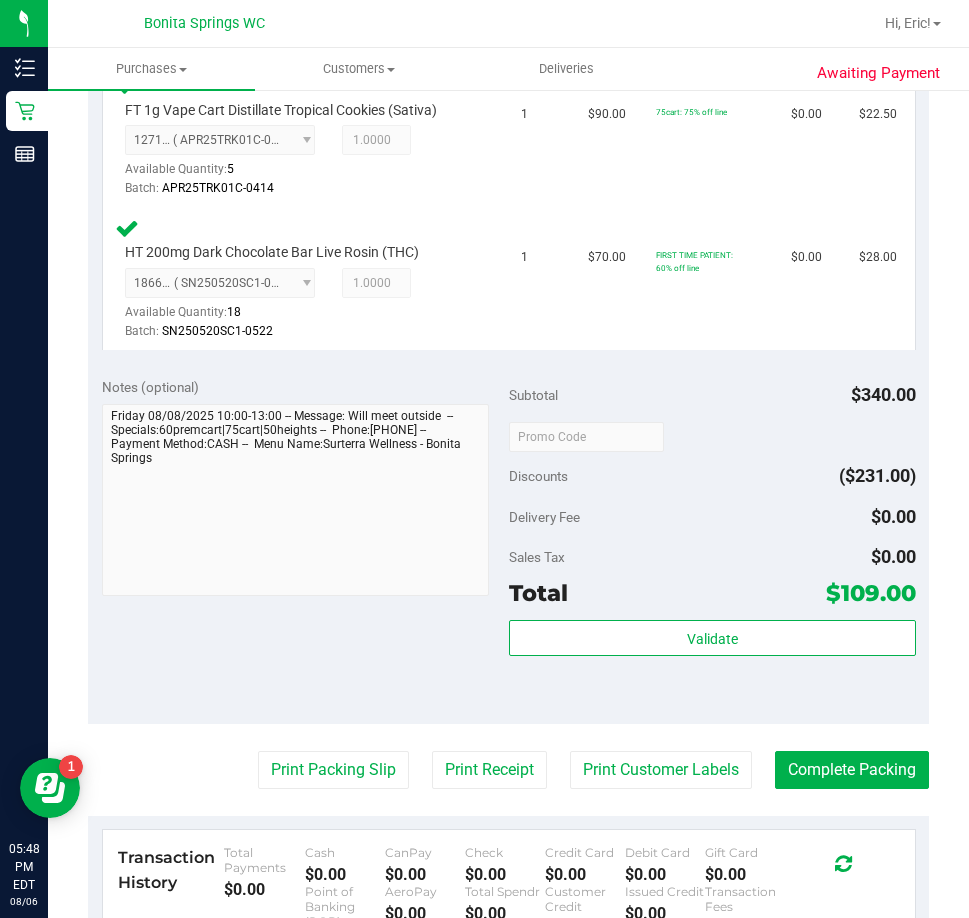 click on "Back
Edit Purchase
Cancel Purchase
View Profile
# 11749118
BioTrack ID:
-
Submitted
Needs review
Last Modified
Jane API
Aug 6, 2025 5:26:47 PM EDT" at bounding box center [508, 225] 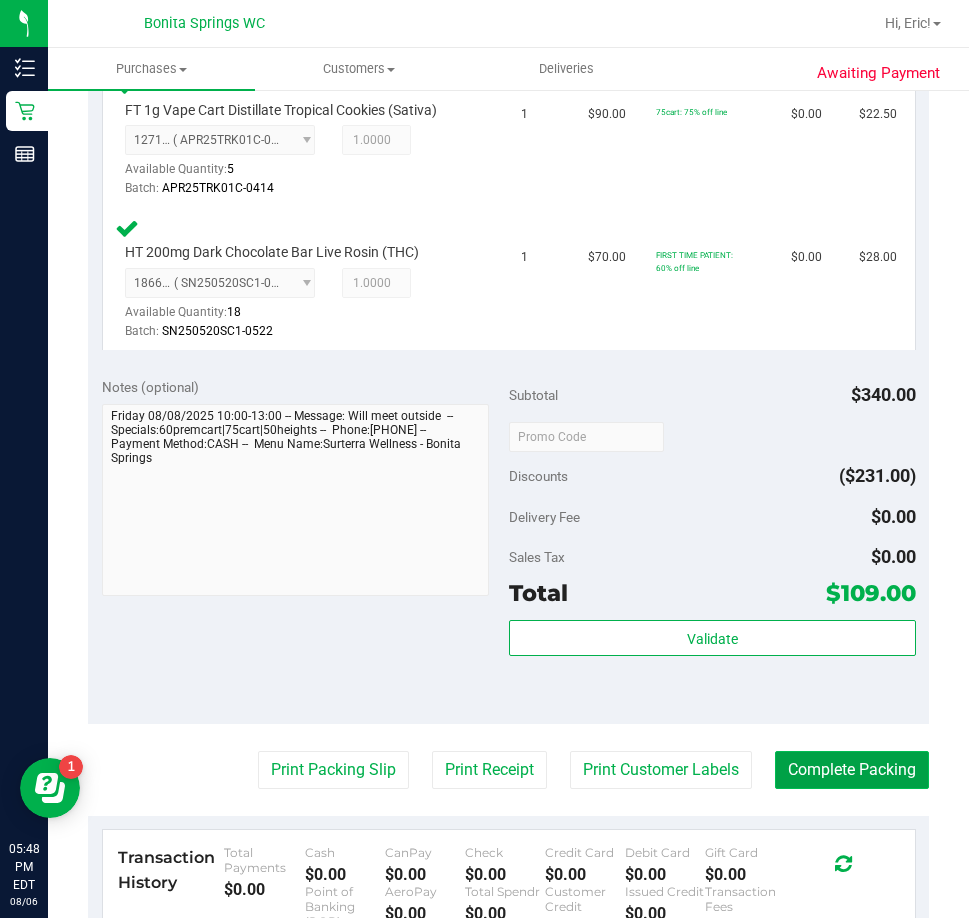 click on "Complete Packing" at bounding box center [852, 770] 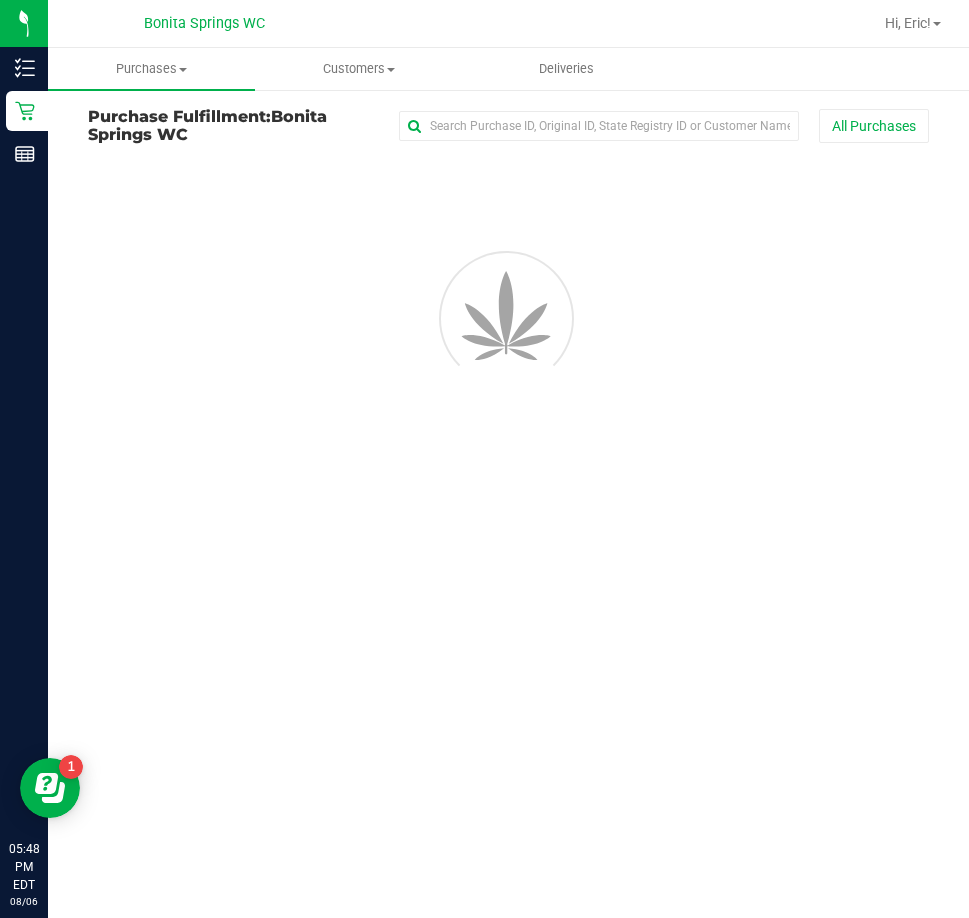 scroll, scrollTop: 0, scrollLeft: 0, axis: both 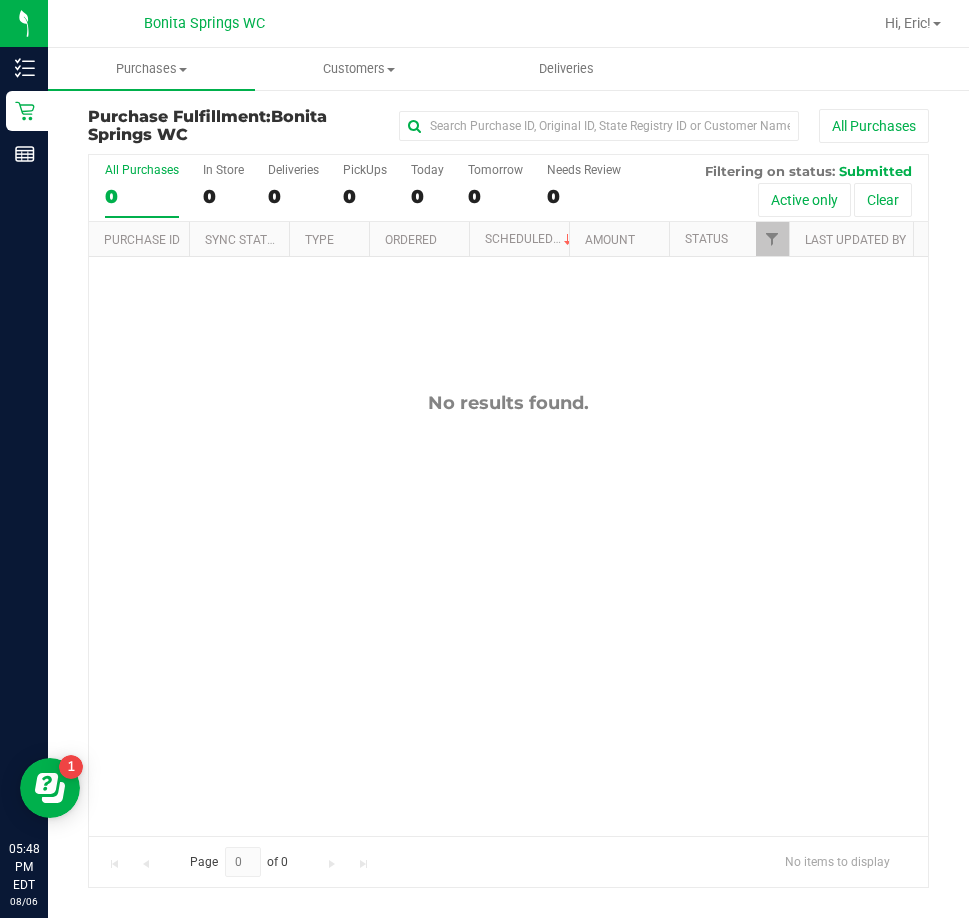 click on "No results found." at bounding box center [508, 613] 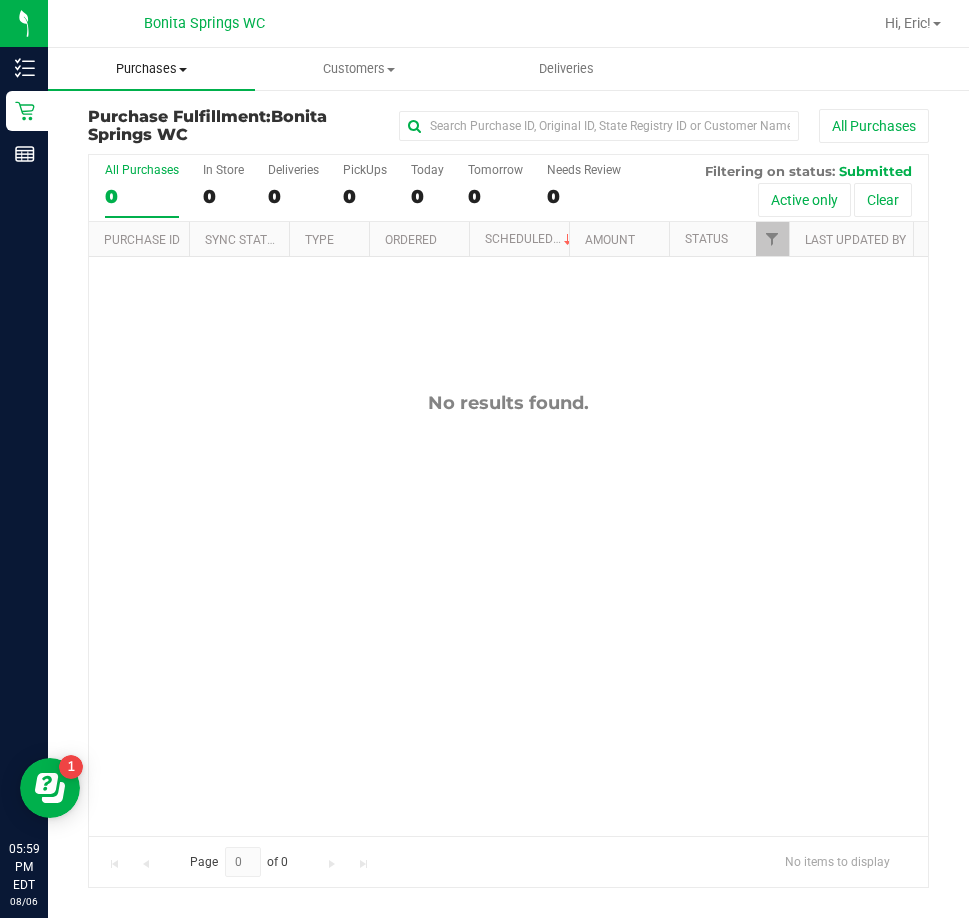 click on "Purchases" at bounding box center [151, 69] 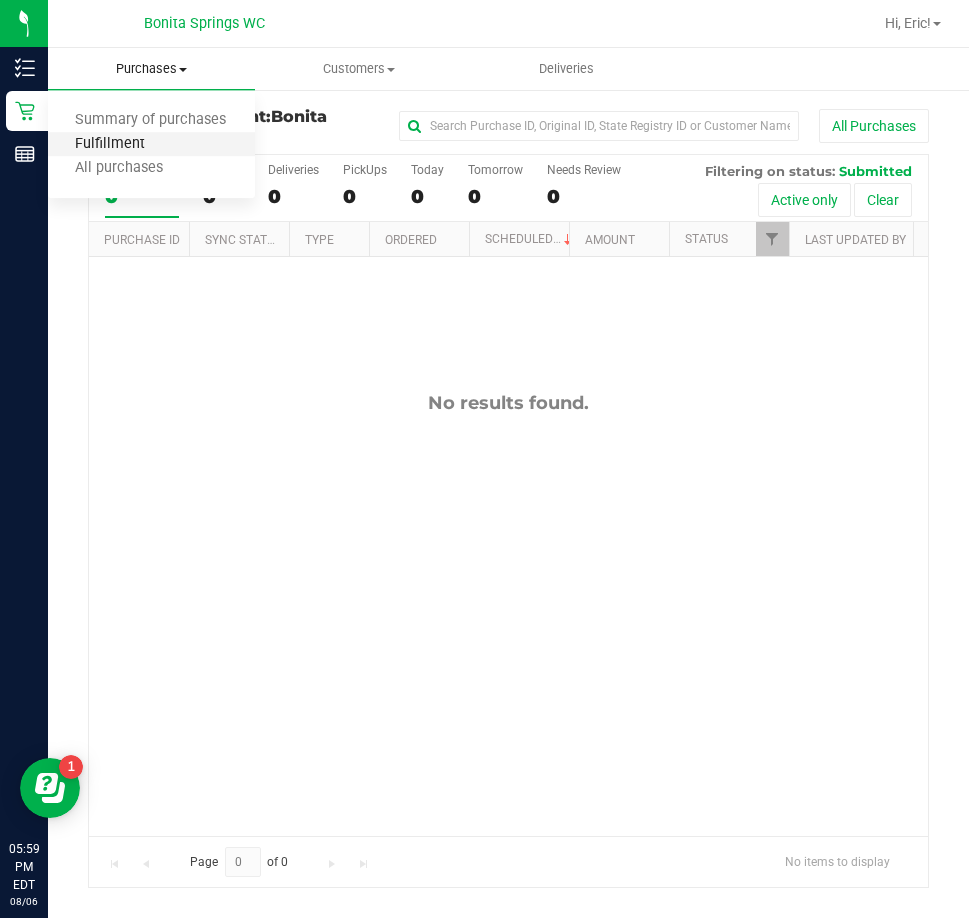 click on "Fulfillment" at bounding box center [110, 144] 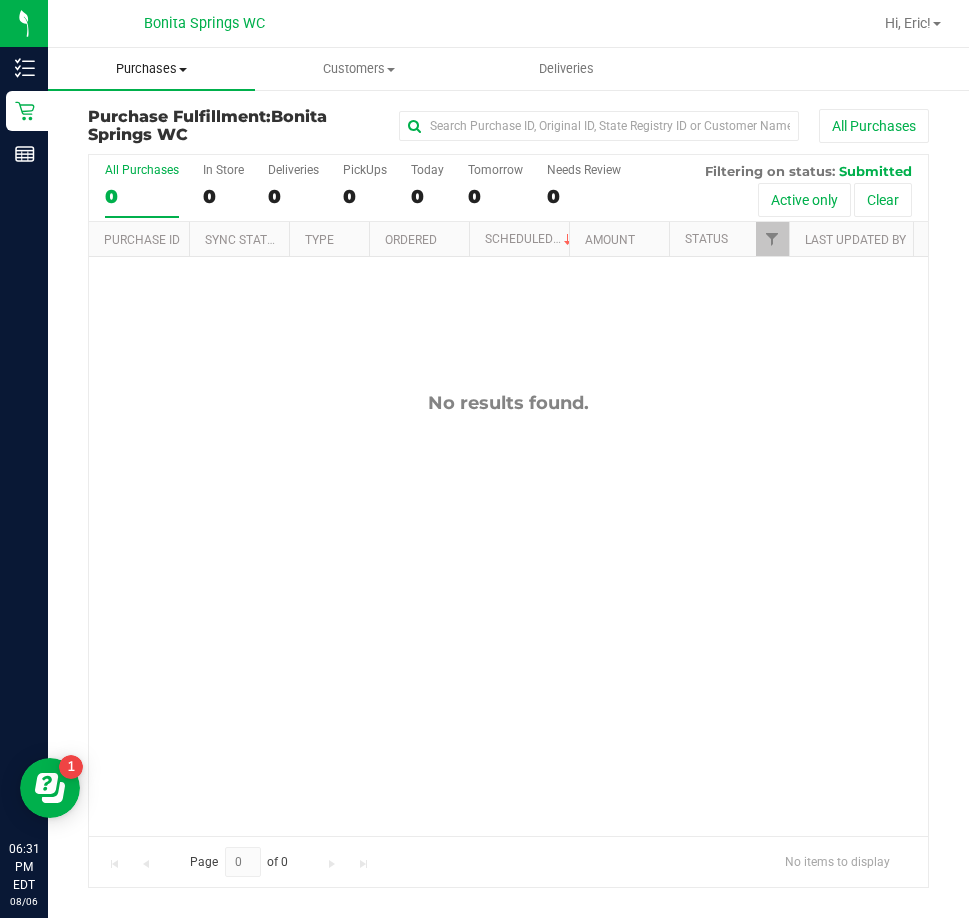 click on "Purchases" at bounding box center (151, 69) 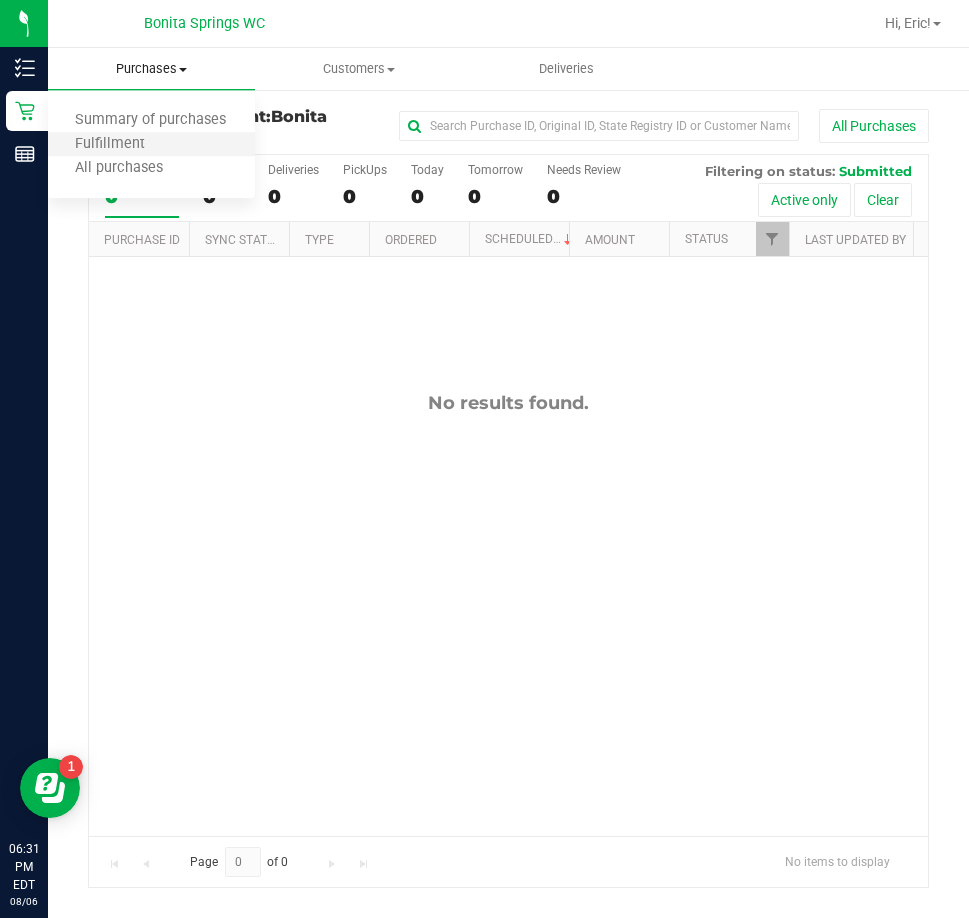 click on "Fulfillment" at bounding box center [151, 145] 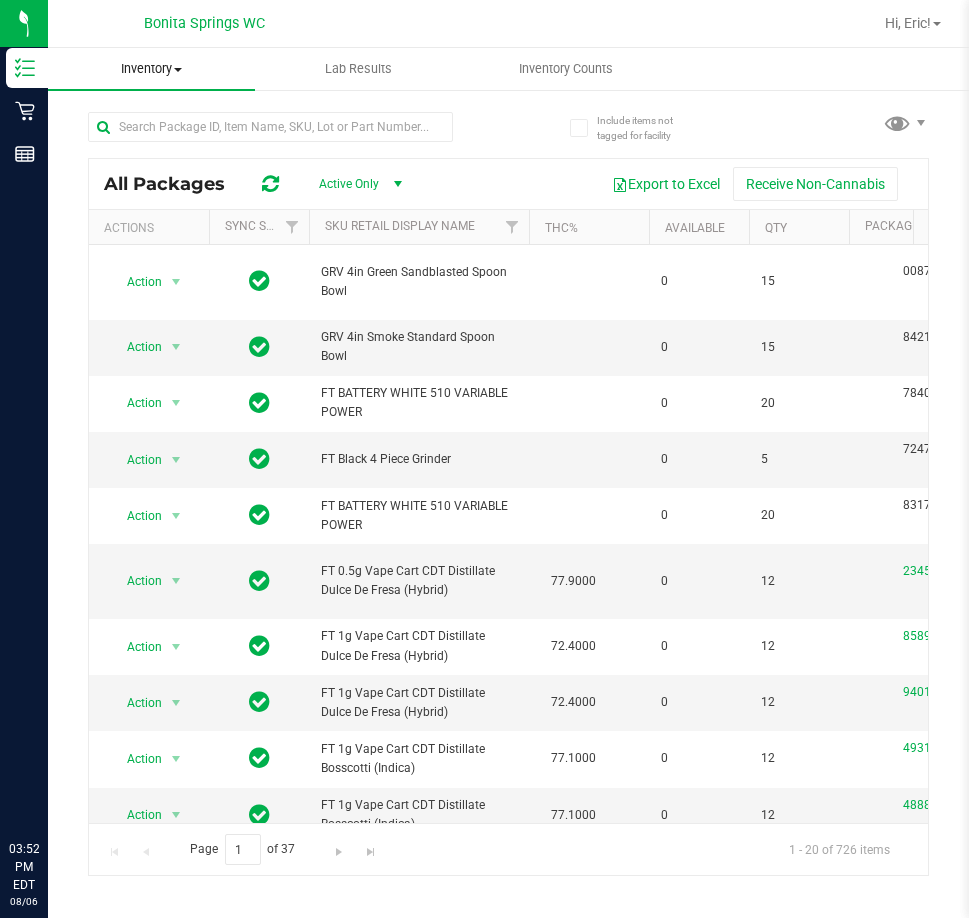 scroll, scrollTop: 0, scrollLeft: 0, axis: both 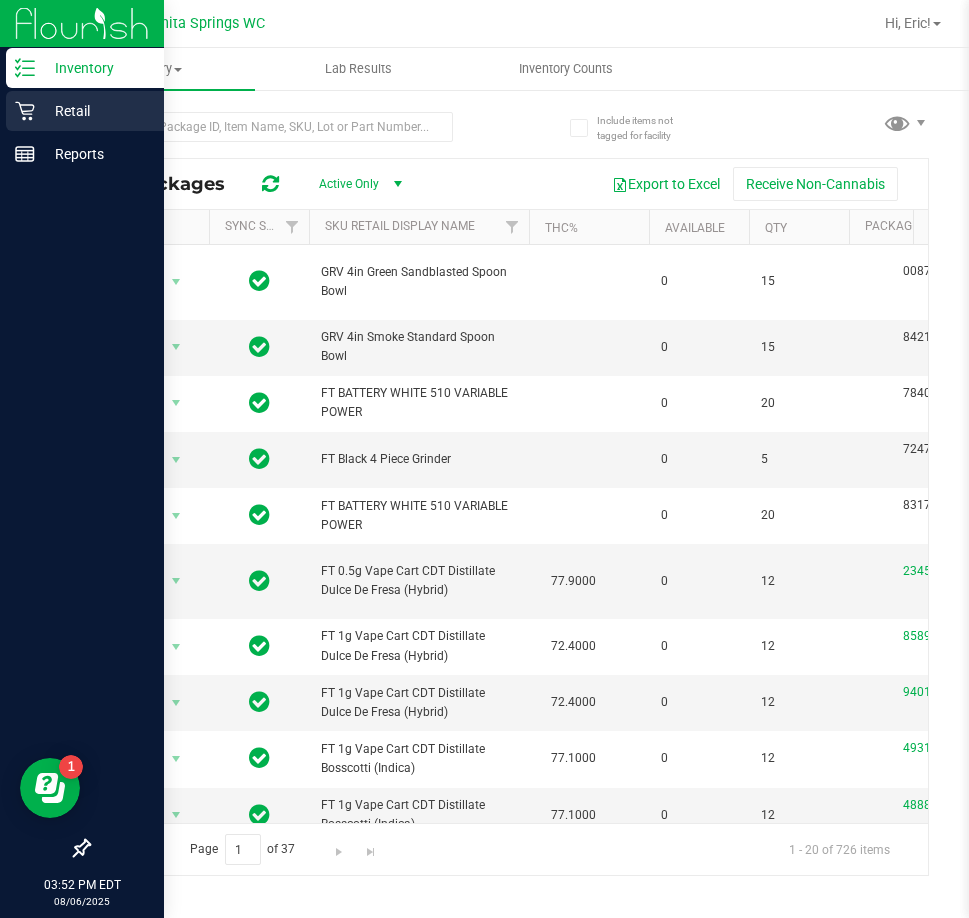 click on "Retail" at bounding box center [95, 111] 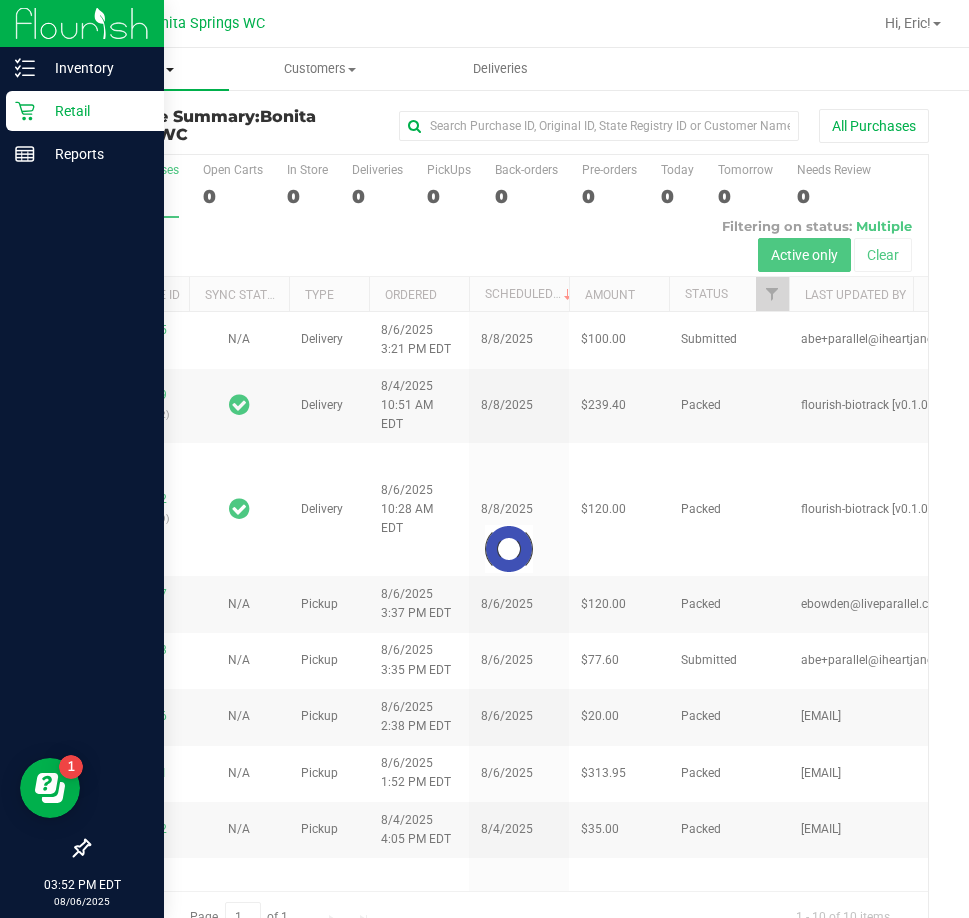 click on "Purchases" at bounding box center [138, 69] 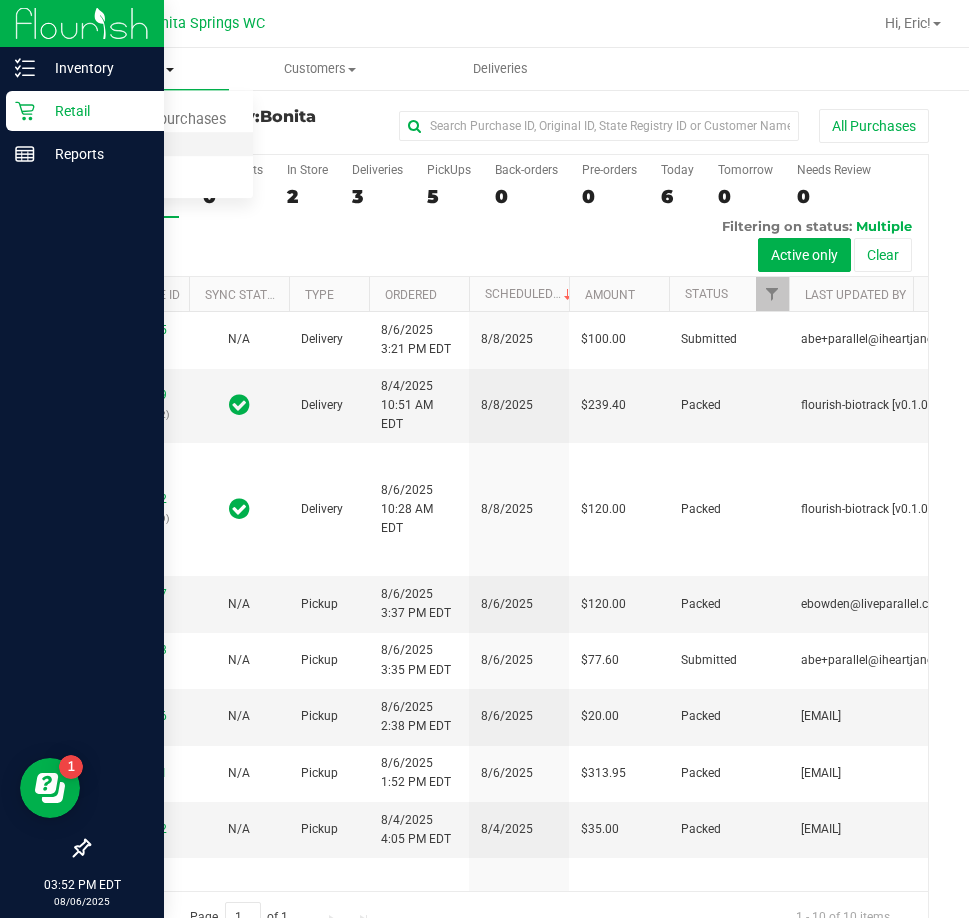 click on "Fulfillment" at bounding box center (110, 144) 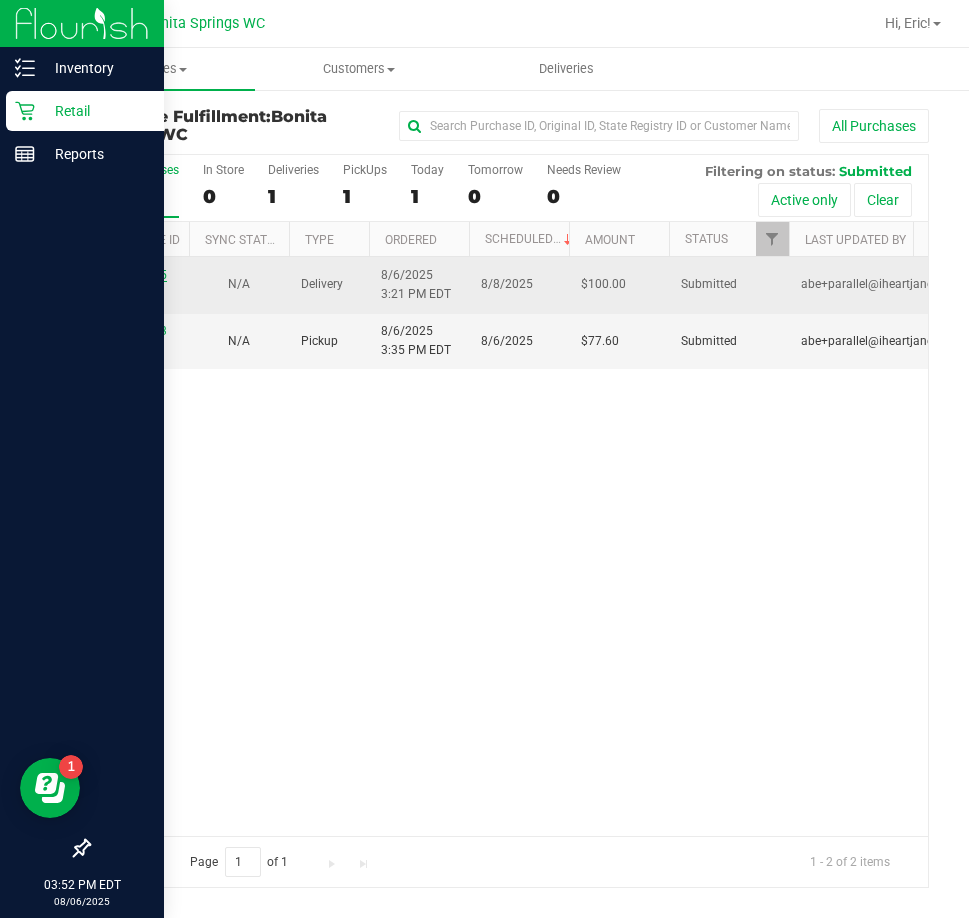 click on "11748105" at bounding box center (139, 275) 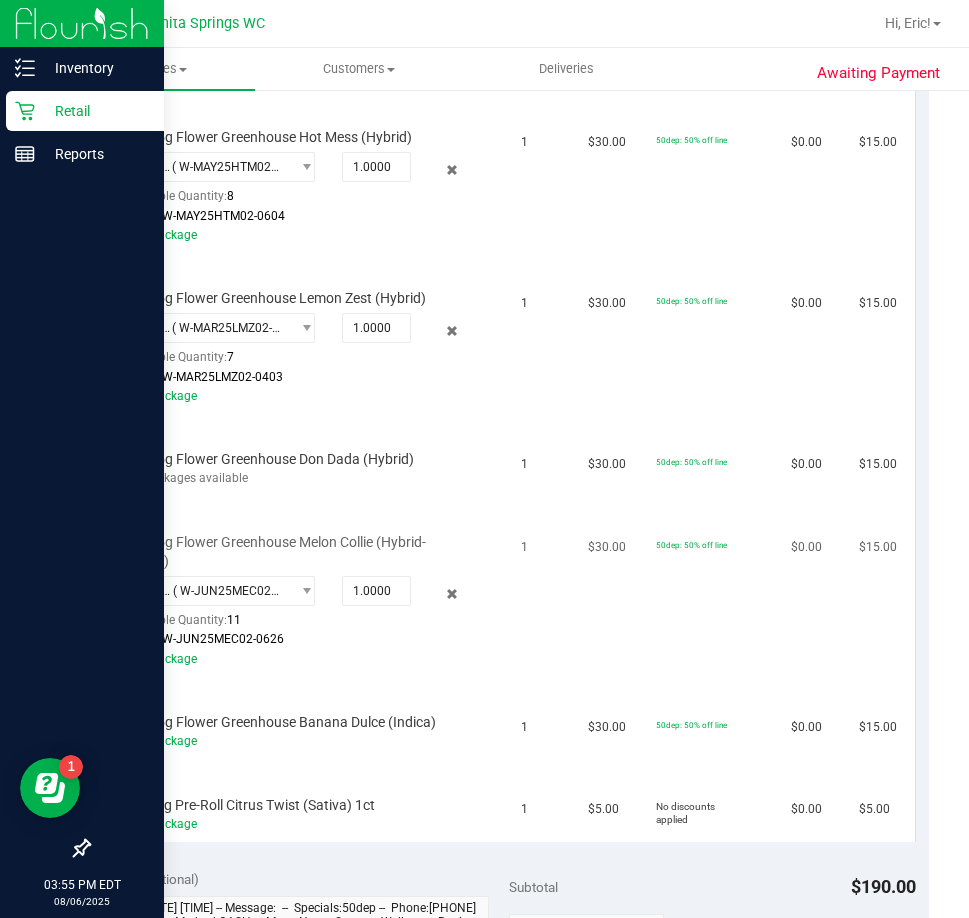 scroll, scrollTop: 800, scrollLeft: 0, axis: vertical 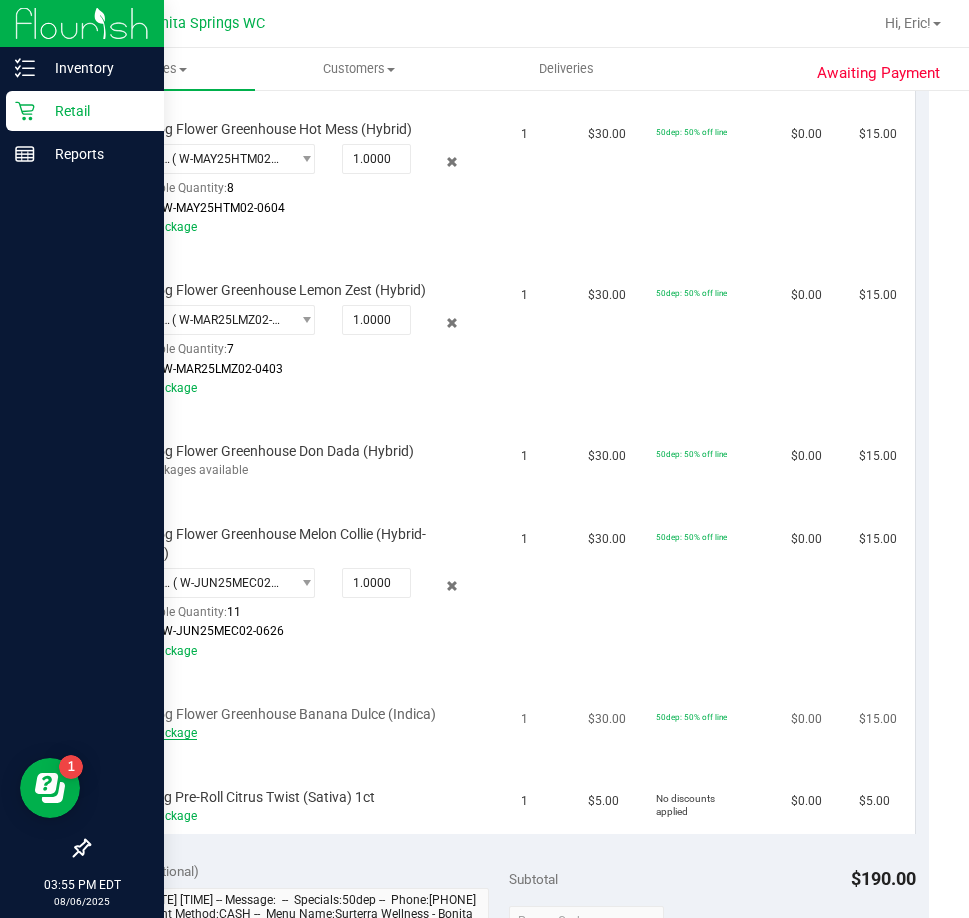 click on "Add Package" at bounding box center (161, 733) 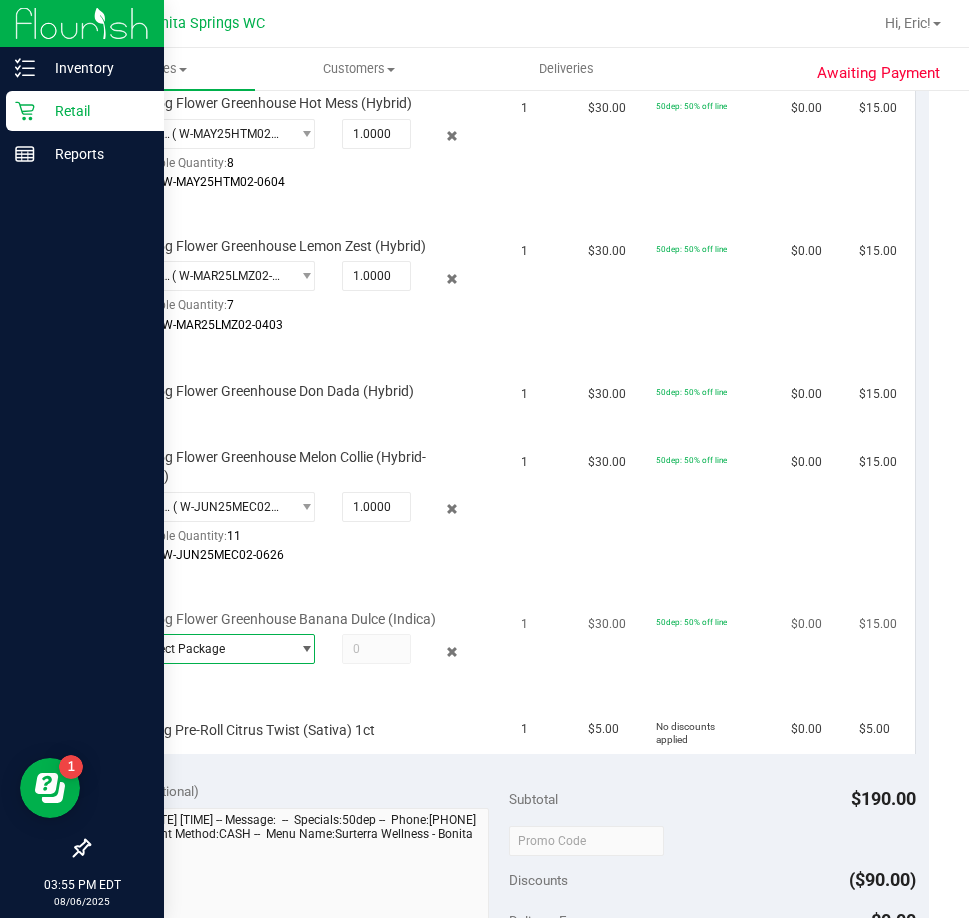 click on "Select Package" at bounding box center (208, 649) 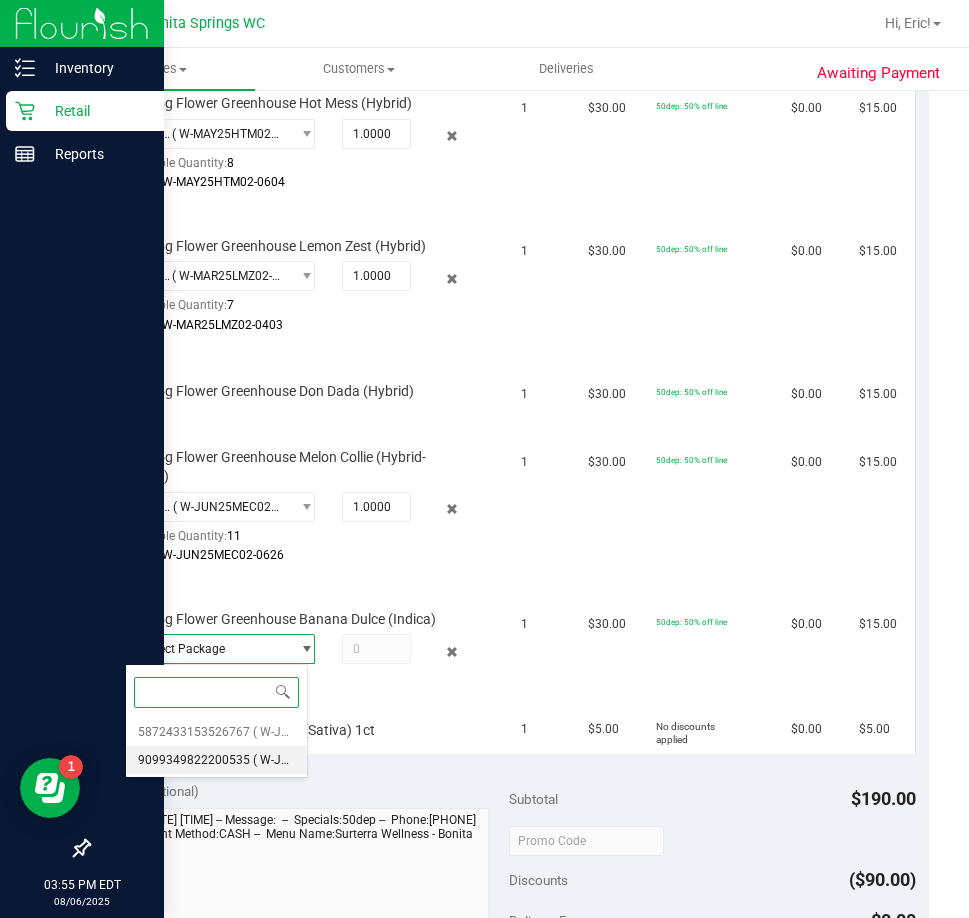 click on "9099349822200535
(
W-JUN25BDL01-0702 | orig: FLSRWGM-20250709-417
)" at bounding box center (216, 760) 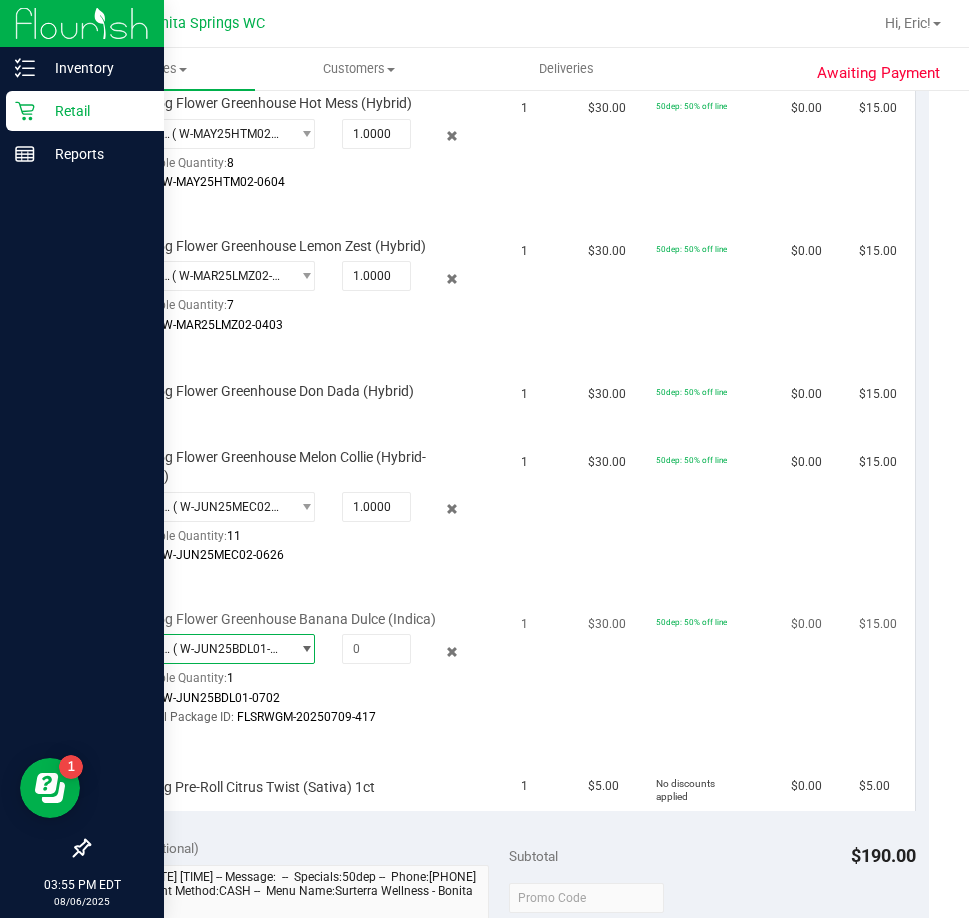 click at bounding box center (301, 649) 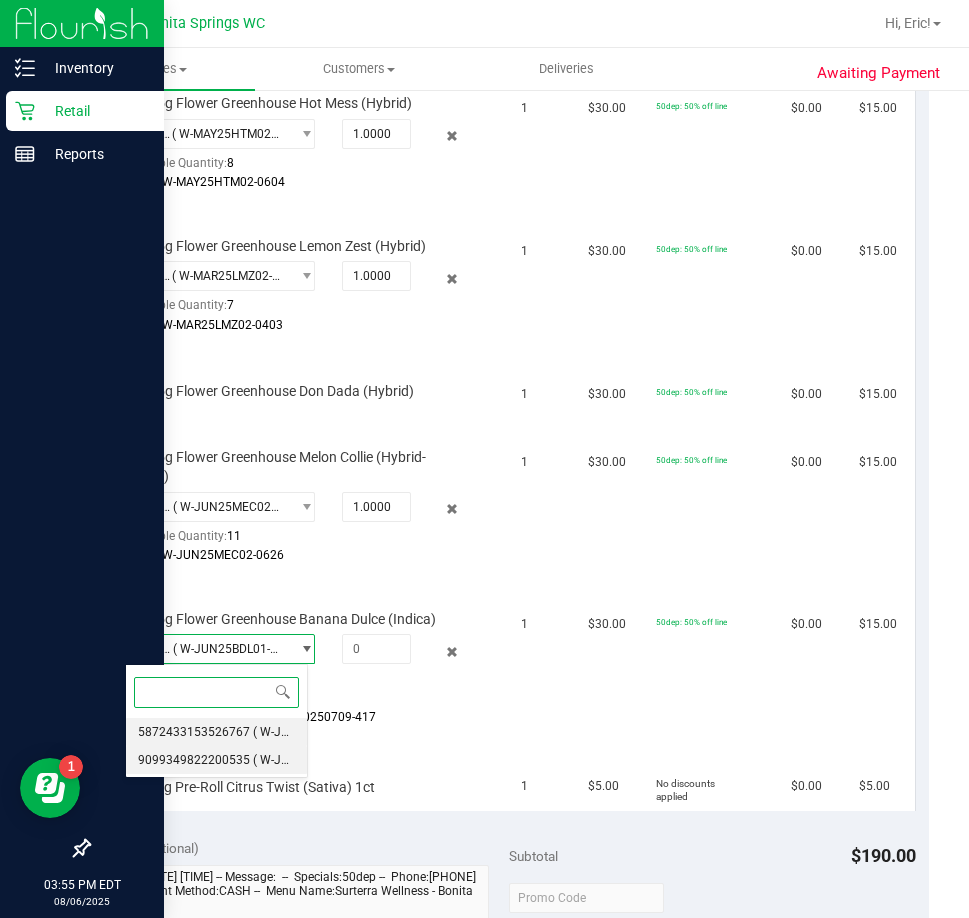 click on "(
W-JUN25BDL01-0702 | orig: FLSRWGM-20250709-314
)" at bounding box center (406, 732) 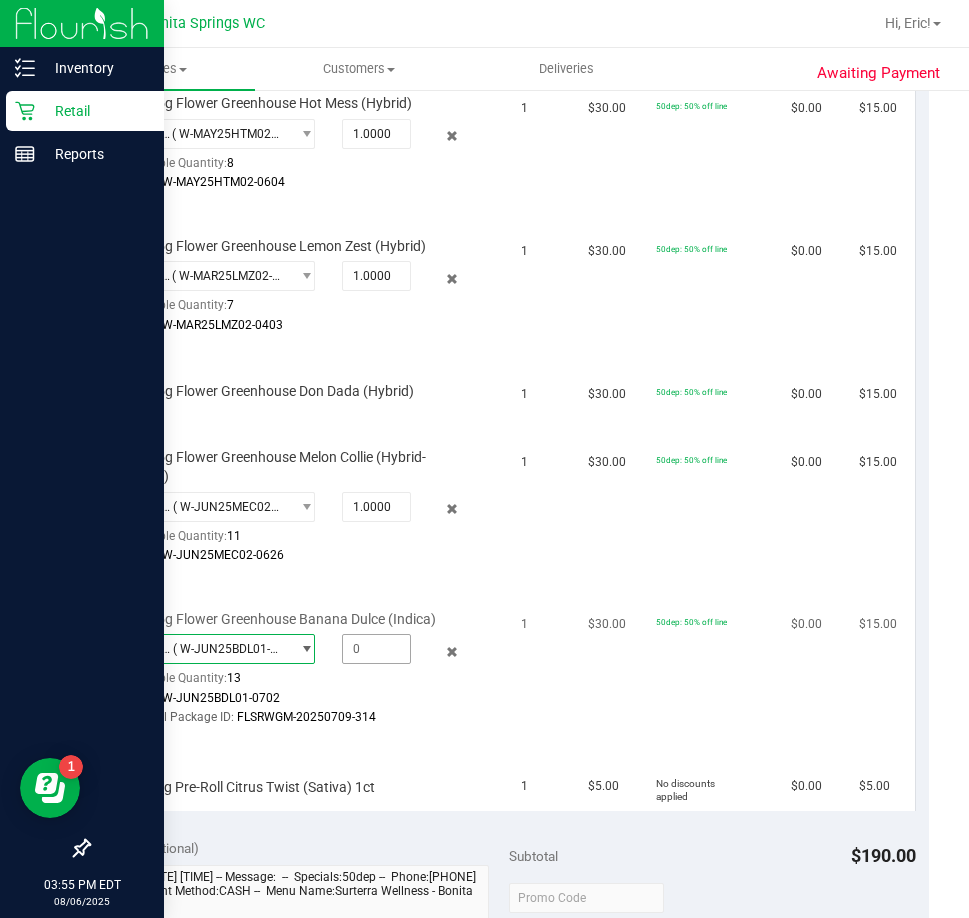 click at bounding box center [376, 649] 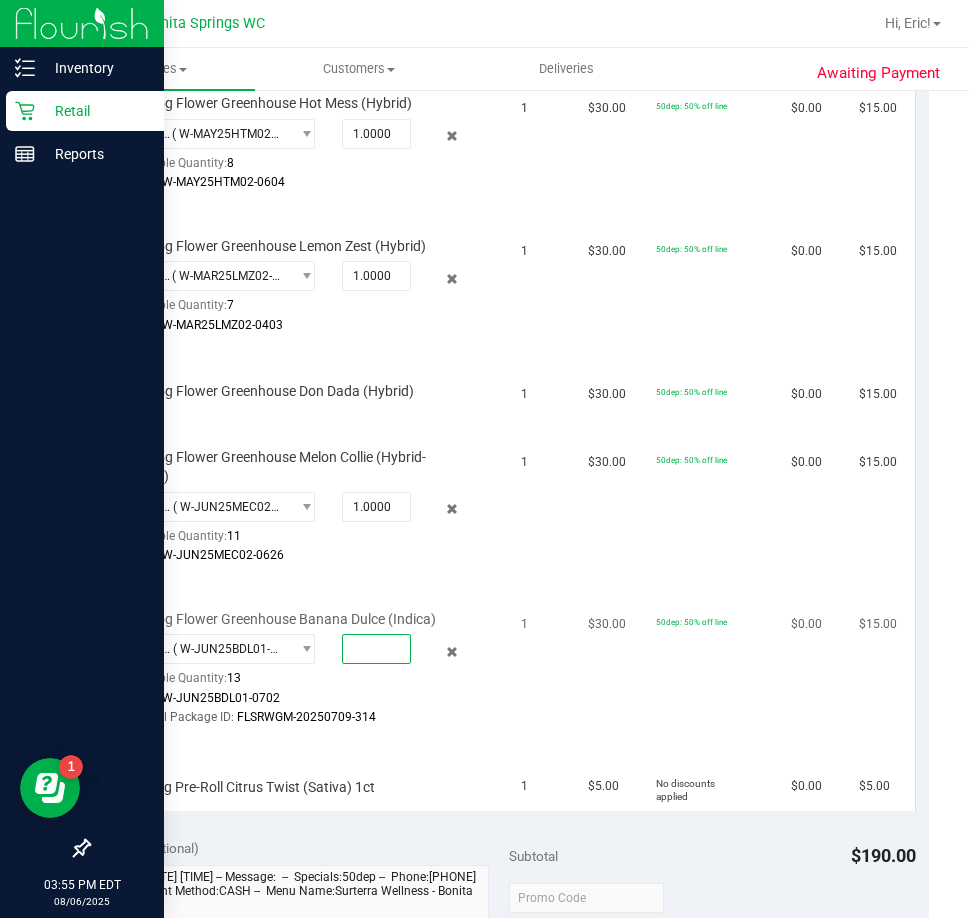 type on "1" 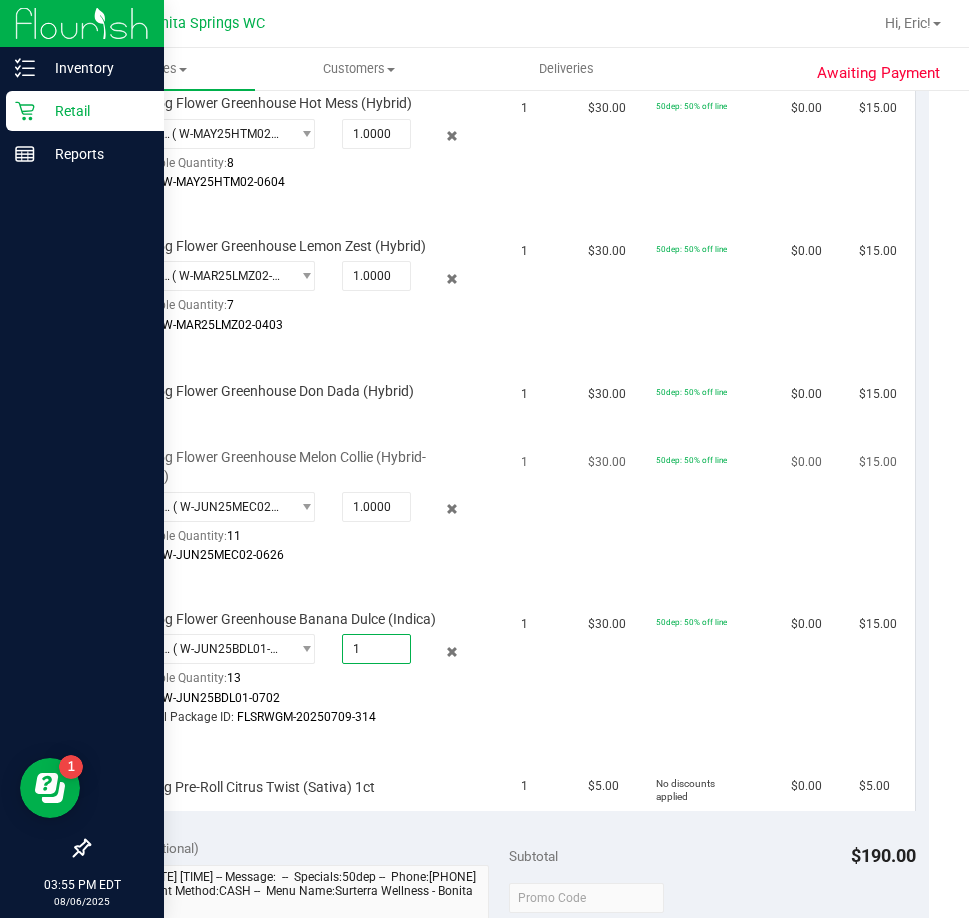 type on "1.0000" 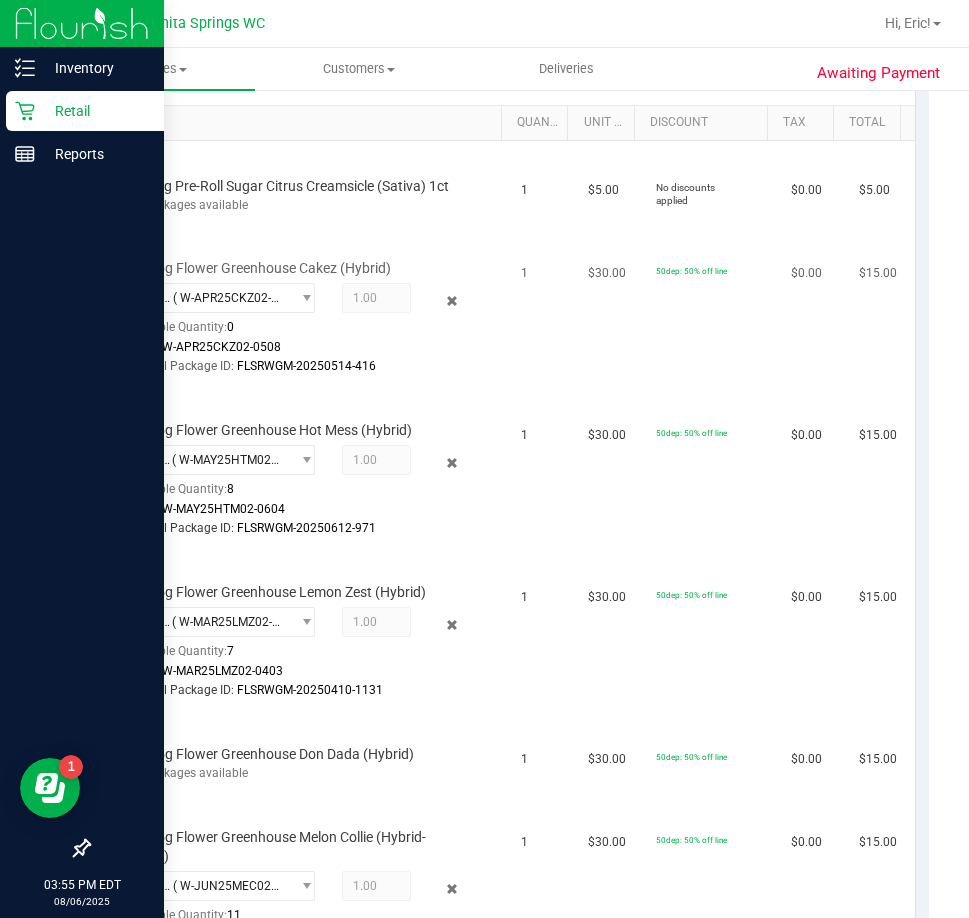 scroll, scrollTop: 900, scrollLeft: 0, axis: vertical 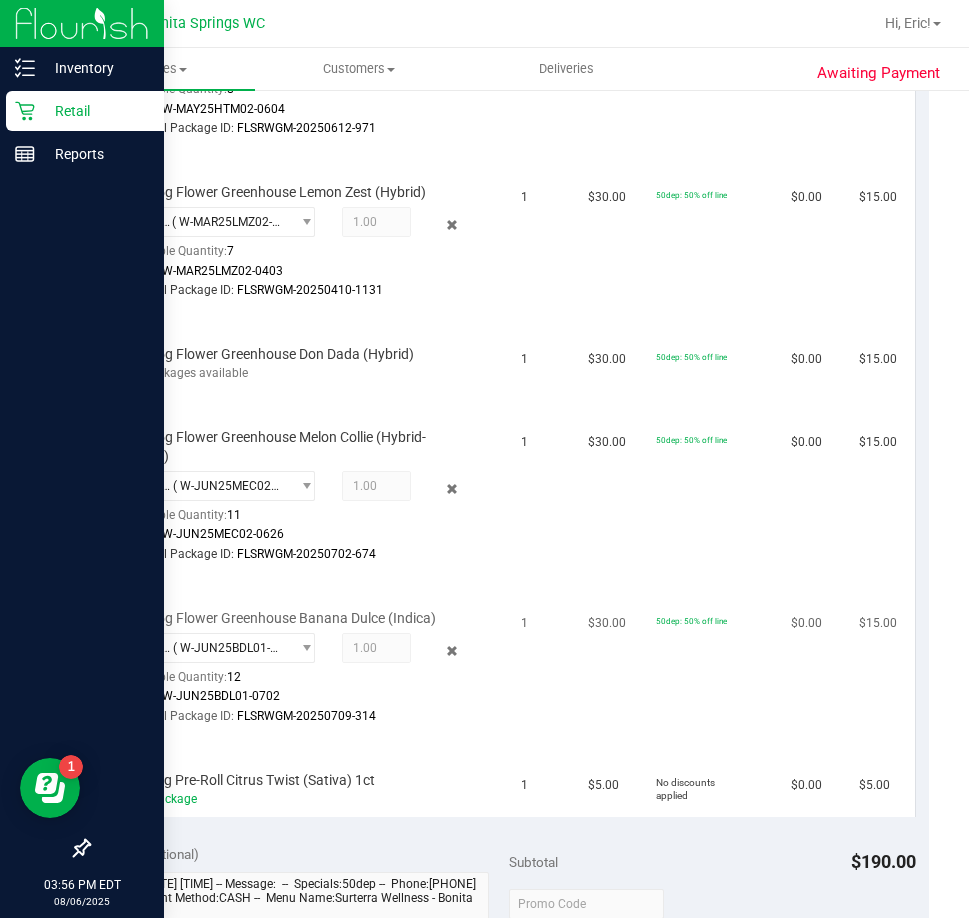 click on "50dep:
50%
off
line" at bounding box center [711, 655] 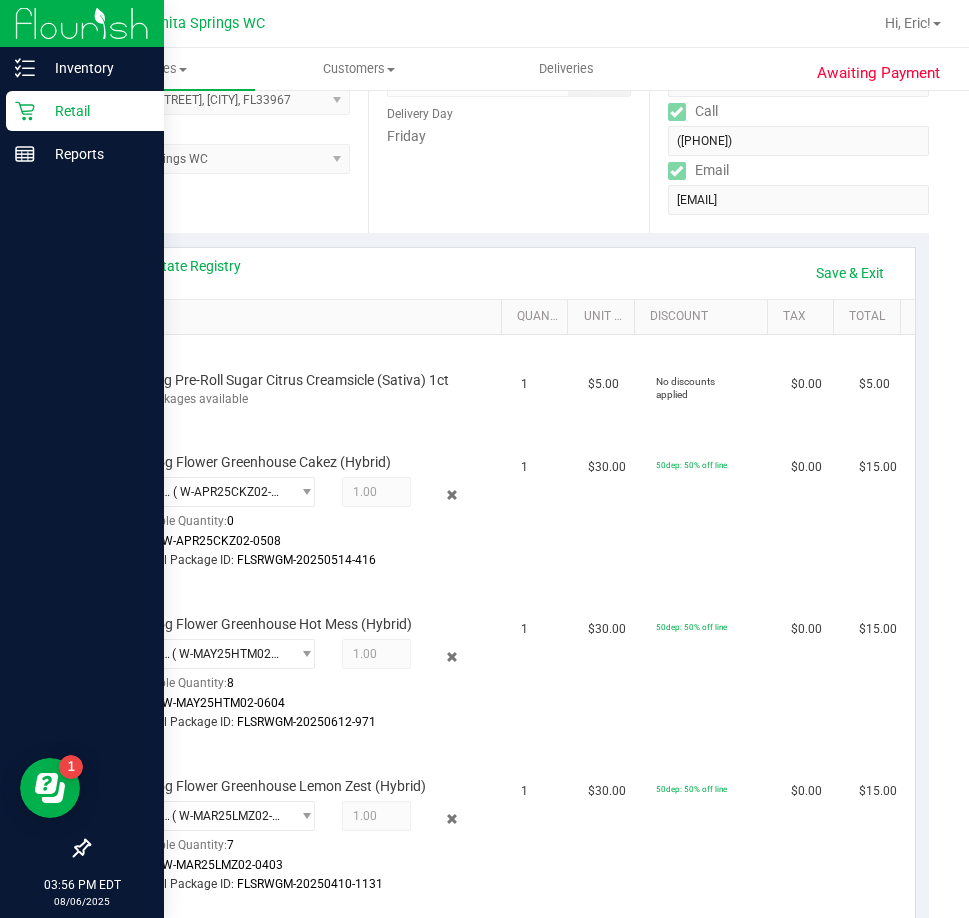 scroll, scrollTop: 300, scrollLeft: 0, axis: vertical 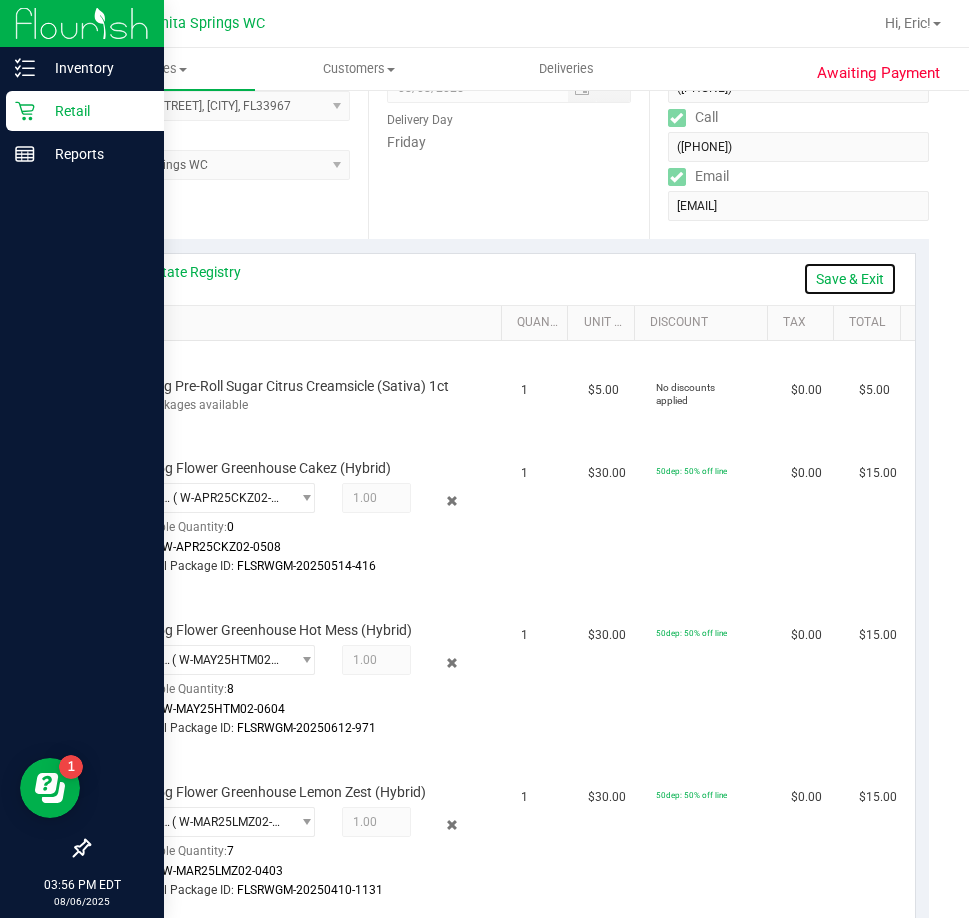 click on "Save & Exit" at bounding box center [850, 279] 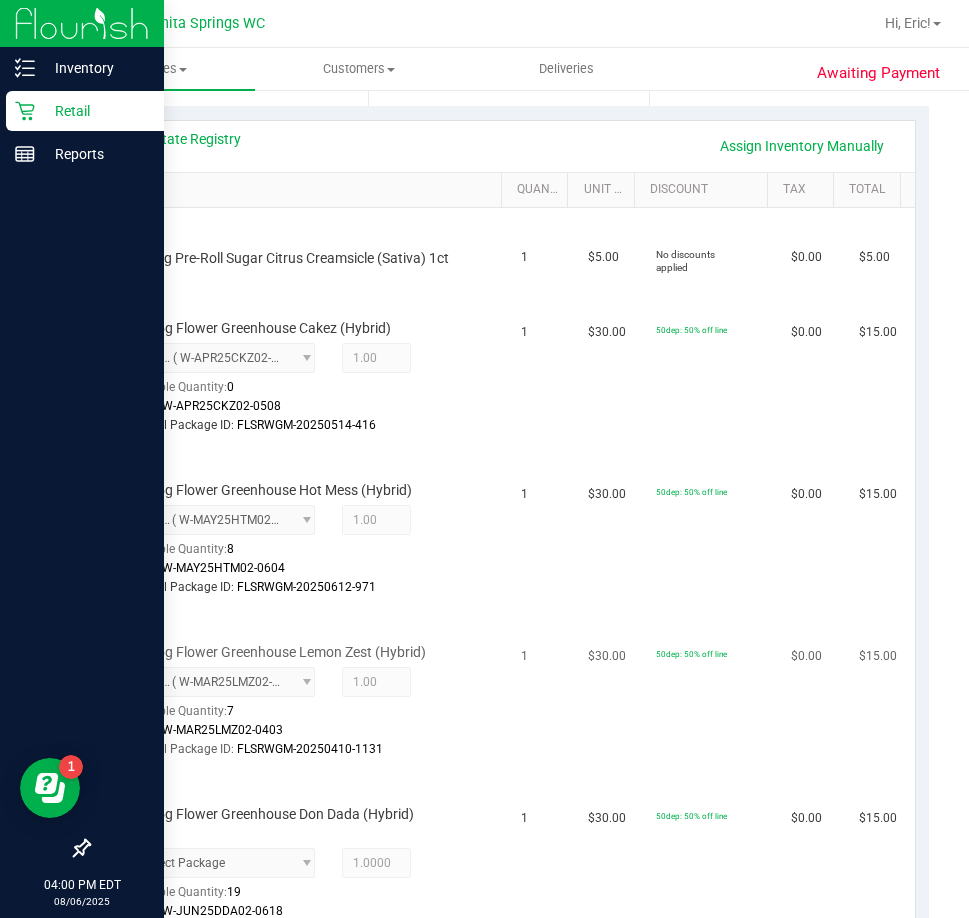 scroll, scrollTop: 400, scrollLeft: 0, axis: vertical 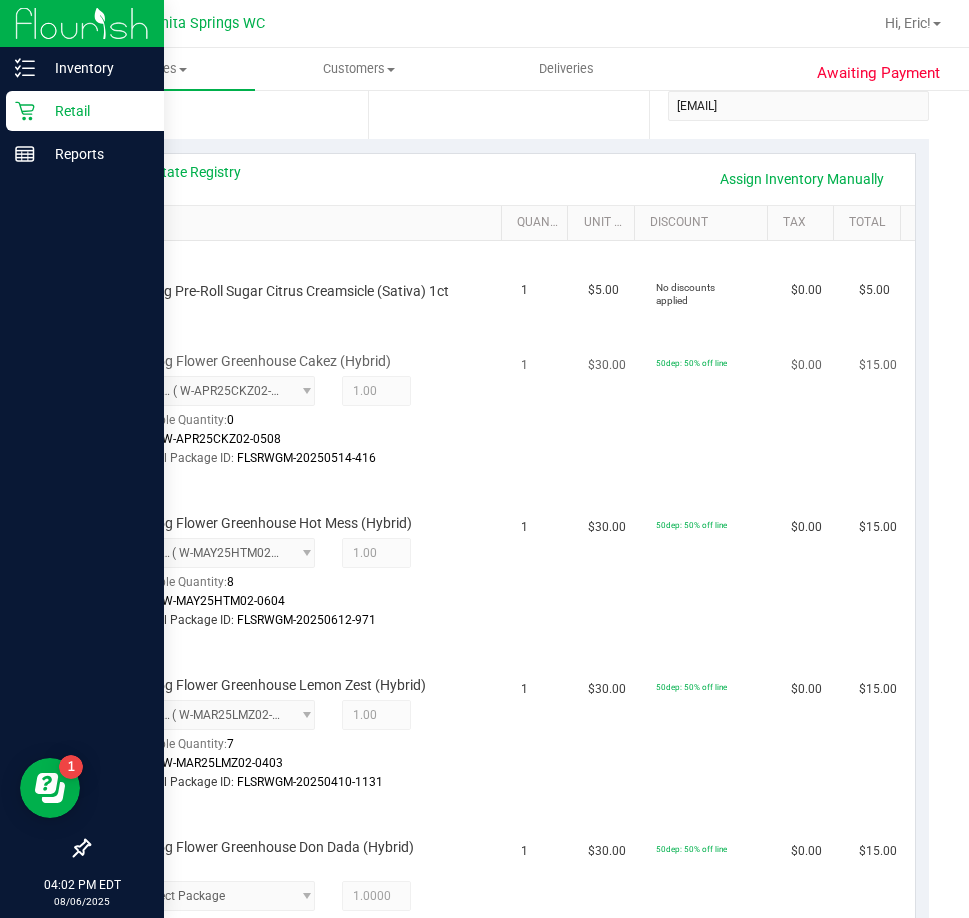 click on "1" at bounding box center (543, 397) 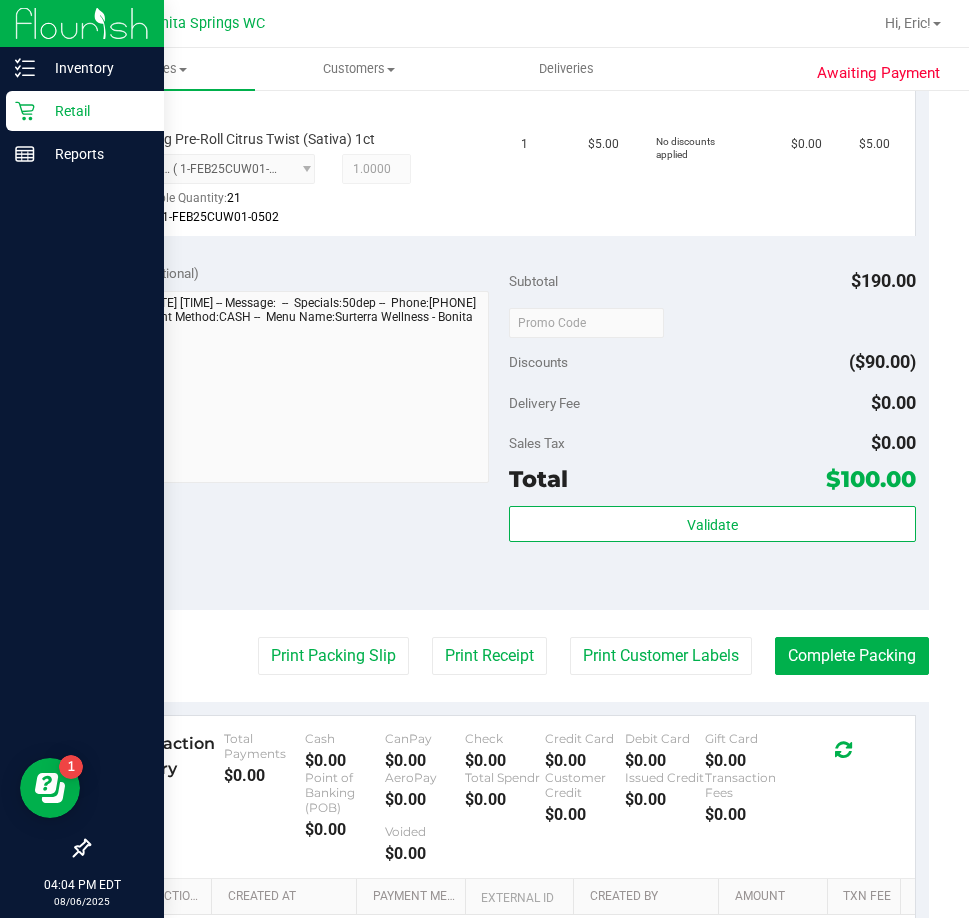 scroll, scrollTop: 1500, scrollLeft: 0, axis: vertical 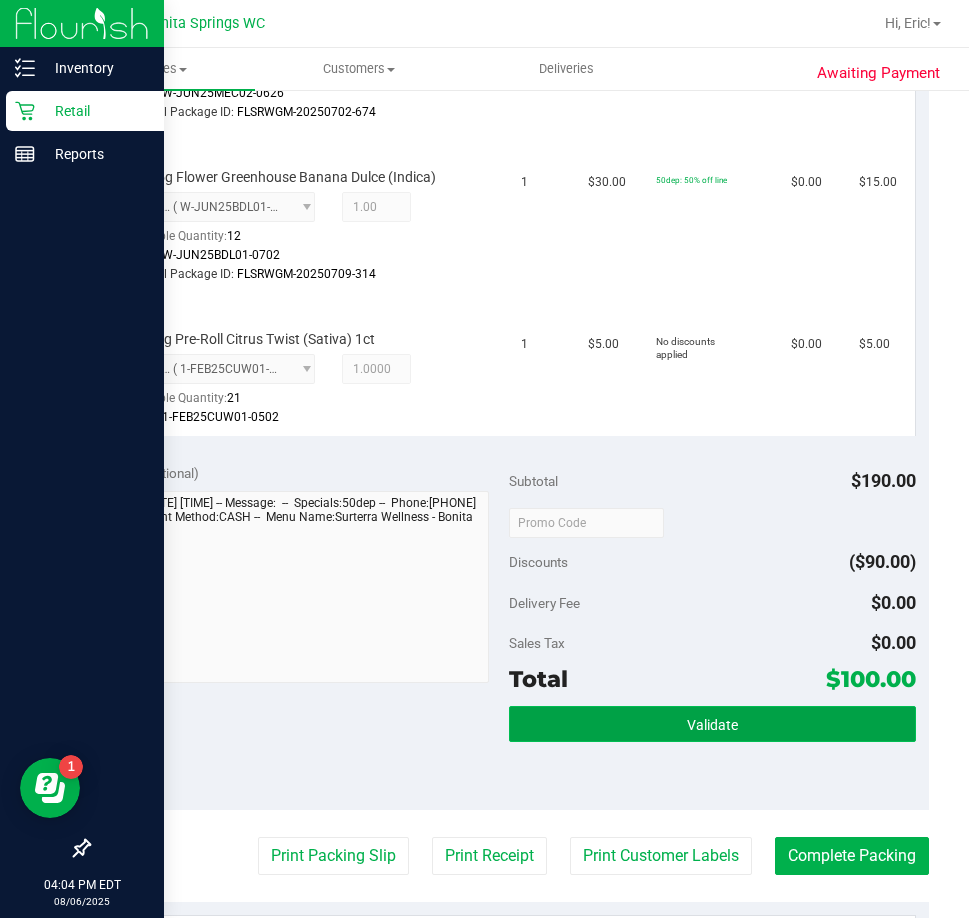 click on "Validate" at bounding box center (712, 725) 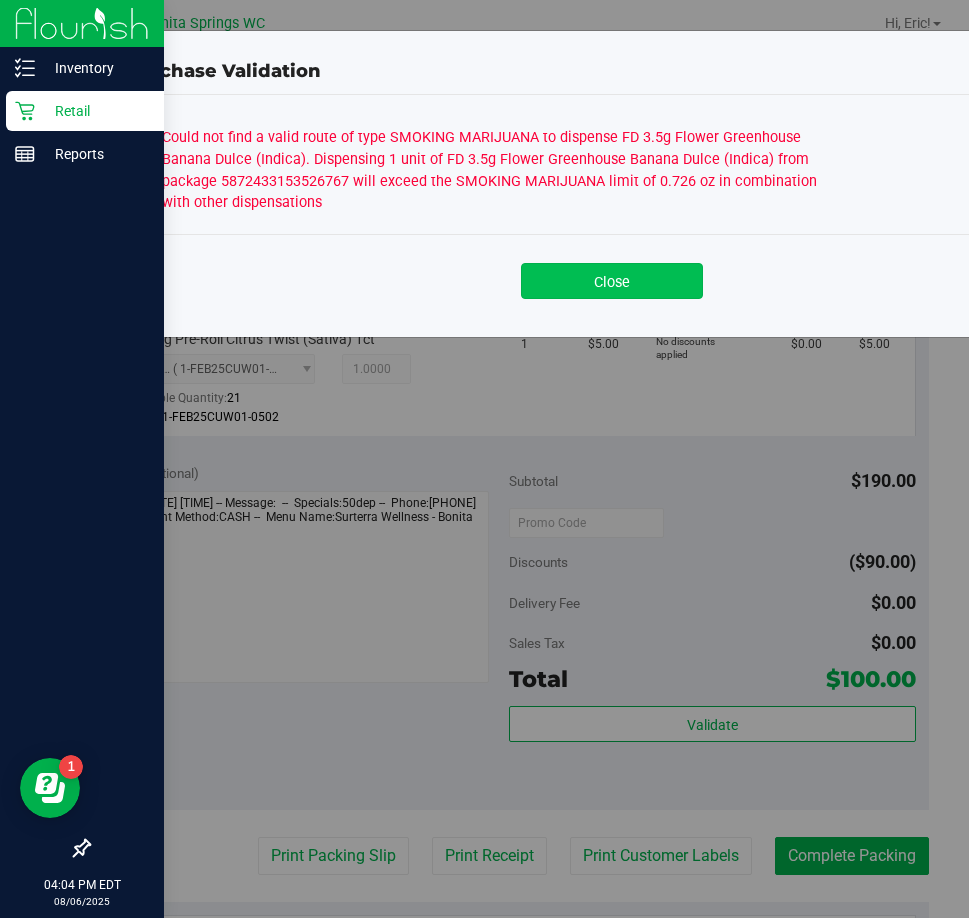 click on "Close" at bounding box center (612, 281) 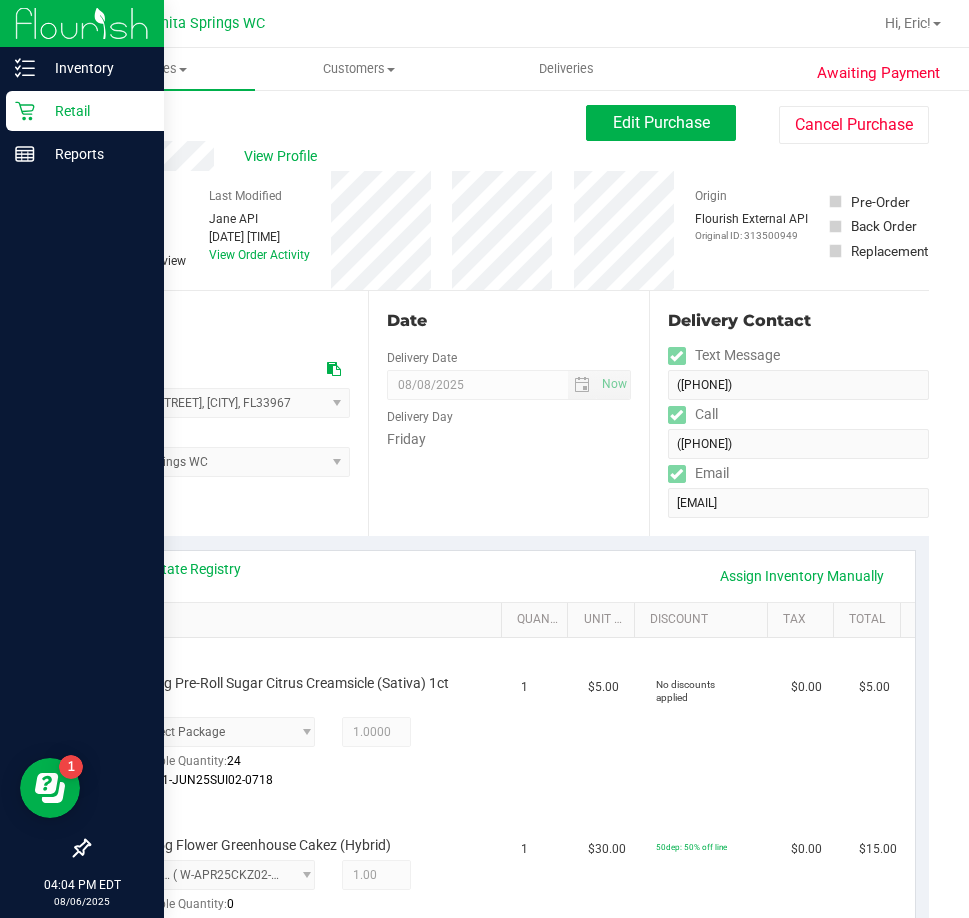 scroll, scrollTop: 0, scrollLeft: 0, axis: both 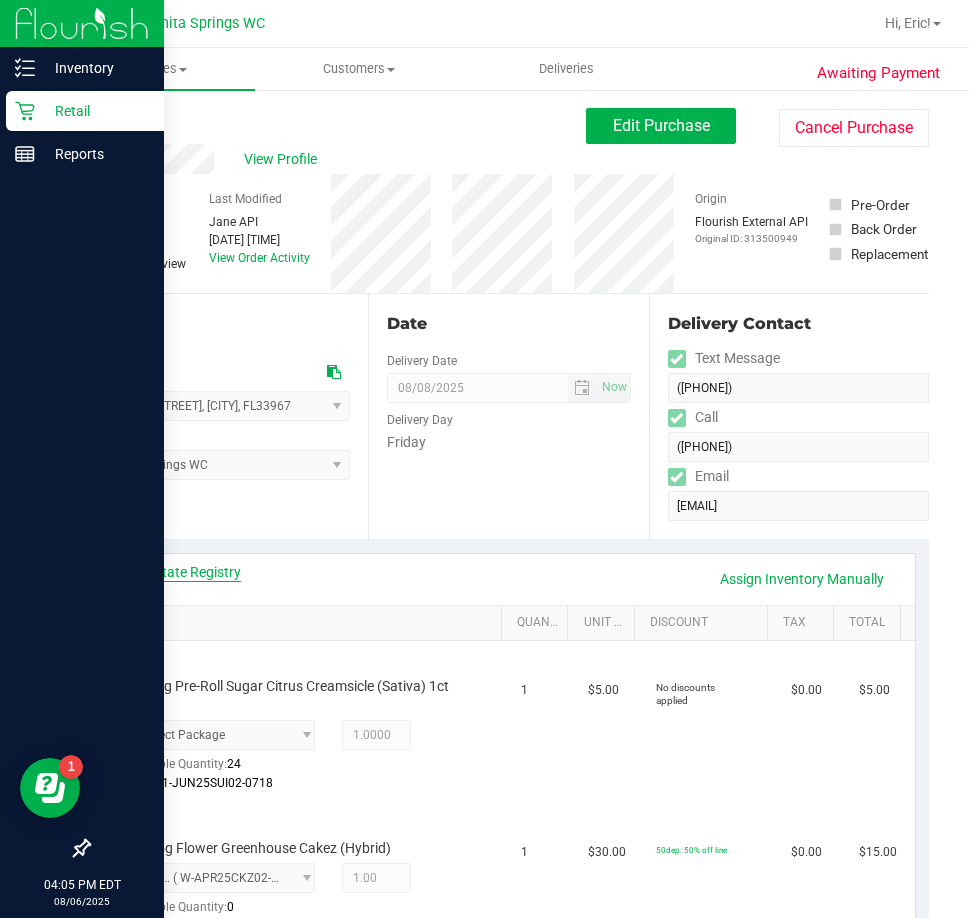 click on "View State Registry" at bounding box center (181, 572) 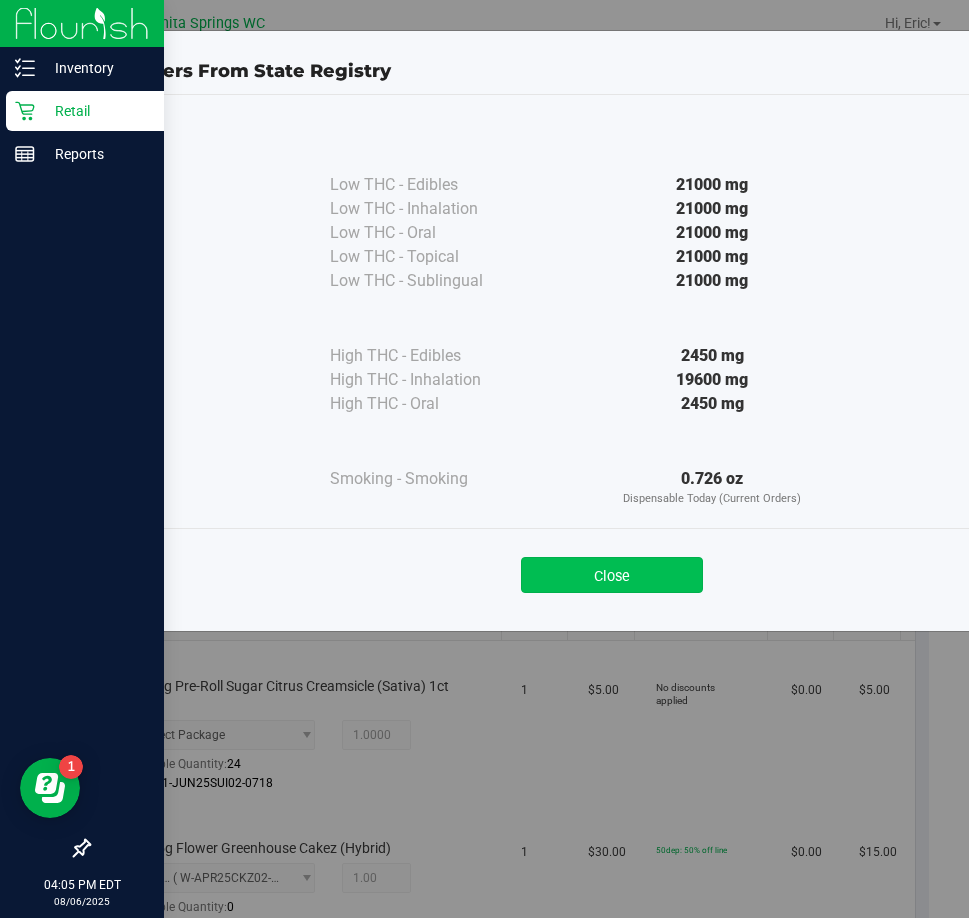 click on "Close" at bounding box center [612, 575] 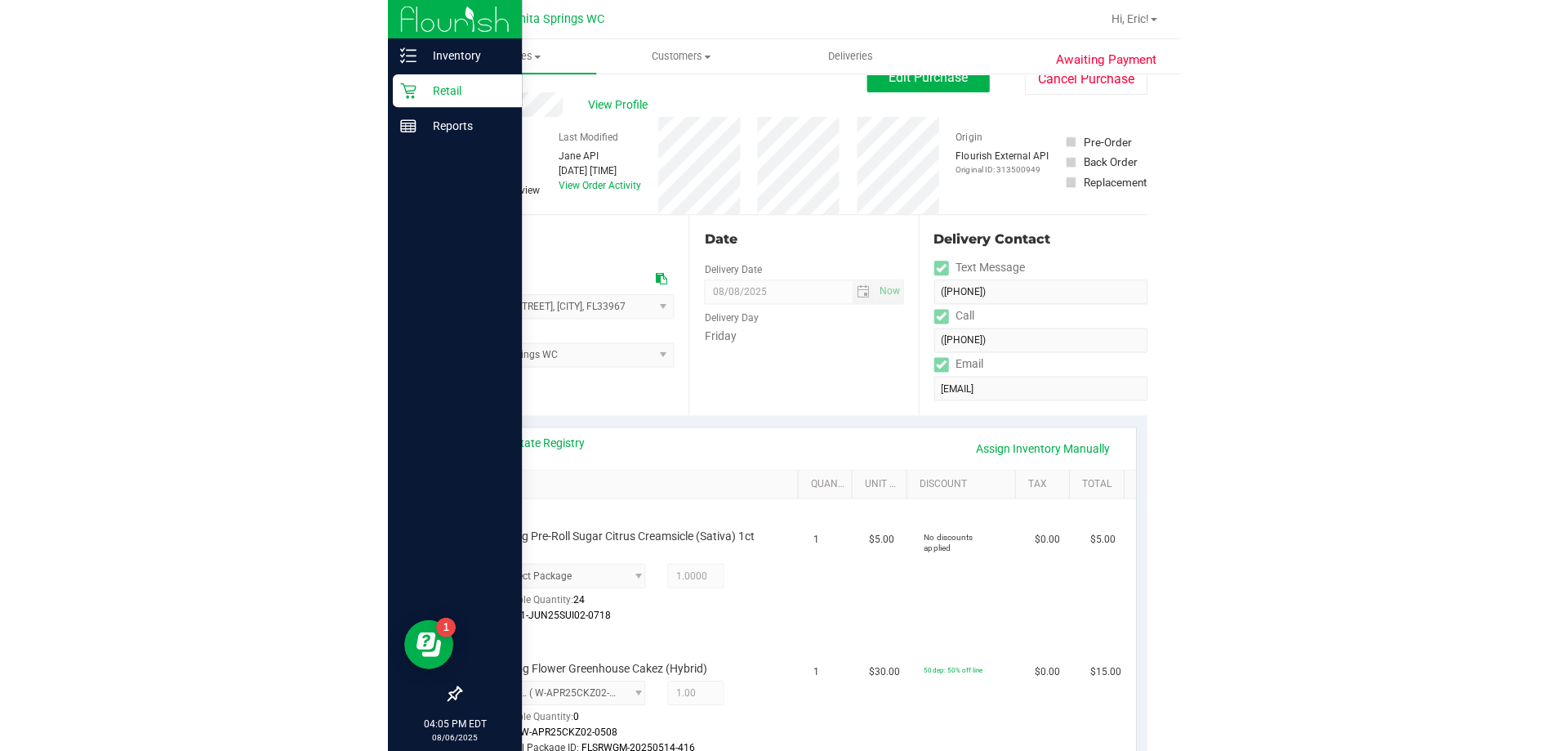 scroll, scrollTop: 0, scrollLeft: 0, axis: both 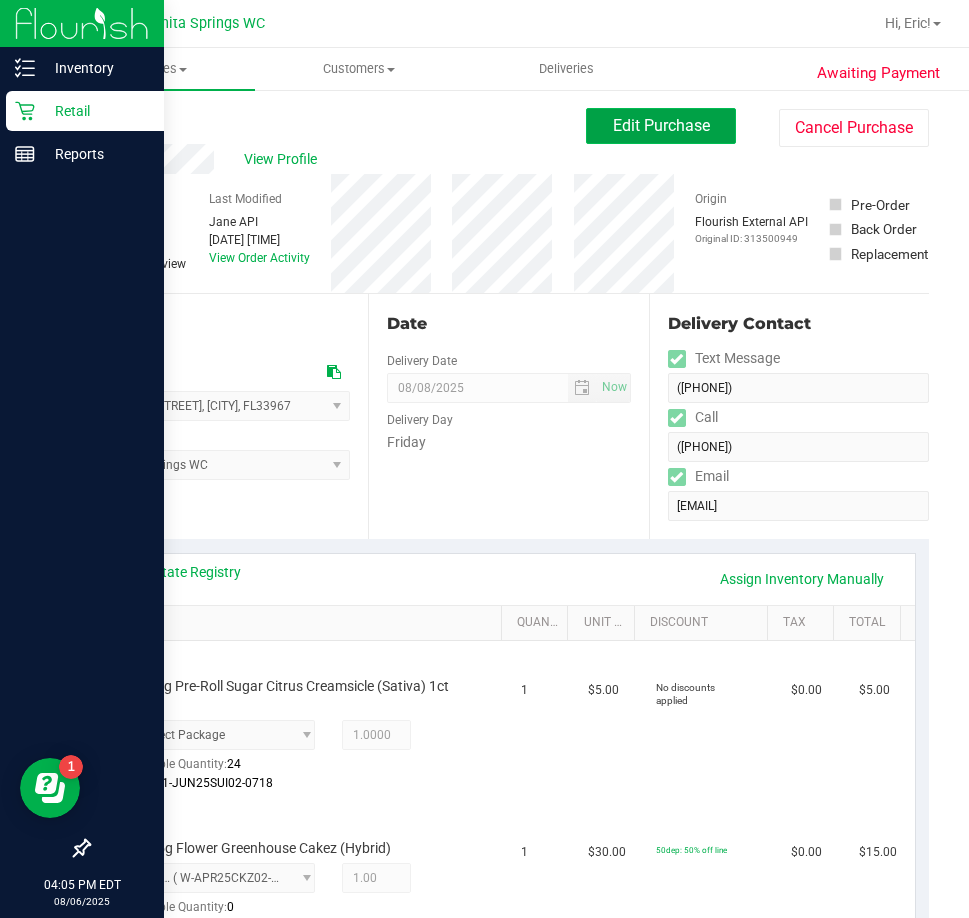 click on "Edit Purchase" at bounding box center [661, 126] 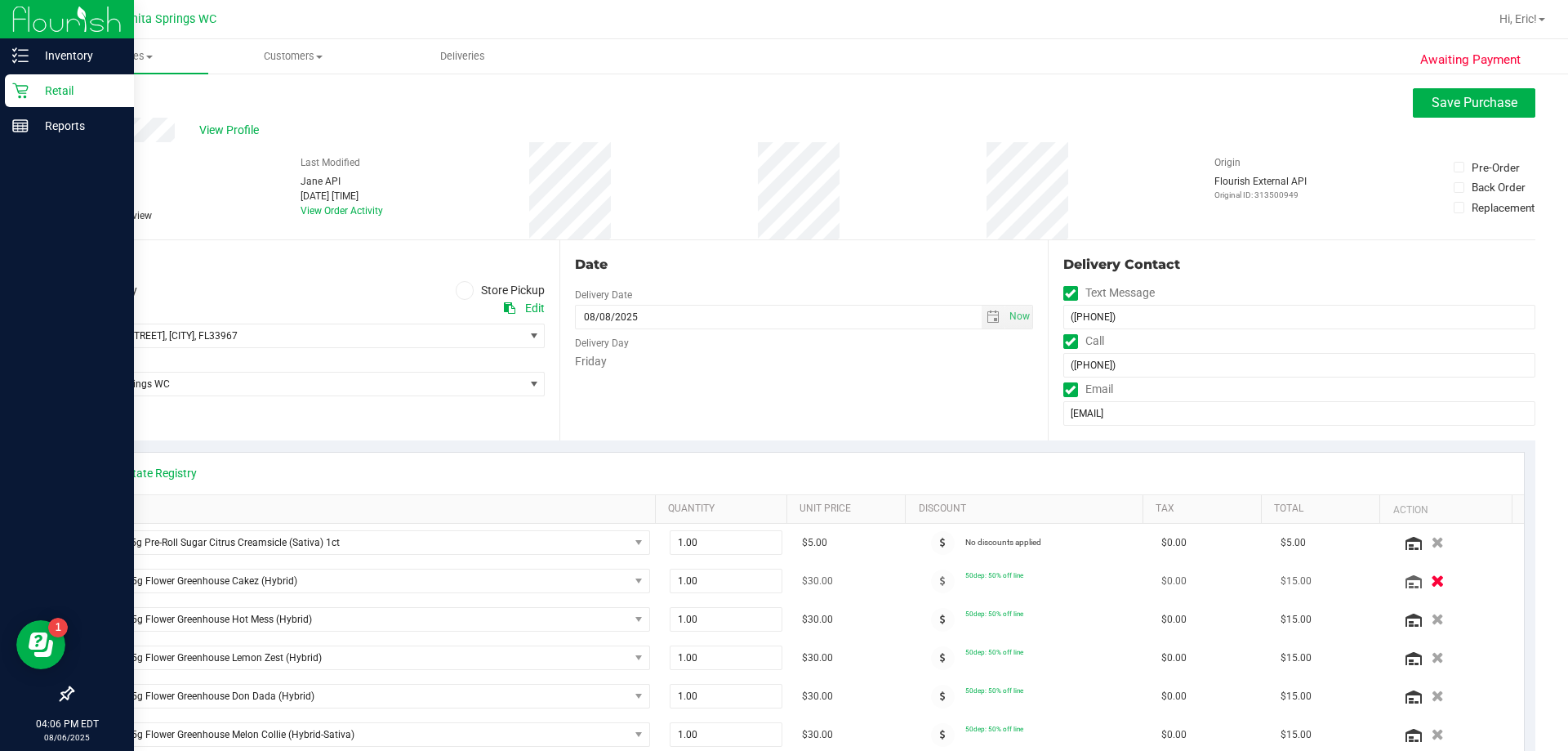 click at bounding box center [1437, 581] 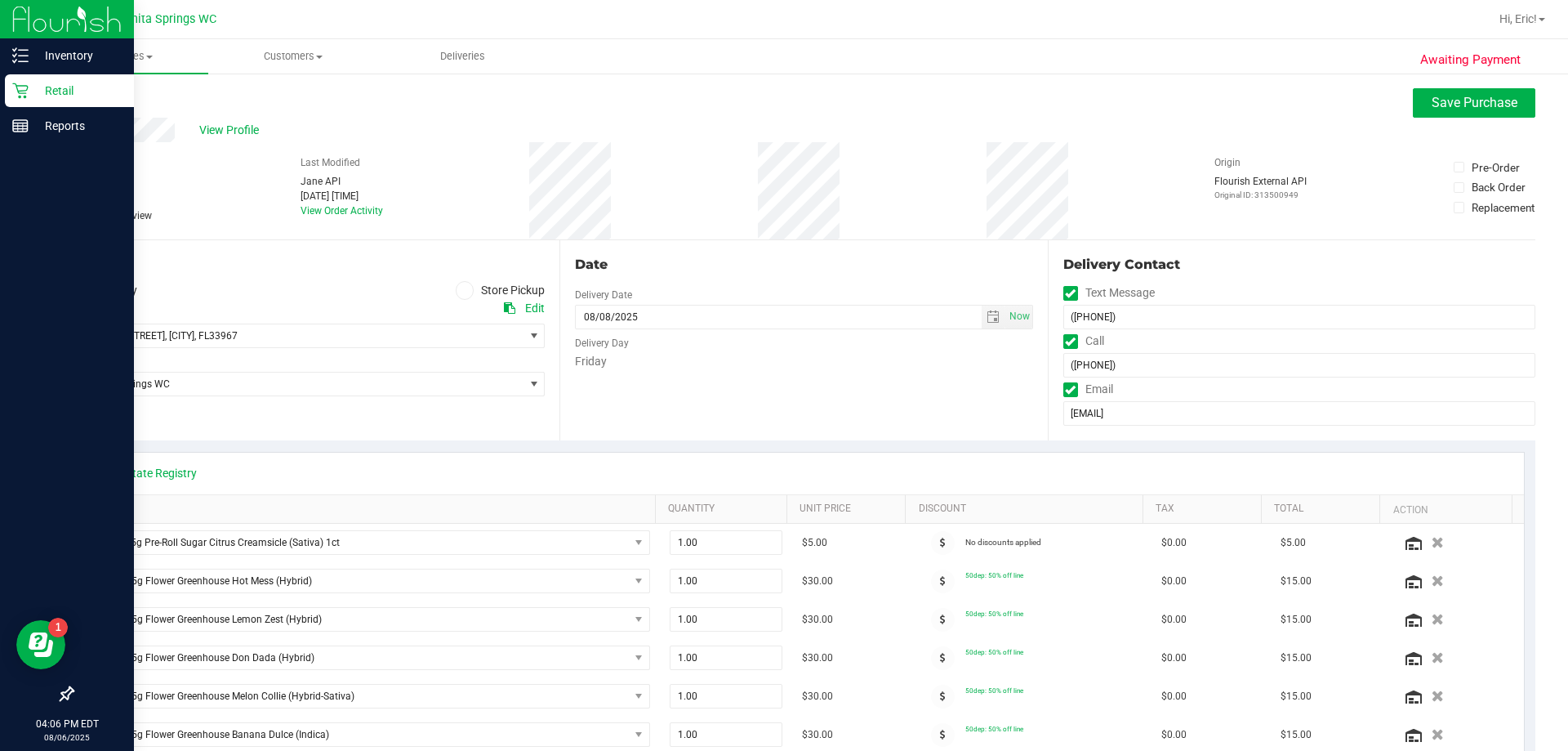 click on "Awaiting Payment
Back
Save Purchase
View Profile
# 11748105
BioTrack ID:
-
Submitted
Needs review
Last Modified
[PERSON]
[DATE] [TIME]" at bounding box center [804, 811] 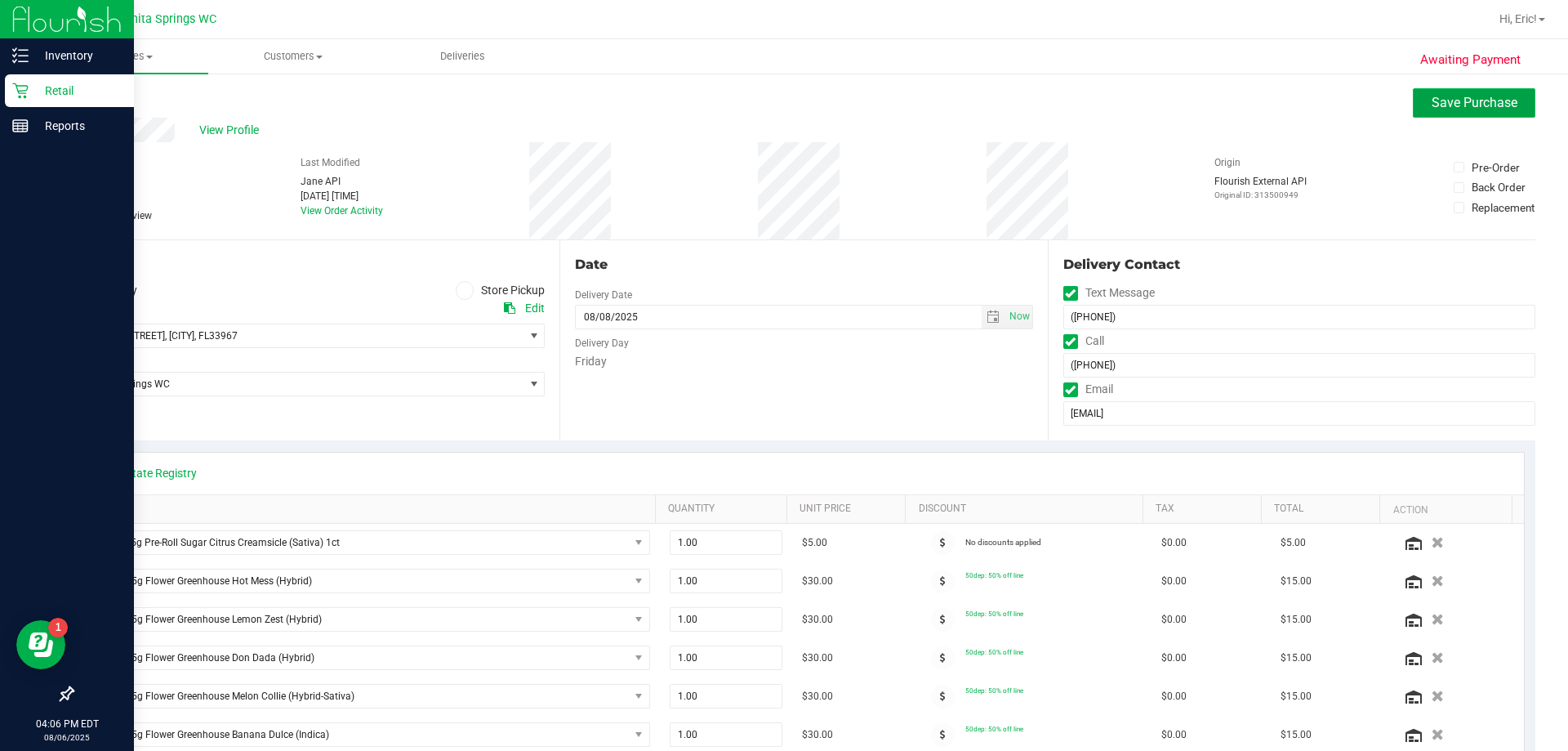 click on "Save Purchase" at bounding box center (1474, 102) 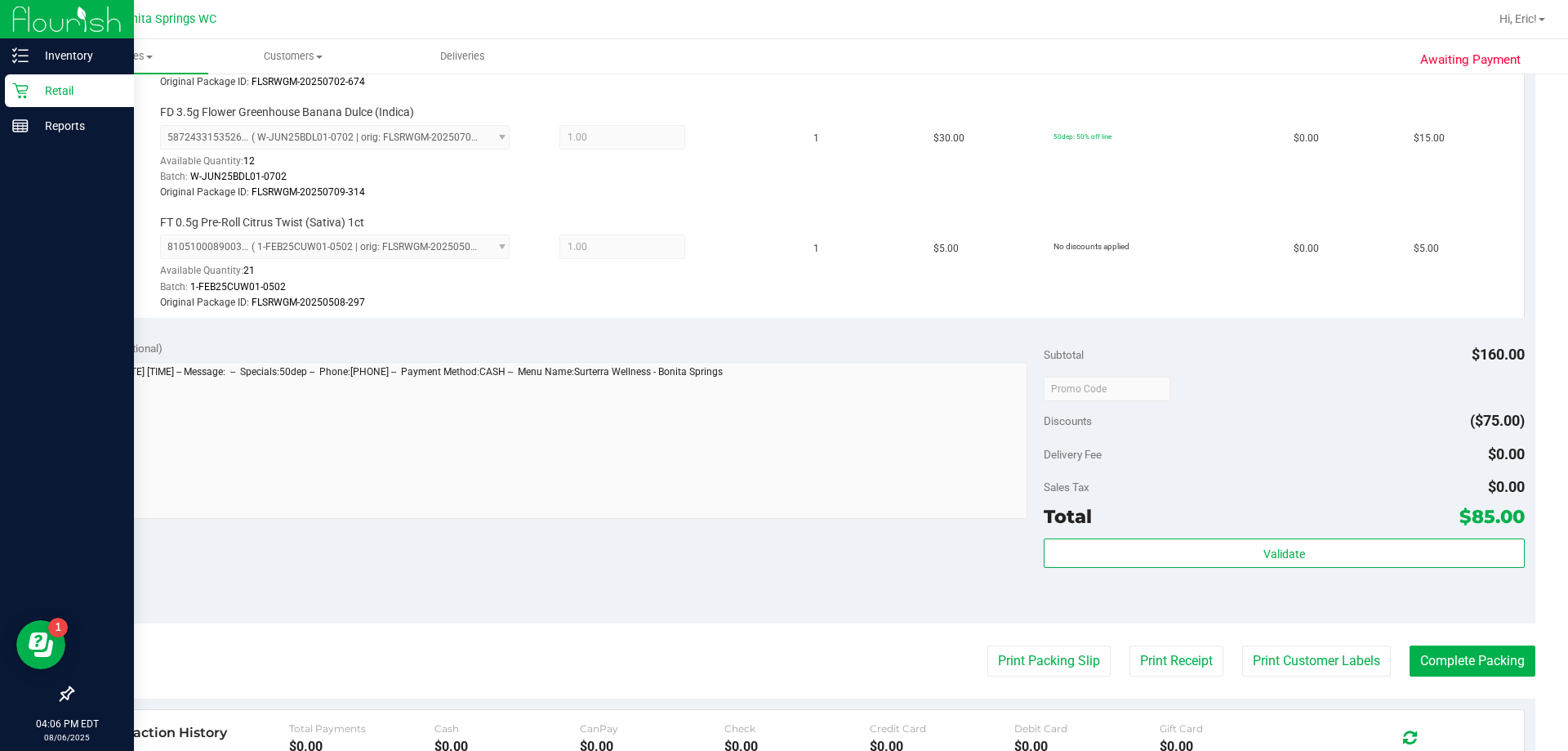 scroll, scrollTop: 981, scrollLeft: 0, axis: vertical 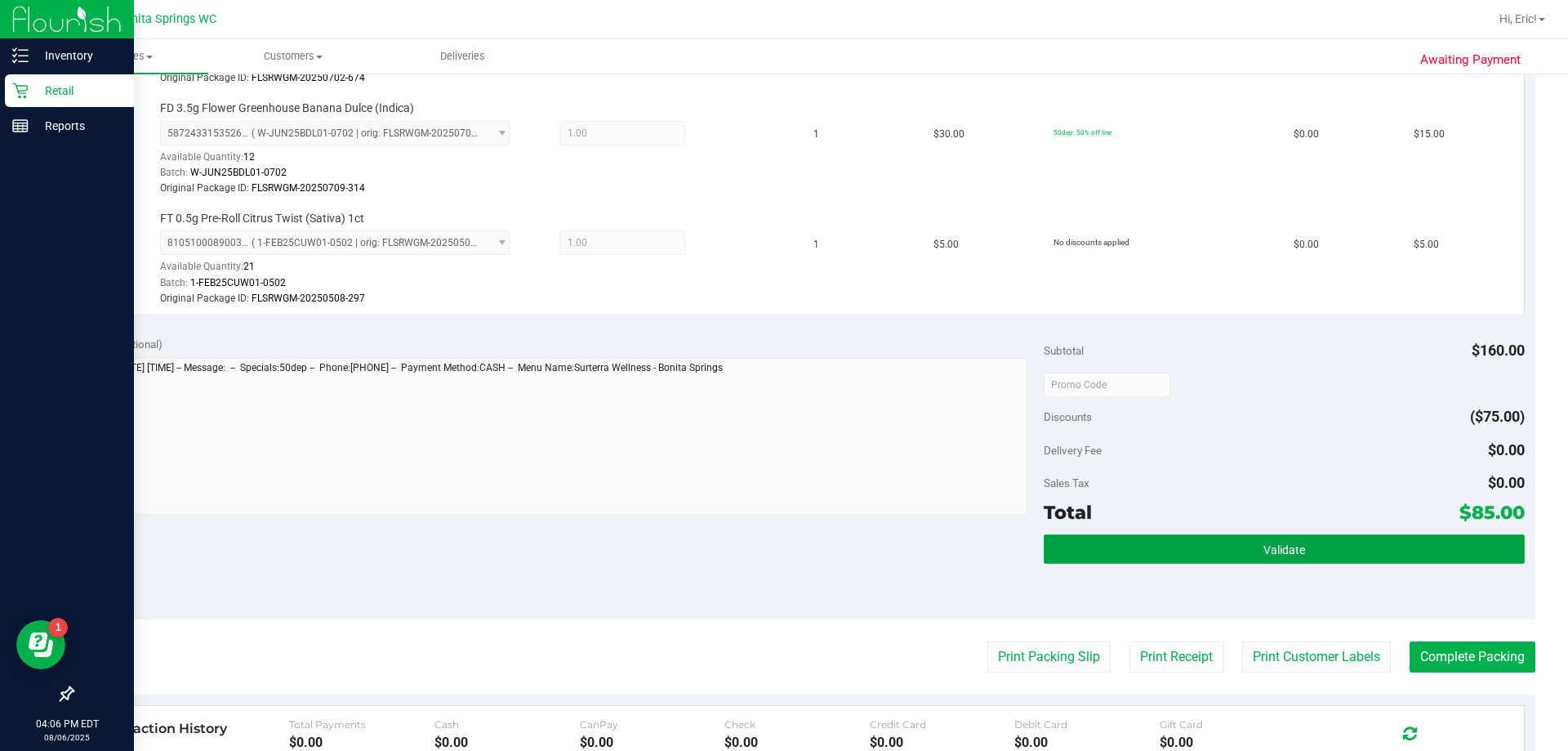click on "Validate" at bounding box center (1284, 549) 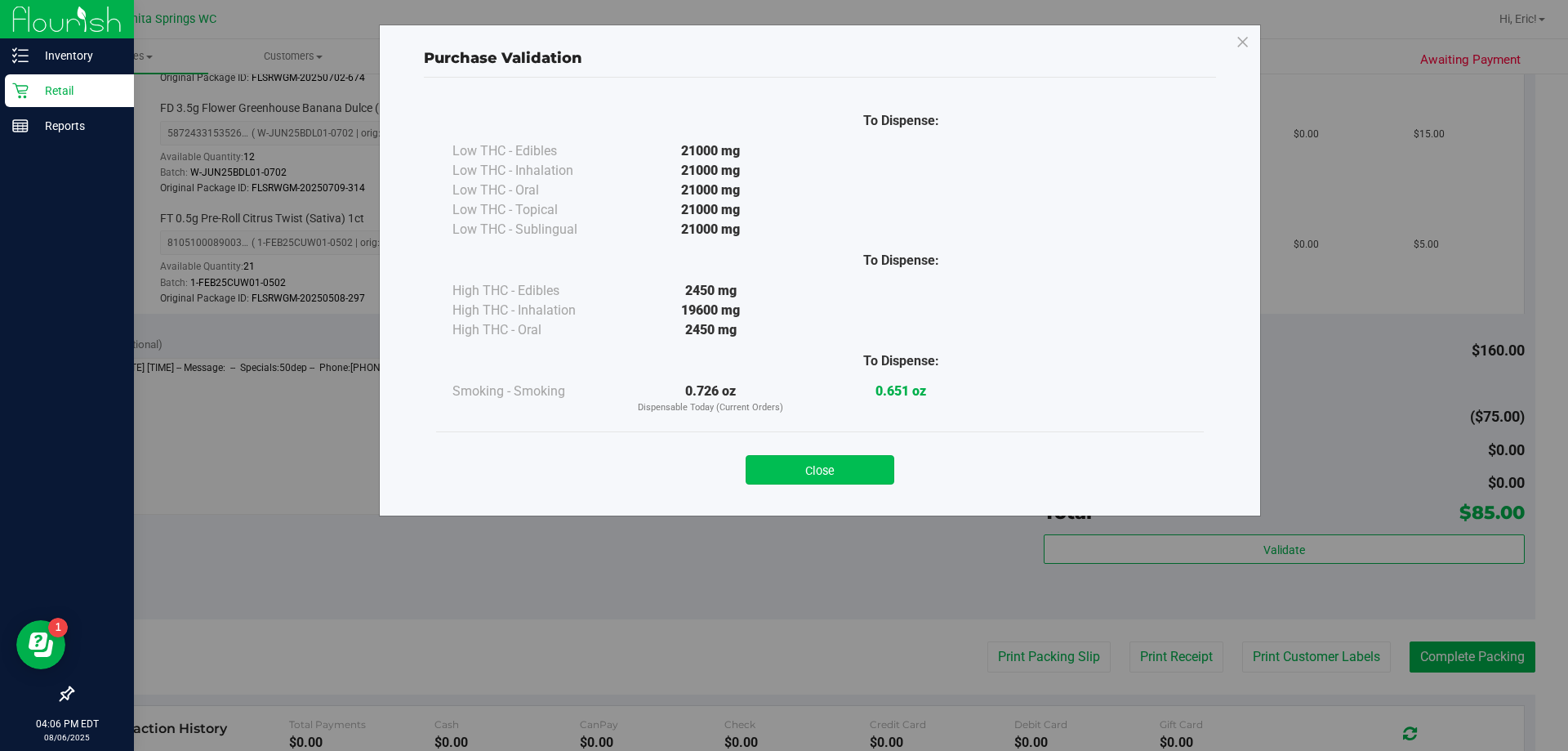 click on "Close" at bounding box center (820, 470) 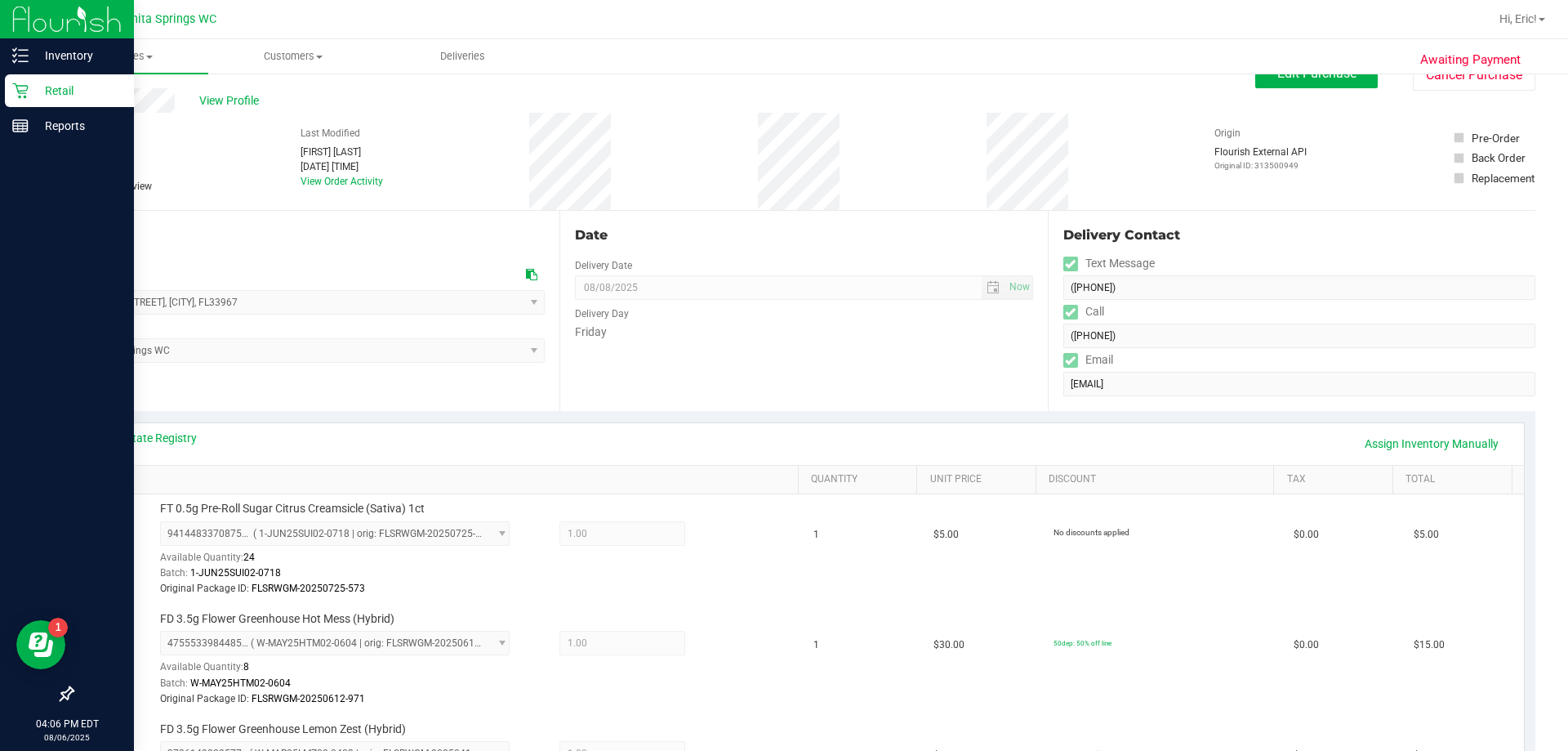 scroll, scrollTop: 0, scrollLeft: 0, axis: both 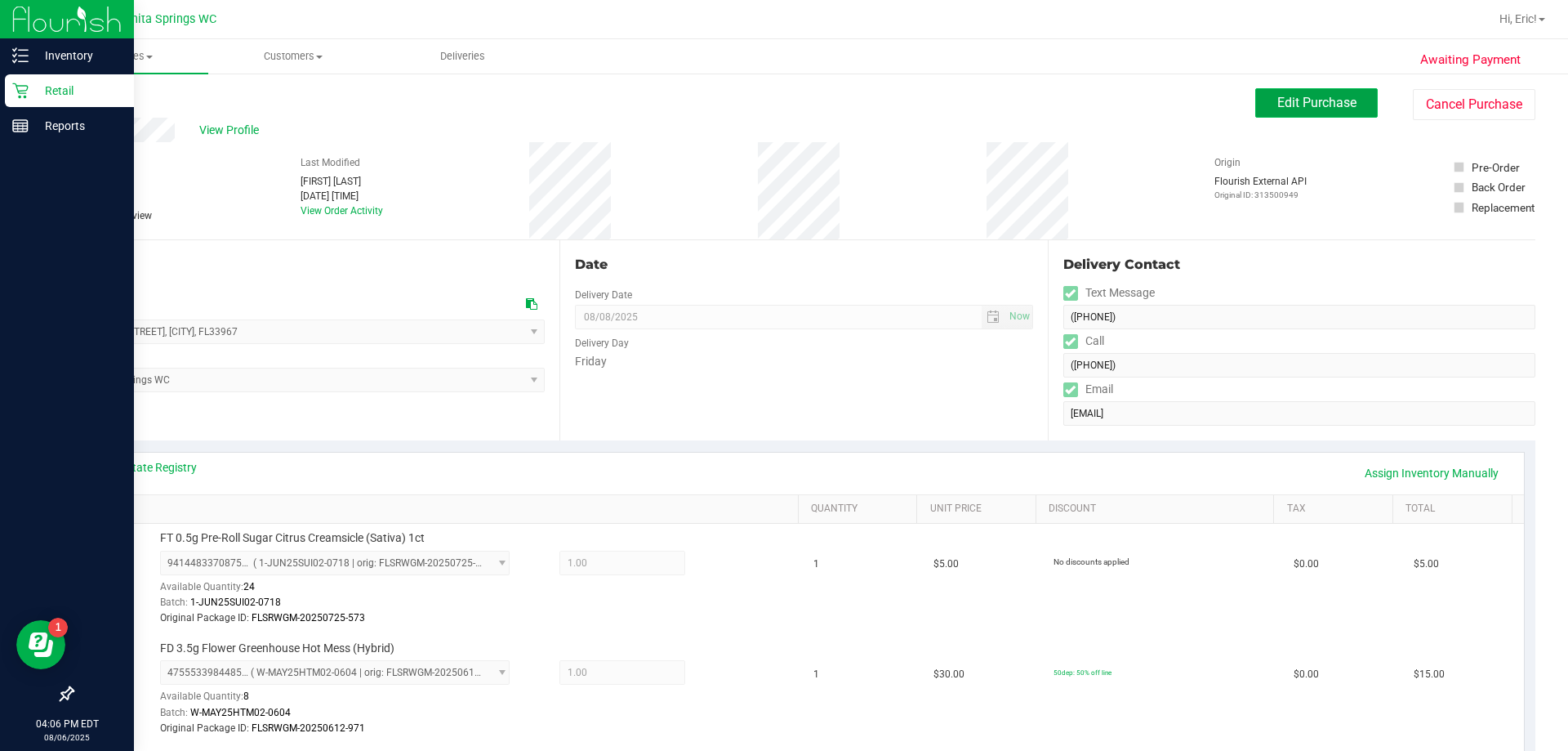 click on "Edit Purchase" at bounding box center [1316, 102] 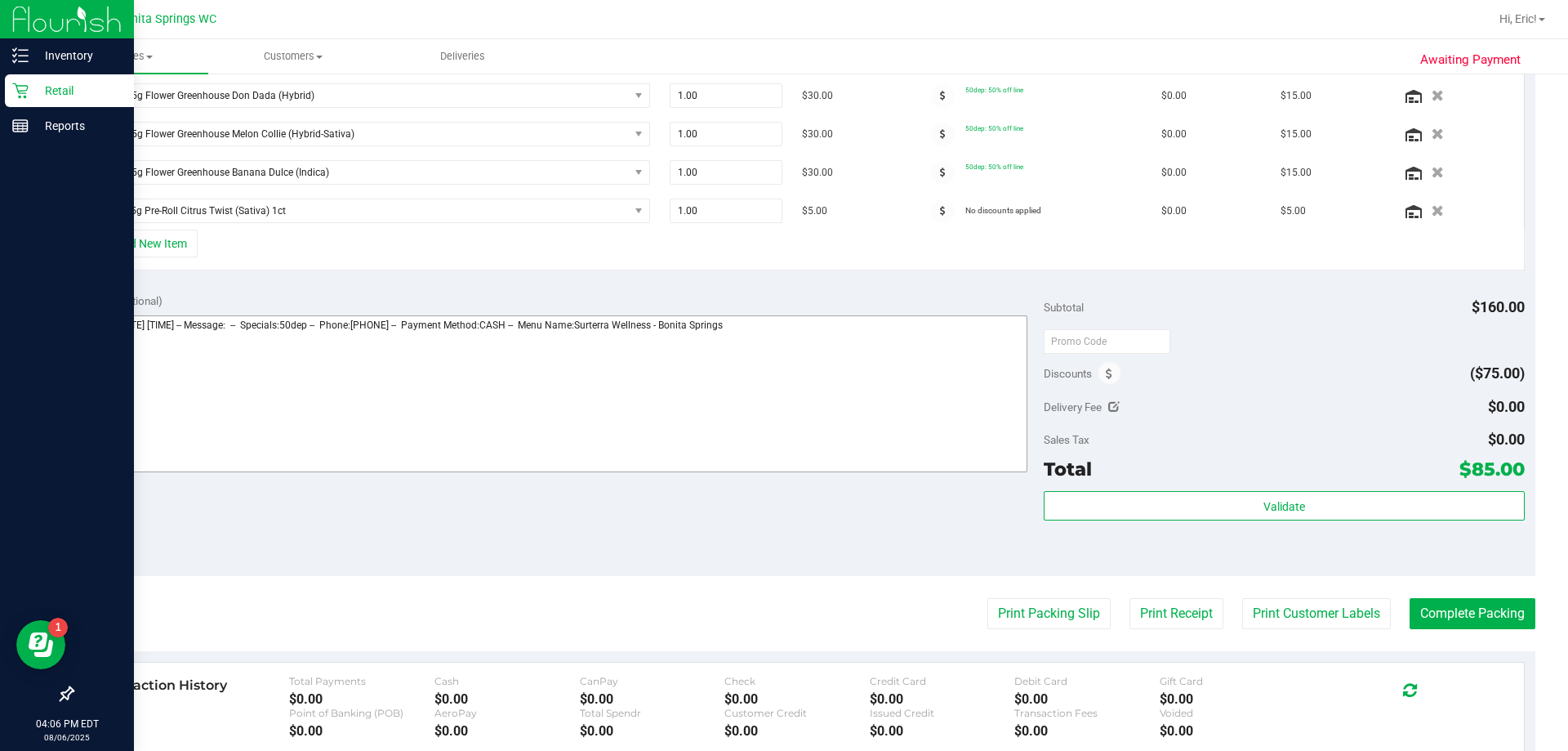 scroll, scrollTop: 572, scrollLeft: 0, axis: vertical 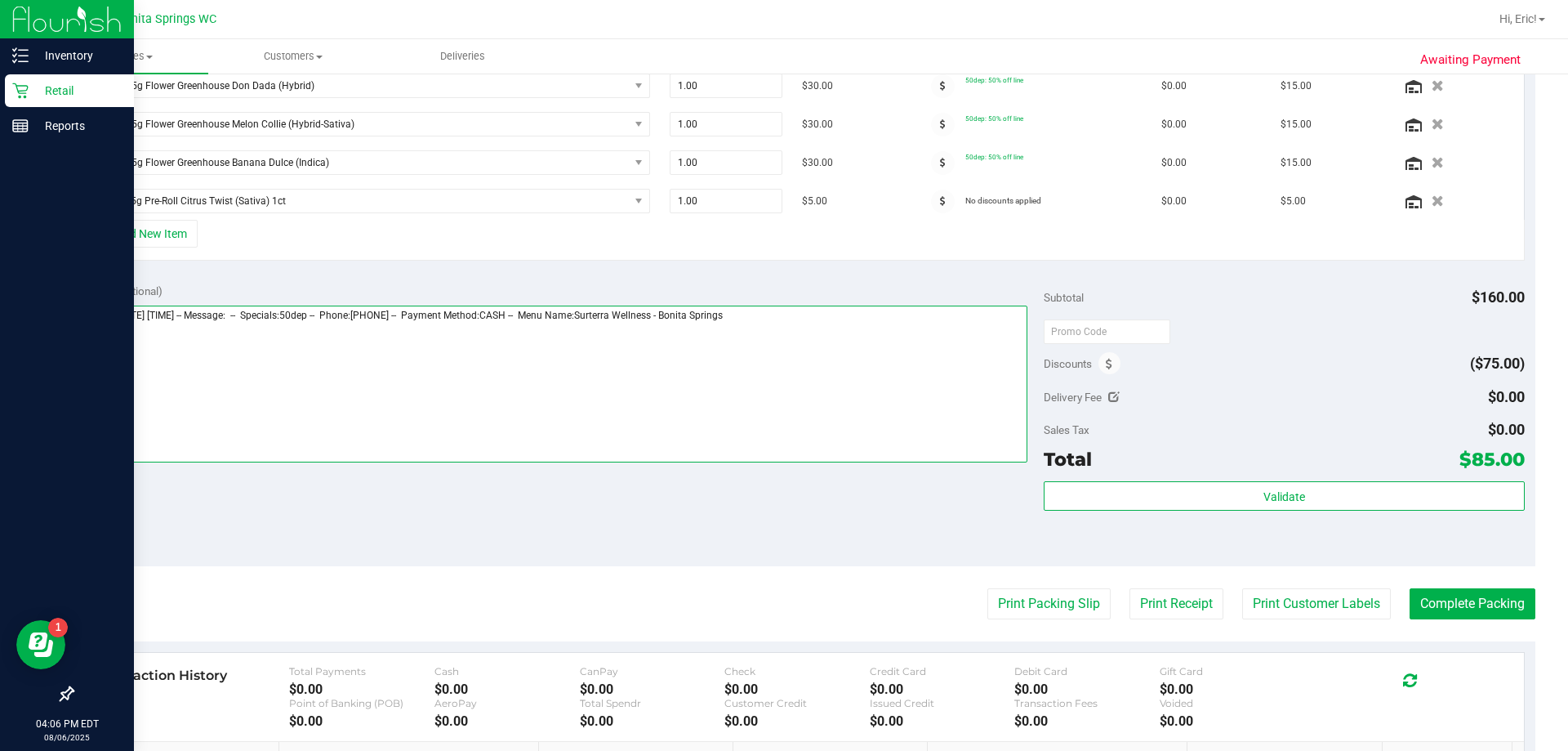 click at bounding box center (555, 384) 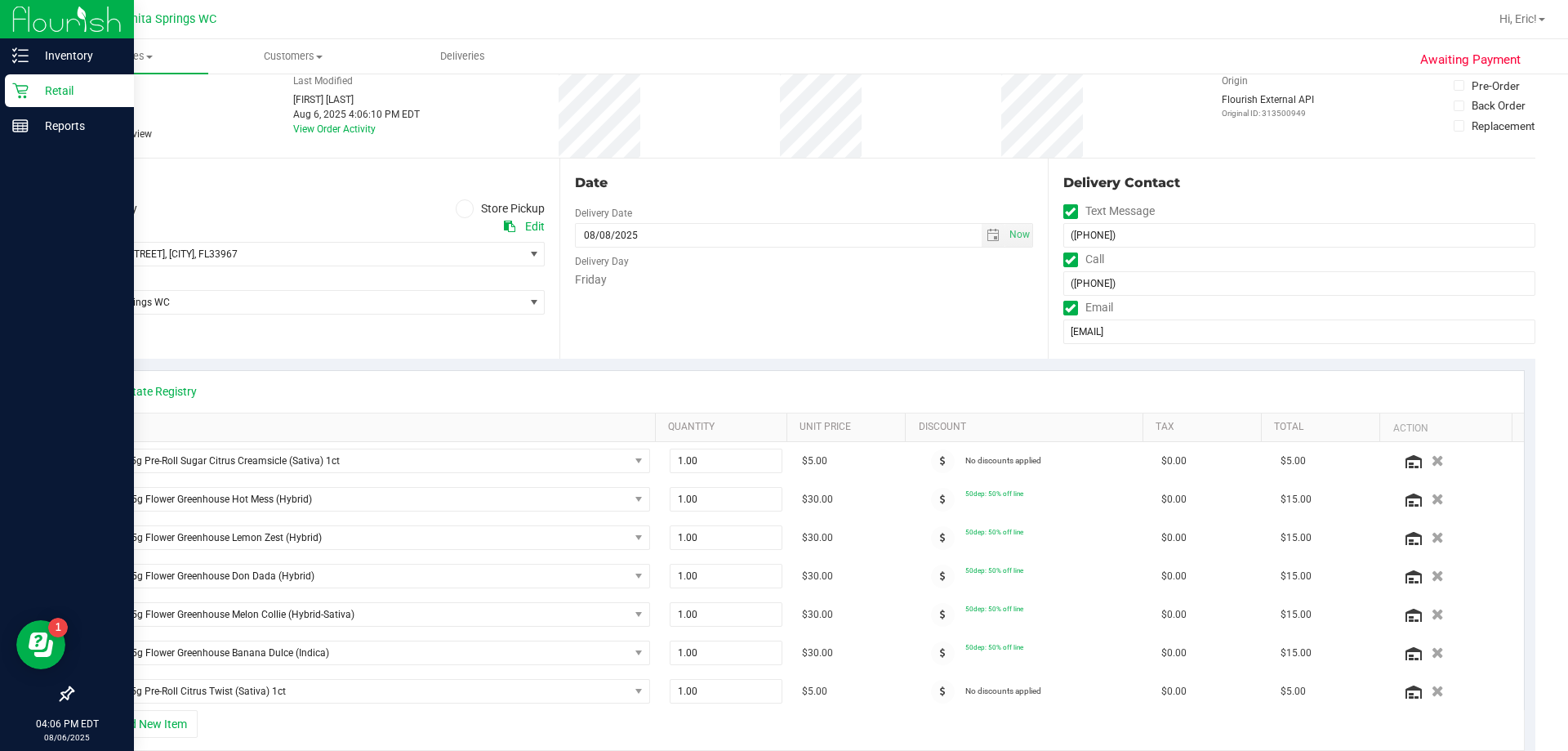 scroll, scrollTop: 0, scrollLeft: 0, axis: both 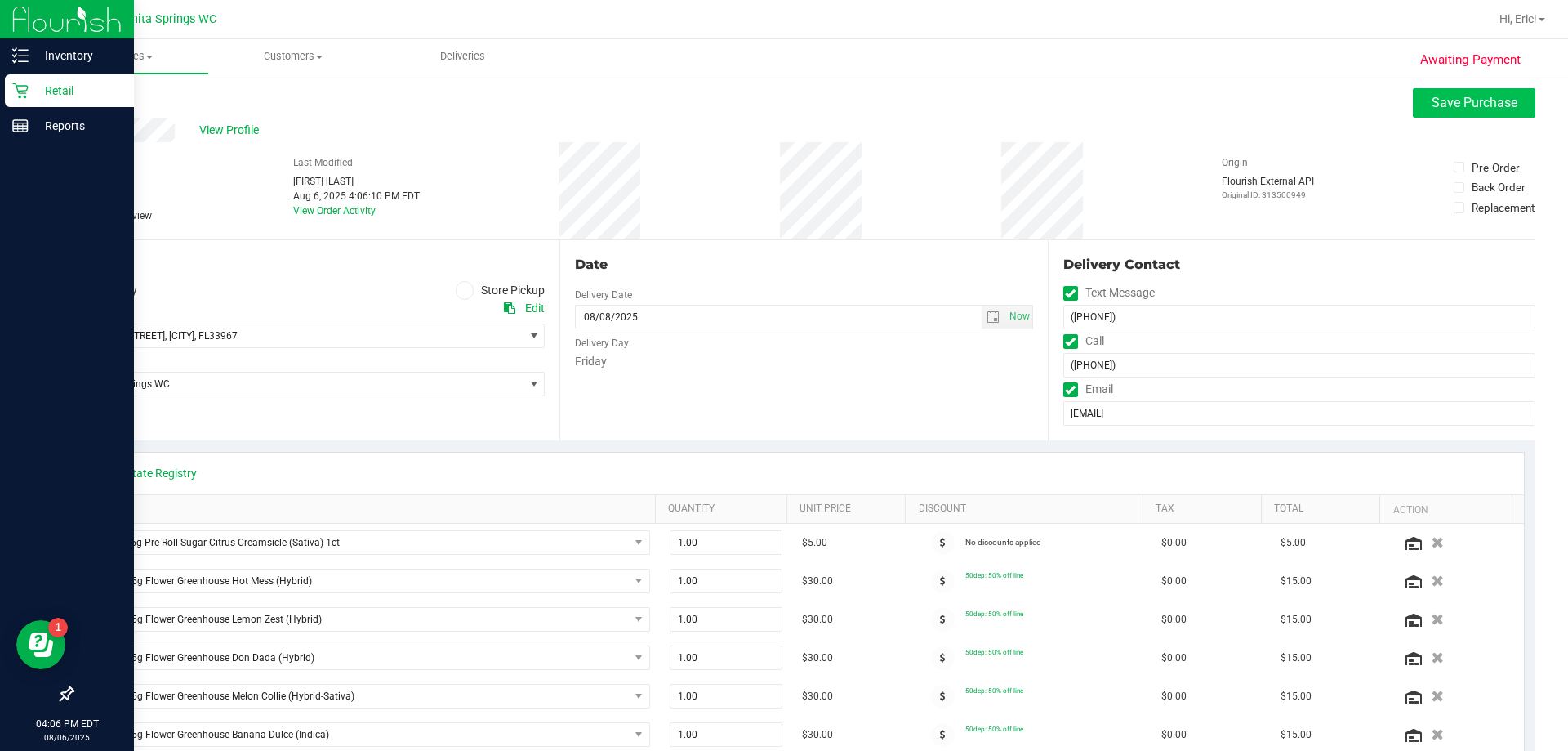 type on "Friday 08/08/2025 10:00-13:00 -- Message:  --  Specials:50dep --  Phone:[PHONE] --  Payment Method:CASH --  Menu Name:Surterra Wellness - [CITY]
Not enough mg for last 1/8th, removed ckz. - EB" 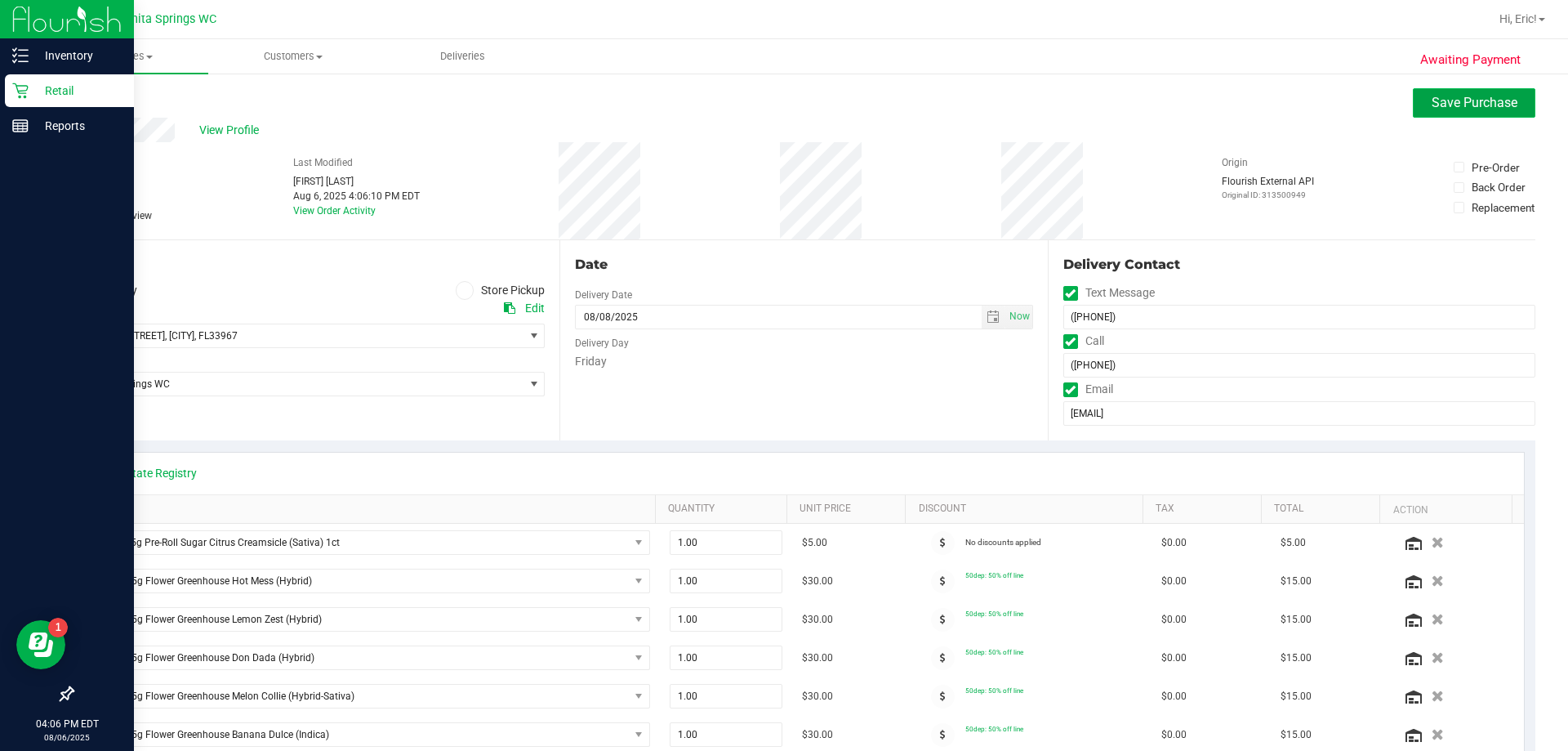 click on "Save Purchase" at bounding box center (1474, 102) 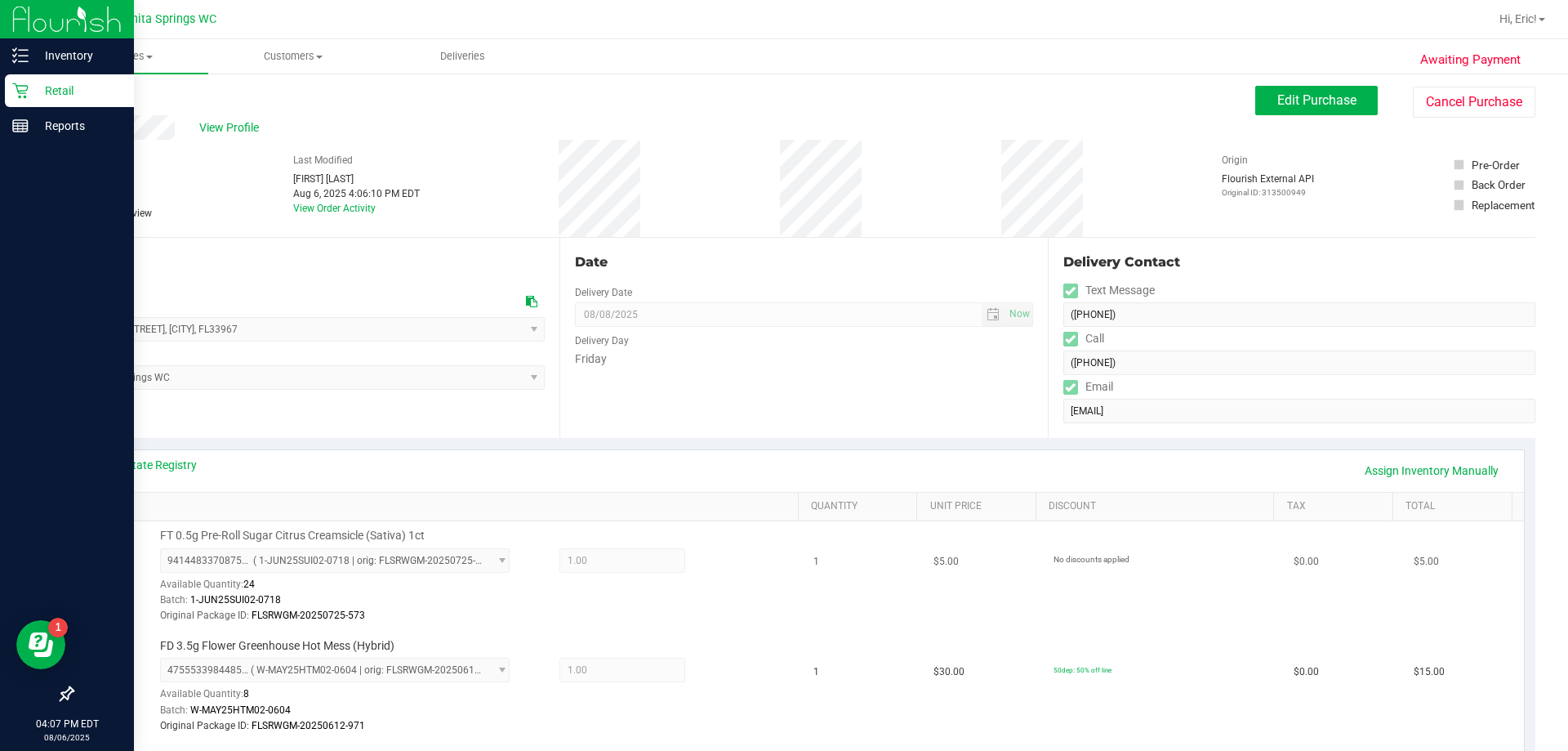 scroll, scrollTop: 0, scrollLeft: 0, axis: both 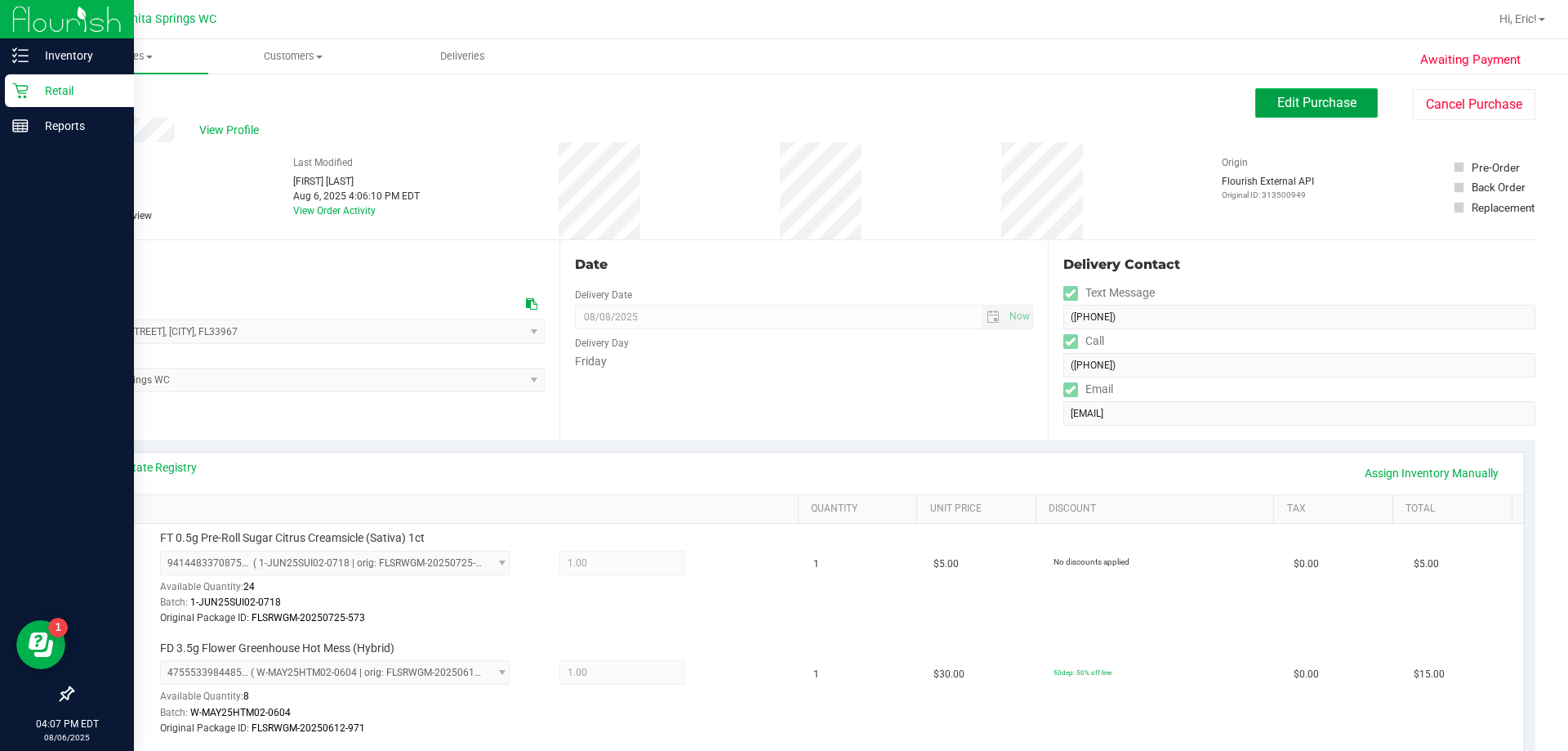 click on "Edit Purchase" at bounding box center [1316, 102] 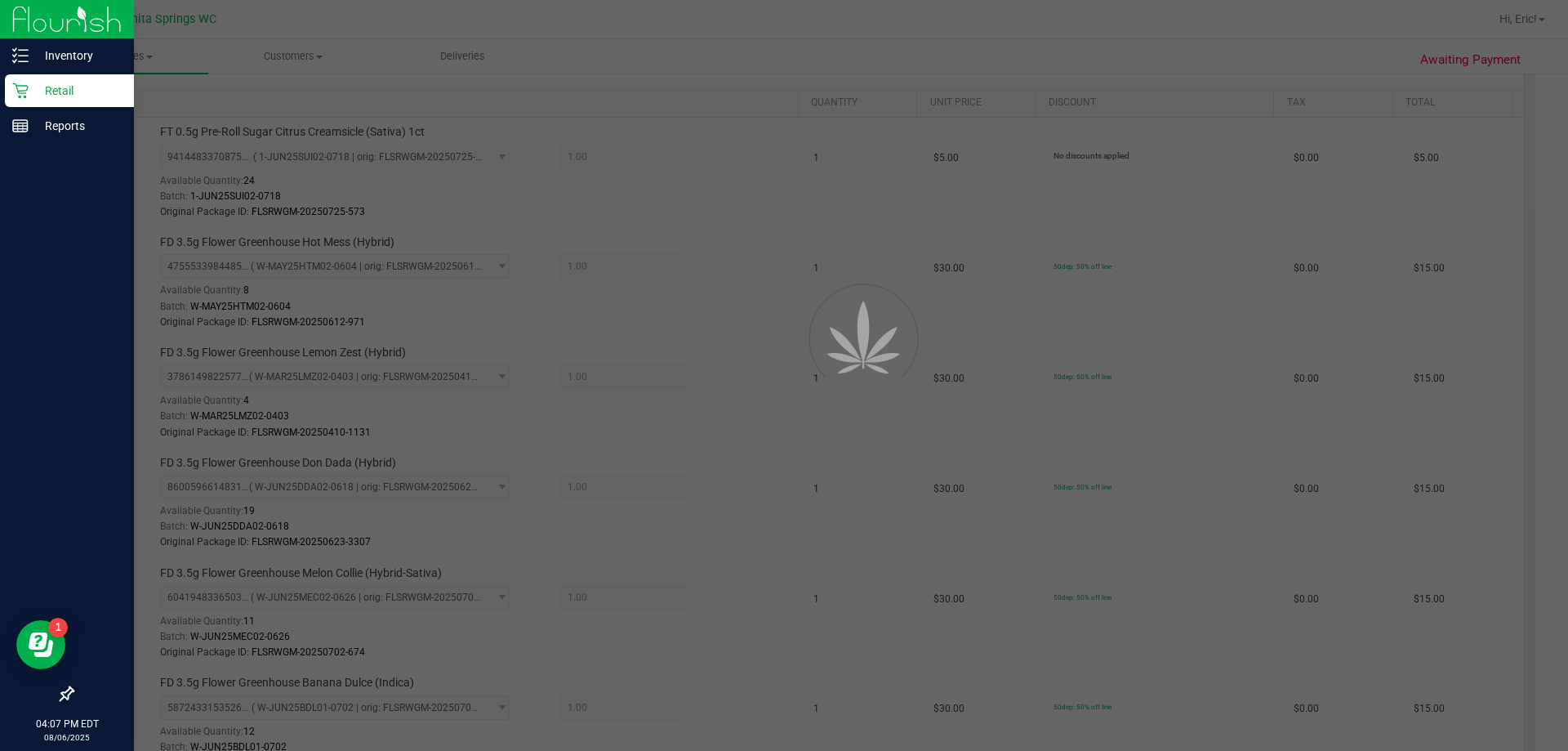 scroll, scrollTop: 409, scrollLeft: 0, axis: vertical 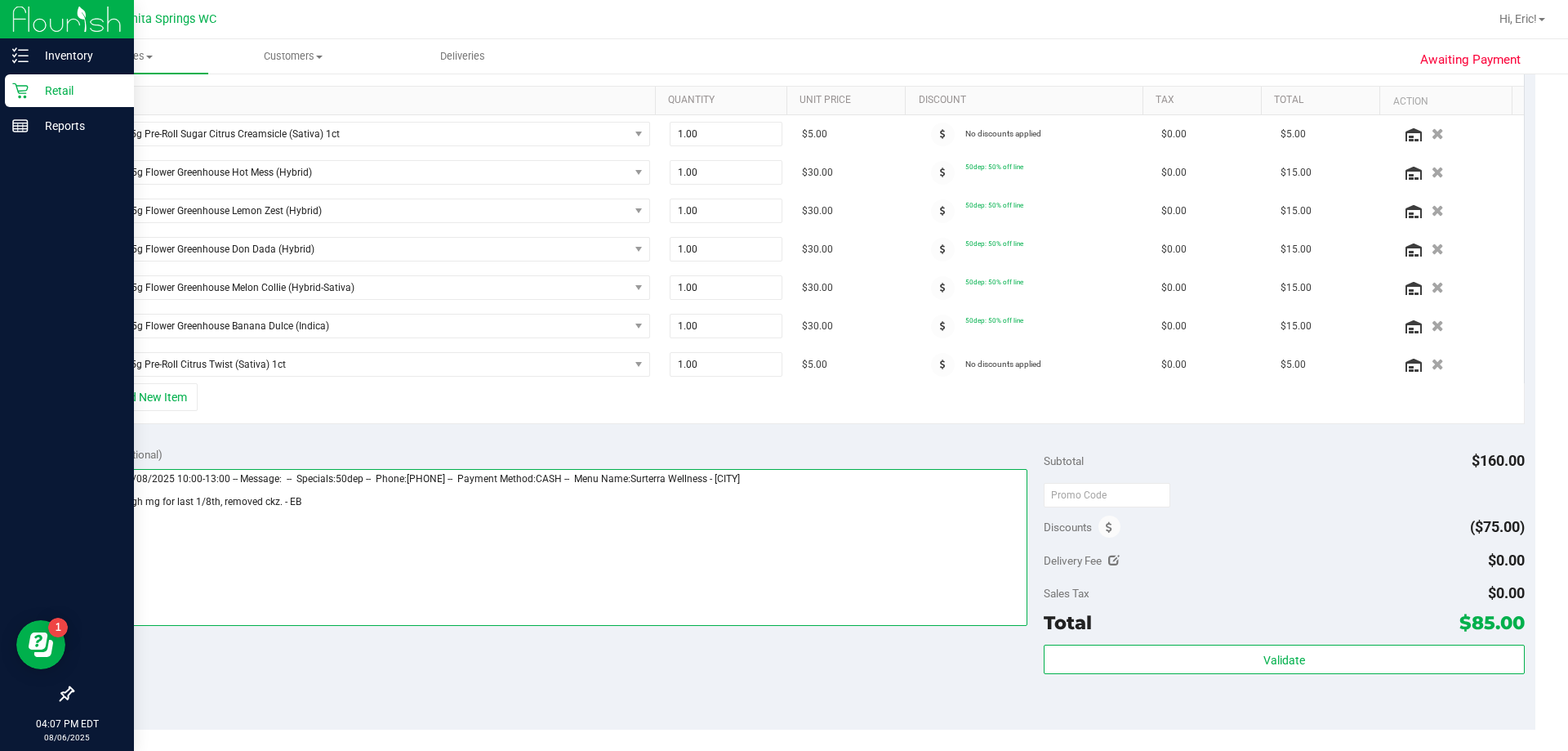 drag, startPoint x: 261, startPoint y: 504, endPoint x: 275, endPoint y: 506, distance: 14.142136 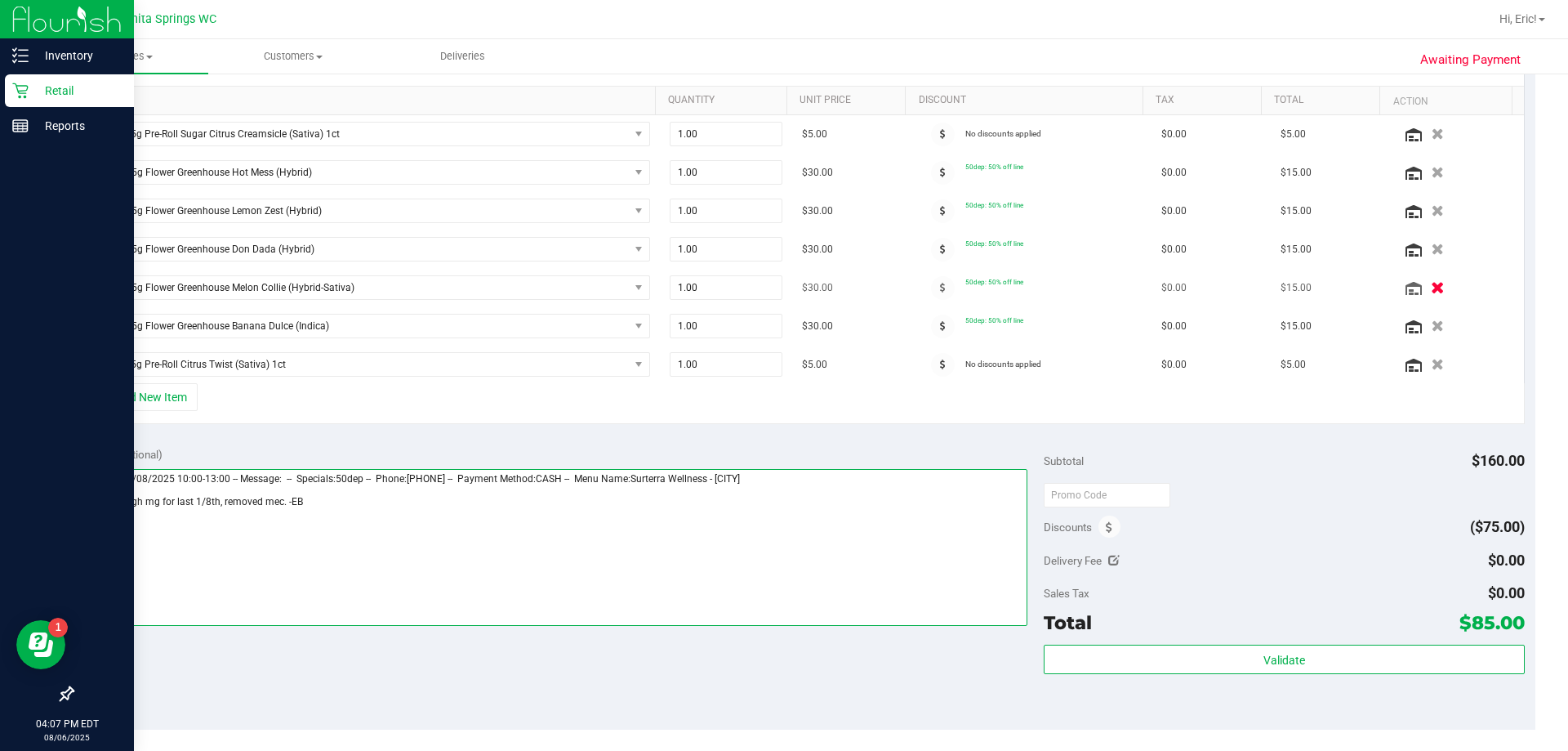 type on "Friday 08/08/2025 10:00-13:00 -- Message:  --  Specials:50dep --  Phone:[PHONE] --  Payment Method:CASH --  Menu Name:Surterra Wellness - [CITY]
Not enough mg for last 1/8th, removed mec. -EB" 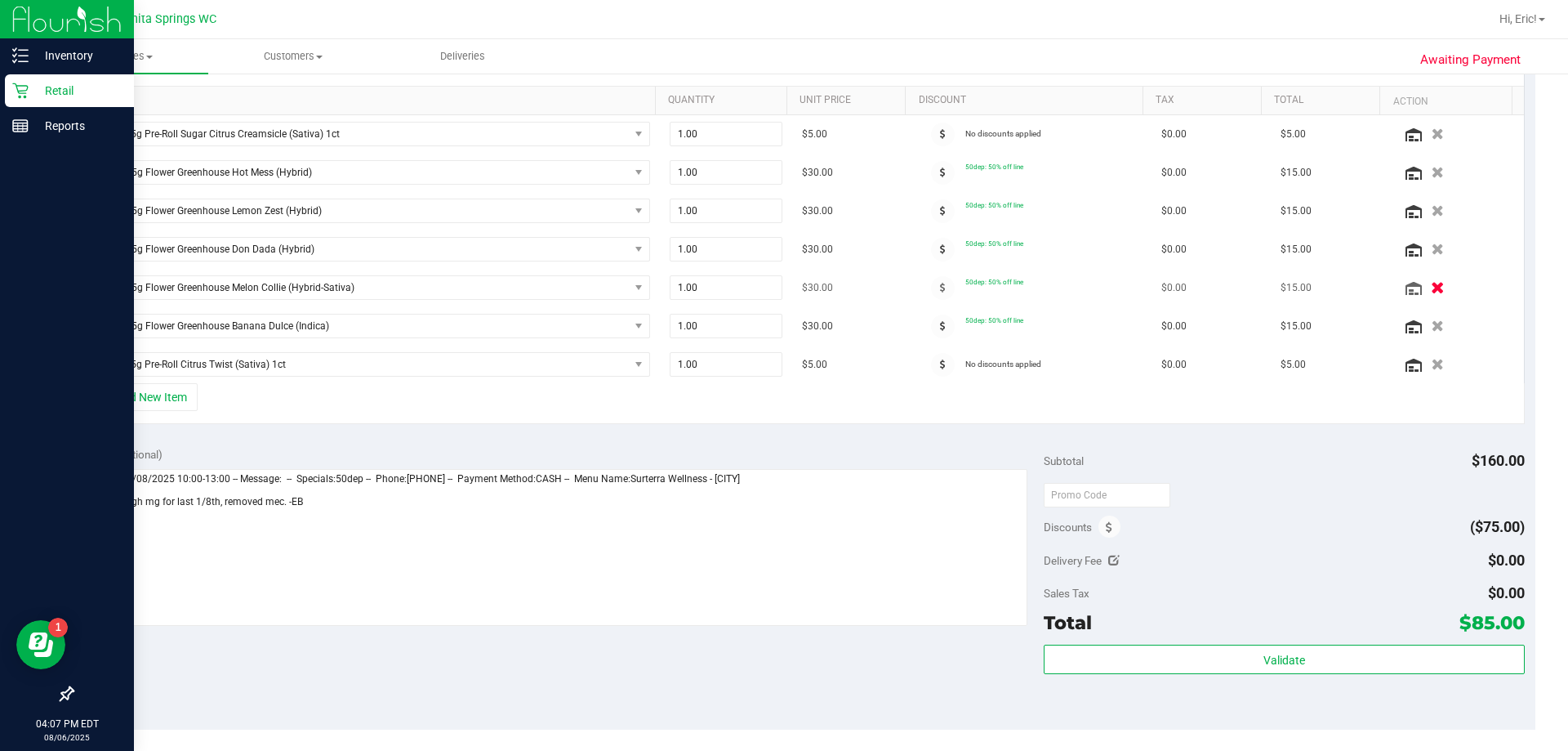 click at bounding box center (1437, 287) 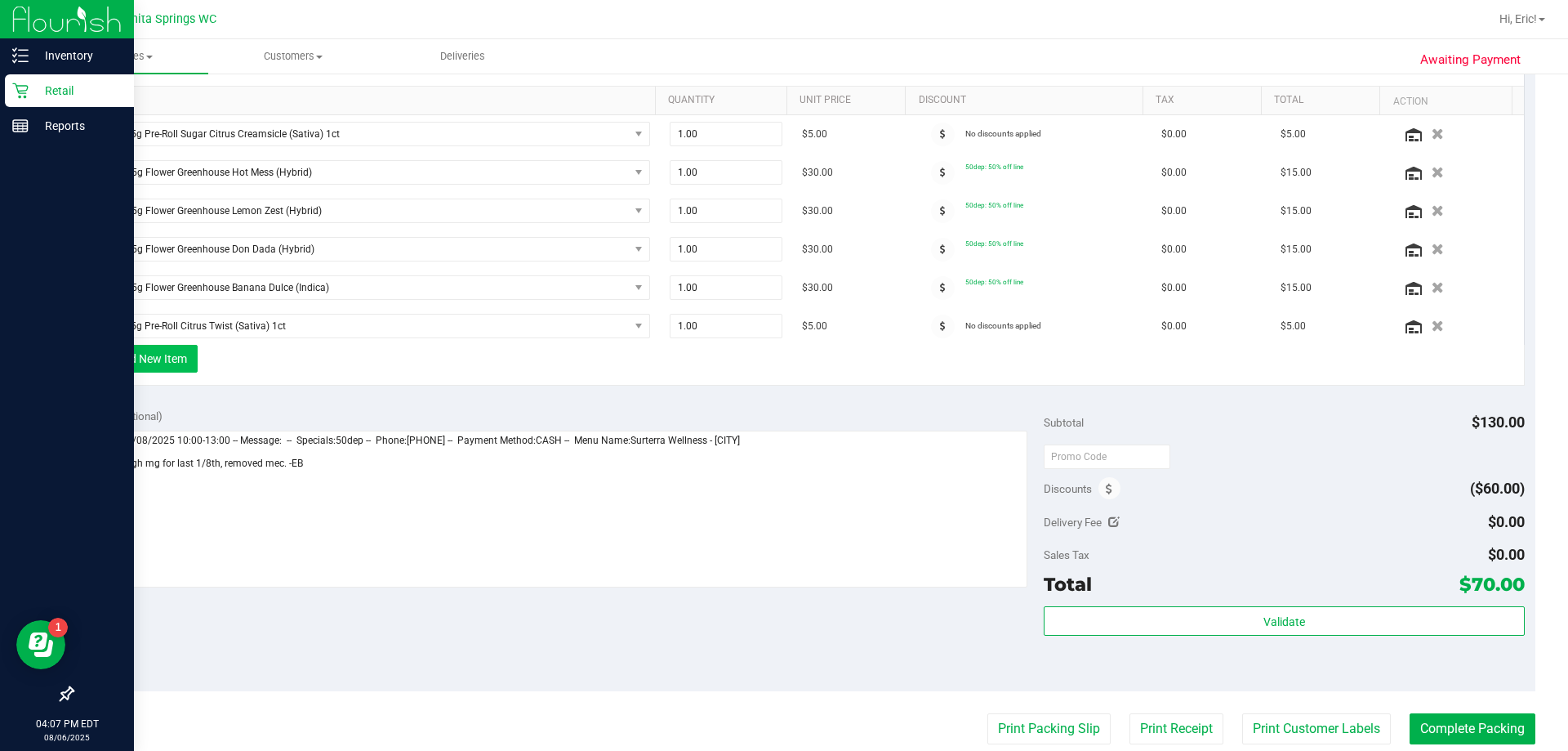 click on "+ Add New Item" at bounding box center (147, 359) 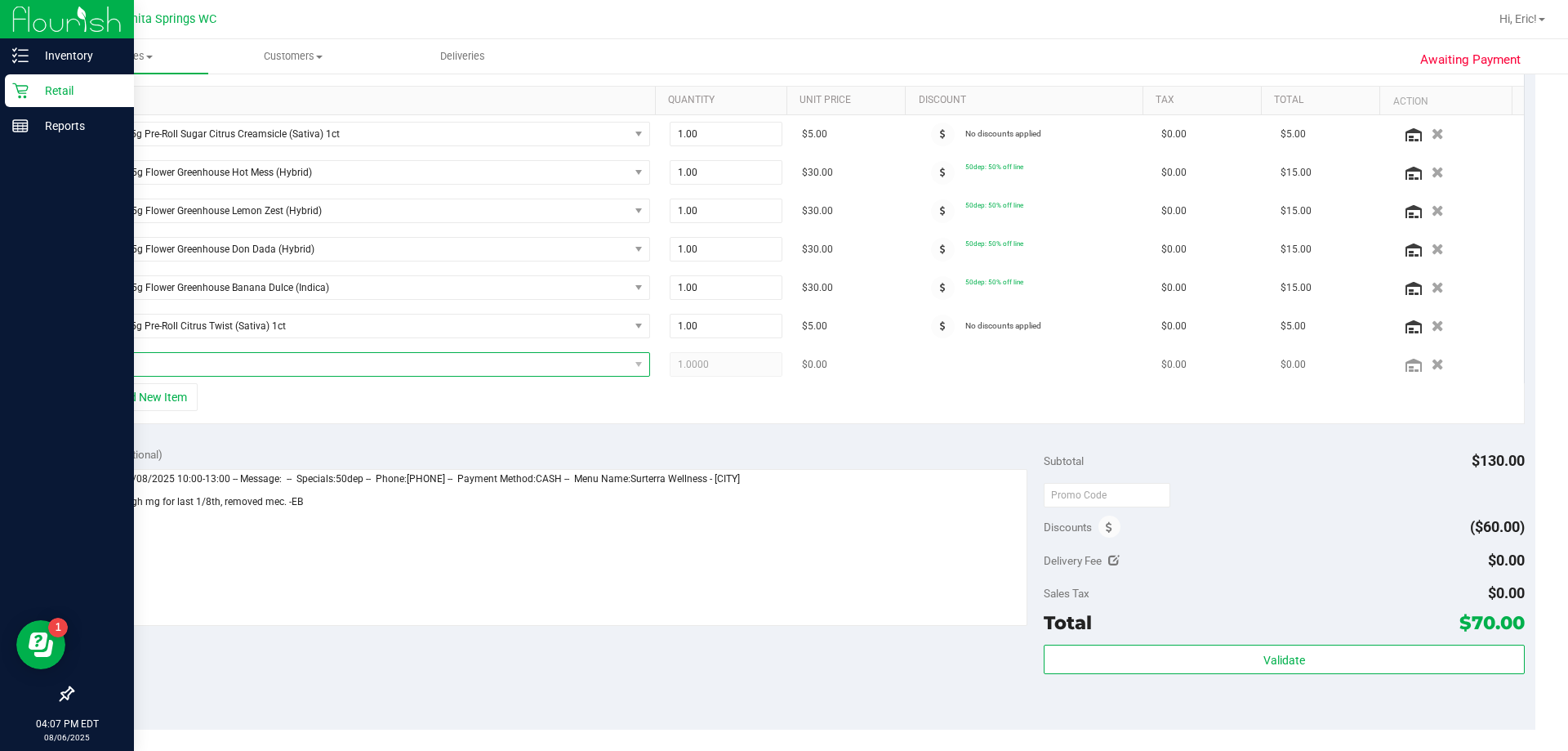 click at bounding box center (362, 364) 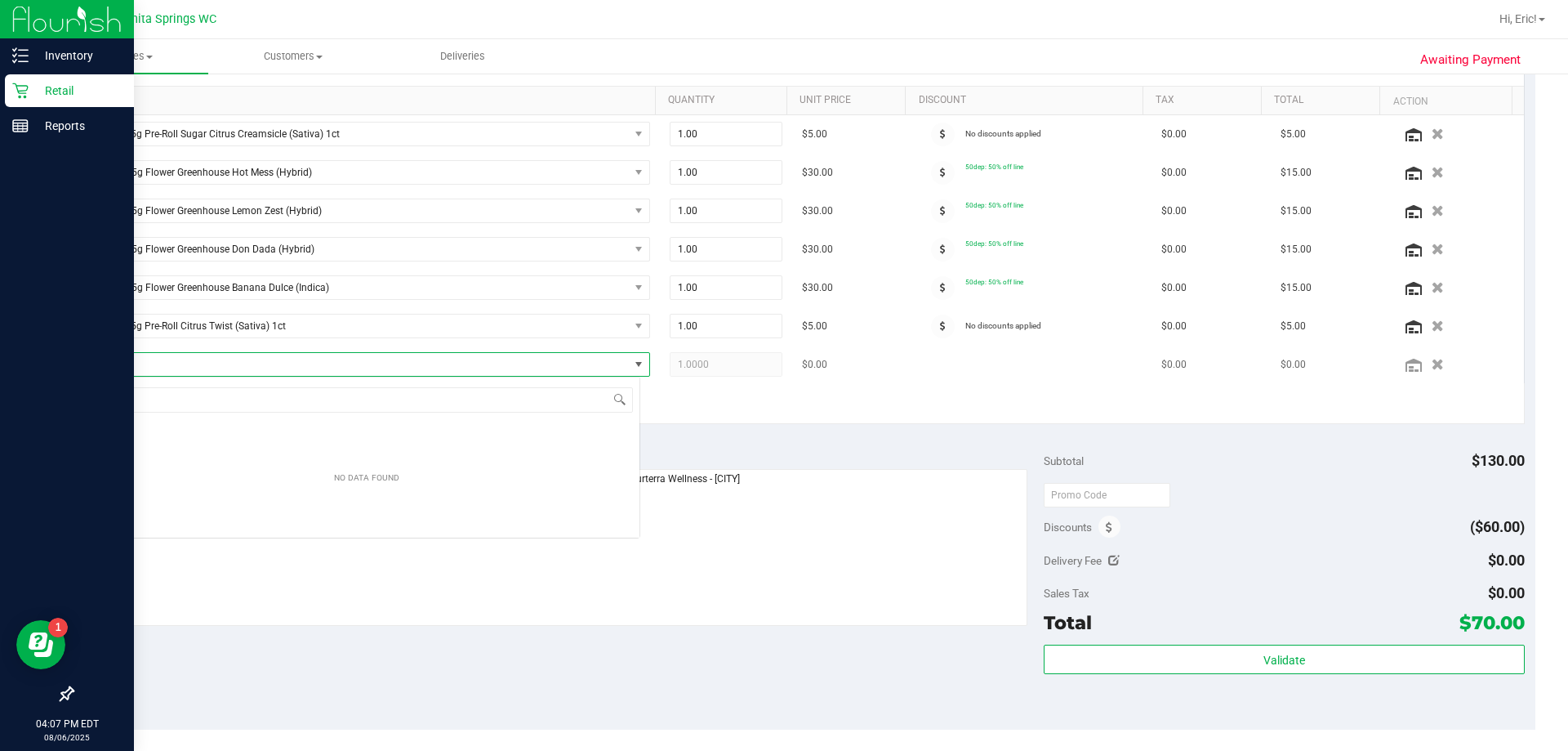 scroll, scrollTop: 81695, scrollLeft: 81120, axis: both 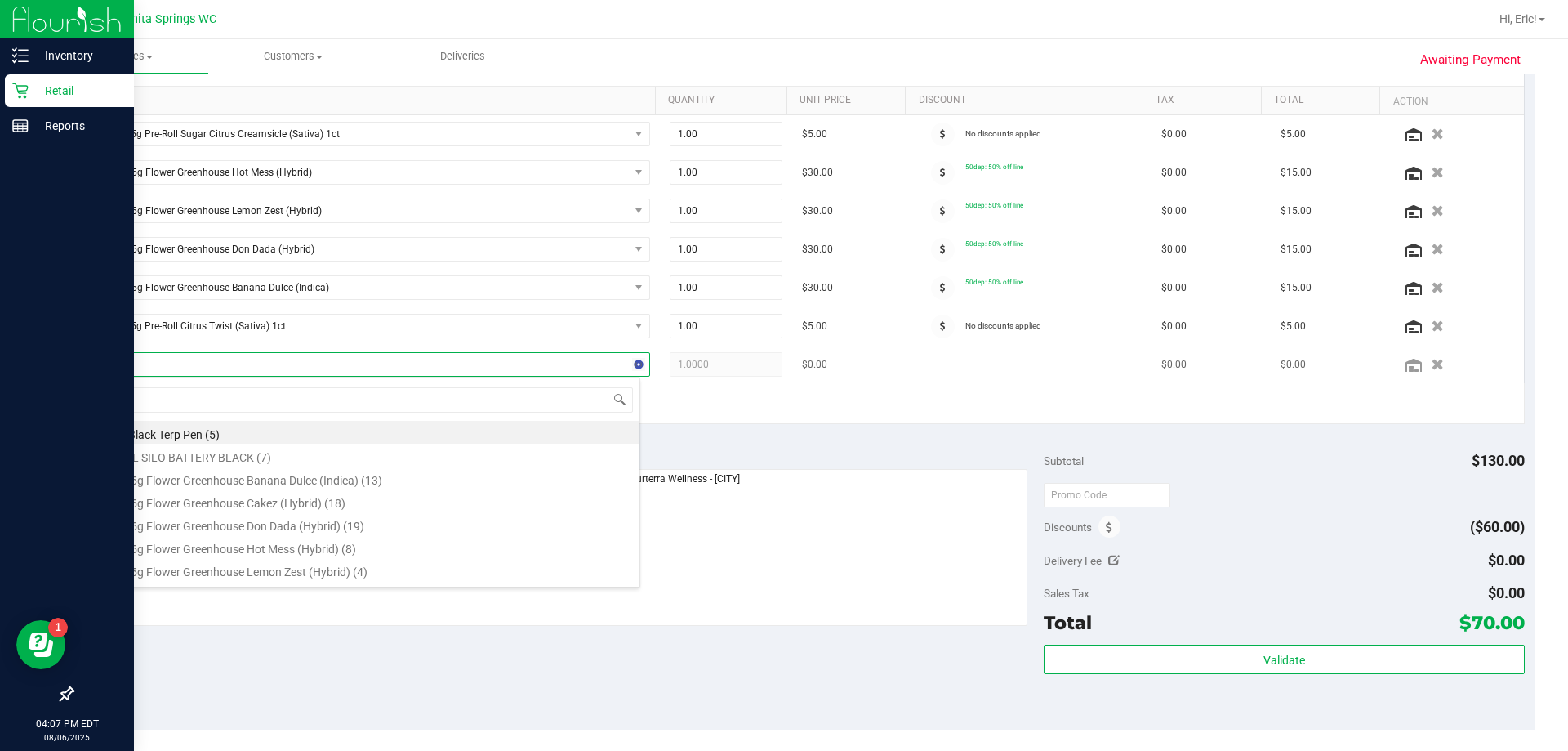 type on "ckz" 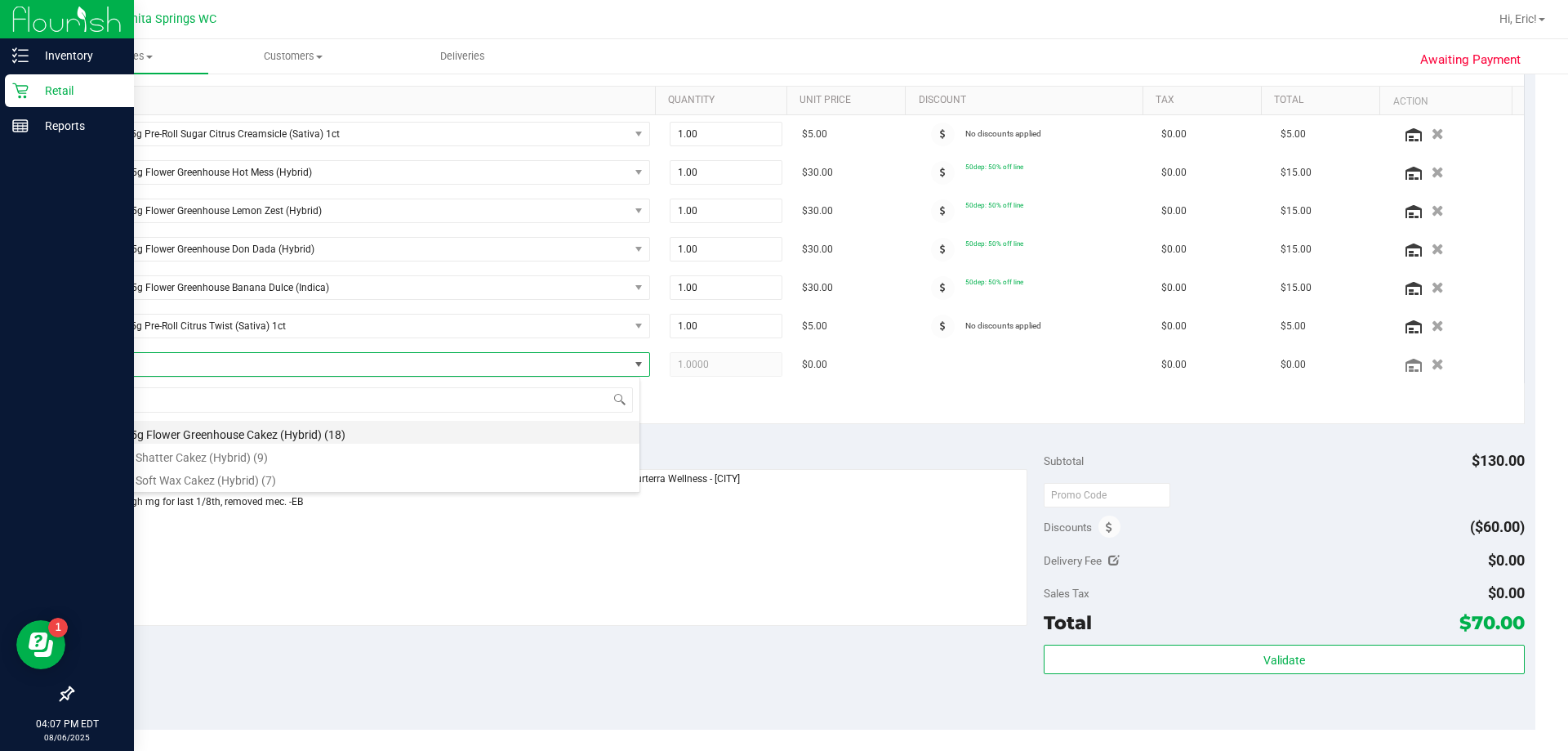 click on "FD 3.5g Flower Greenhouse Cakez (Hybrid) (18)" at bounding box center (367, 432) 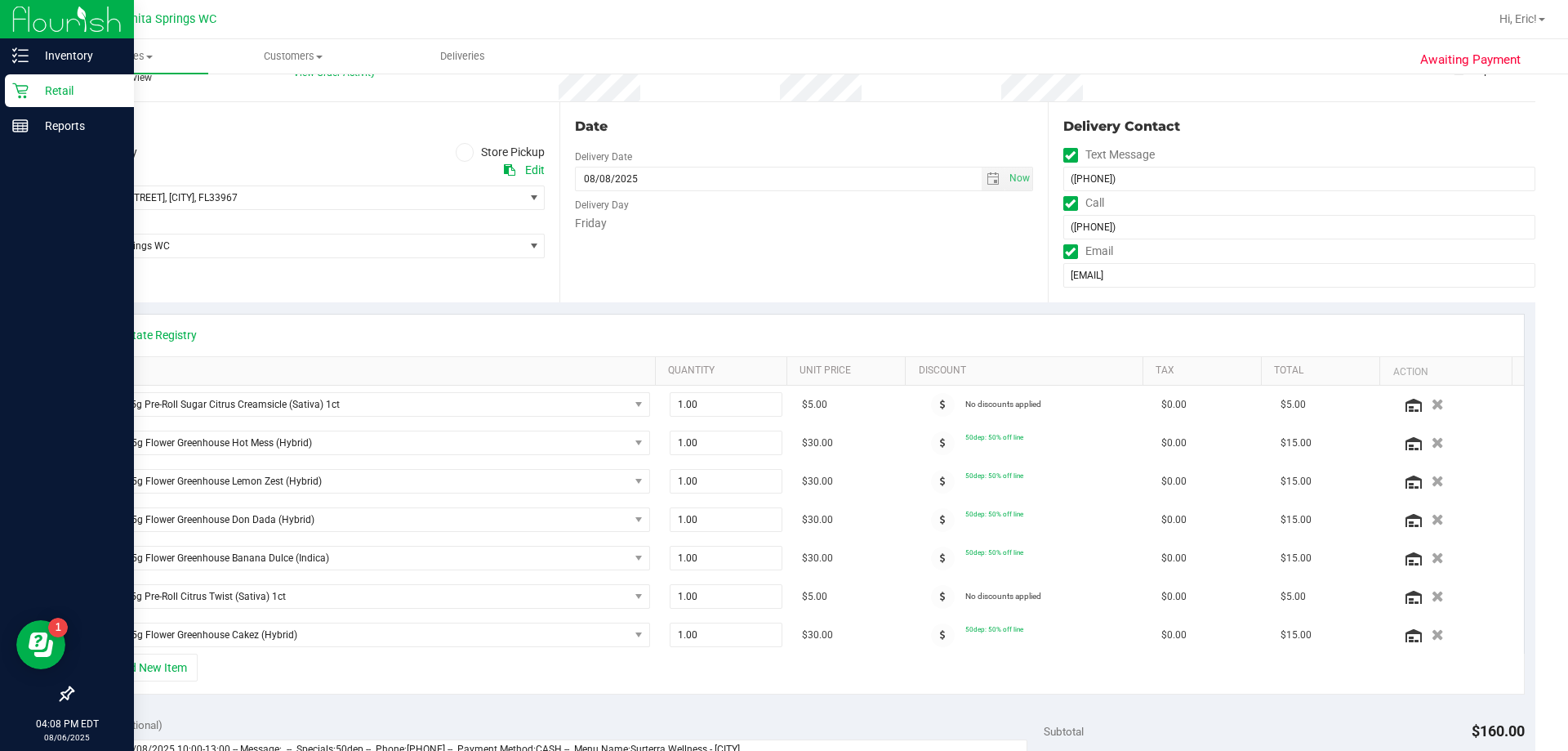 scroll, scrollTop: 0, scrollLeft: 0, axis: both 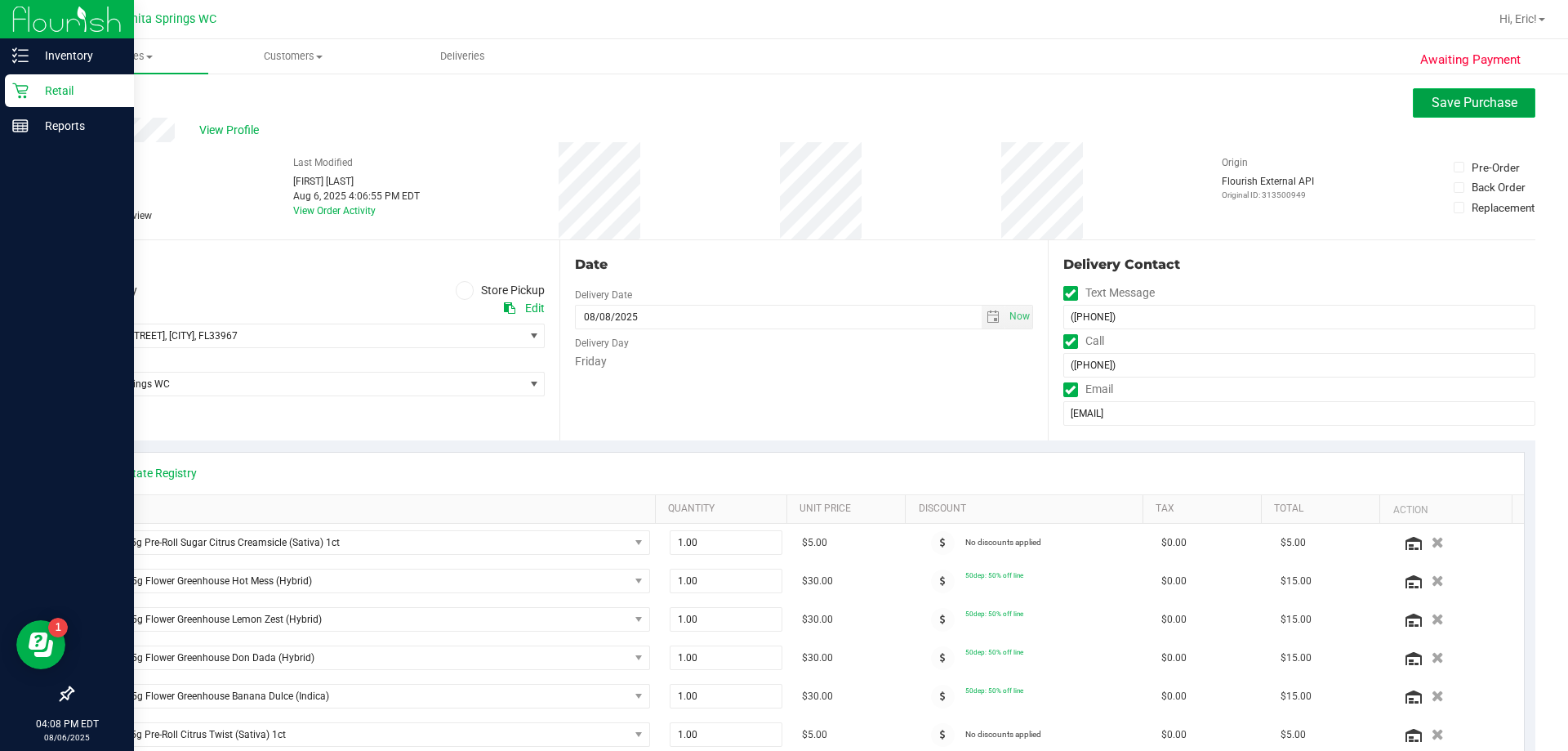 click on "Save Purchase" at bounding box center [1474, 102] 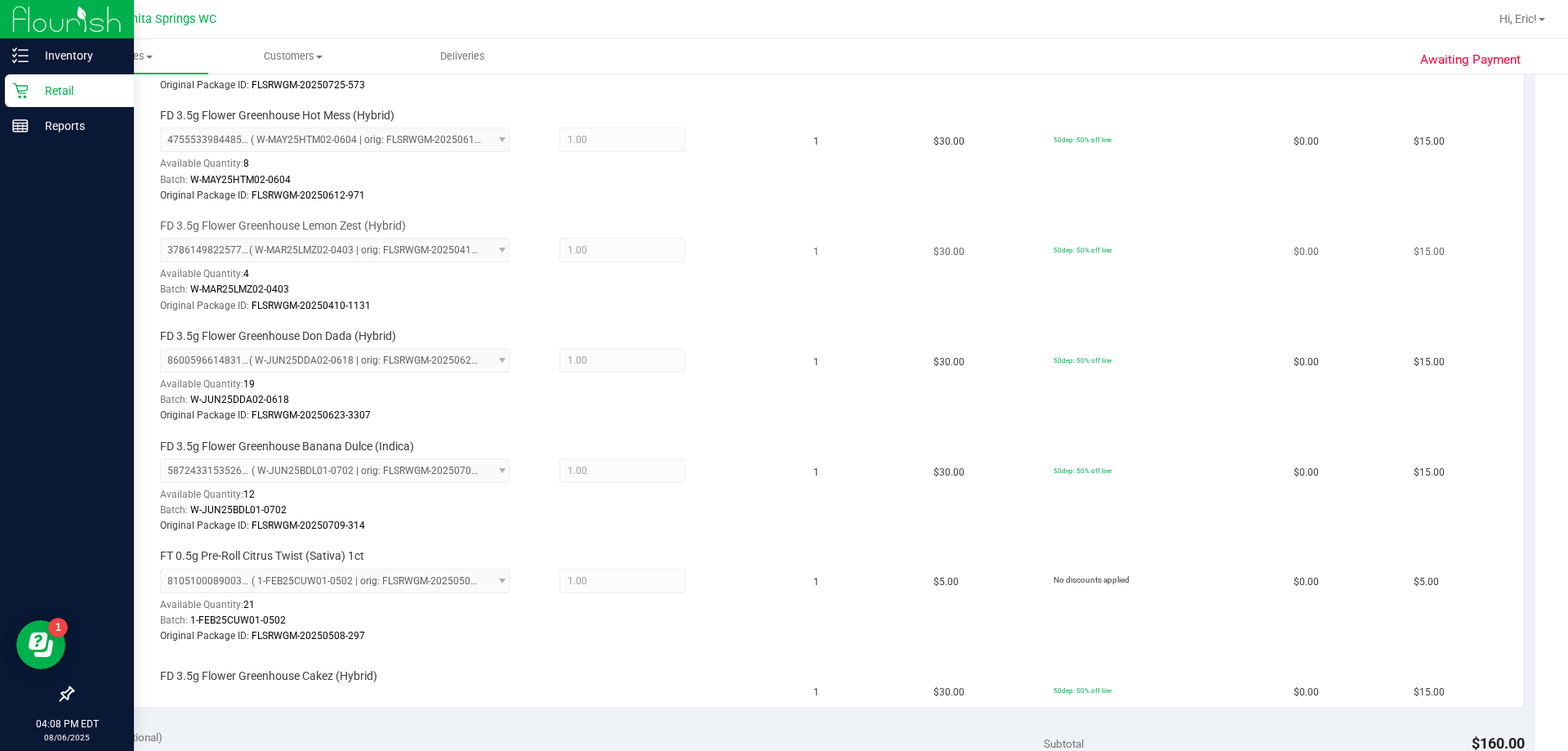 scroll, scrollTop: 572, scrollLeft: 0, axis: vertical 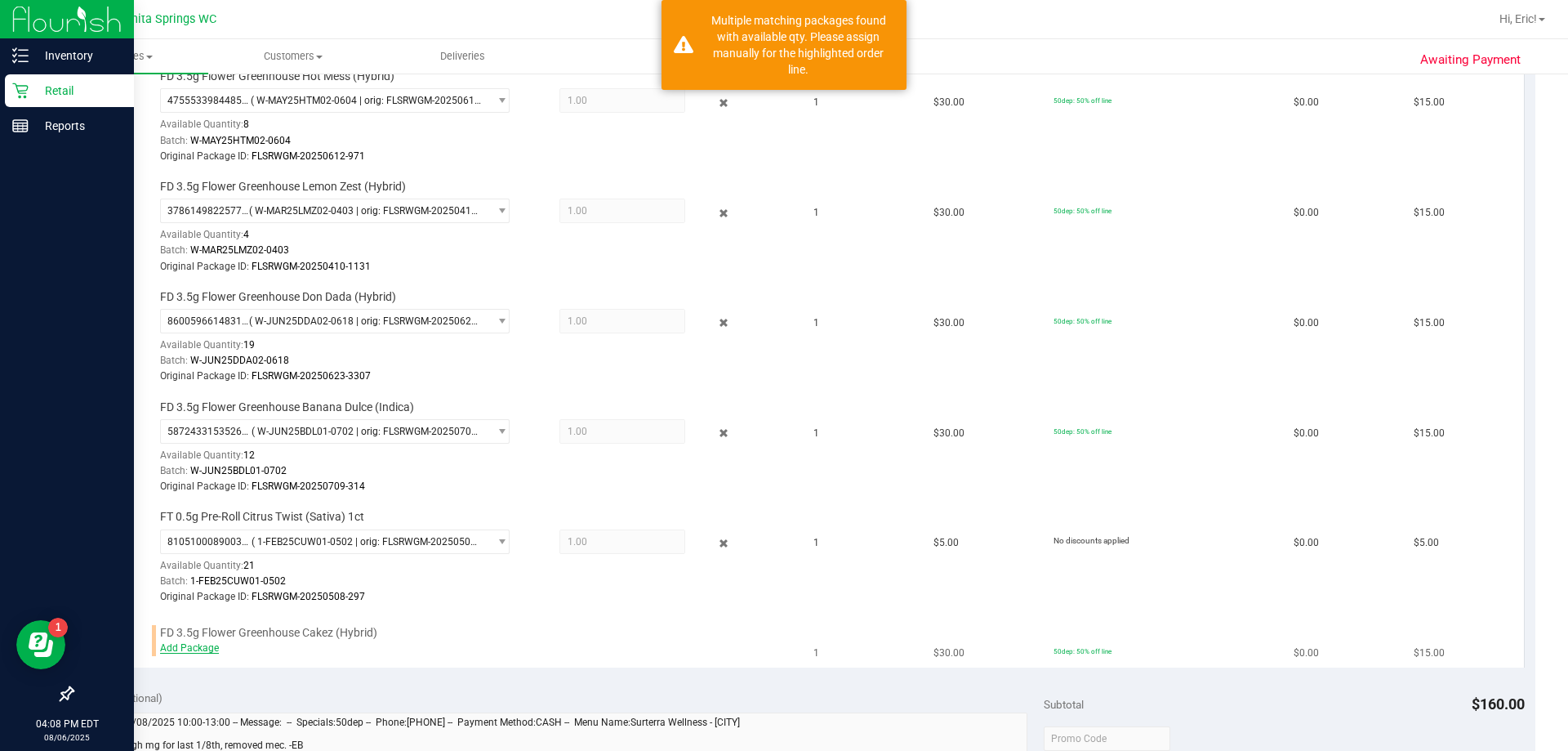 click on "Add Package" at bounding box center [189, 648] 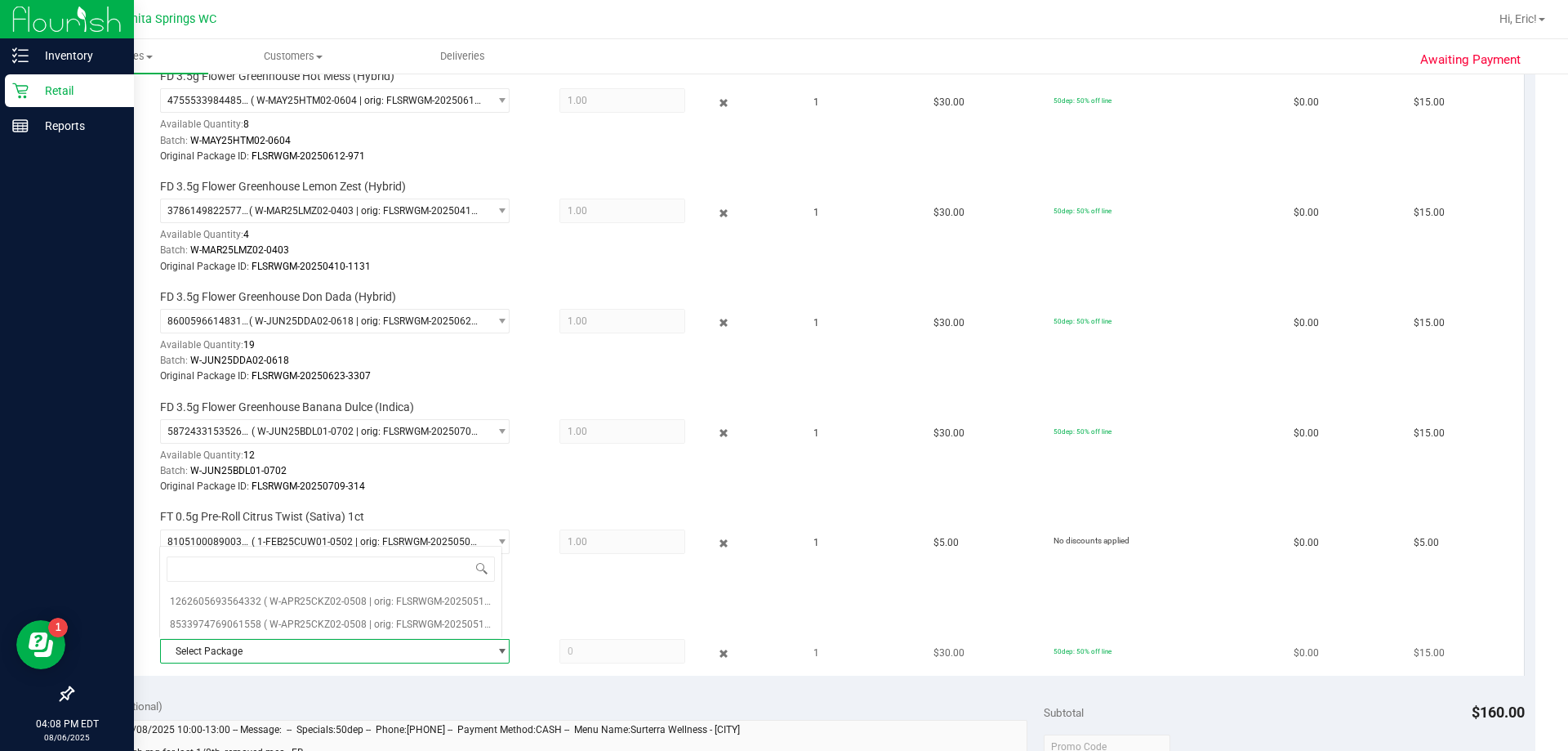 click on "Select Package 1262605693564332 8533974769061558" at bounding box center [475, 654] 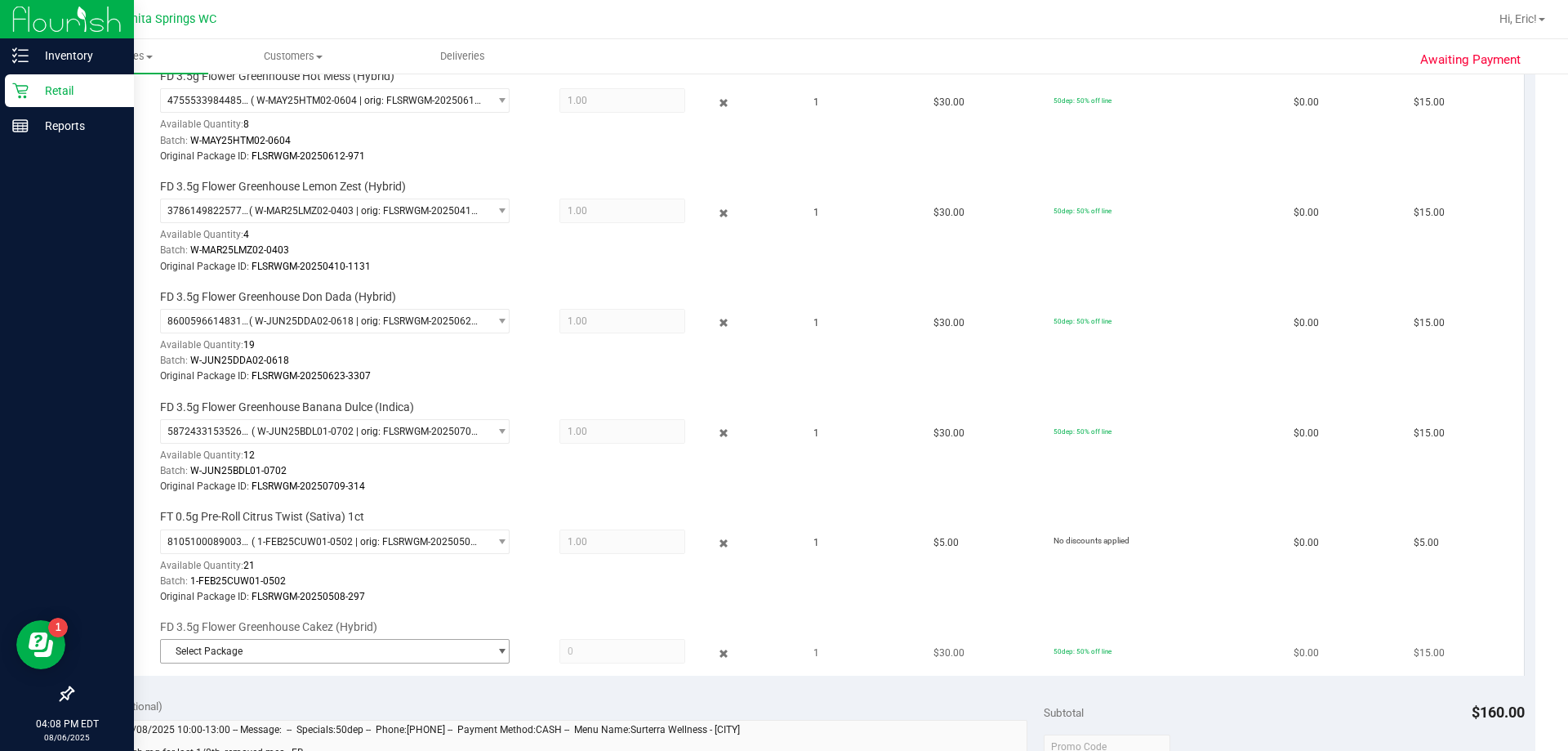 click on "Select Package" at bounding box center [324, 651] 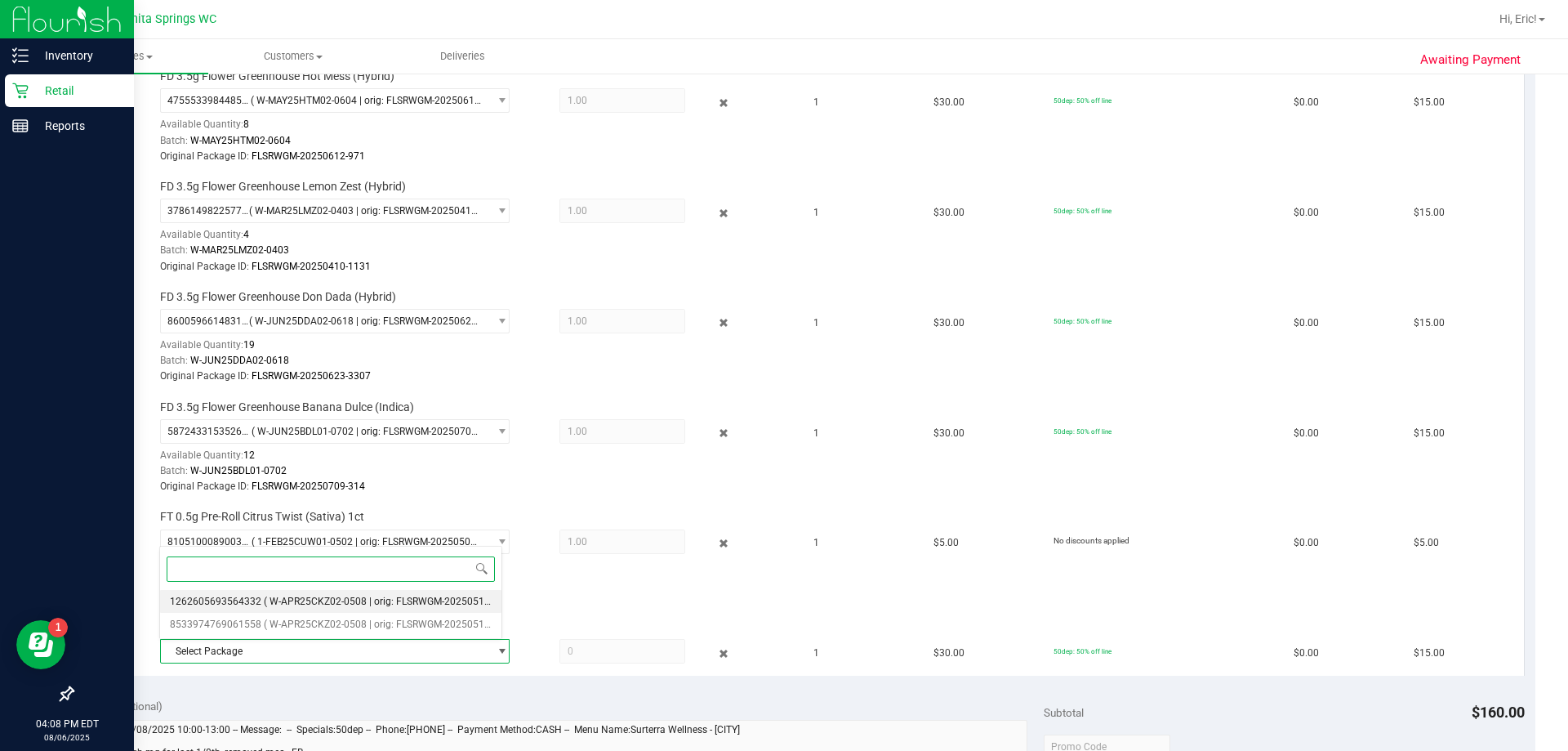 click on "(
W-APR25CKZ02-0508 | orig: FLSRWGM-20250514-372
)" at bounding box center (390, 601) 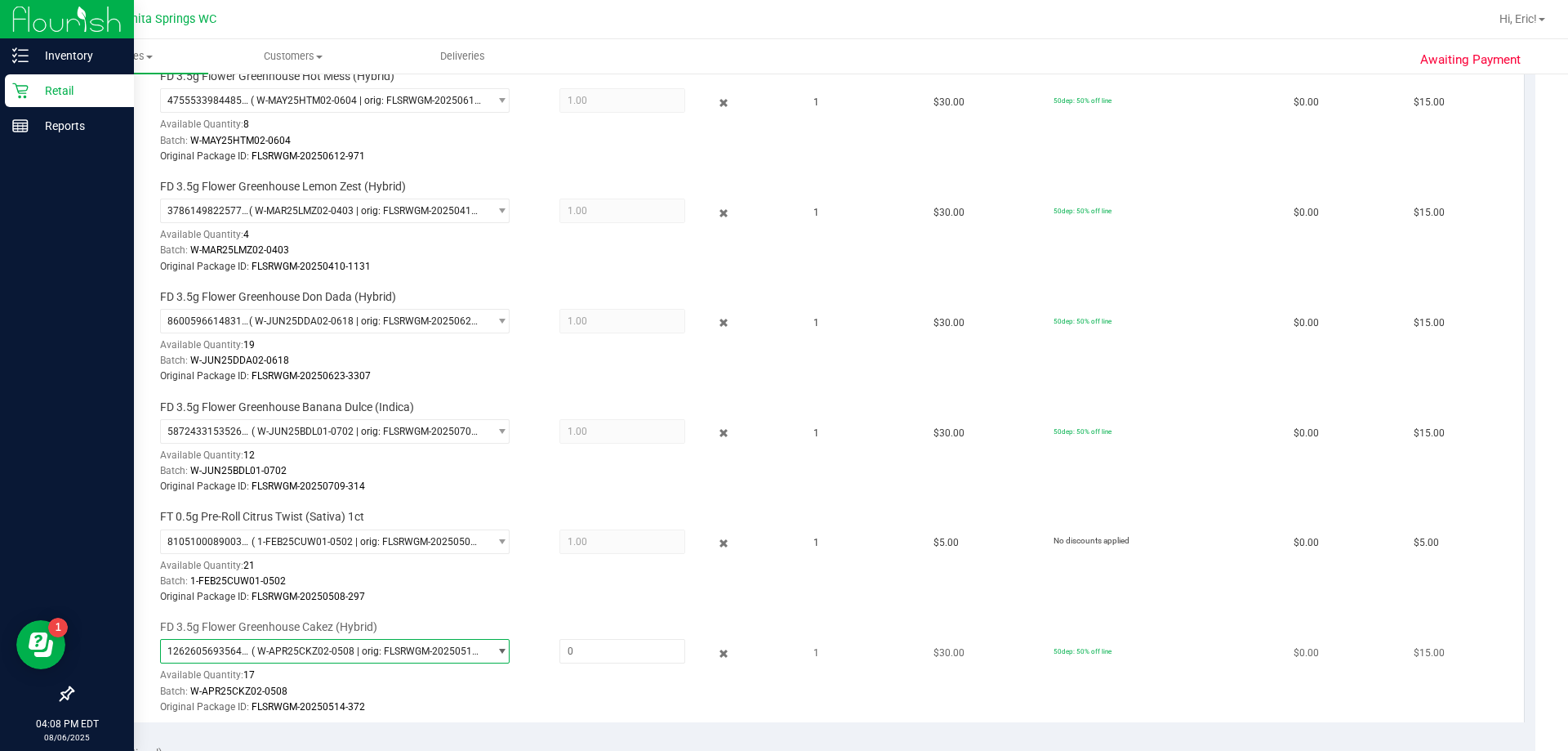 click on "(
W-APR25CKZ02-0508 | orig: FLSRWGM-20250514-372
)" at bounding box center [367, 651] 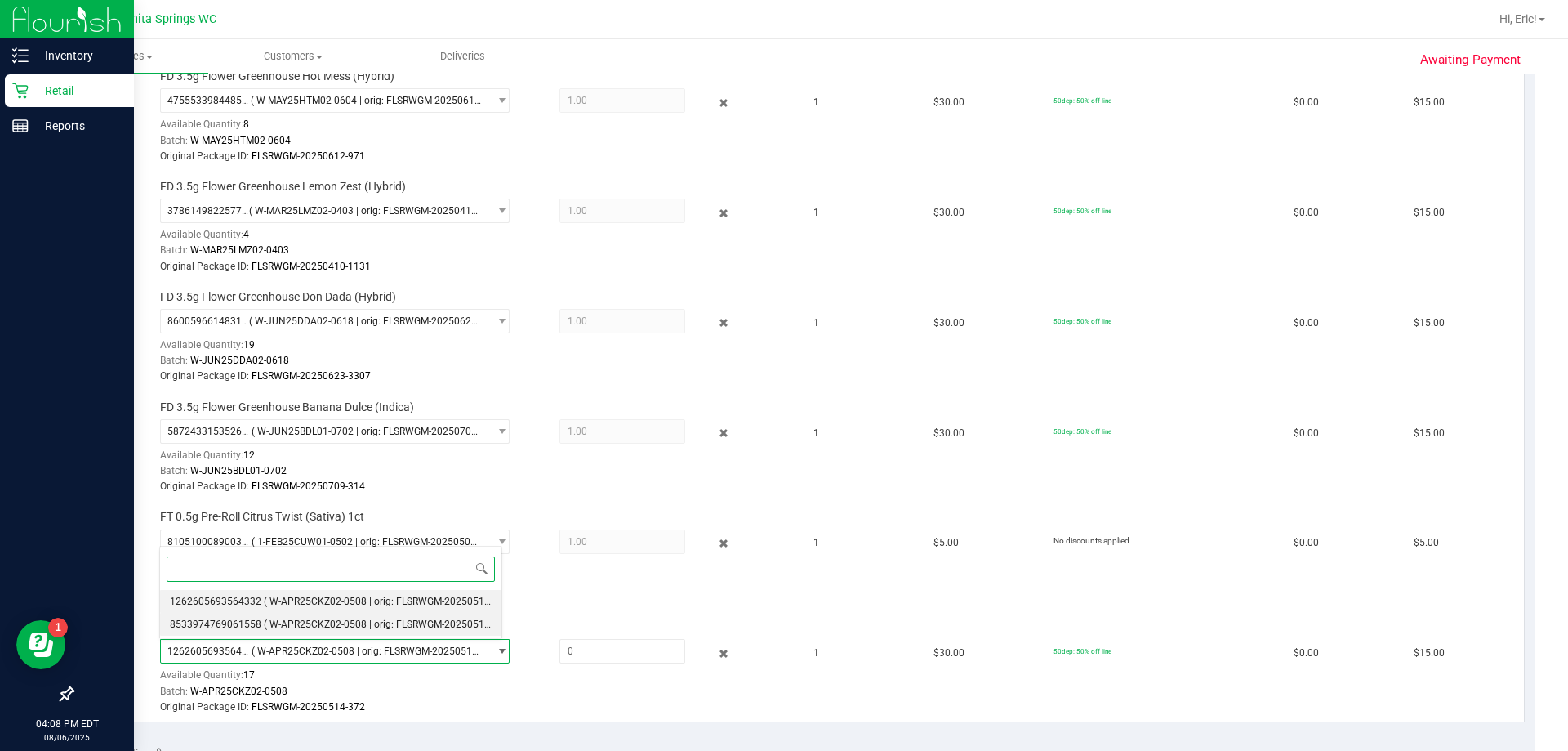 click on "8533974769061558
(
W-APR25CKZ02-0508 | orig: FLSRWGM-20250514-416
)" at bounding box center [331, 624] 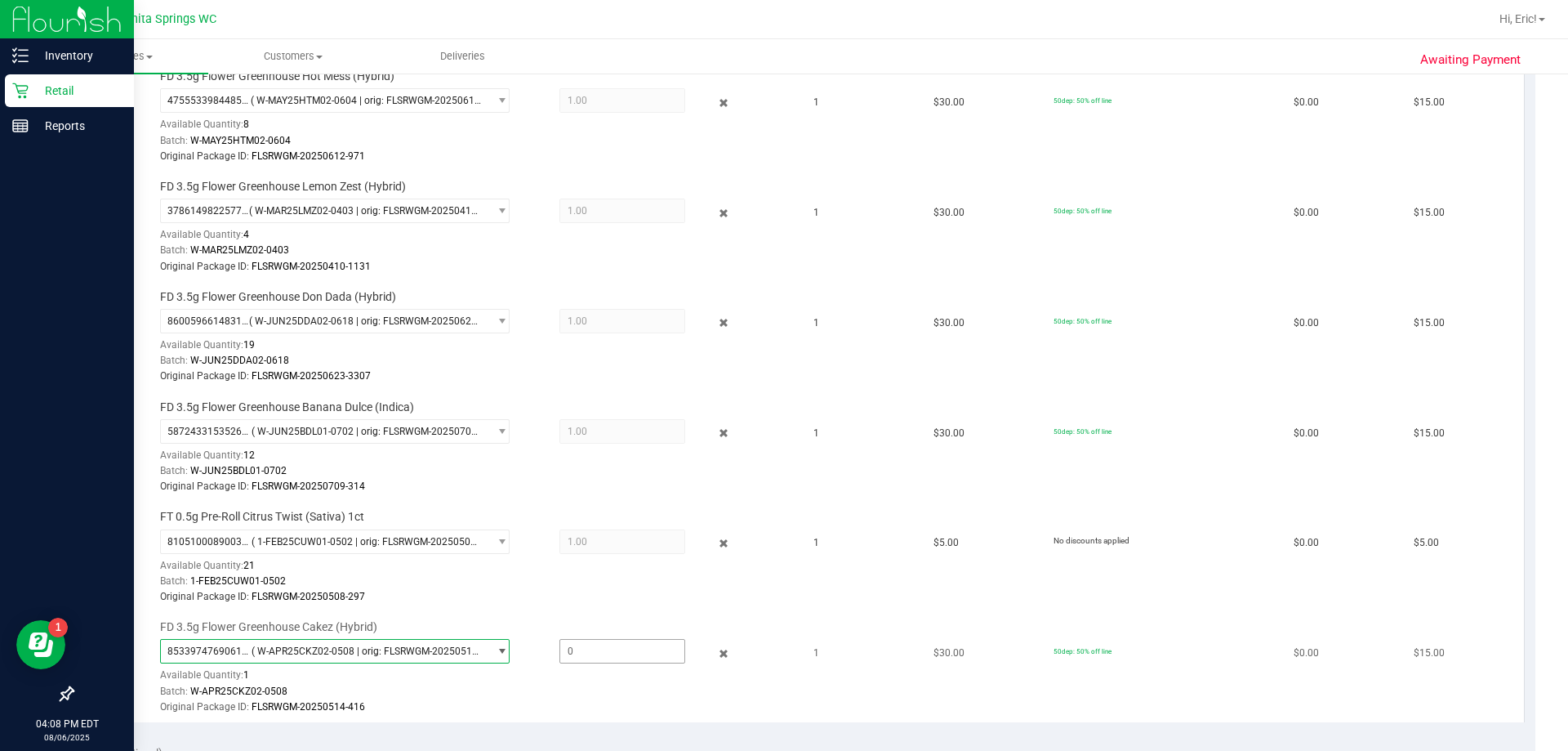 drag, startPoint x: 599, startPoint y: 637, endPoint x: 610, endPoint y: 641, distance: 11.7047 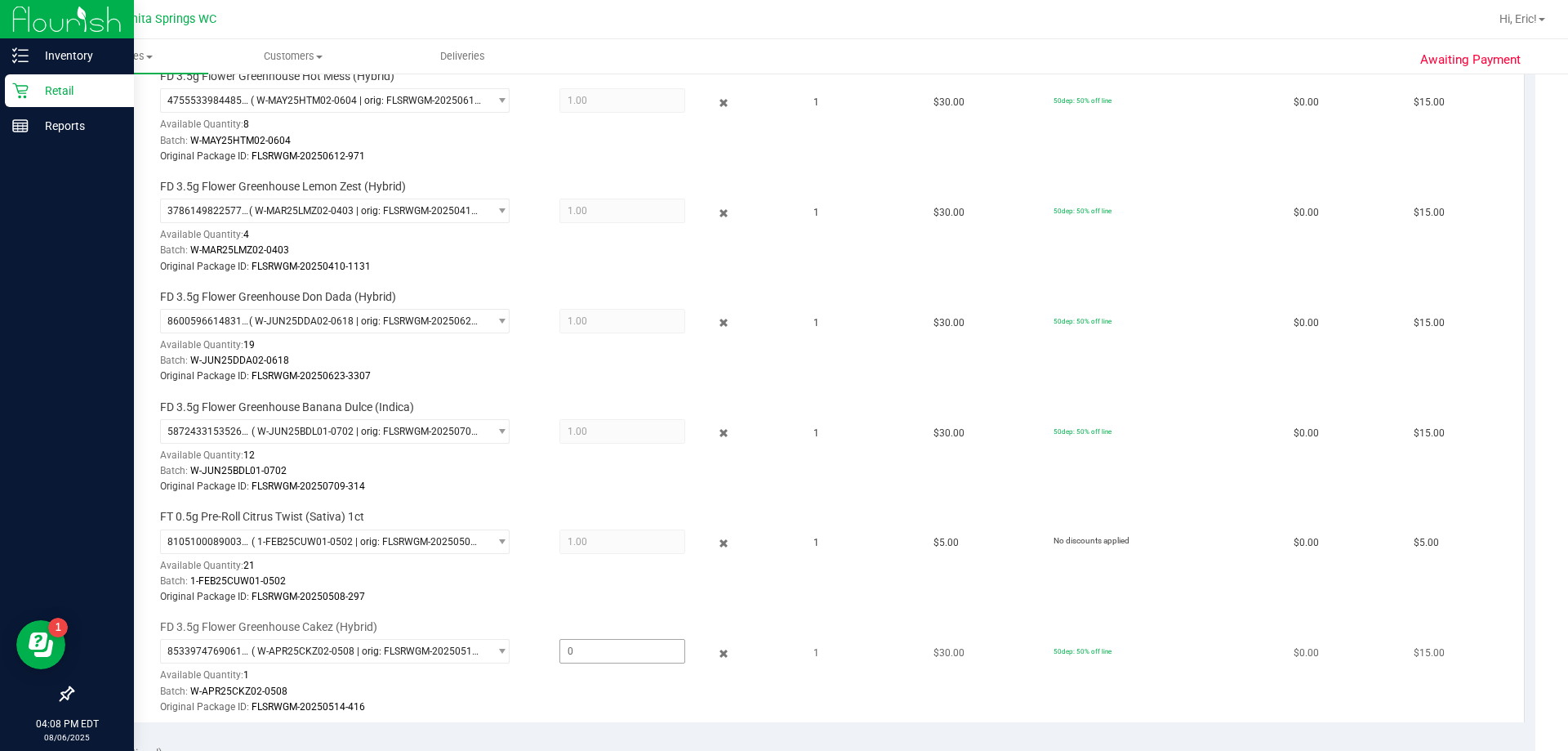 click at bounding box center (622, 651) 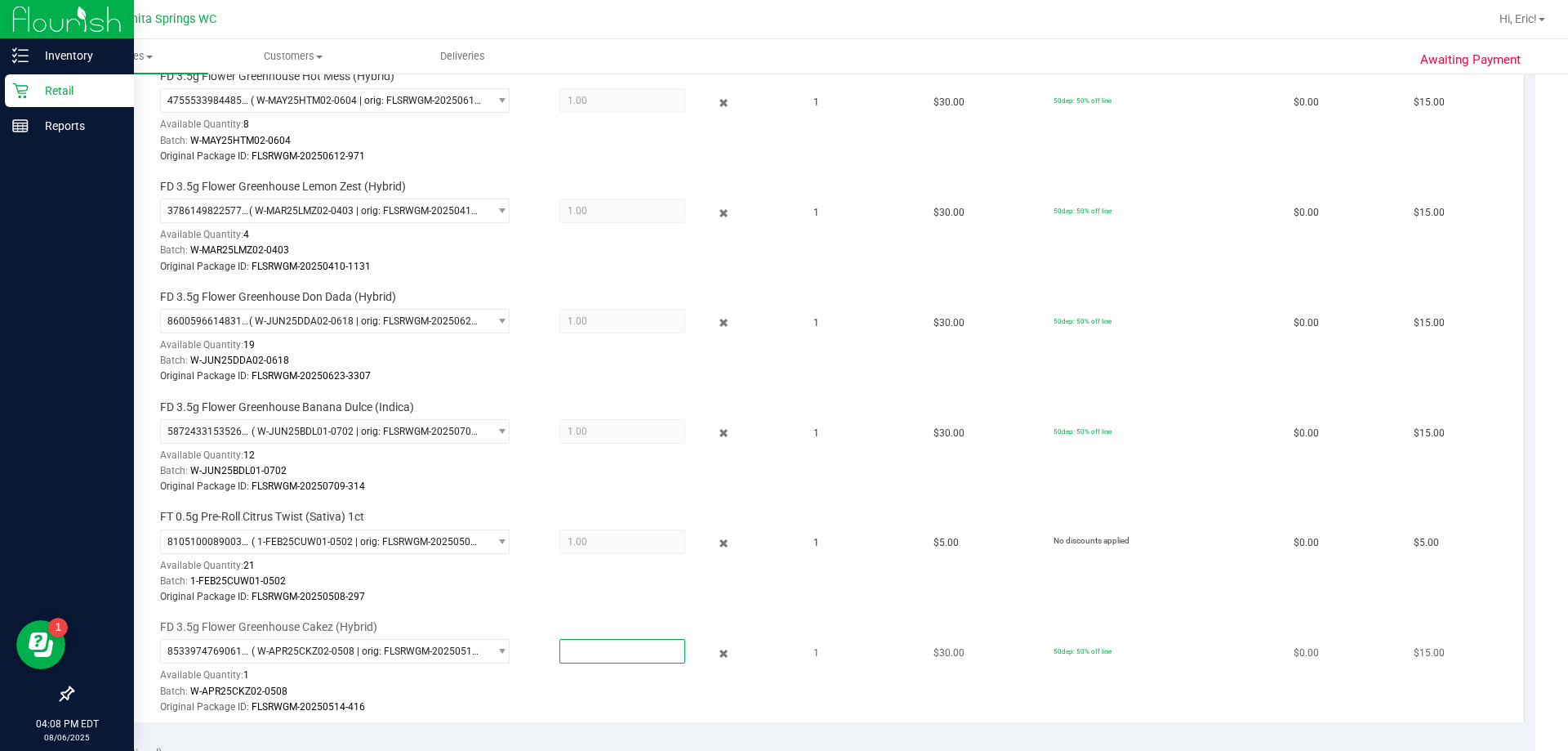 type on "1" 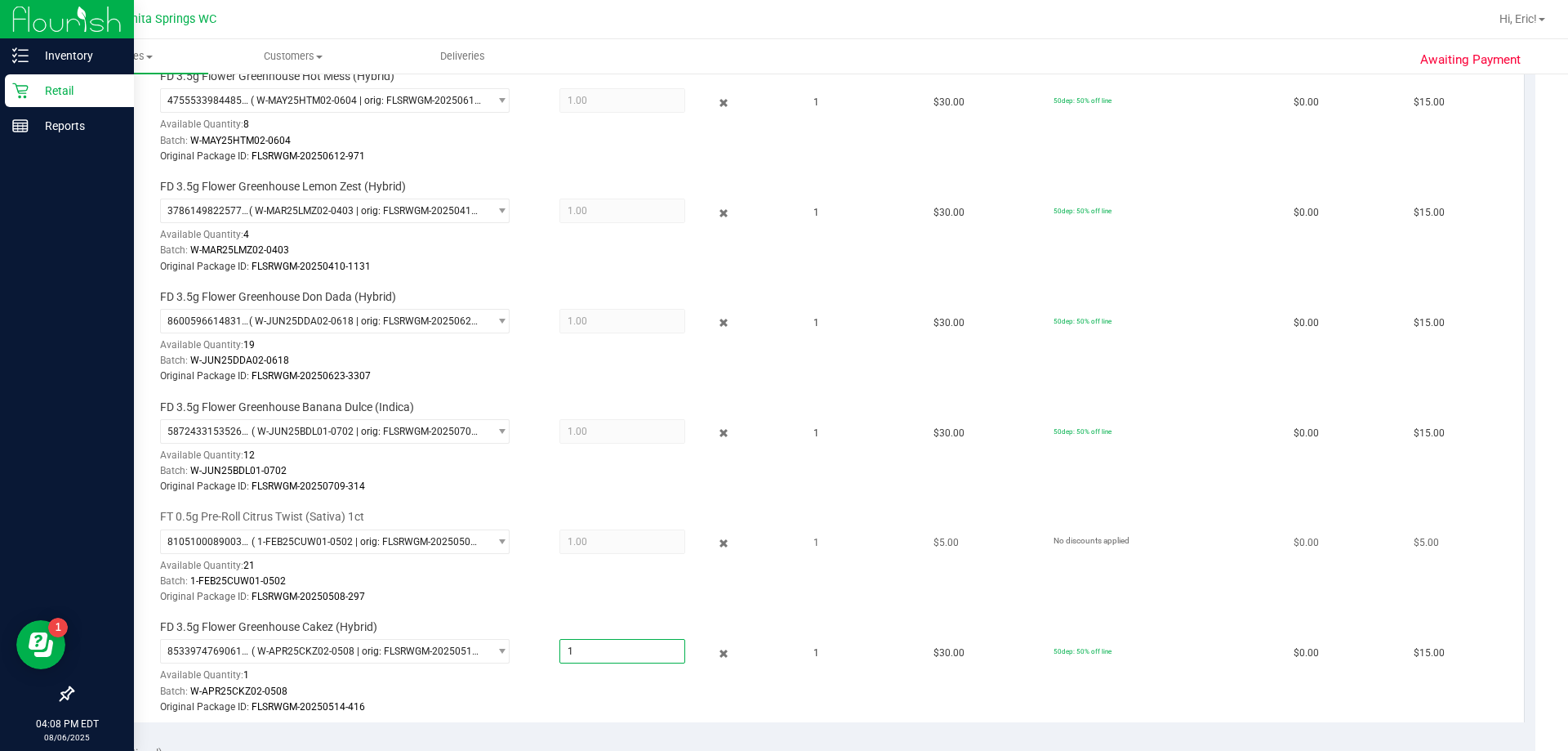 type on "1.0000" 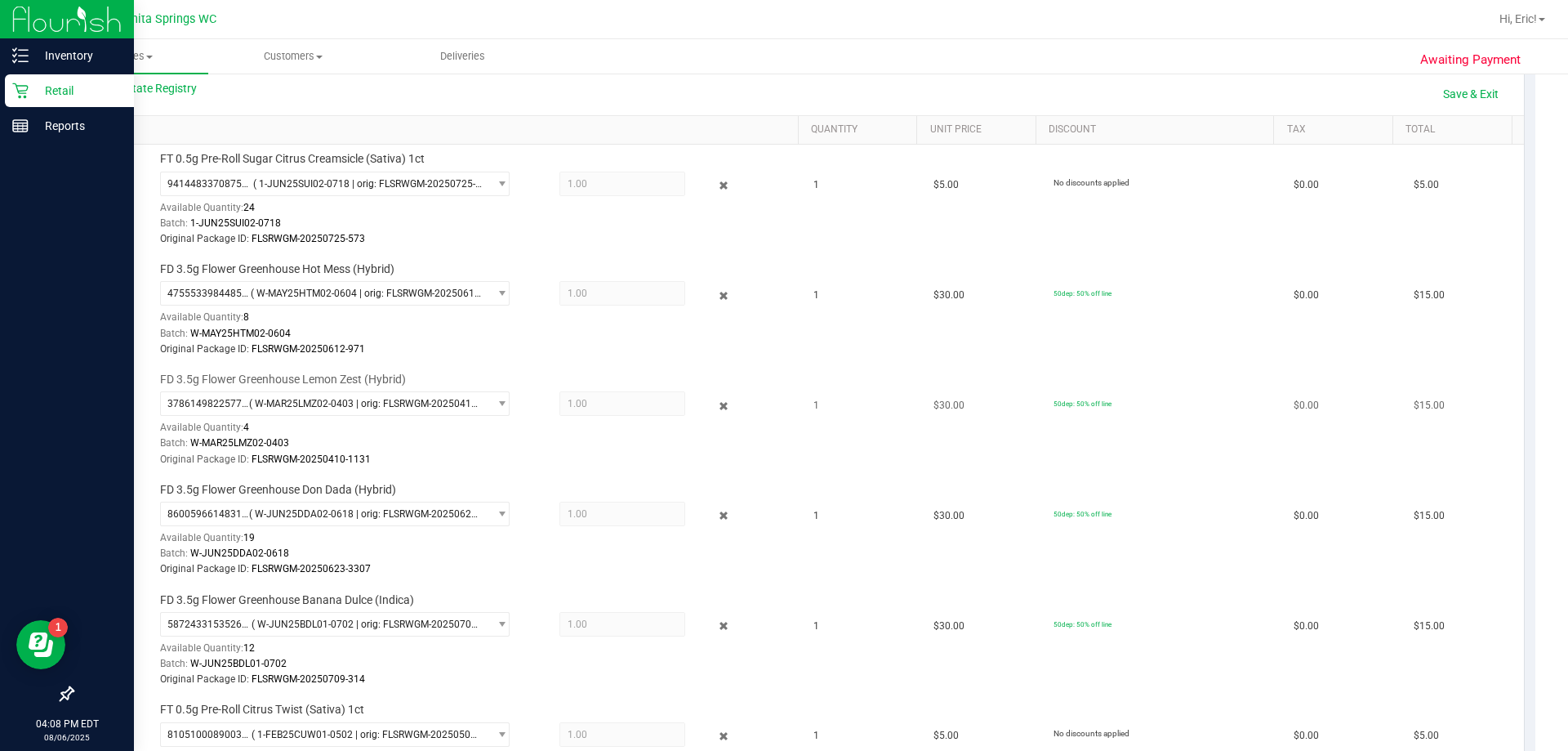 scroll, scrollTop: 327, scrollLeft: 0, axis: vertical 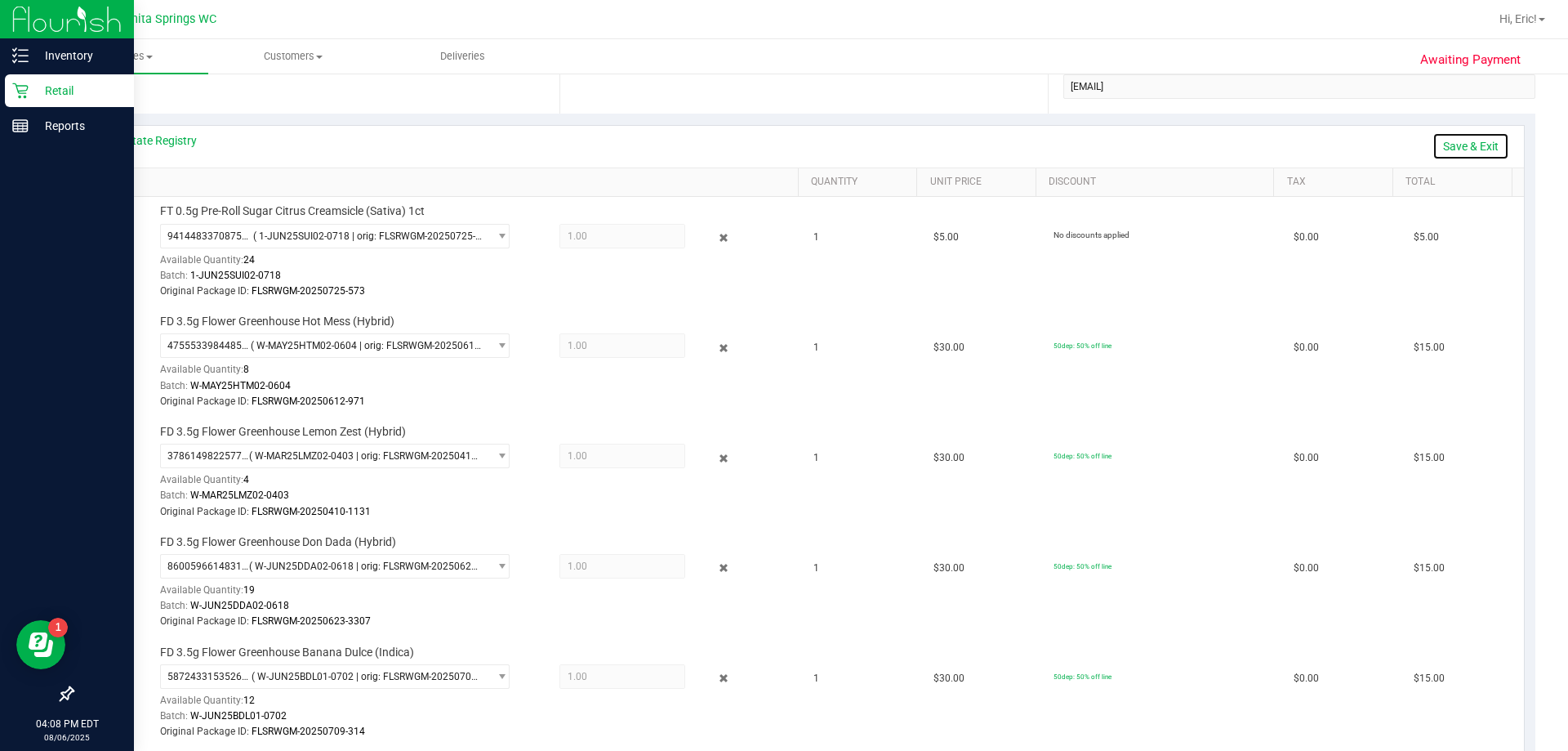 click on "Save & Exit" at bounding box center (1471, 146) 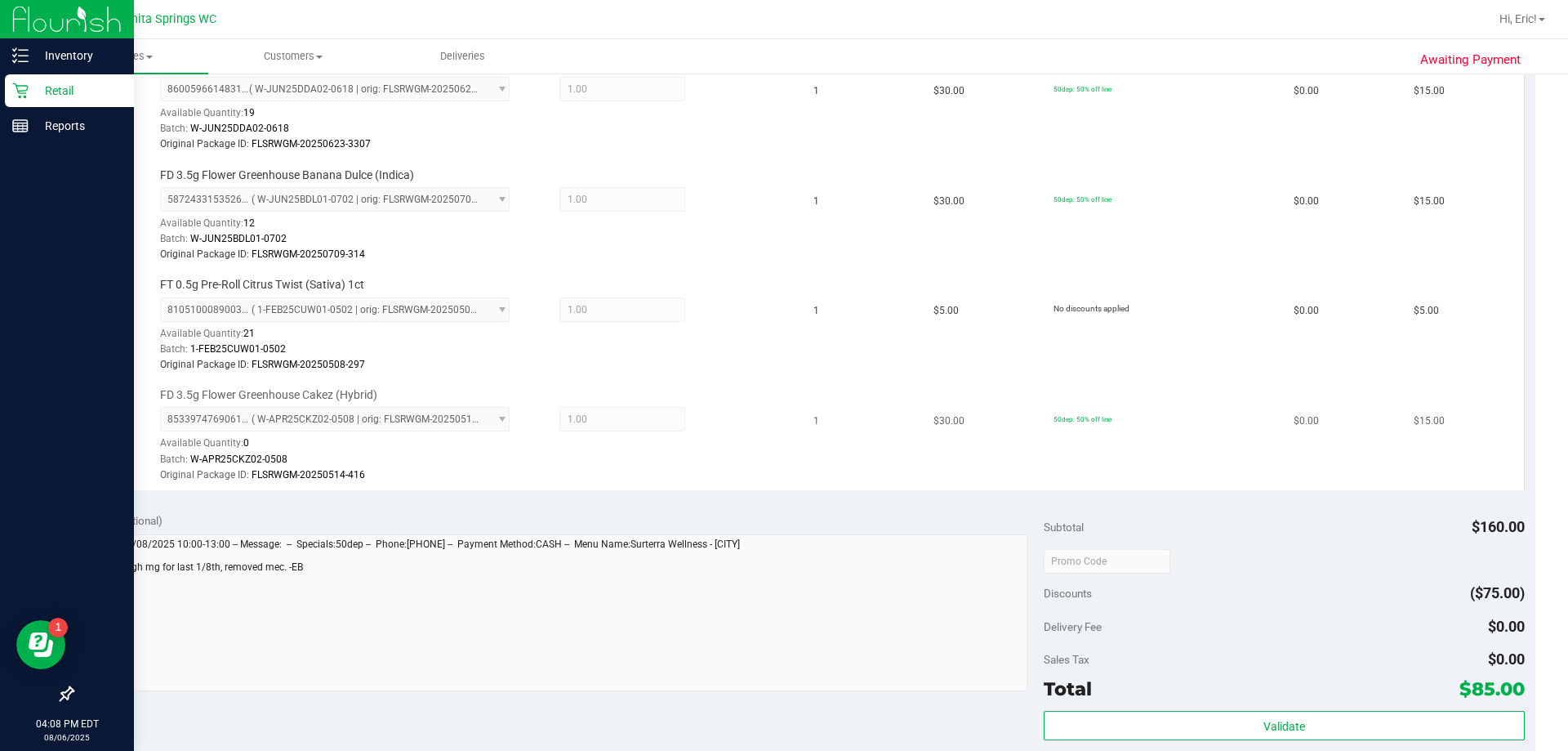 scroll, scrollTop: 899, scrollLeft: 0, axis: vertical 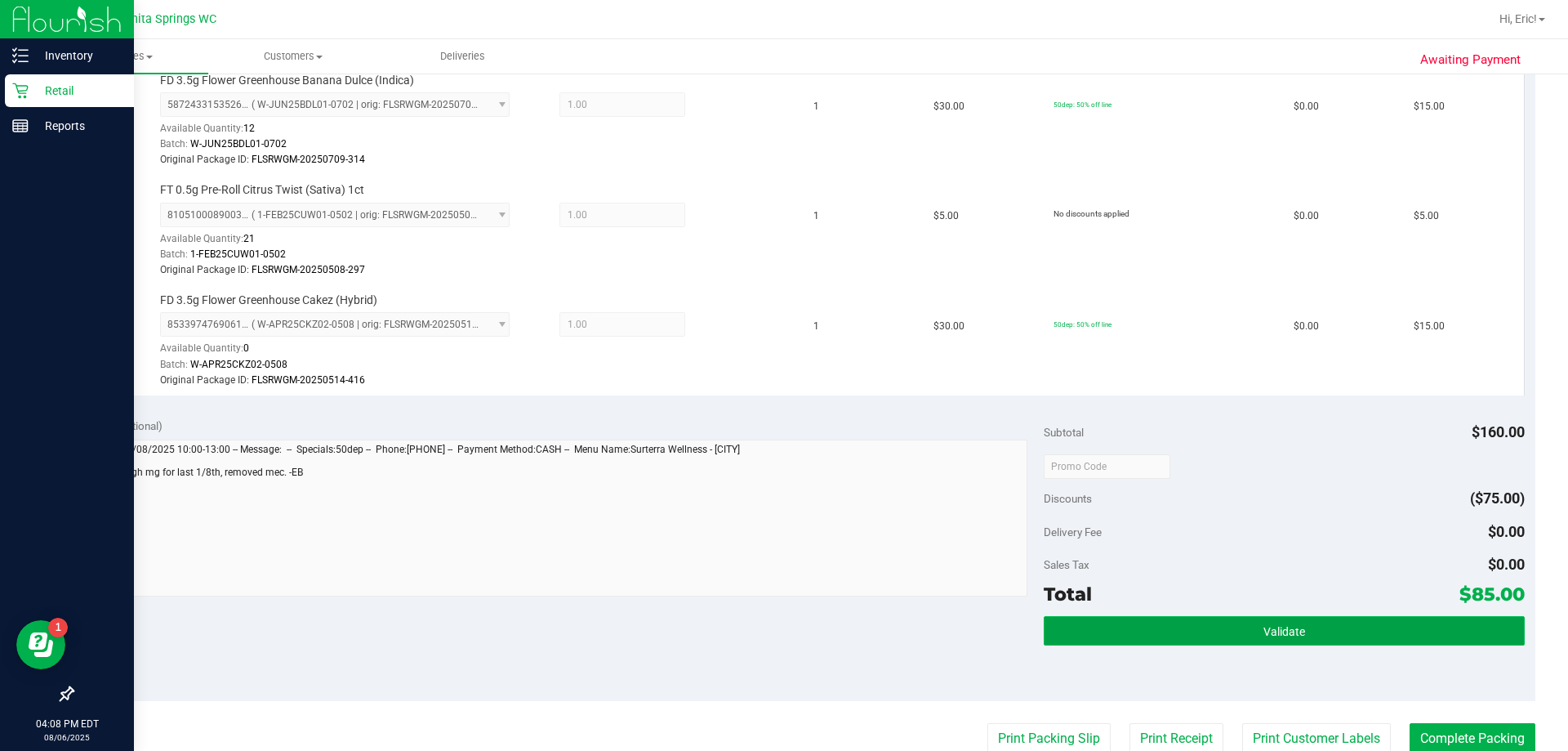 click on "Validate" at bounding box center (1284, 631) 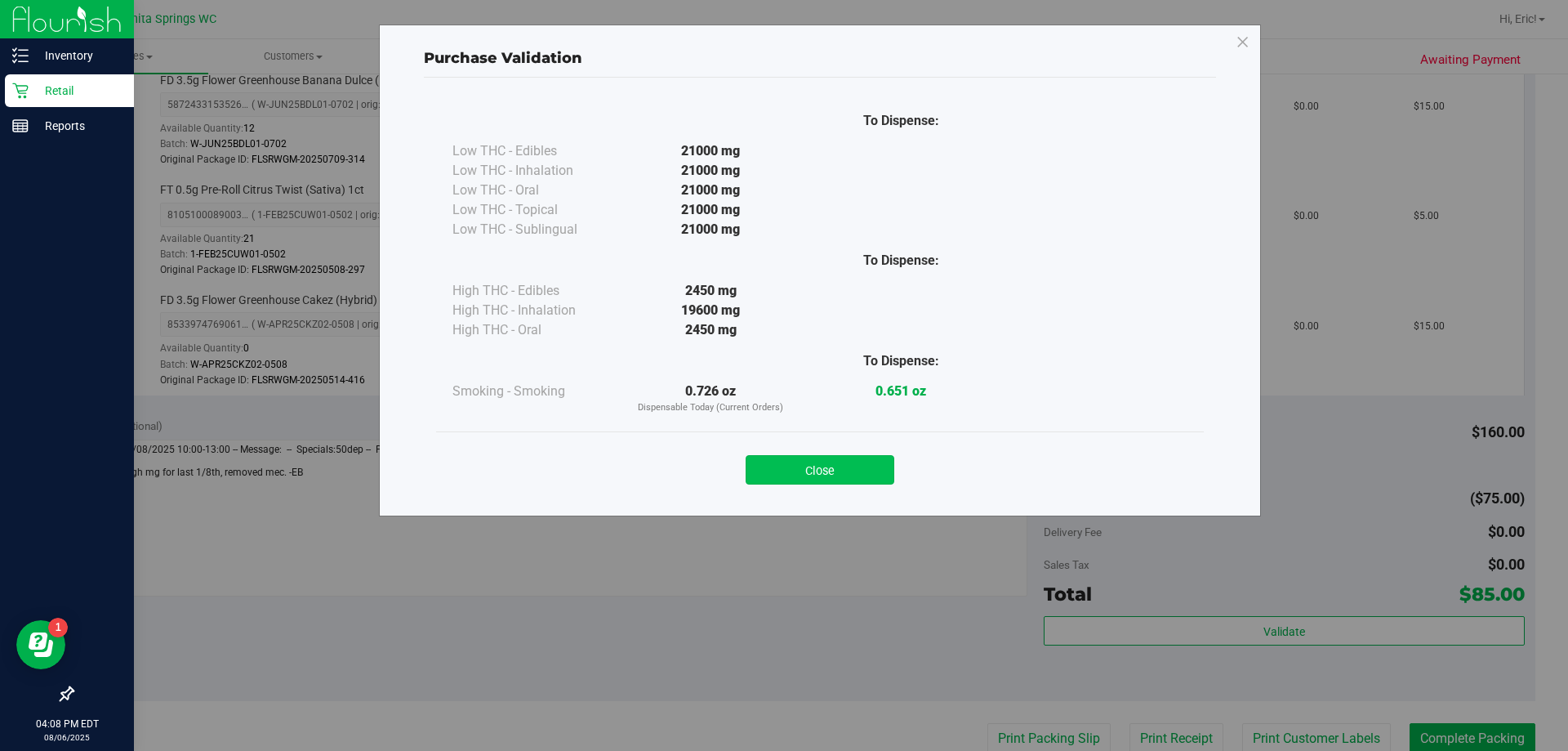 click on "Close" at bounding box center (820, 470) 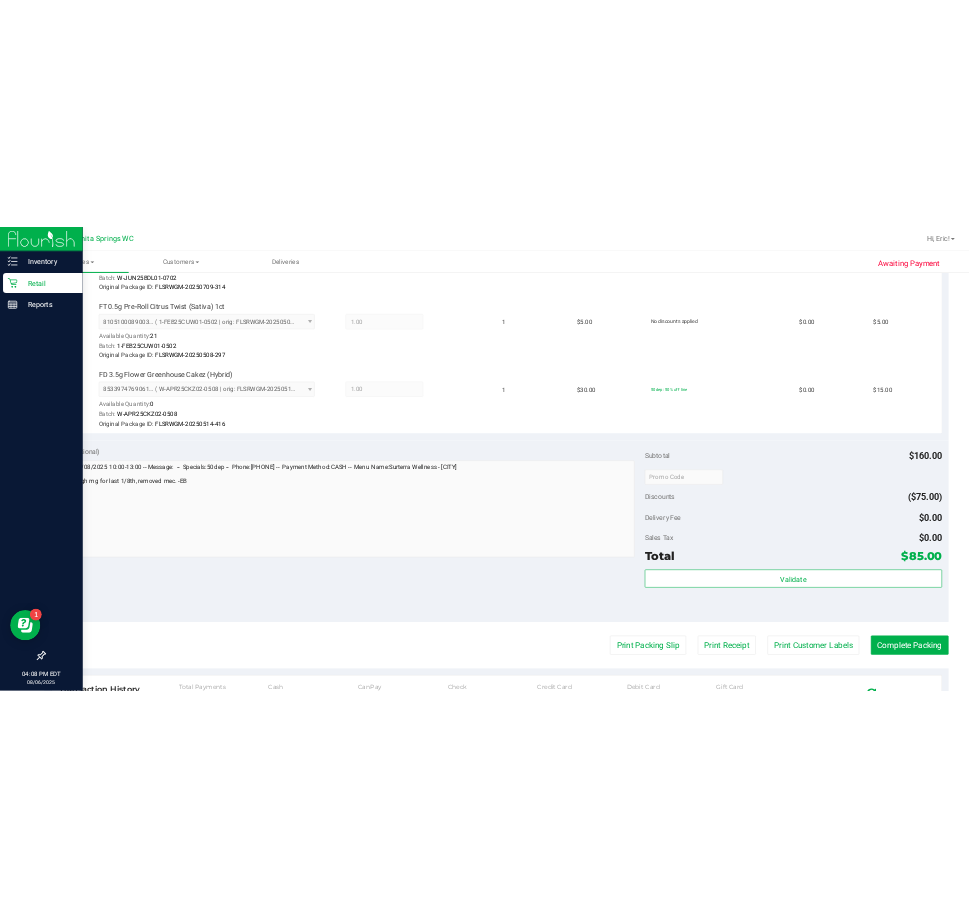 scroll, scrollTop: 1400, scrollLeft: 0, axis: vertical 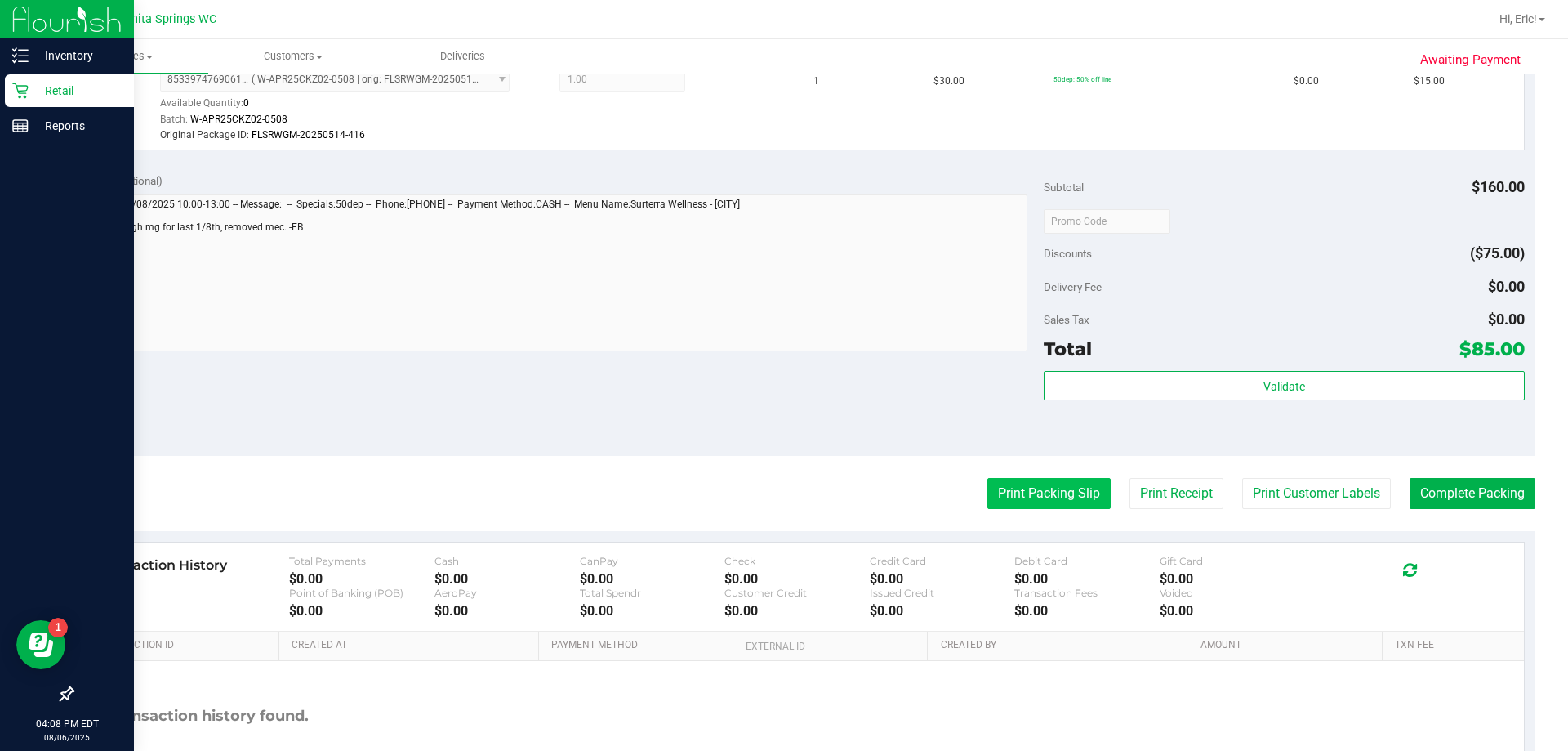 click on "Print Packing Slip" at bounding box center (1049, 494) 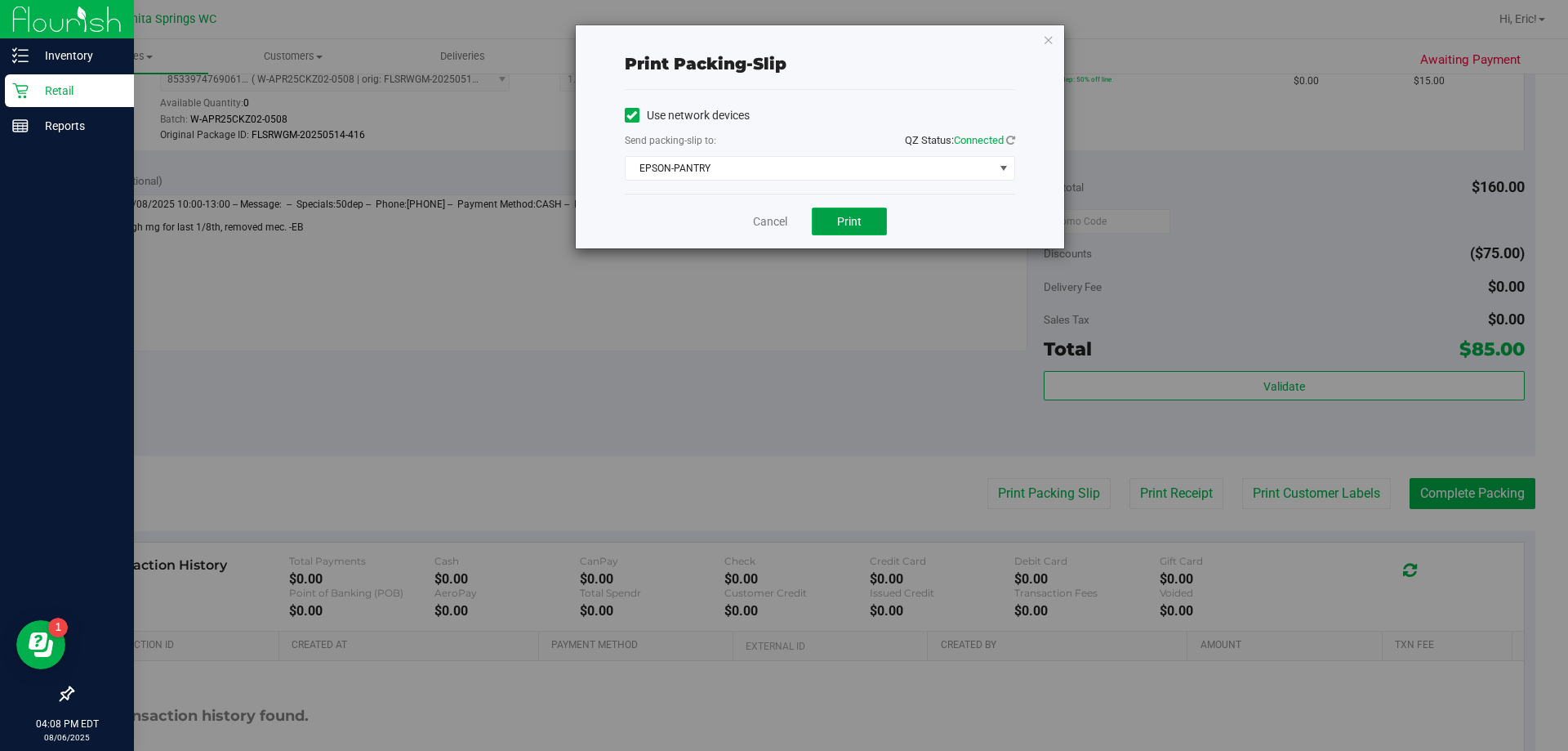 click on "Print" at bounding box center [849, 221] 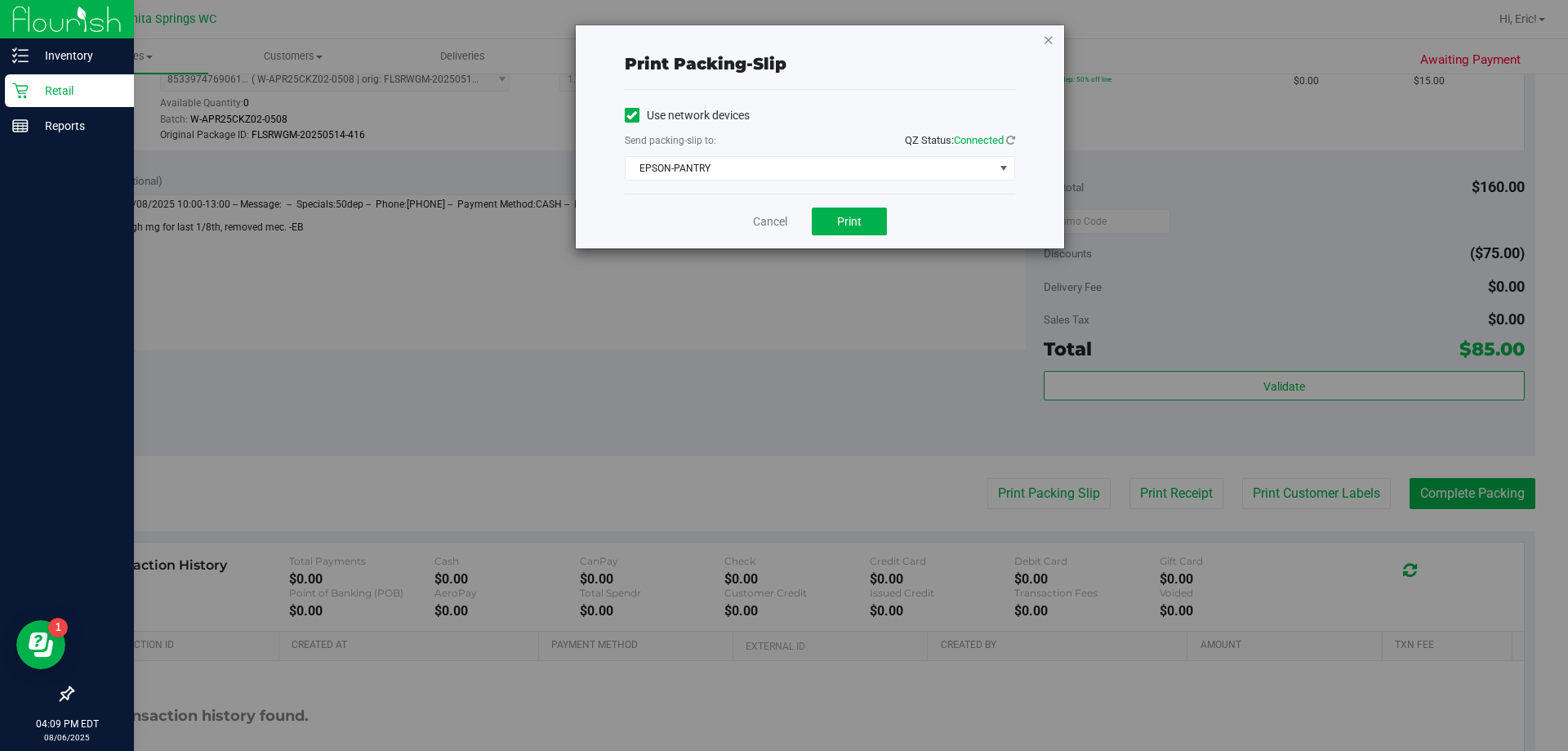 click at bounding box center [1049, 39] 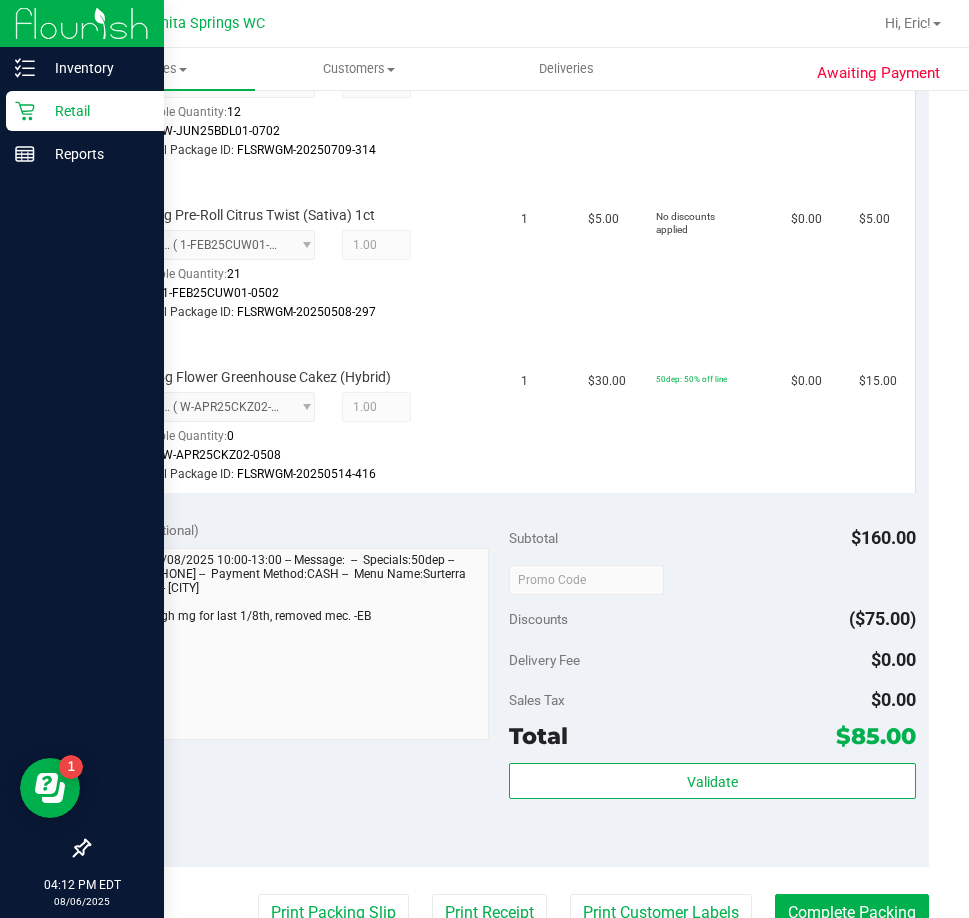 scroll, scrollTop: 1300, scrollLeft: 0, axis: vertical 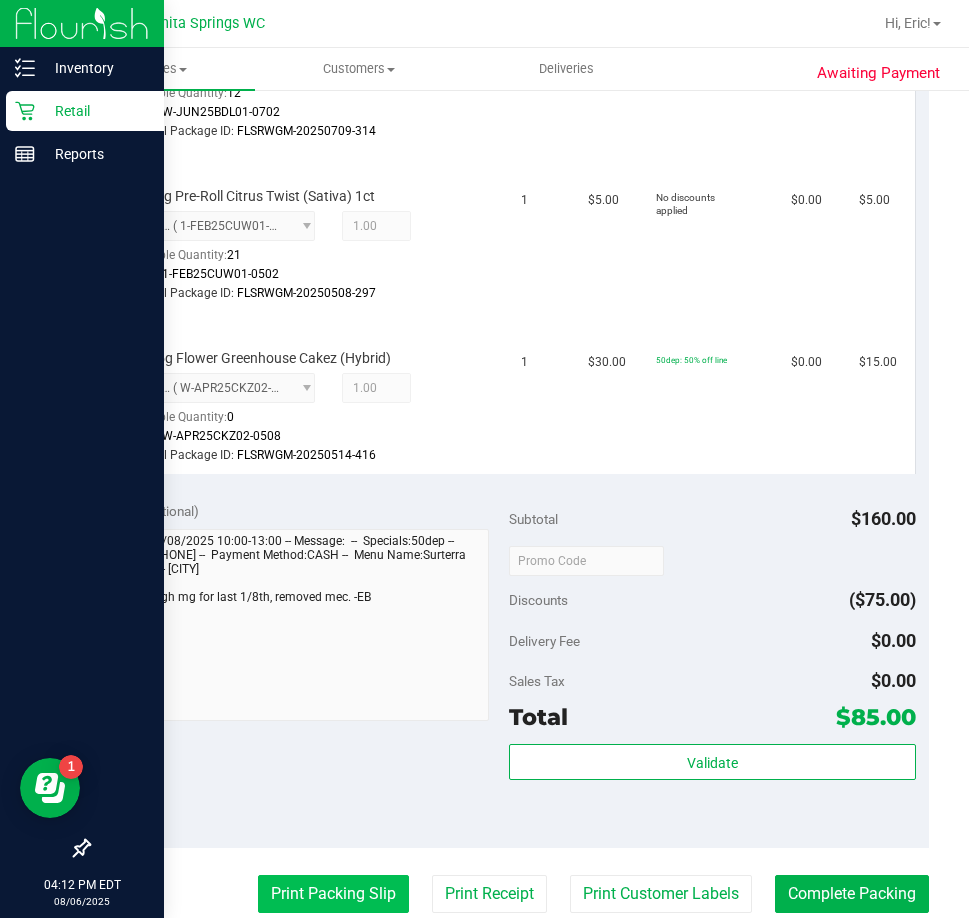 click on "Print Packing Slip" at bounding box center (333, 894) 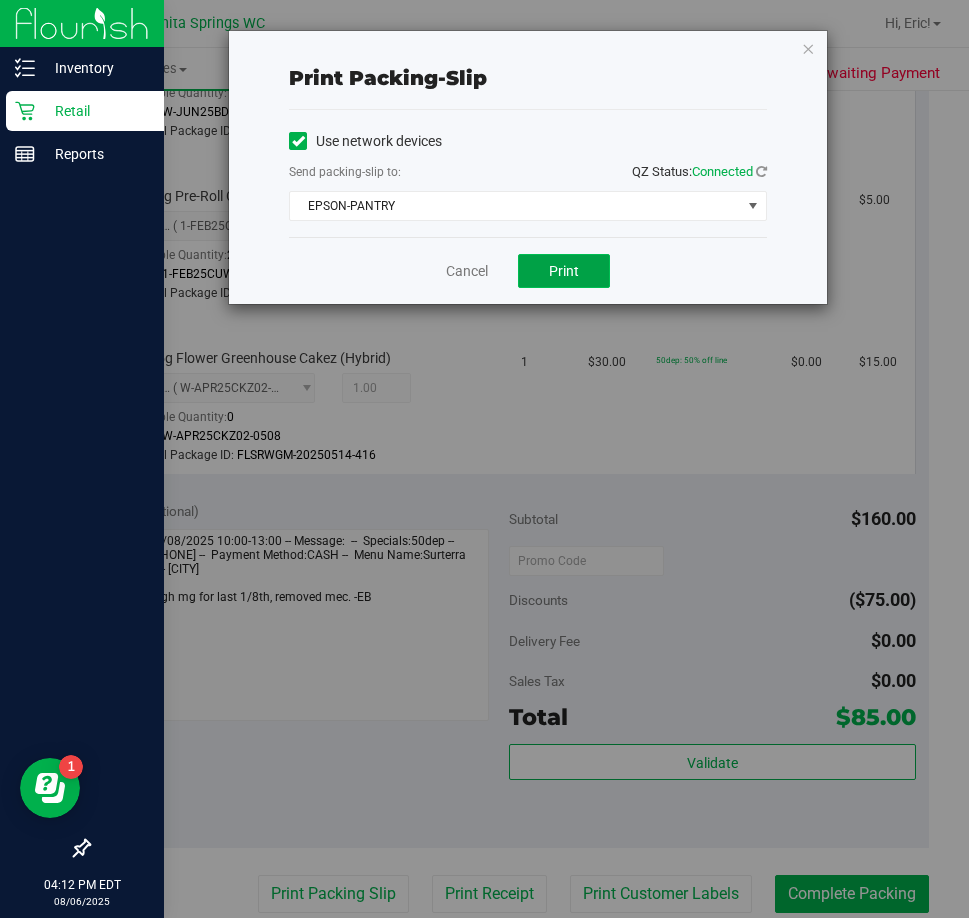 click on "Print" at bounding box center (564, 271) 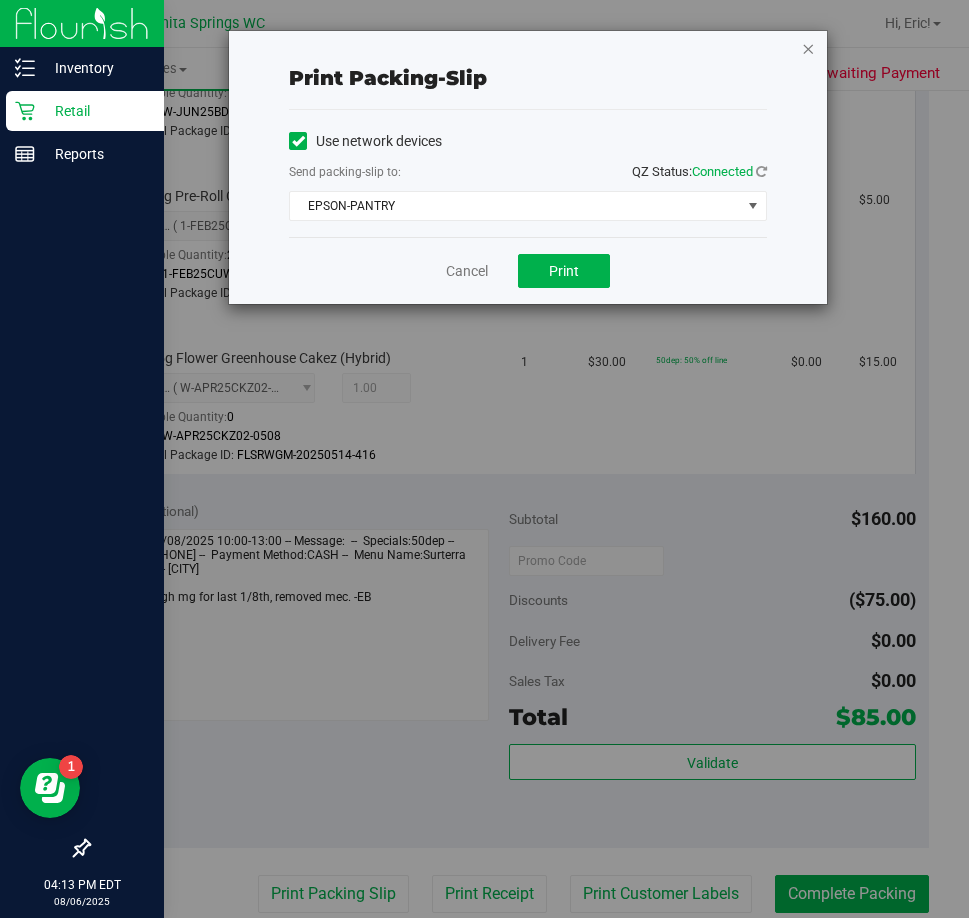 click at bounding box center (808, 48) 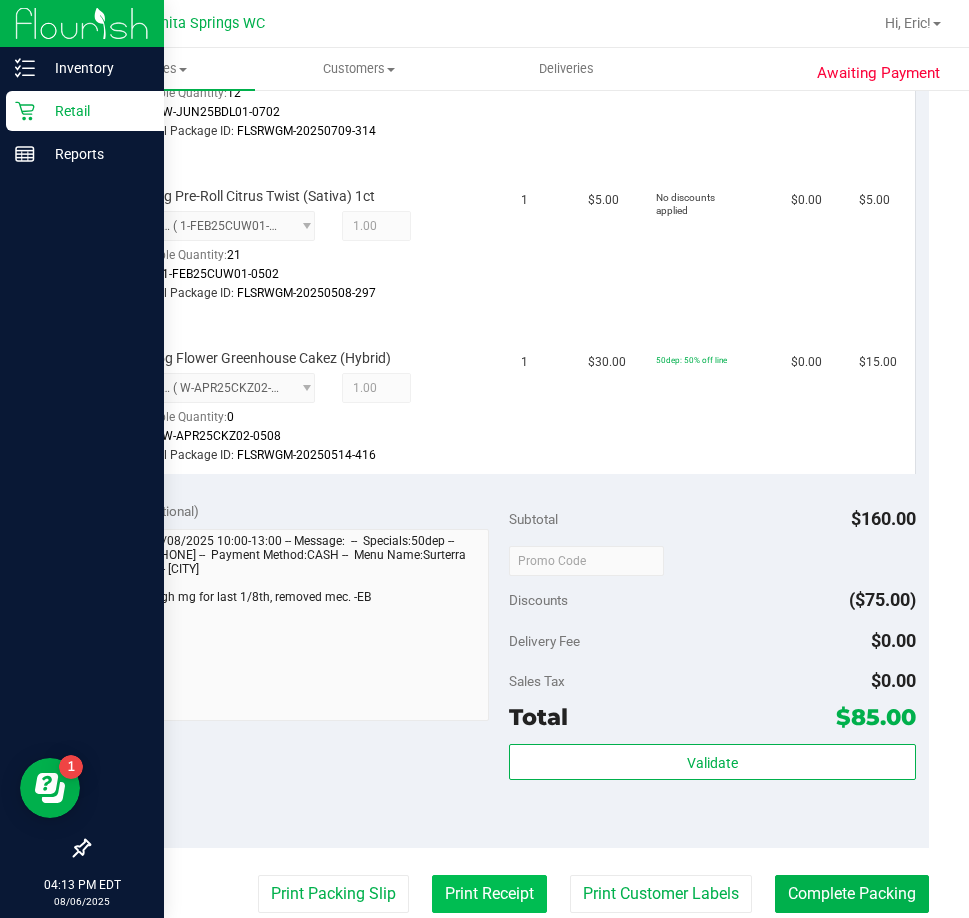click on "Print Receipt" at bounding box center (489, 894) 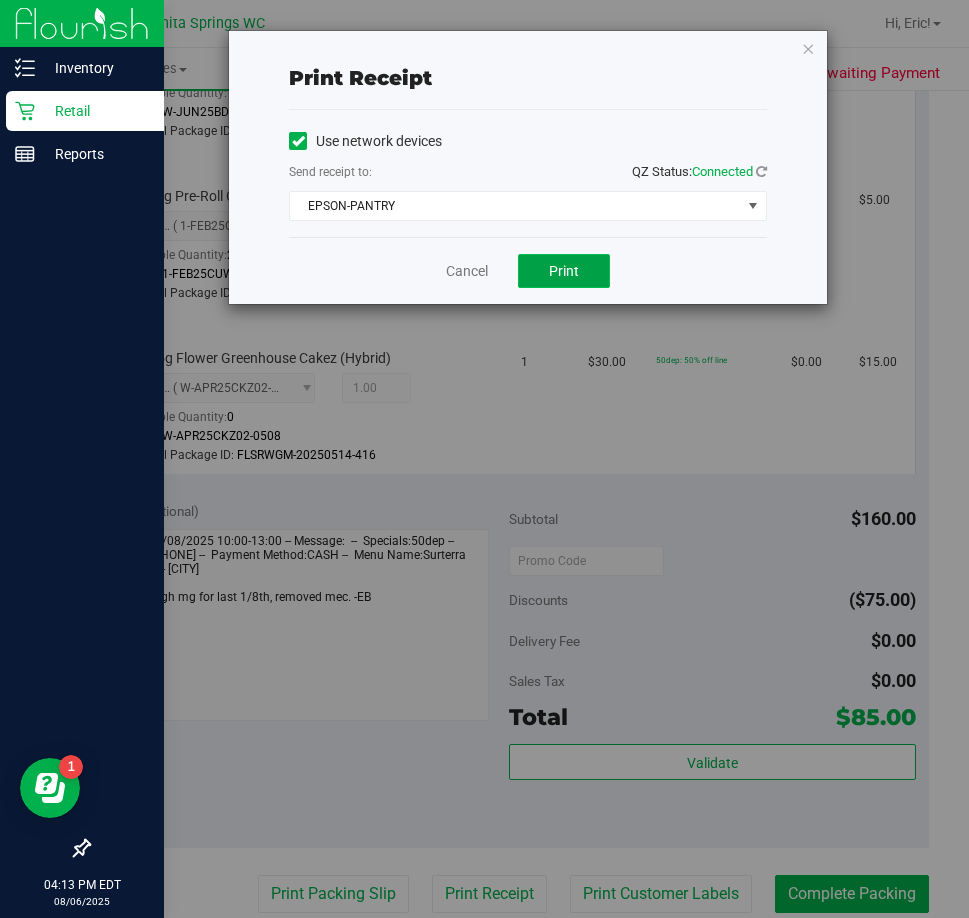 click on "Print" at bounding box center (564, 271) 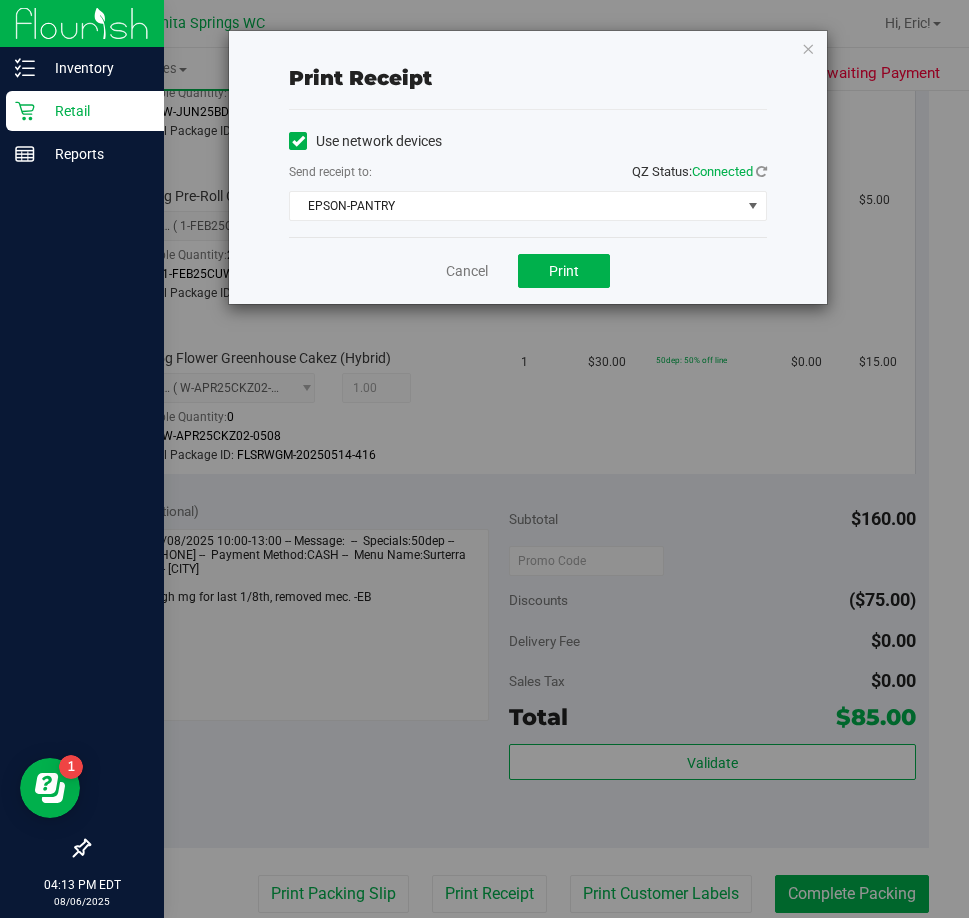 click at bounding box center [808, 48] 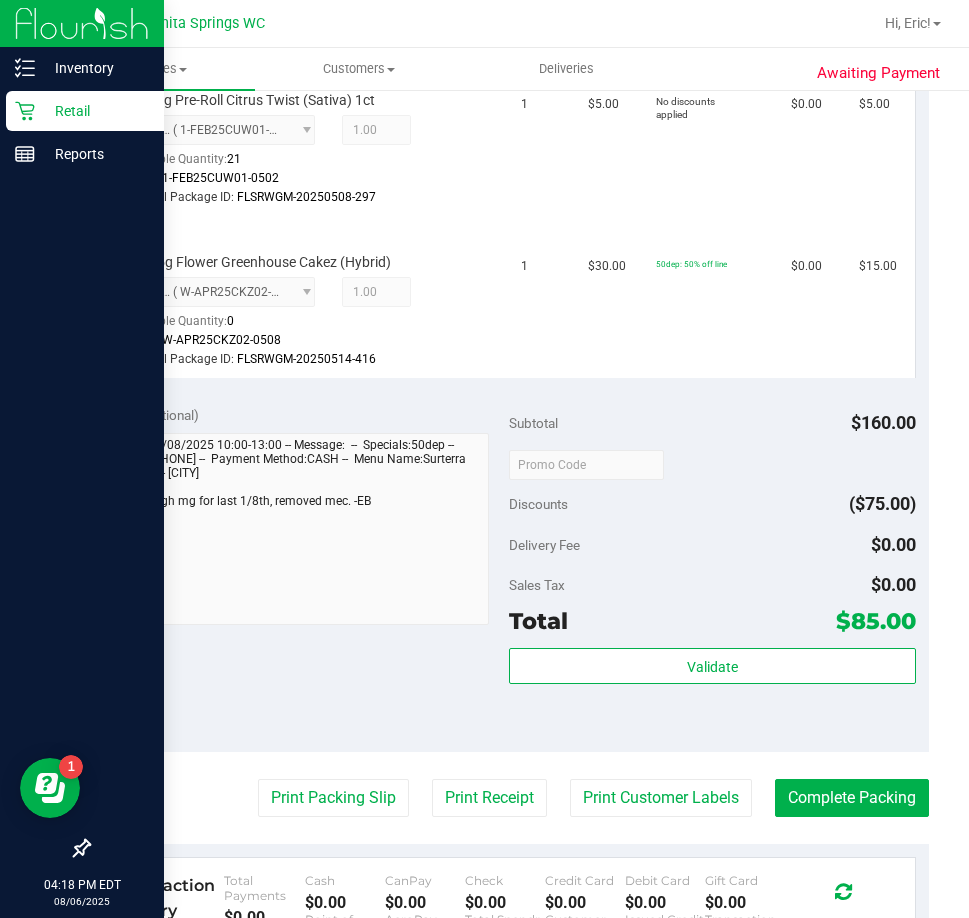 scroll, scrollTop: 1600, scrollLeft: 0, axis: vertical 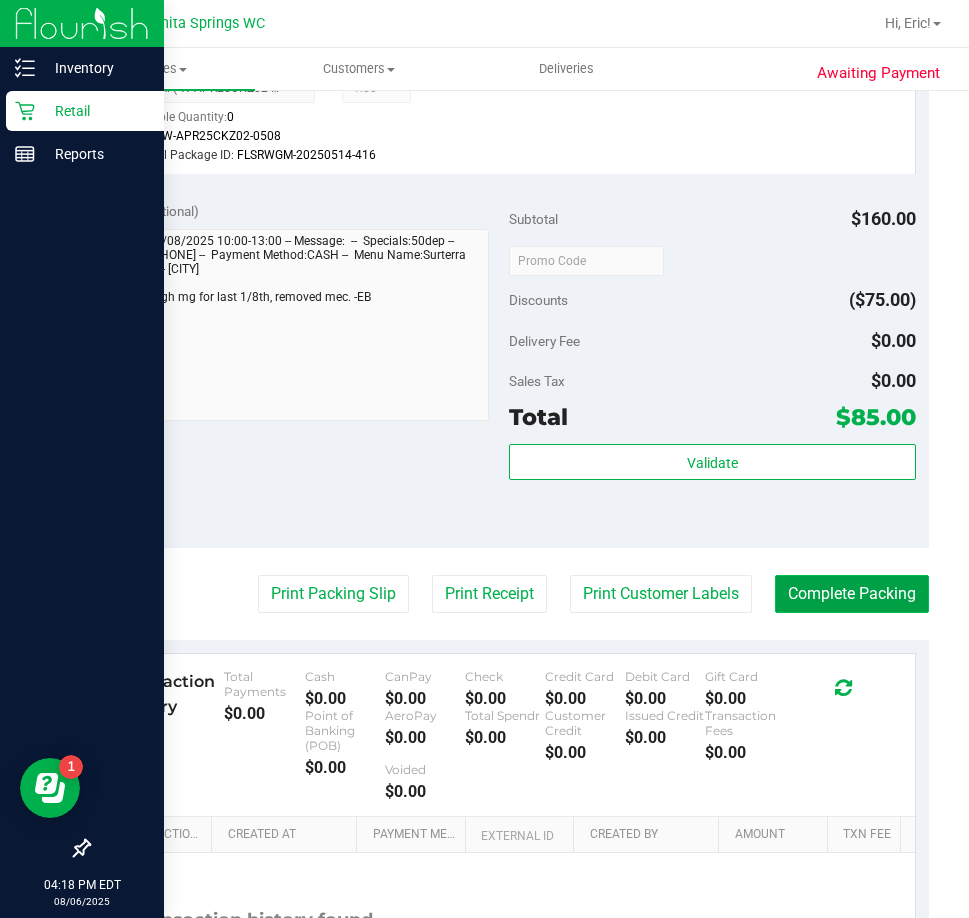 click on "Complete Packing" at bounding box center [852, 594] 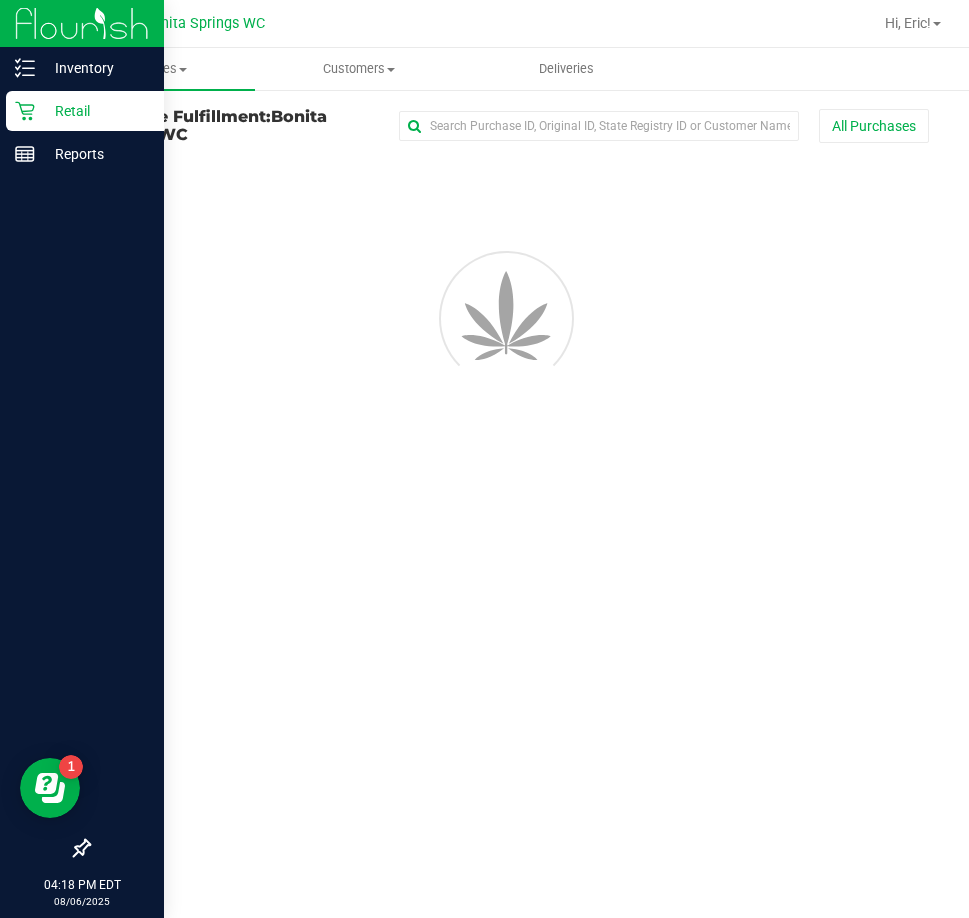 scroll, scrollTop: 0, scrollLeft: 0, axis: both 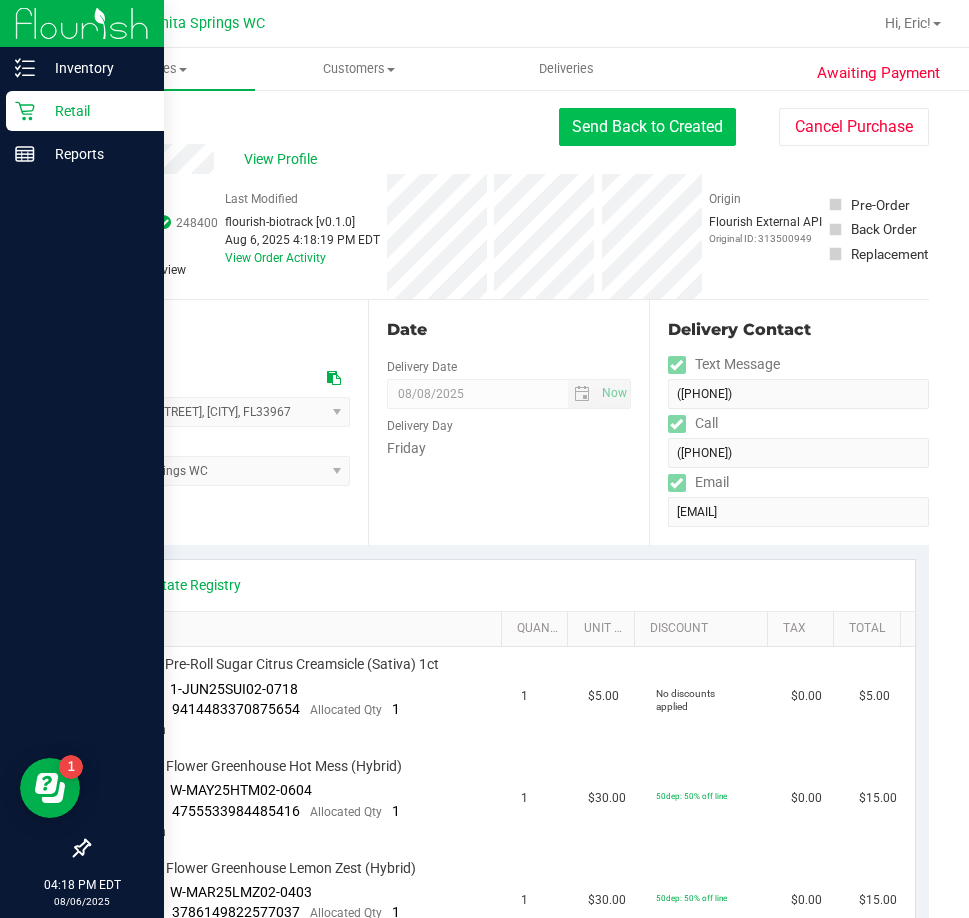 click on "Send Back to Created" at bounding box center [647, 127] 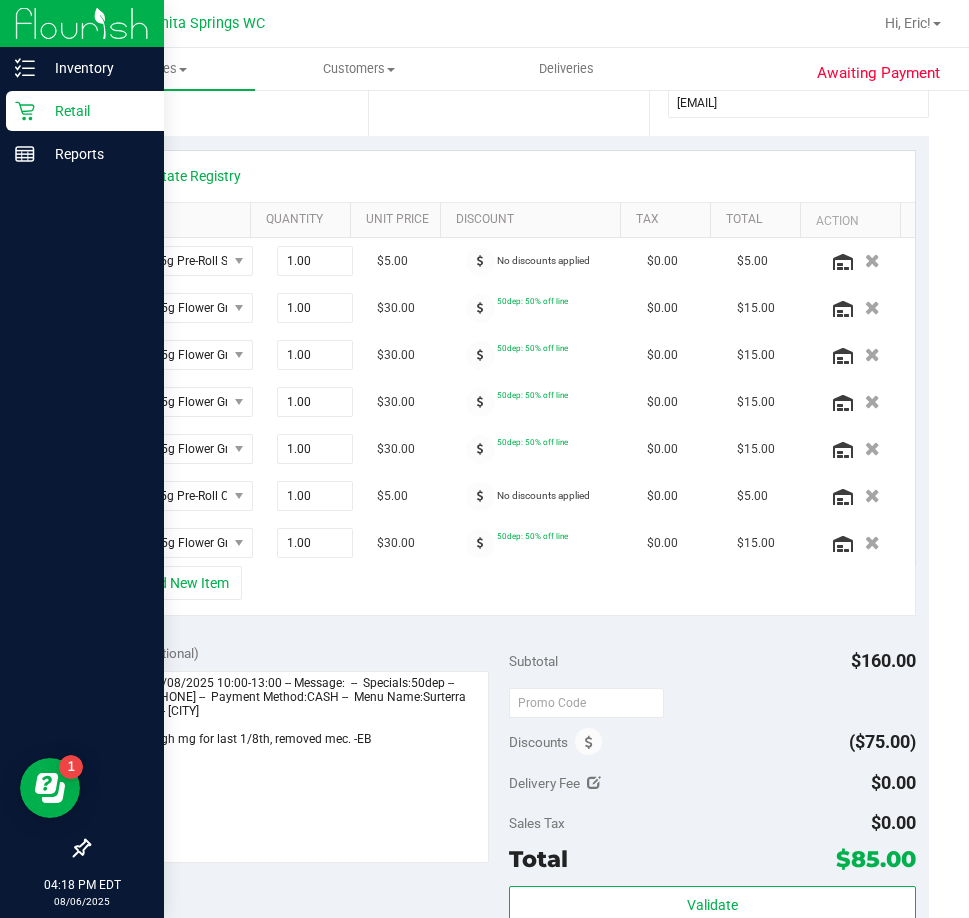 scroll, scrollTop: 600, scrollLeft: 0, axis: vertical 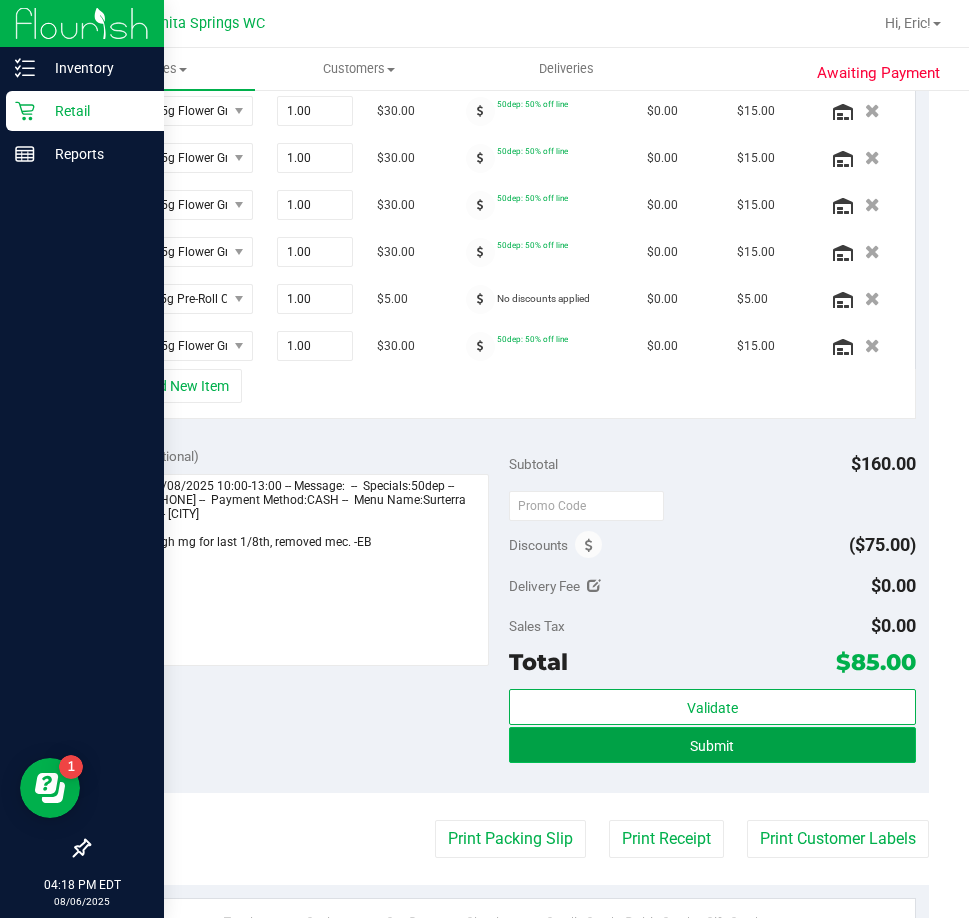 click on "Submit" at bounding box center (712, 745) 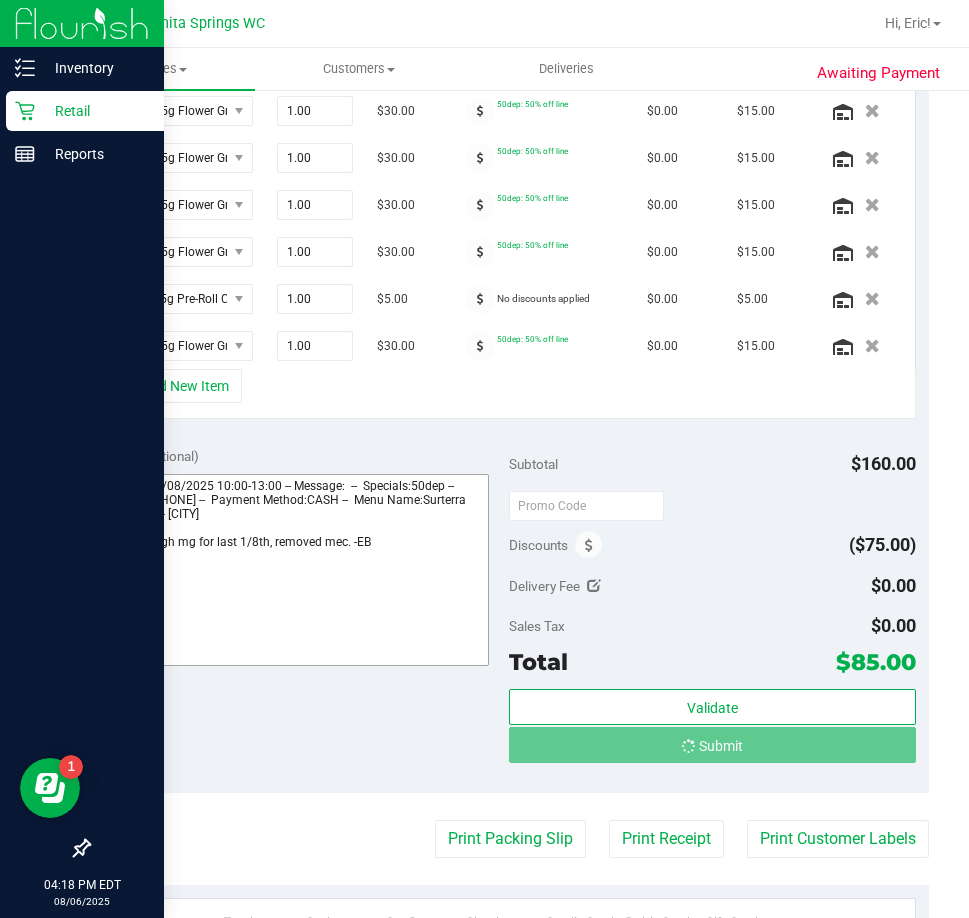 scroll, scrollTop: 569, scrollLeft: 0, axis: vertical 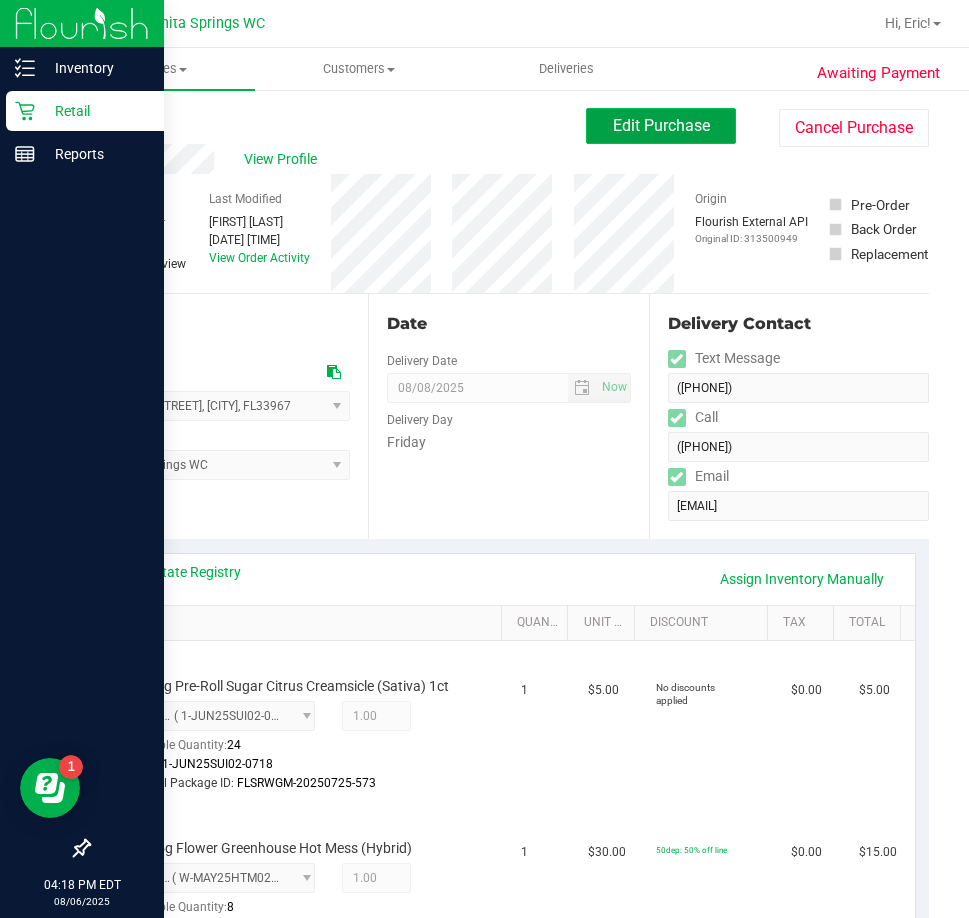 click on "Edit Purchase" at bounding box center [661, 125] 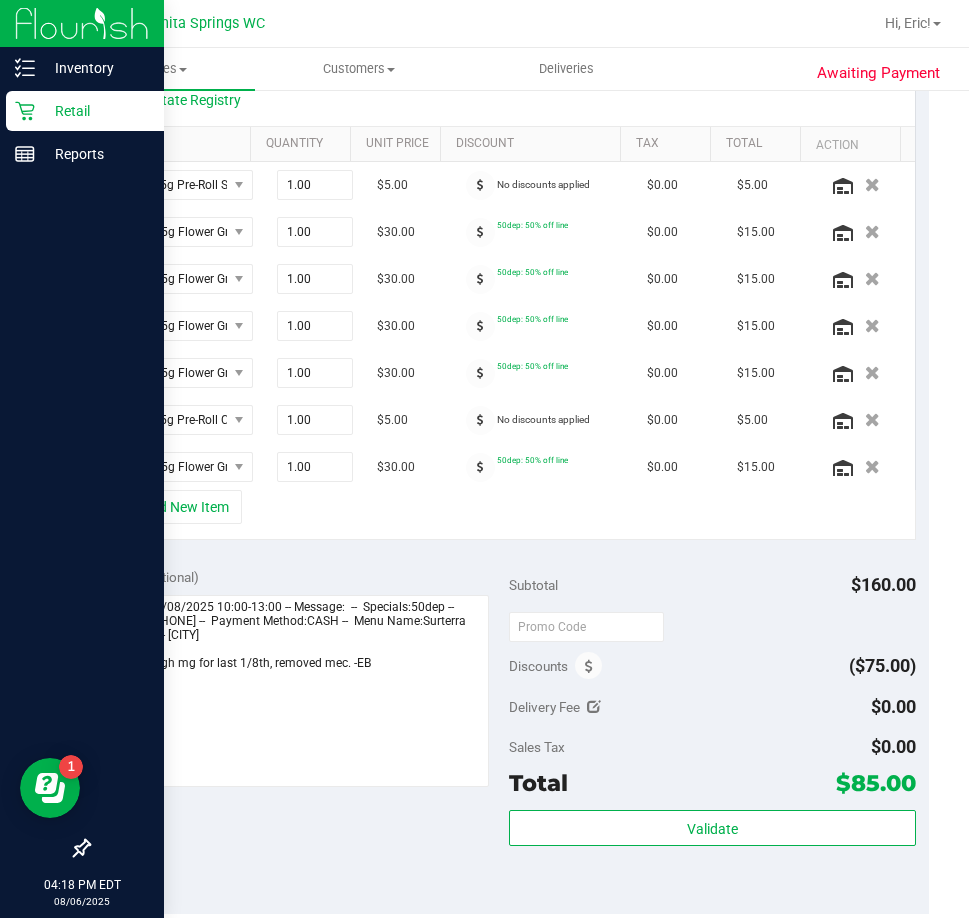 scroll, scrollTop: 600, scrollLeft: 0, axis: vertical 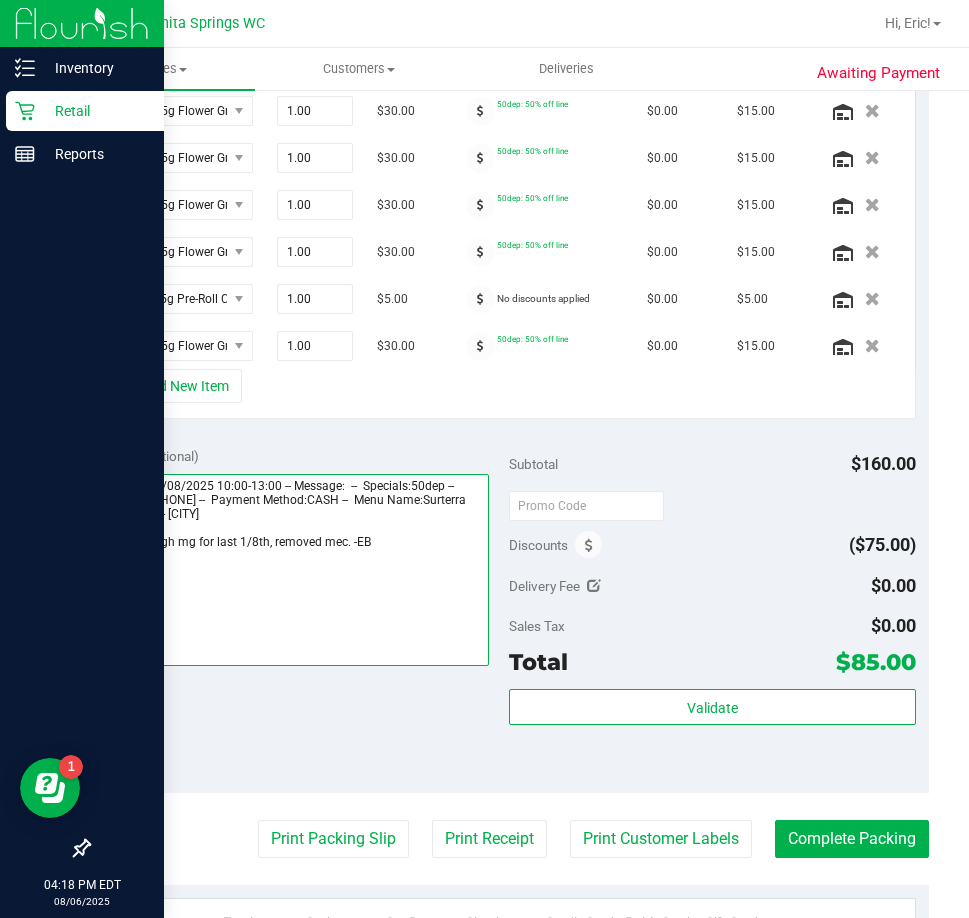 click at bounding box center [295, 570] 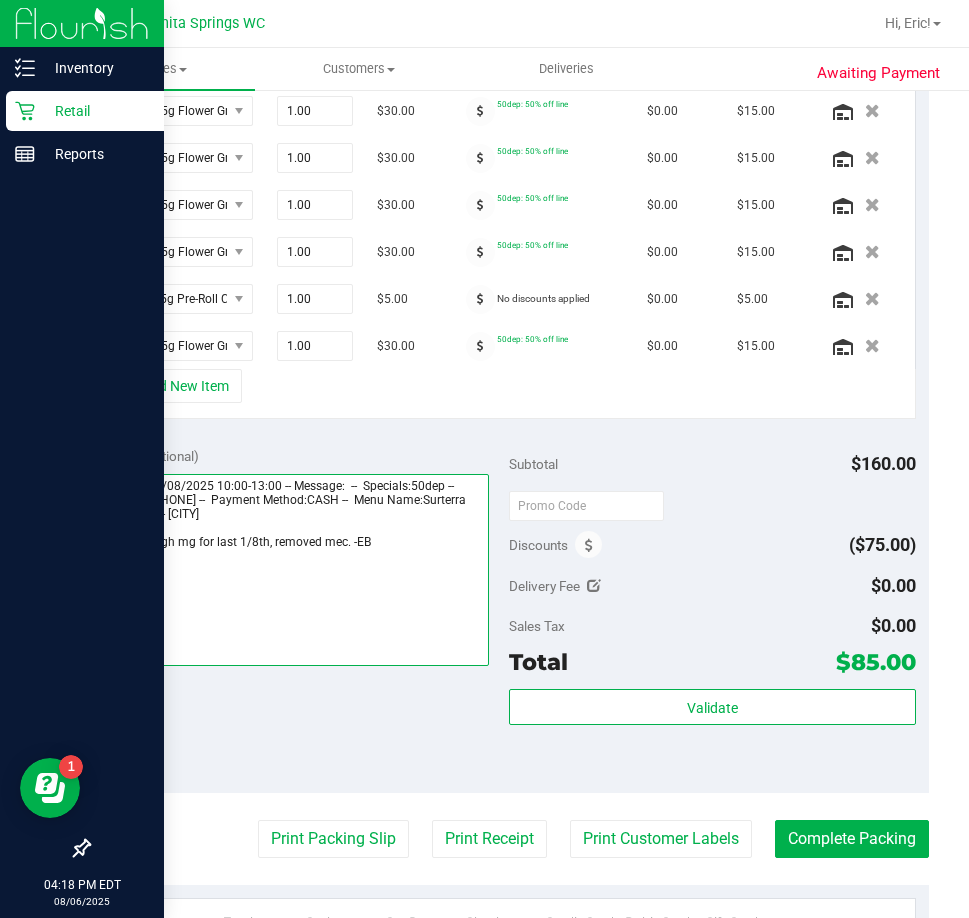 click at bounding box center [295, 570] 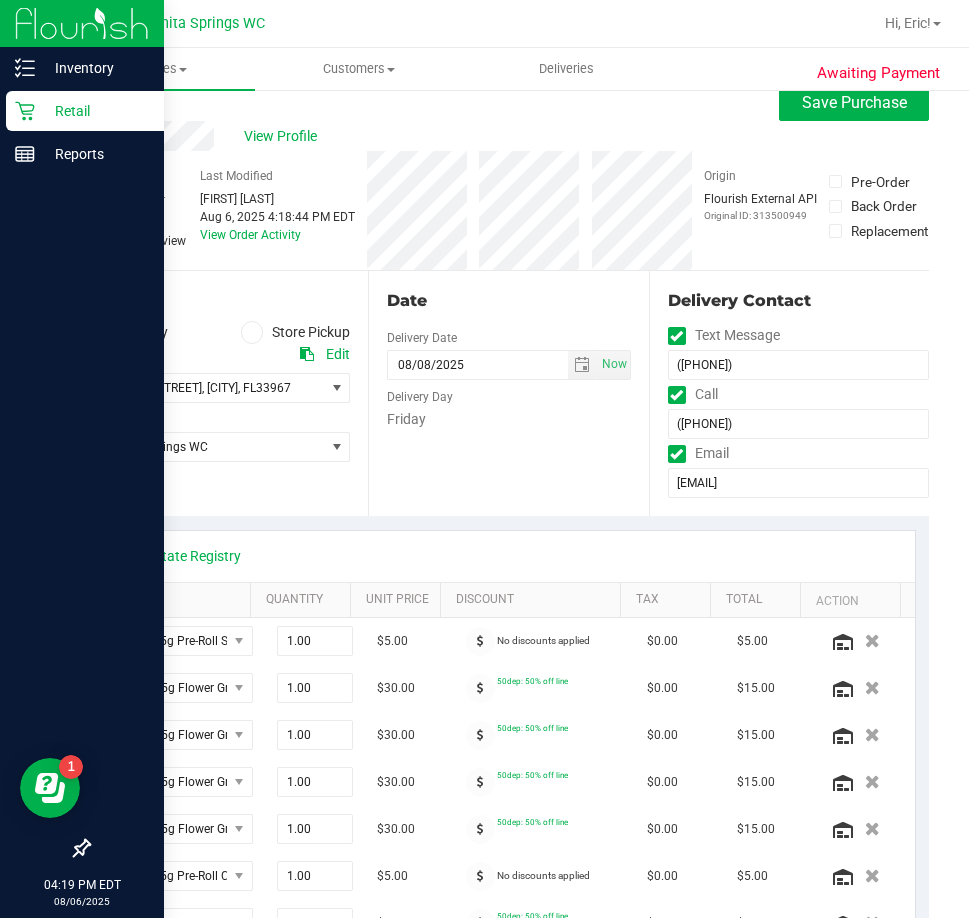 scroll, scrollTop: 0, scrollLeft: 0, axis: both 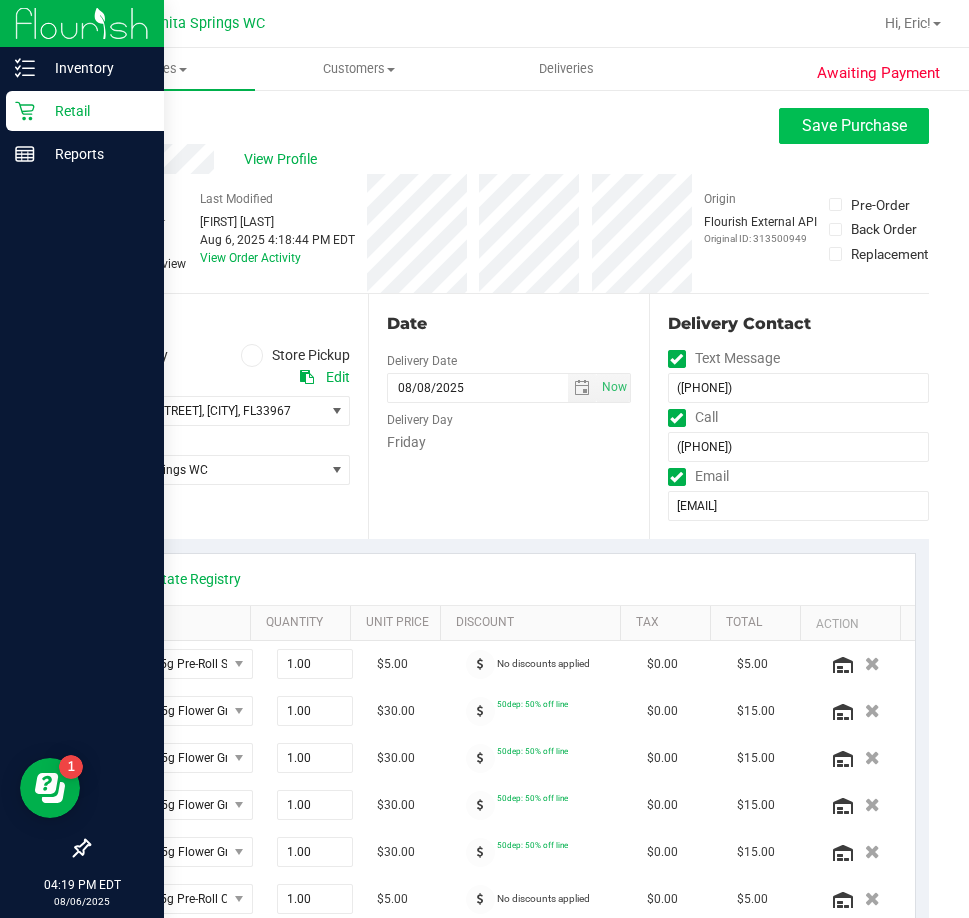 type on "[DAY] [DATE] [TIME] -- Message:  --  Specials:50dep --  Phone:[PHONE] --  Payment Method:CASH --  Menu Name:Surterra Wellness - Bonita Springs
Not enough mg for last 1/8th, removed mec. Called and left msg. -EB" 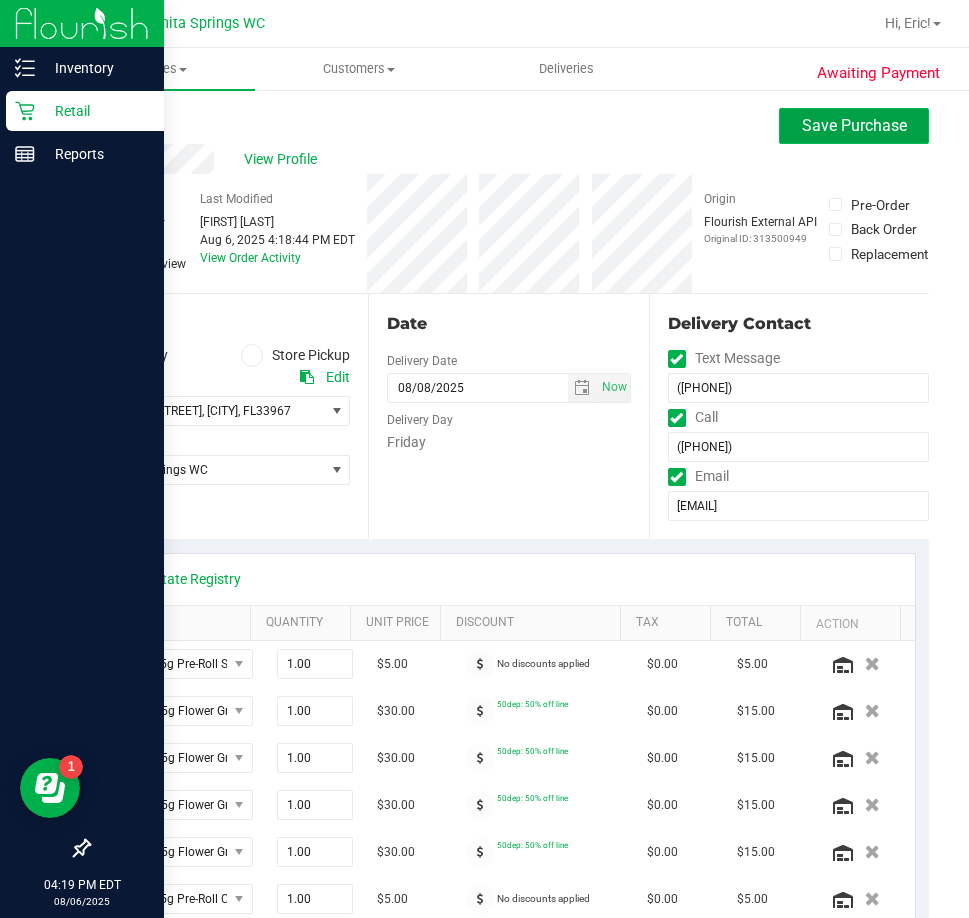 click on "Save Purchase" at bounding box center (854, 125) 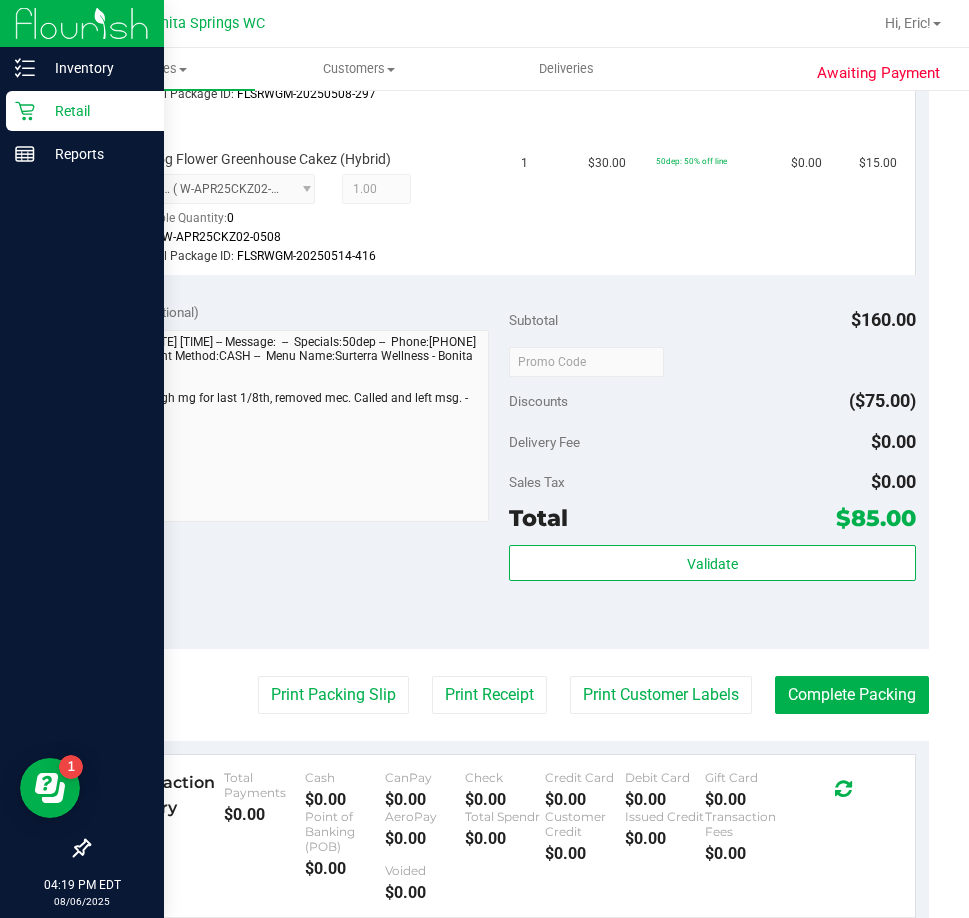 scroll, scrollTop: 1500, scrollLeft: 0, axis: vertical 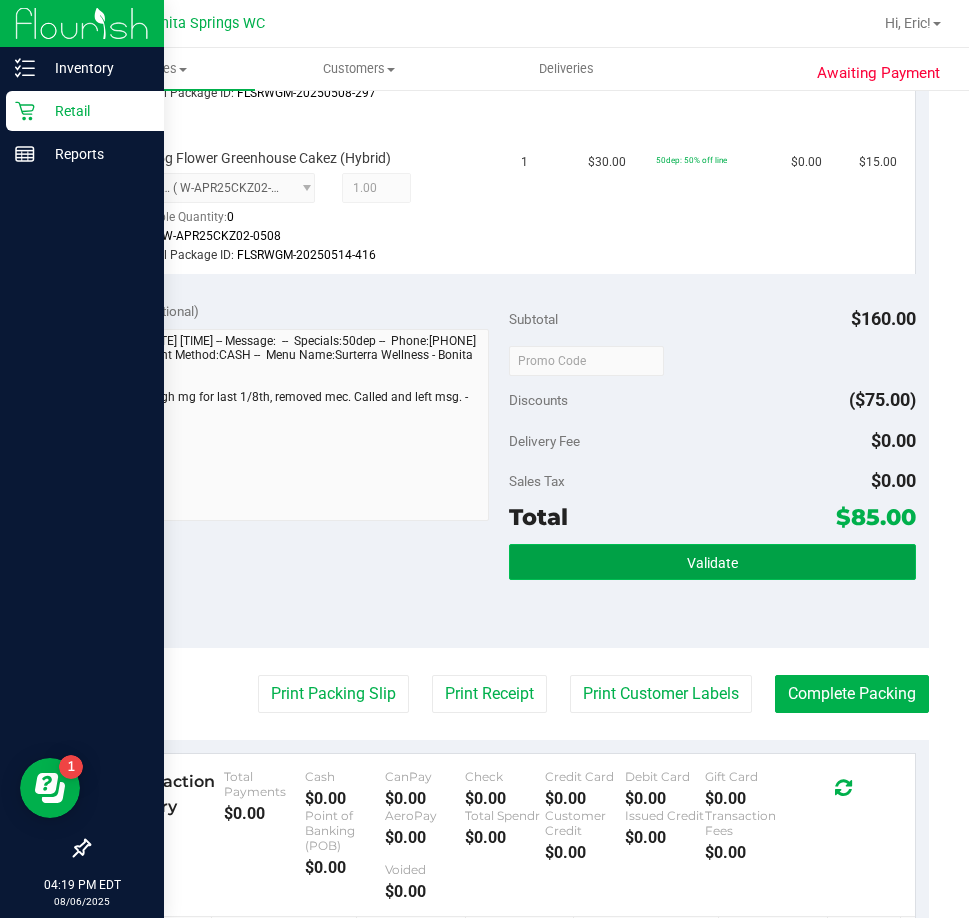 click on "Validate" at bounding box center [712, 562] 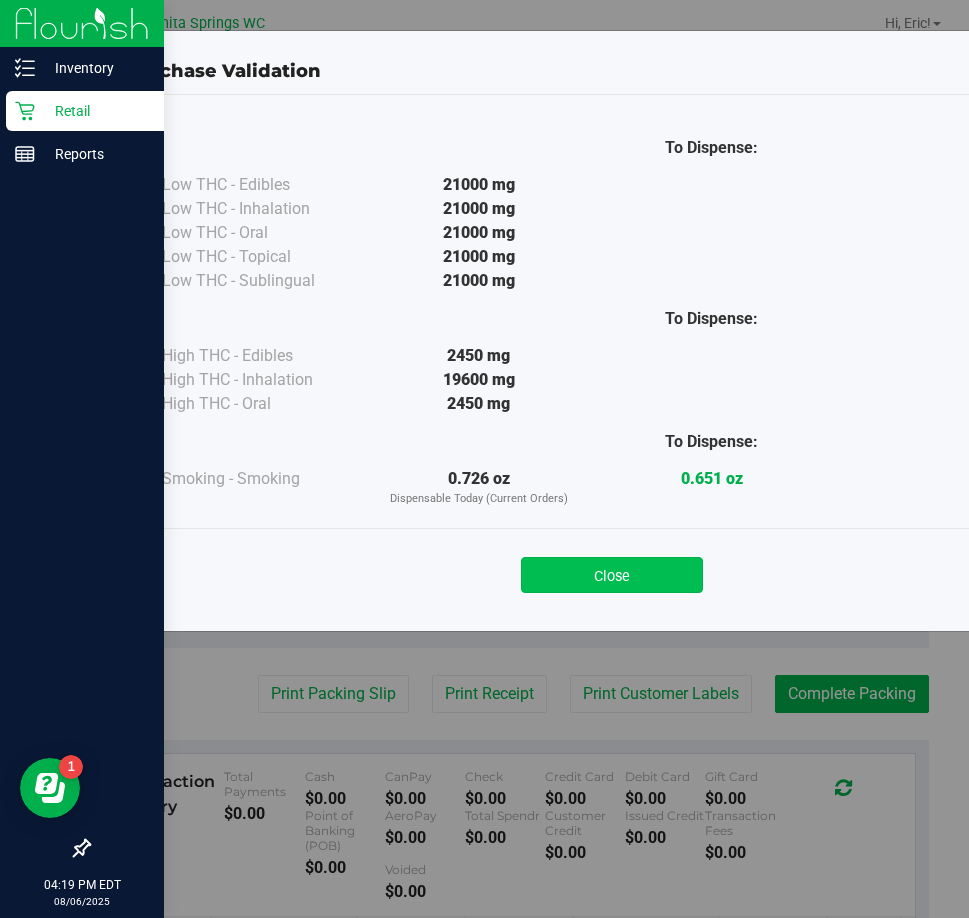 click on "Close" at bounding box center (612, 575) 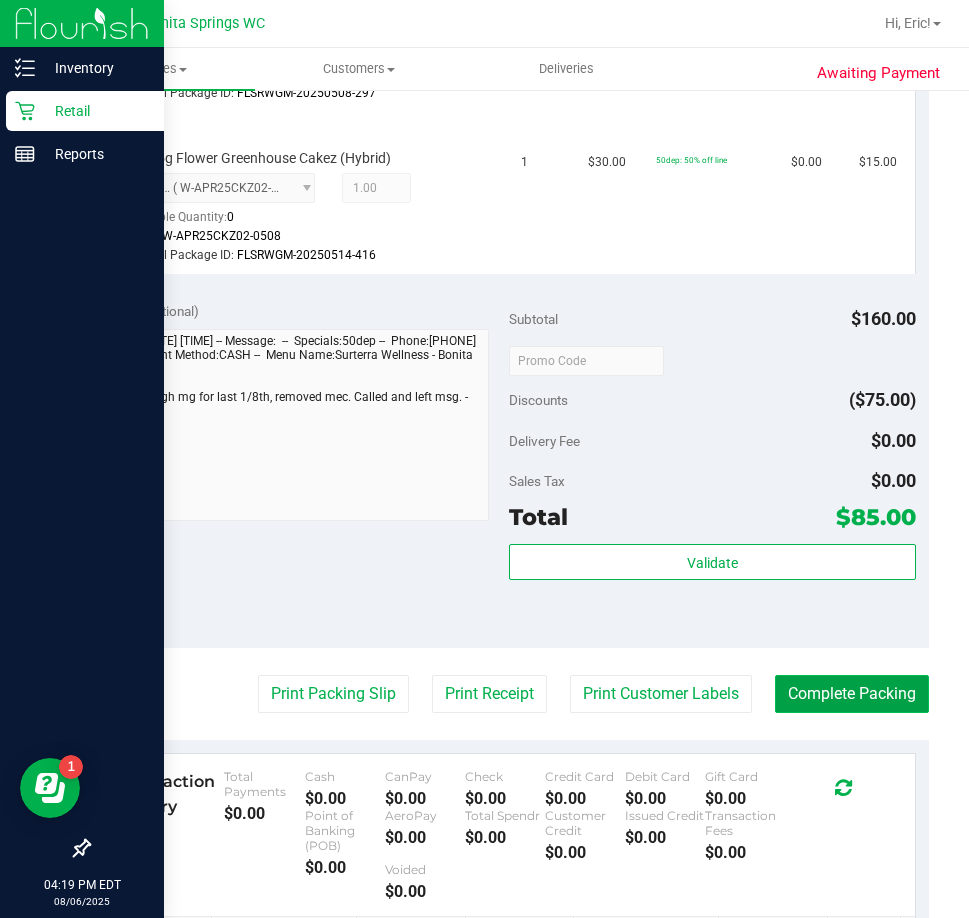 click on "Complete Packing" at bounding box center (852, 694) 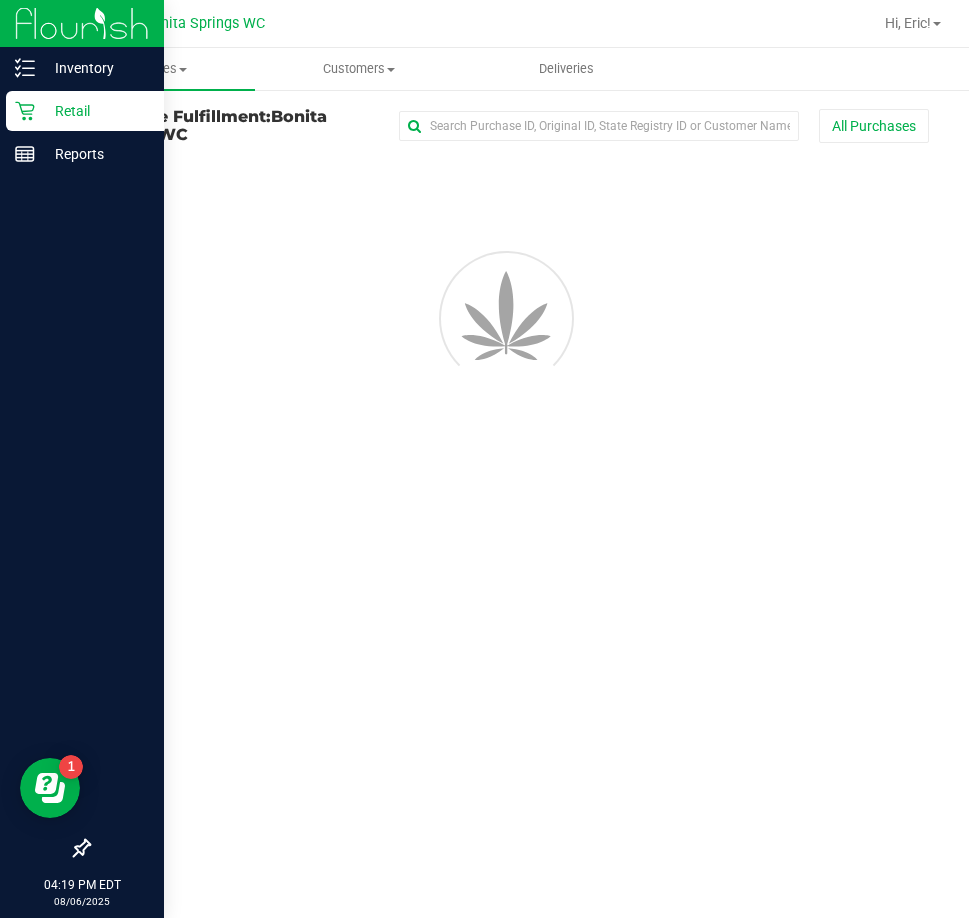 scroll, scrollTop: 0, scrollLeft: 0, axis: both 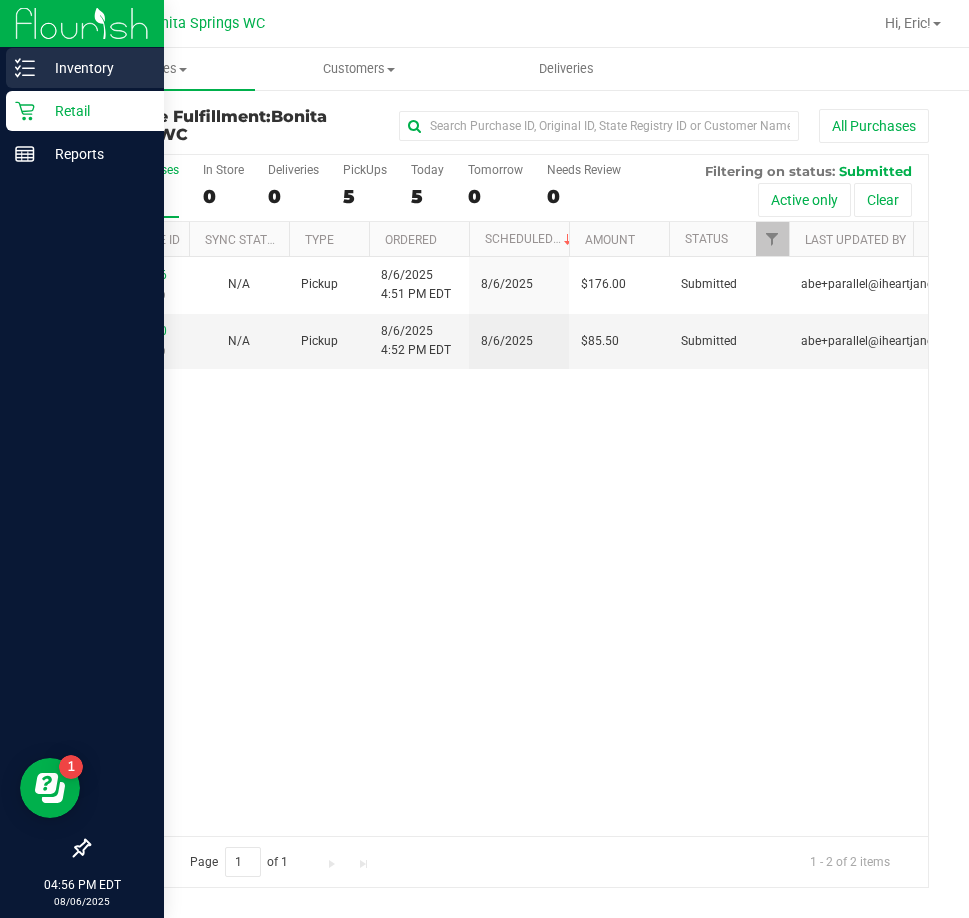 click on "Inventory" at bounding box center [95, 68] 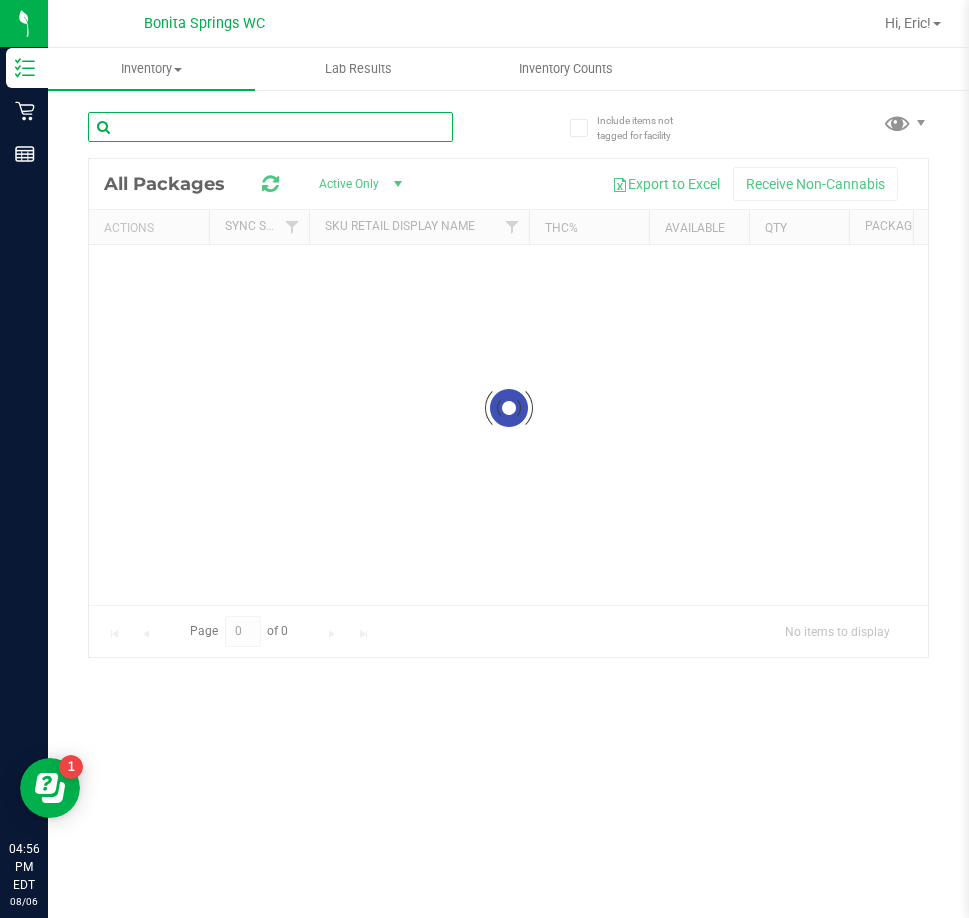 click at bounding box center (270, 127) 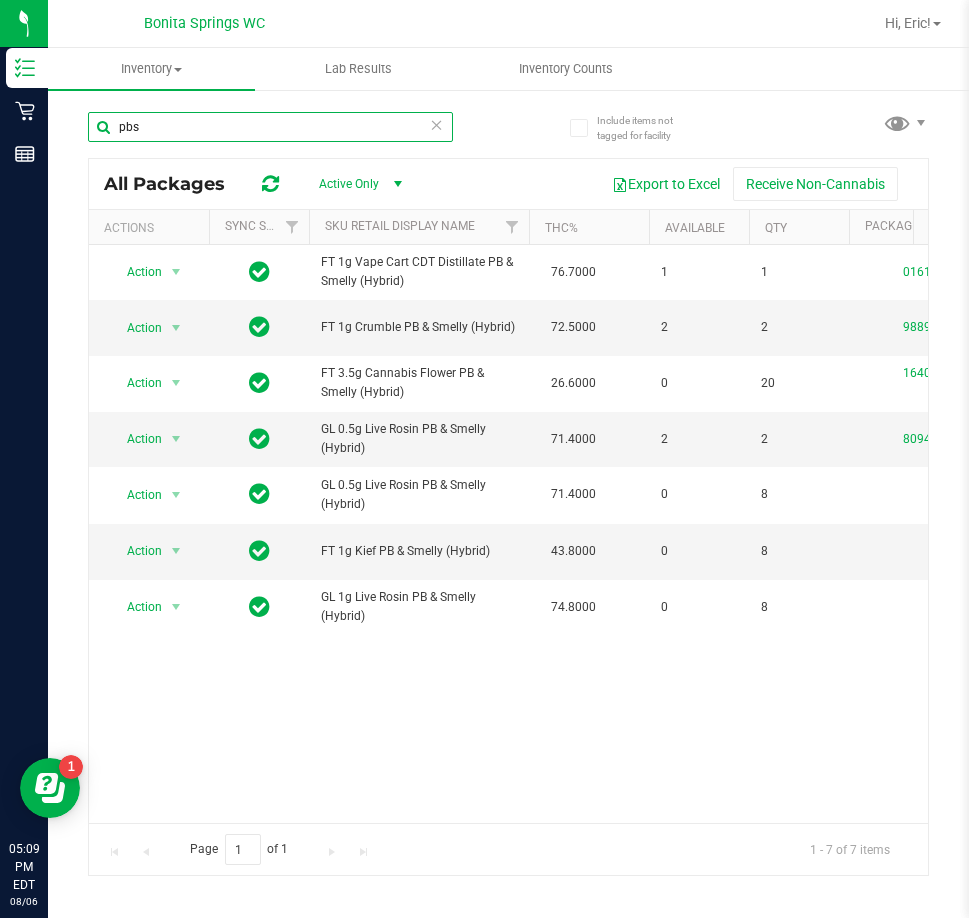 click on "pbs" at bounding box center (270, 127) 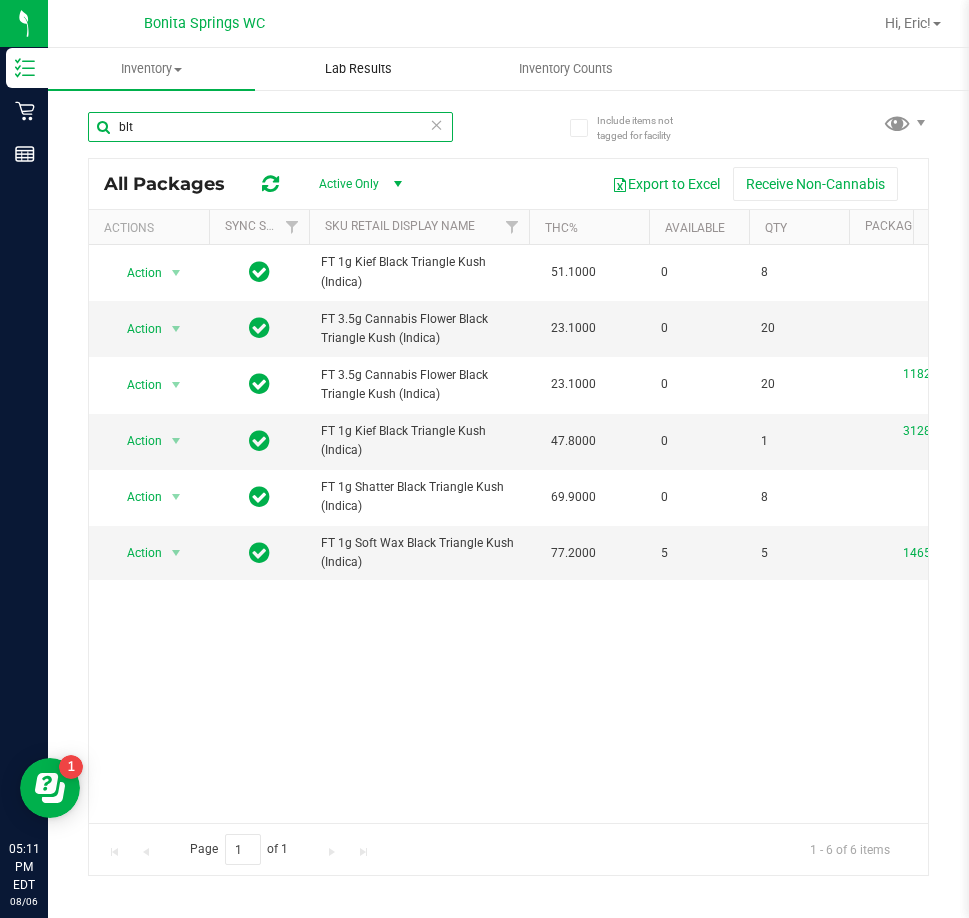 type on "blt" 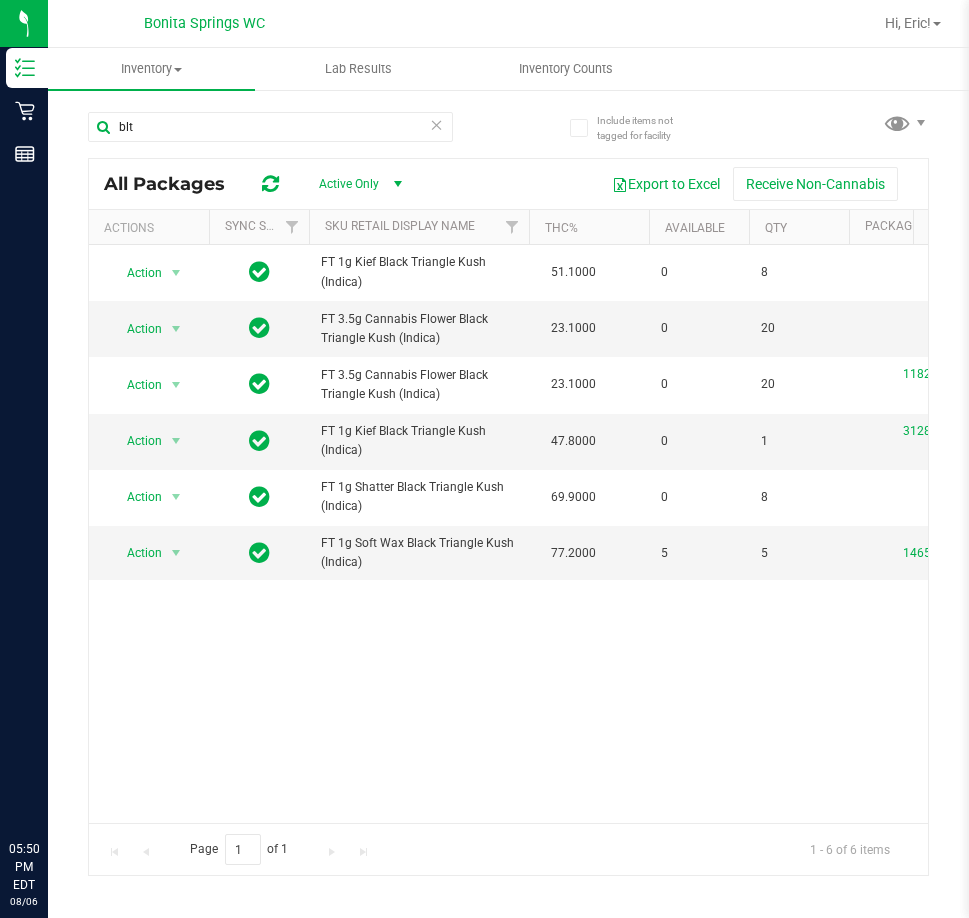 scroll, scrollTop: 0, scrollLeft: 0, axis: both 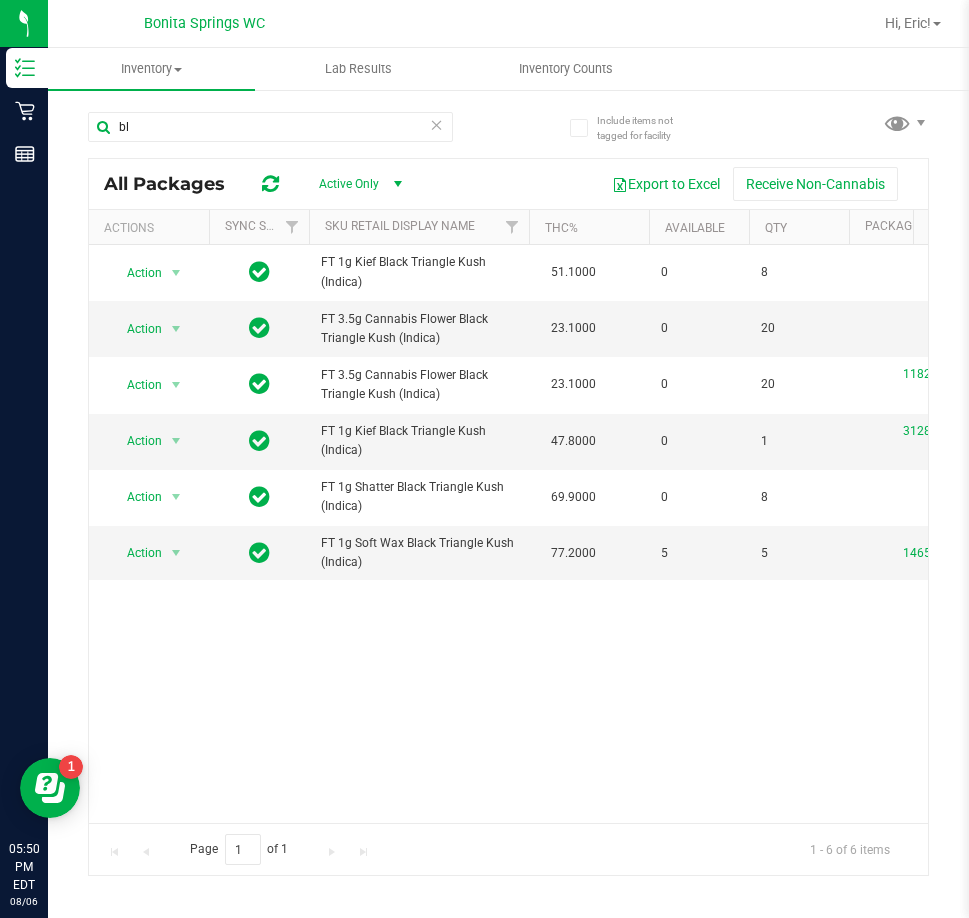 type on "b" 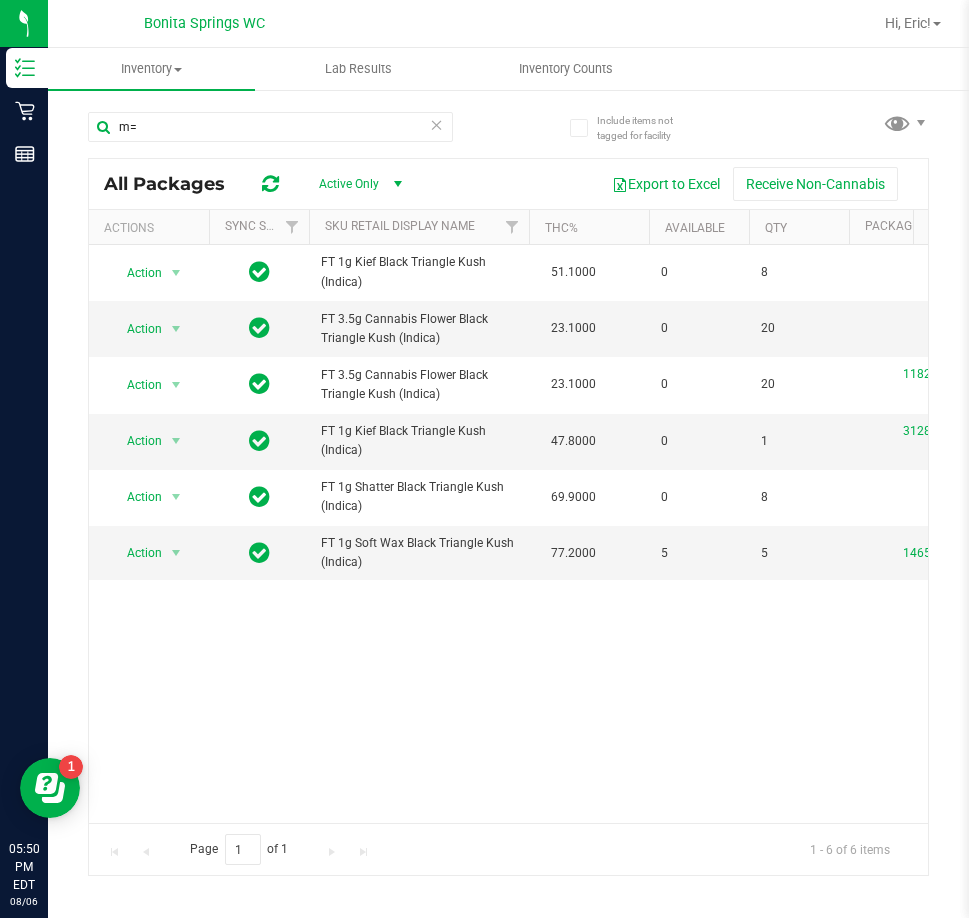 type on "m" 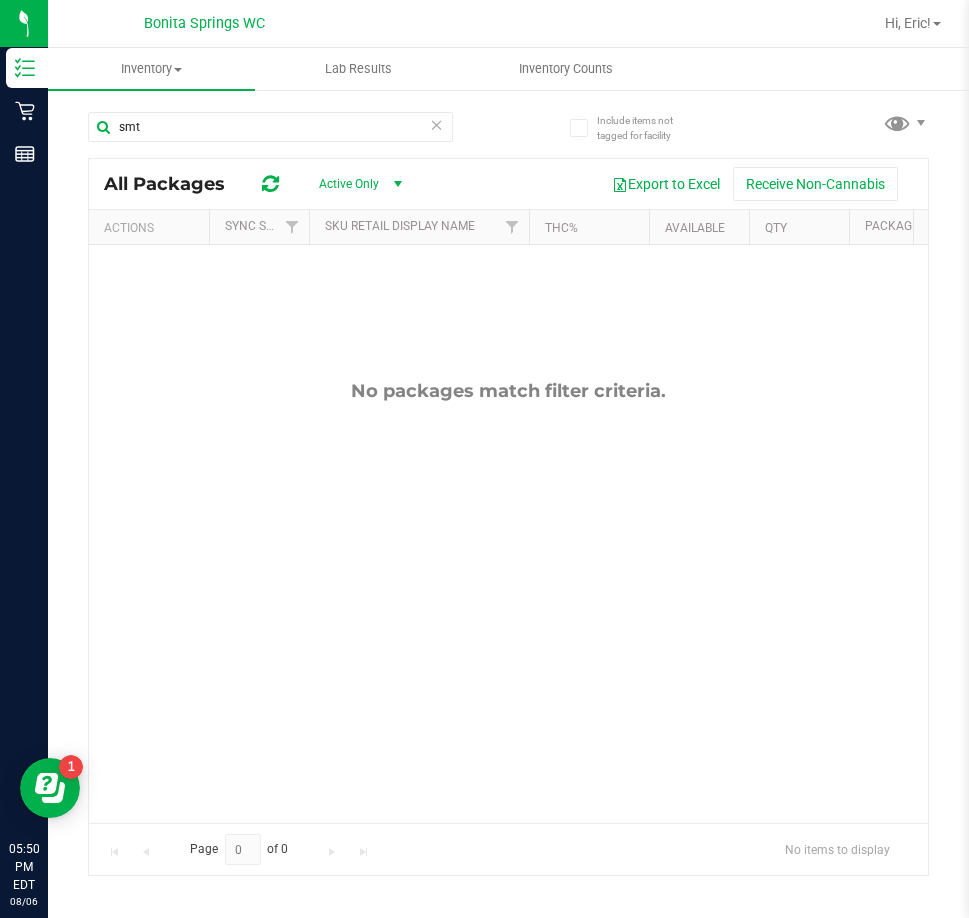 type on "smt" 